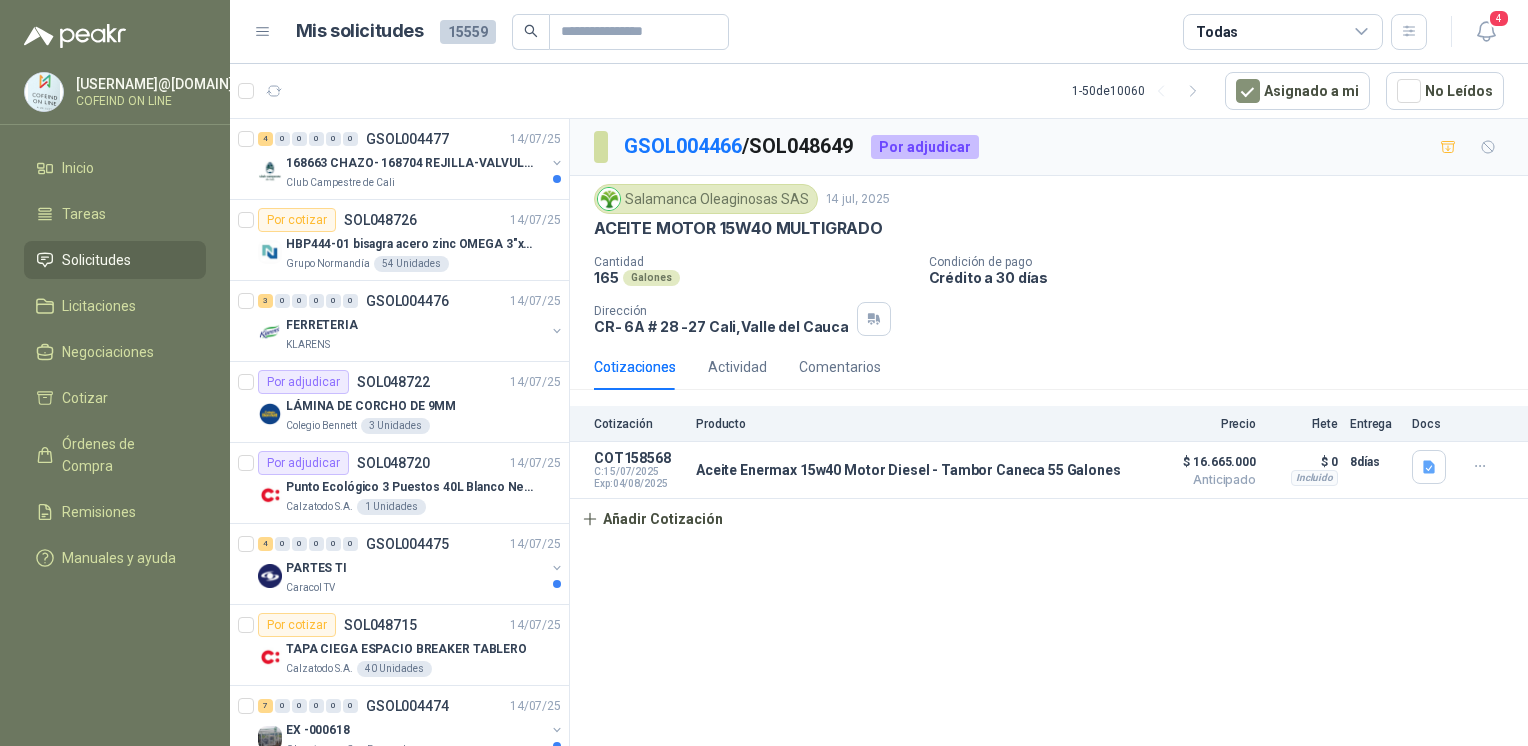 scroll, scrollTop: 0, scrollLeft: 0, axis: both 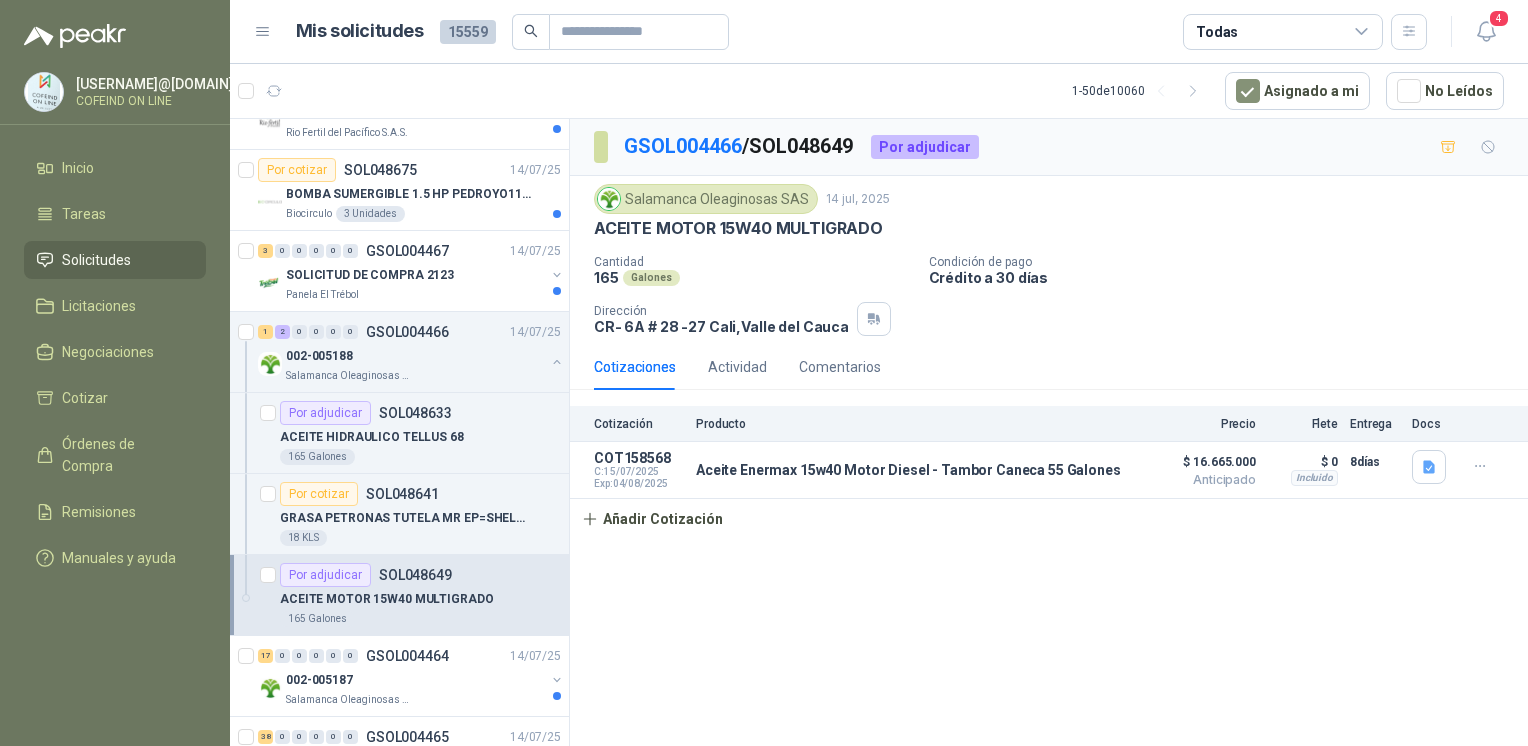 click on "GSOL004466  /  SOL048649 Por adjudicar     Salamanca Oleaginosas SAS 14 jul, 2025   ACEITE MOTOR 15W40 MULTIGRADO Cantidad 165   Galones Condición de pago Crédito a 30 días Dirección [NUMBER] [STREET]    [CITY] ,  [STATE] Cotizaciones Actividad Comentarios Cotización Producto Precio Flete Entrega Docs COT158568 C:  15/07/2025 Exp:  04/08/2025 Aceite Enermax 15w40 Motor Diesel - Tambor Caneca 55 Galones Detalles $ 16.665.000 Anticipado $ 16.665.000 Anticipado Incluido   $ 0 Entrega:    8  días $ 0 Incluido   8  días  Añadir Cotización" at bounding box center [1049, 436] 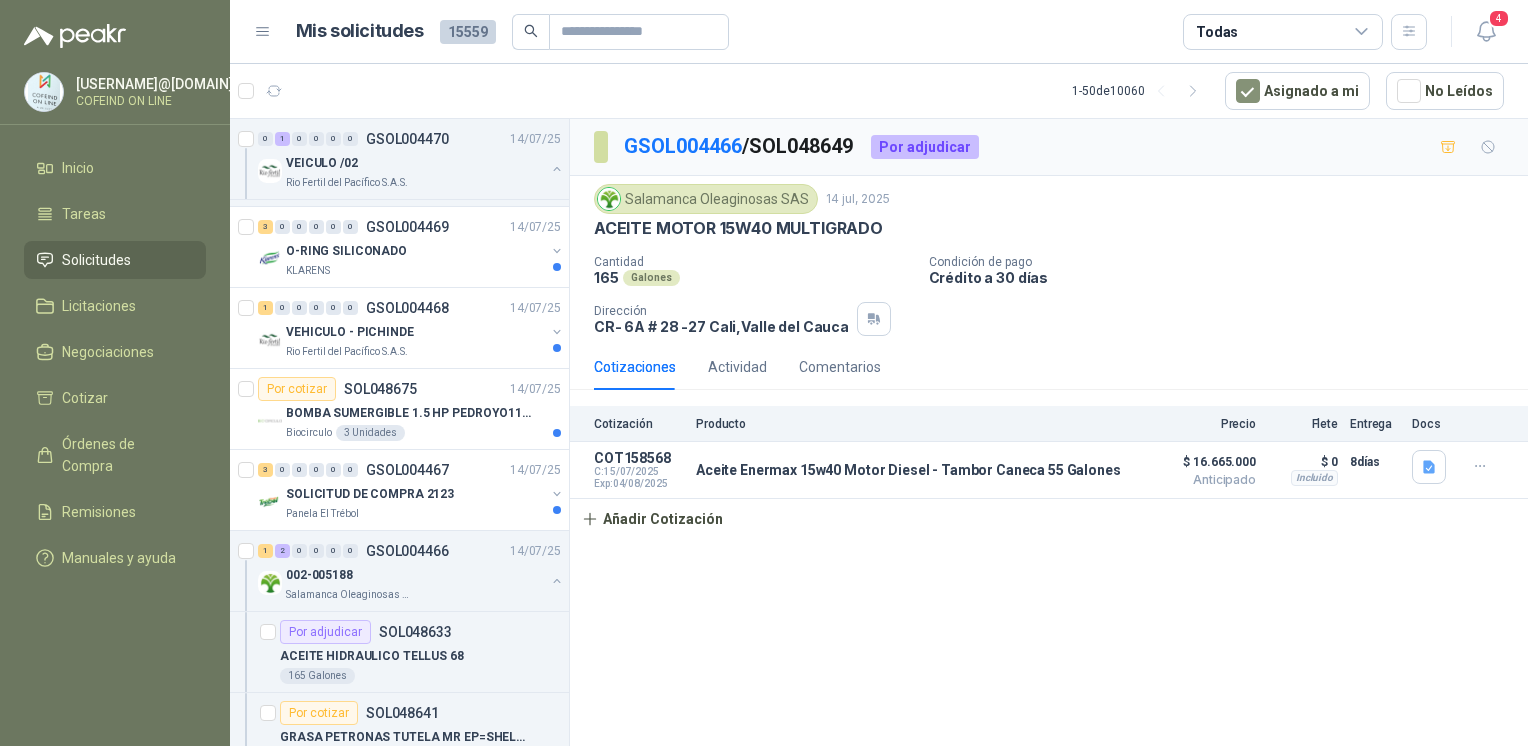 scroll, scrollTop: 1271, scrollLeft: 0, axis: vertical 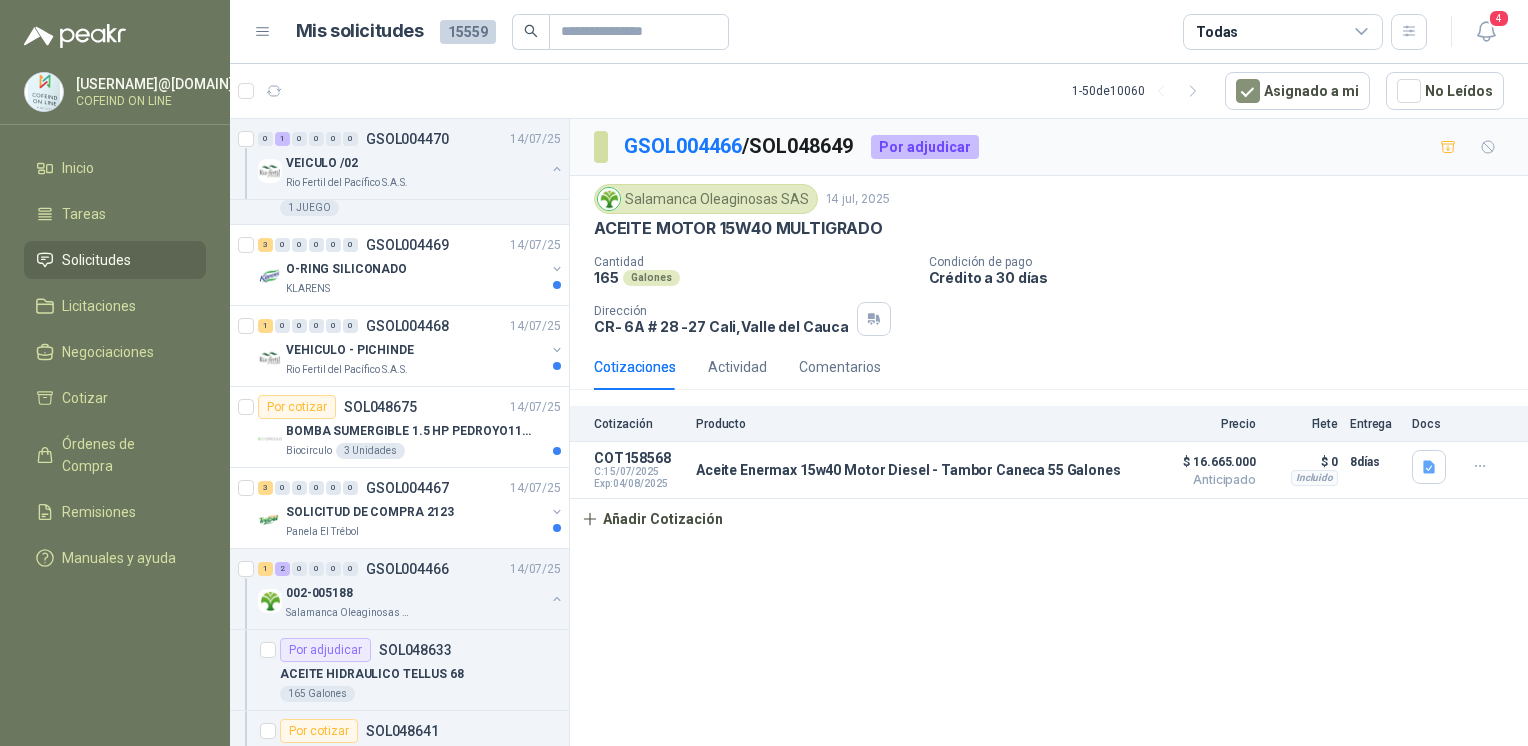 click on "VEHICULO - PICHINDE" at bounding box center (350, 350) 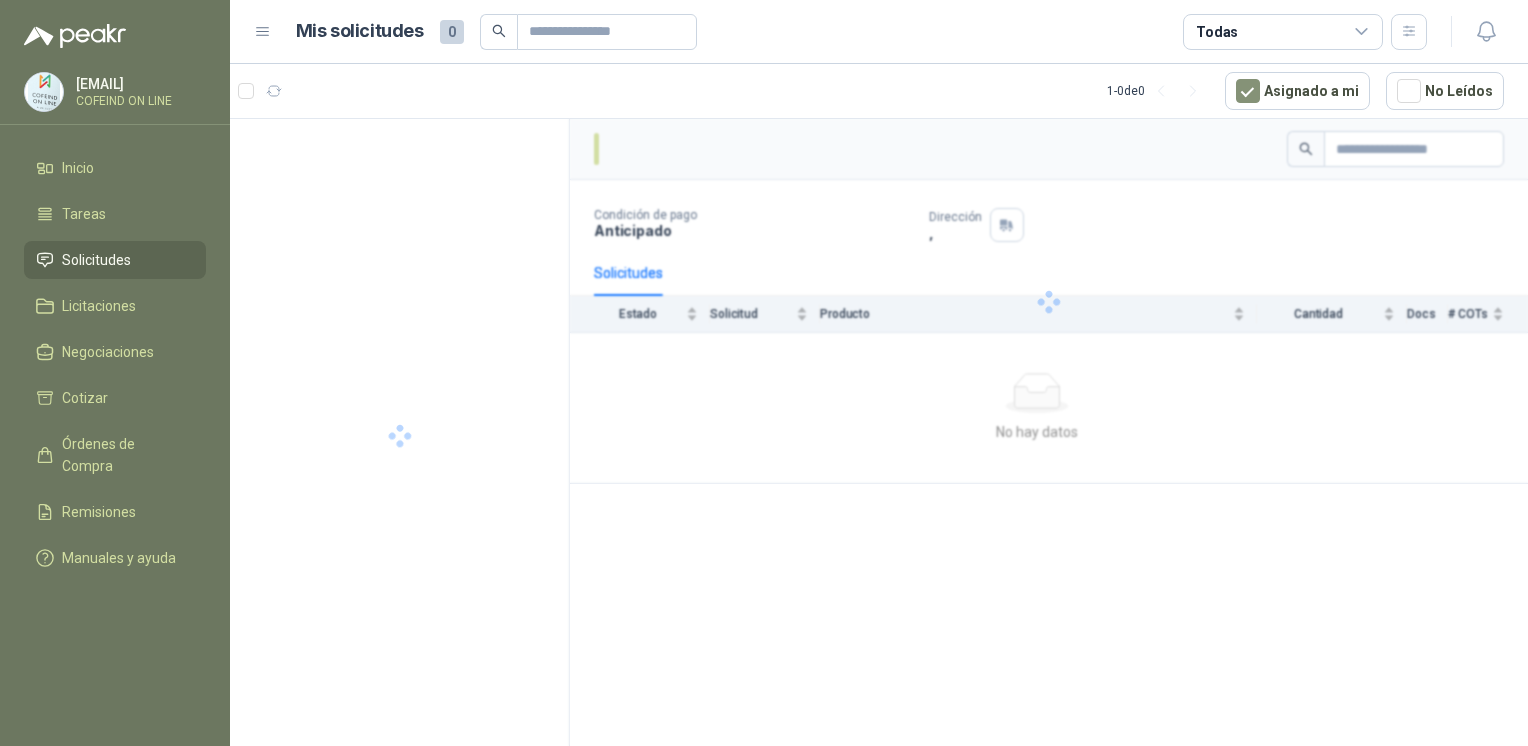 scroll, scrollTop: 0, scrollLeft: 0, axis: both 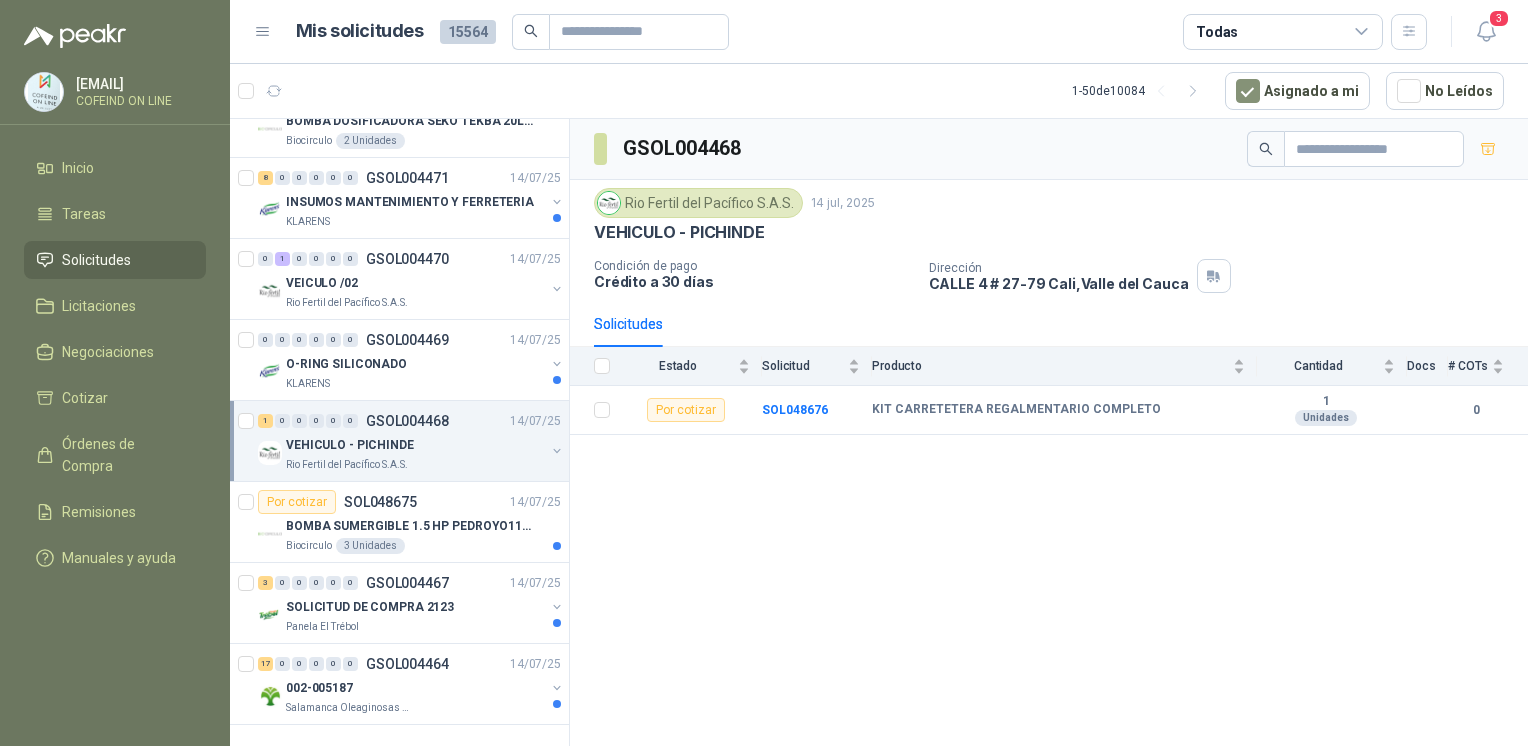 click on "VEICULO /02" at bounding box center (415, 283) 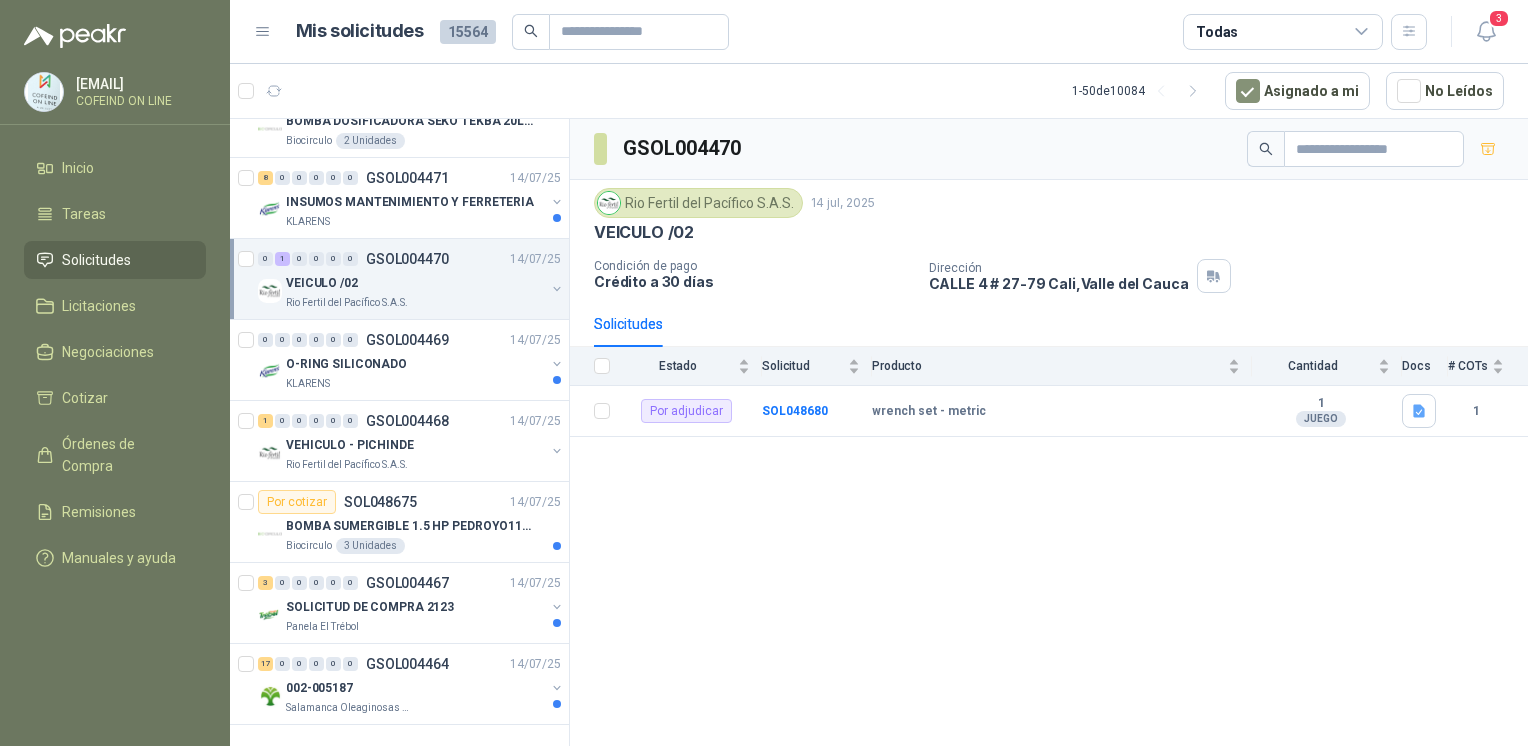 click on "VEHICULO - PICHINDE" at bounding box center [415, 445] 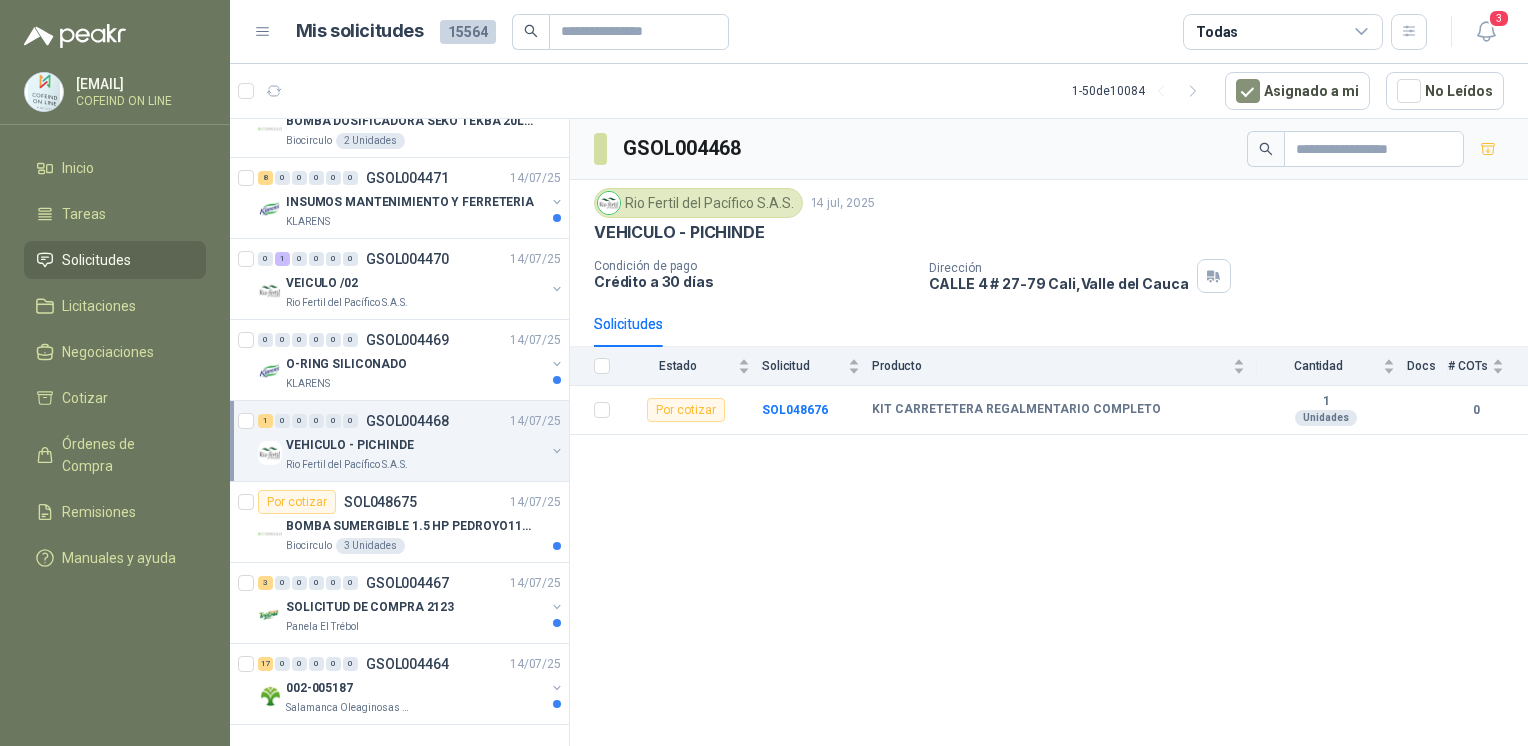 click on "Panela El Trébol" at bounding box center [415, 627] 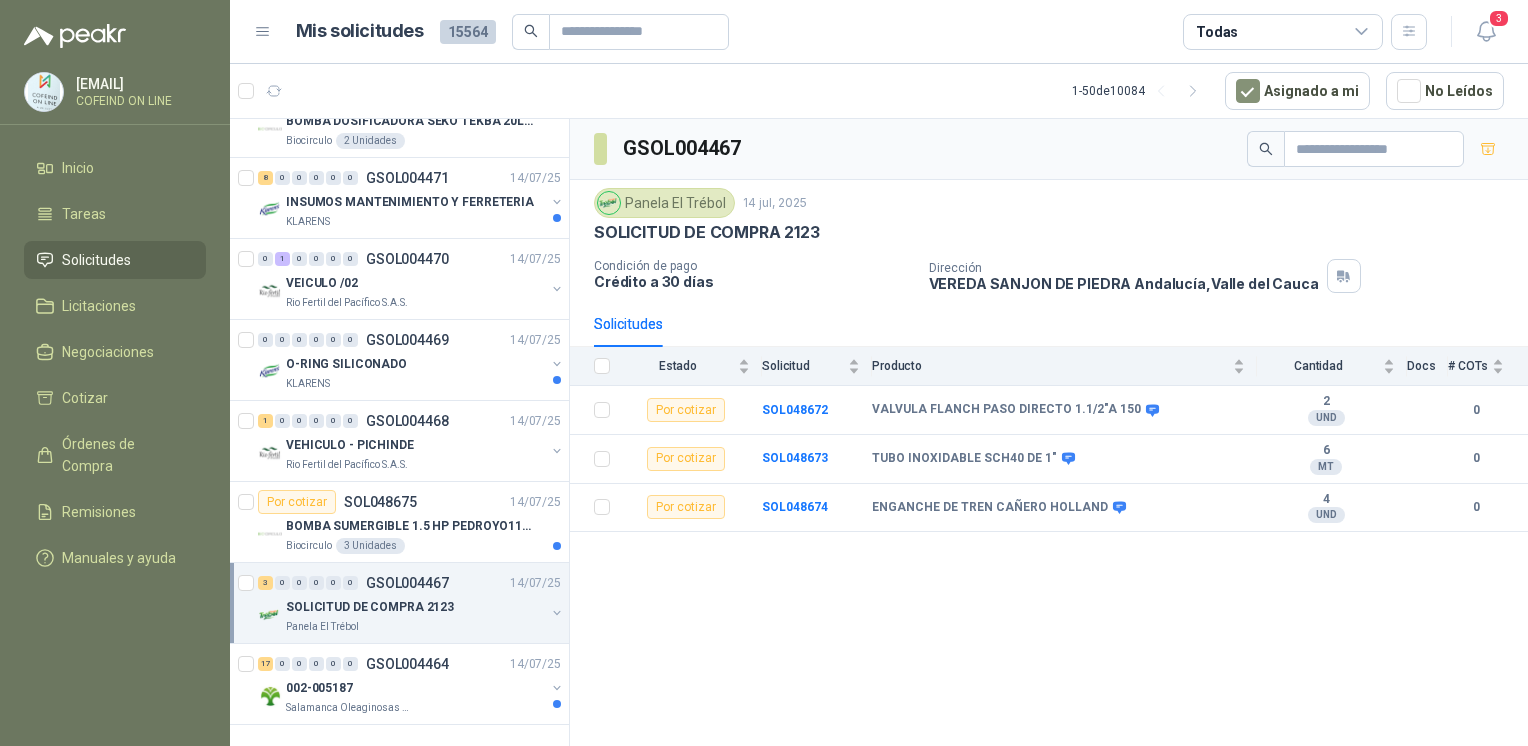 click on "VEHICULO - PICHINDE" at bounding box center [350, 445] 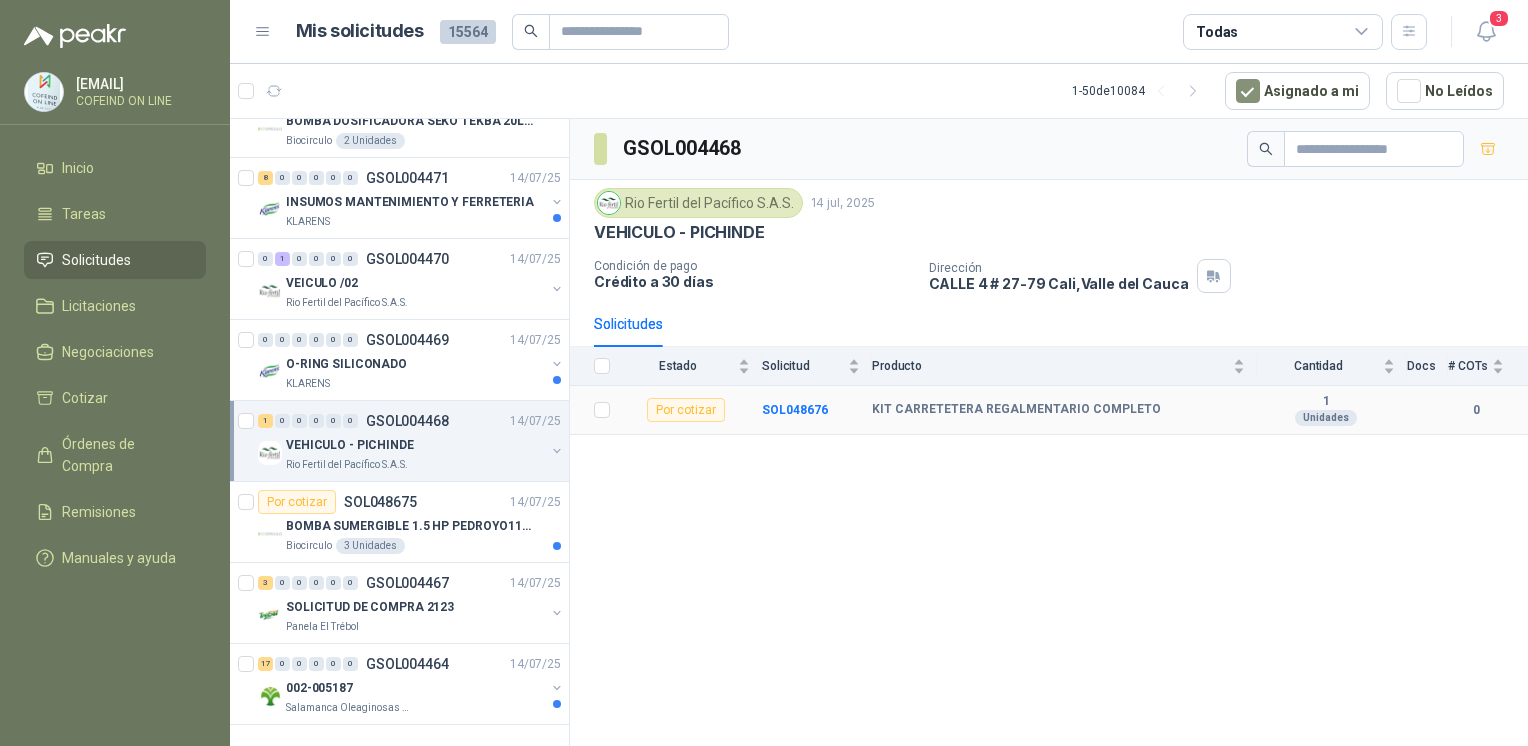 click on "SOL048676" at bounding box center (795, 410) 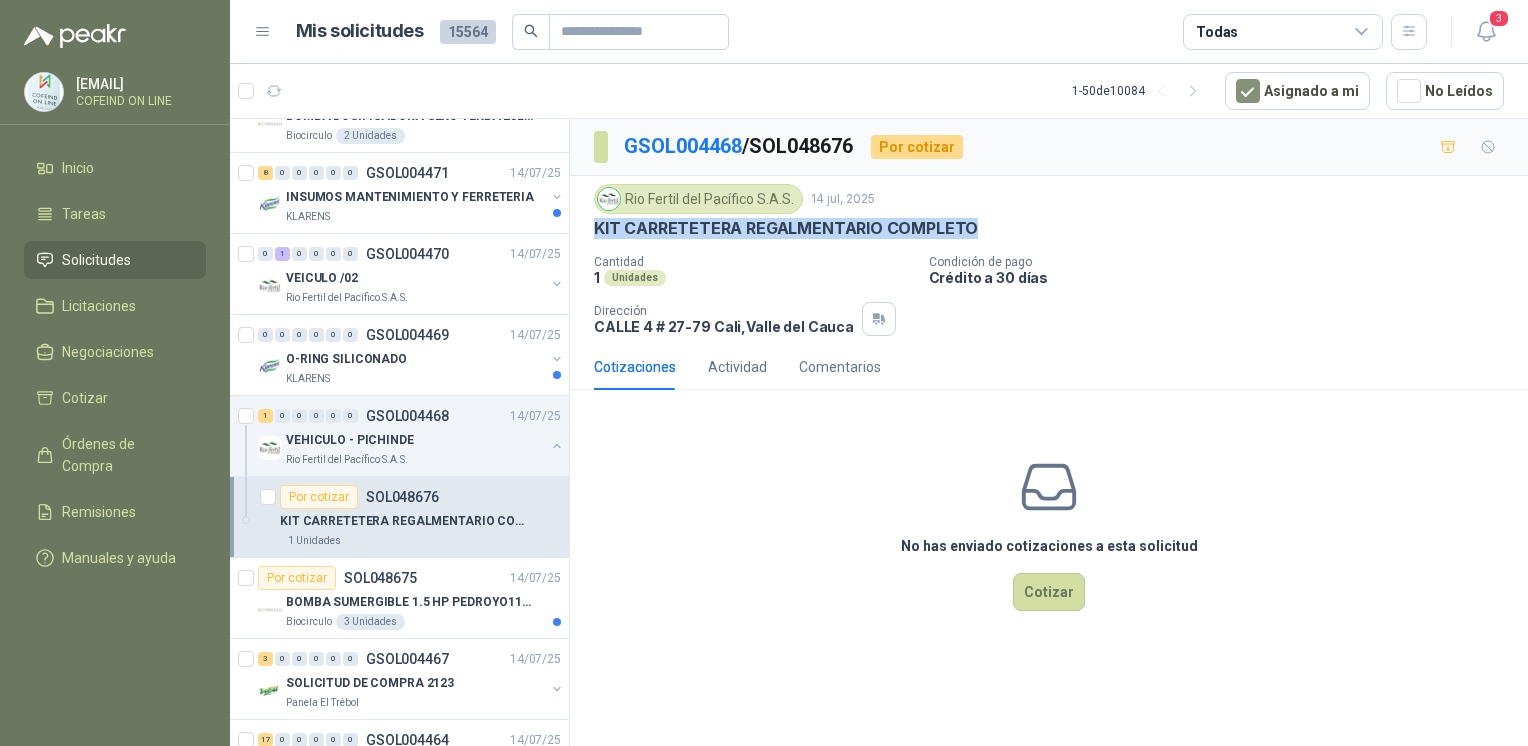 drag, startPoint x: 966, startPoint y: 228, endPoint x: 588, endPoint y: 226, distance: 378.00528 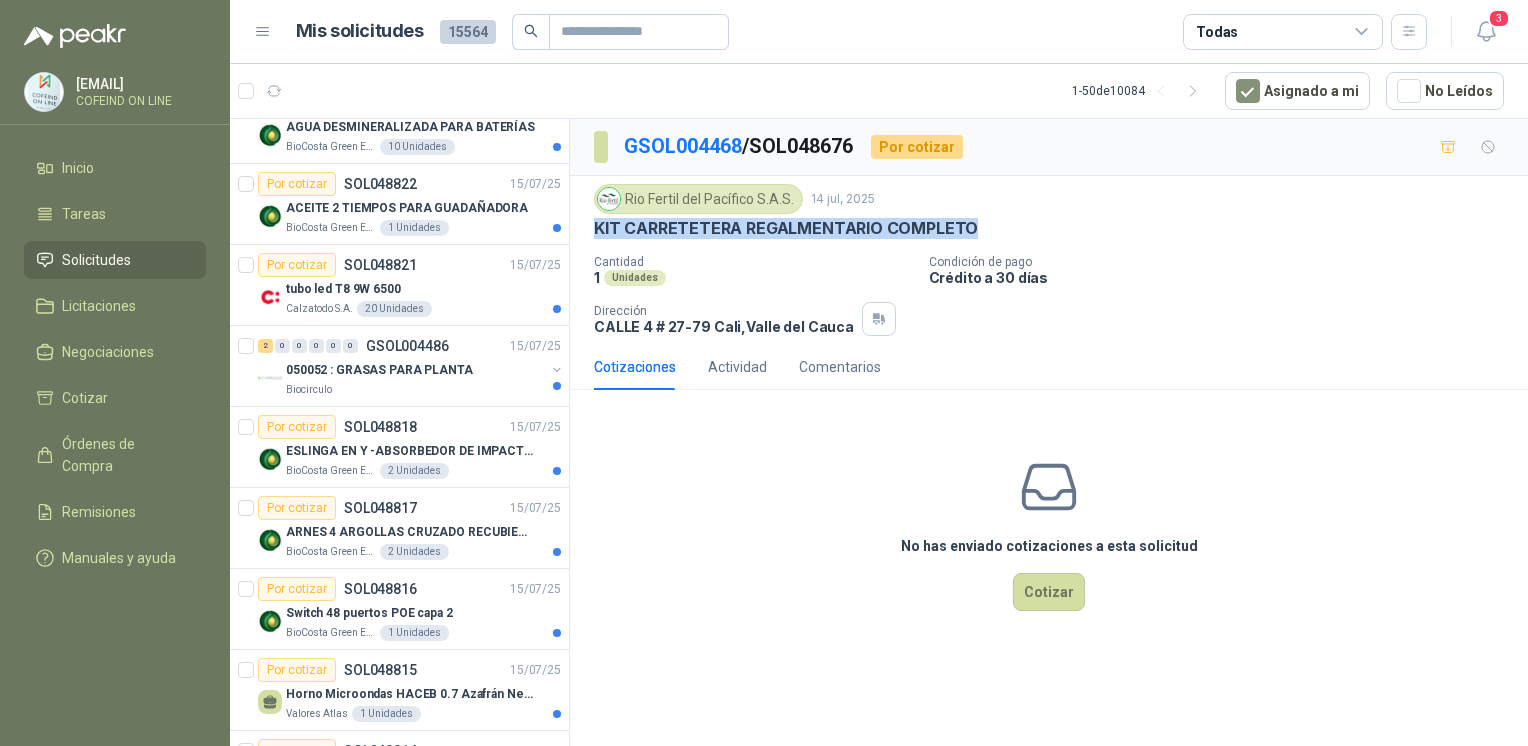 scroll, scrollTop: 0, scrollLeft: 0, axis: both 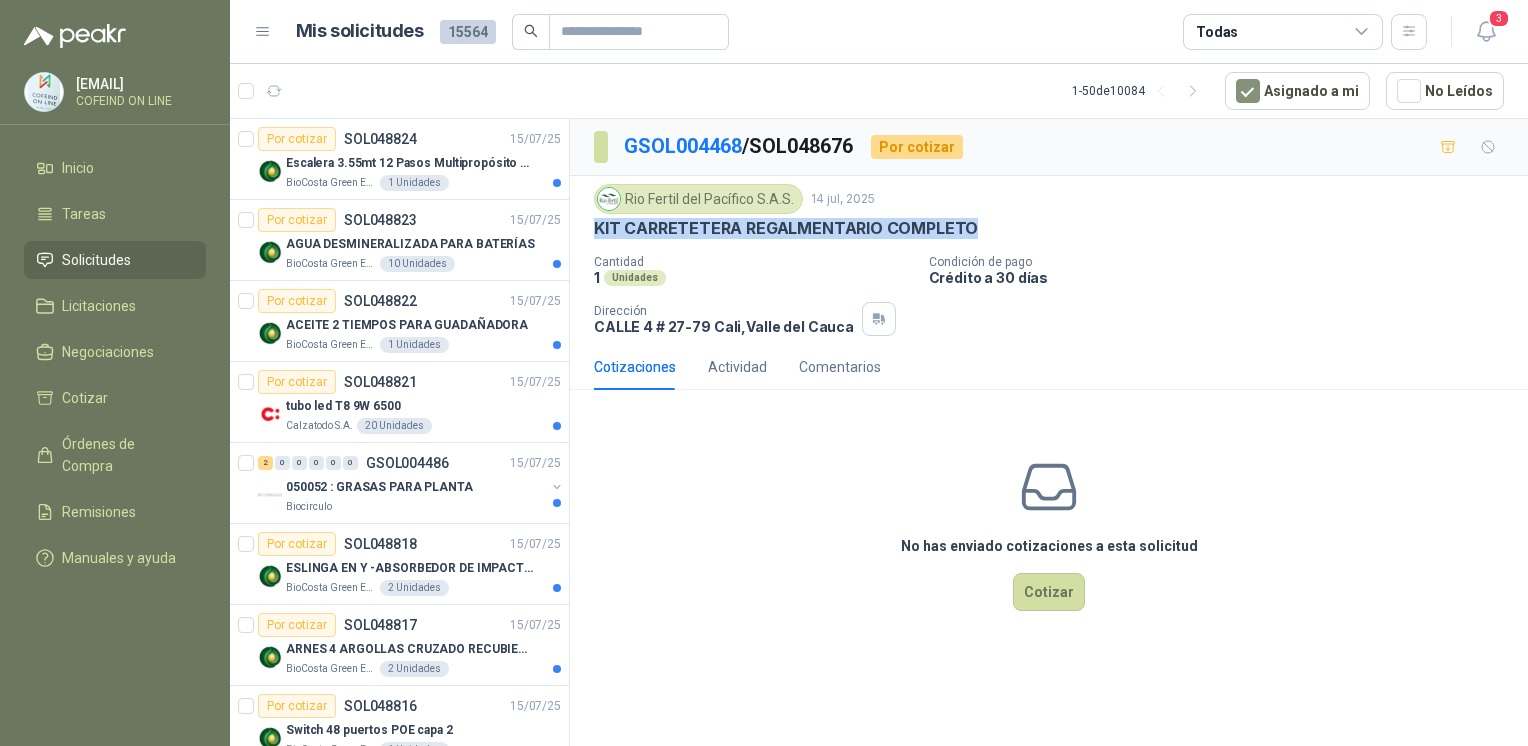 click on "Por cotizar SOL048824" at bounding box center [337, 139] 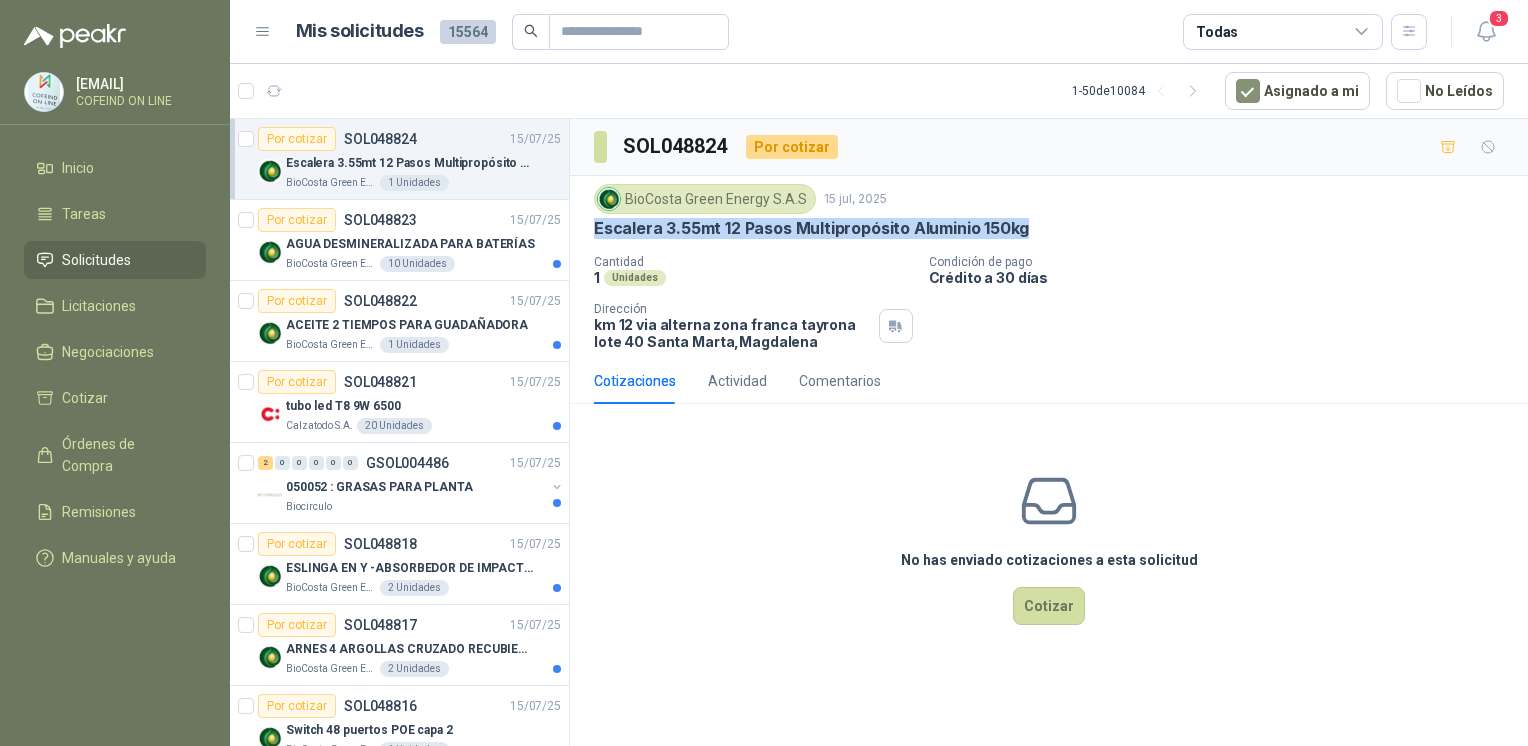 drag, startPoint x: 1025, startPoint y: 230, endPoint x: 588, endPoint y: 232, distance: 437.00458 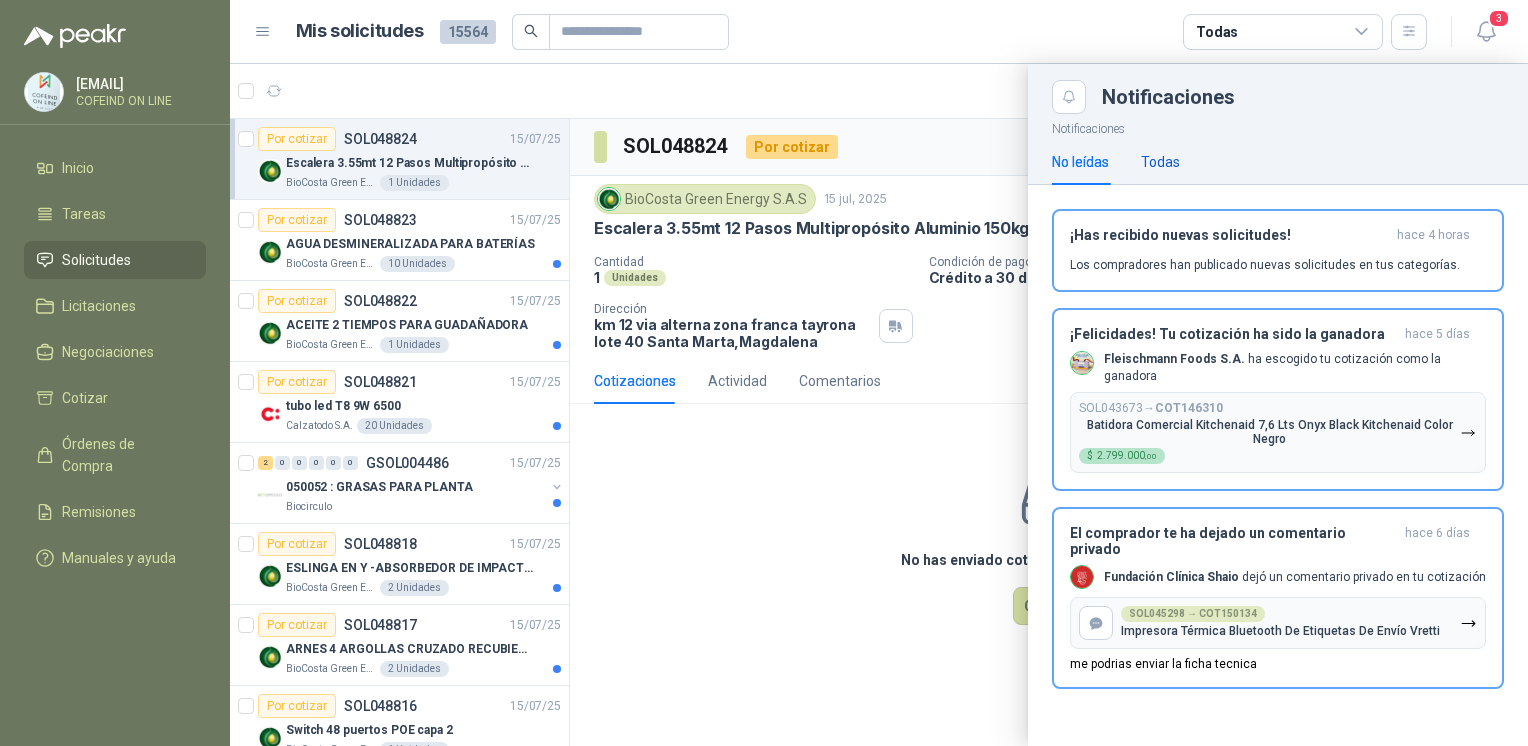 click on "Todas" at bounding box center [1160, 162] 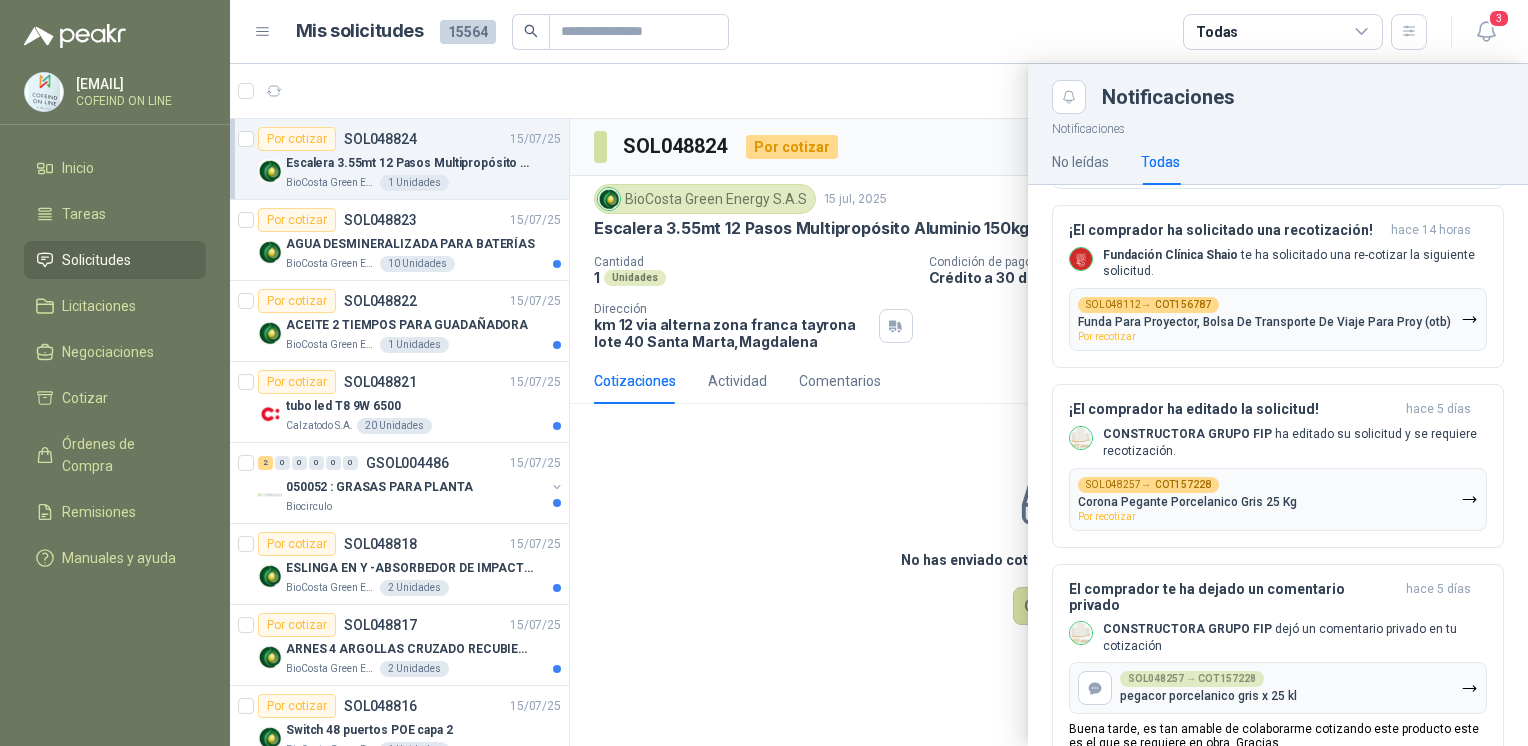 scroll, scrollTop: 879, scrollLeft: 0, axis: vertical 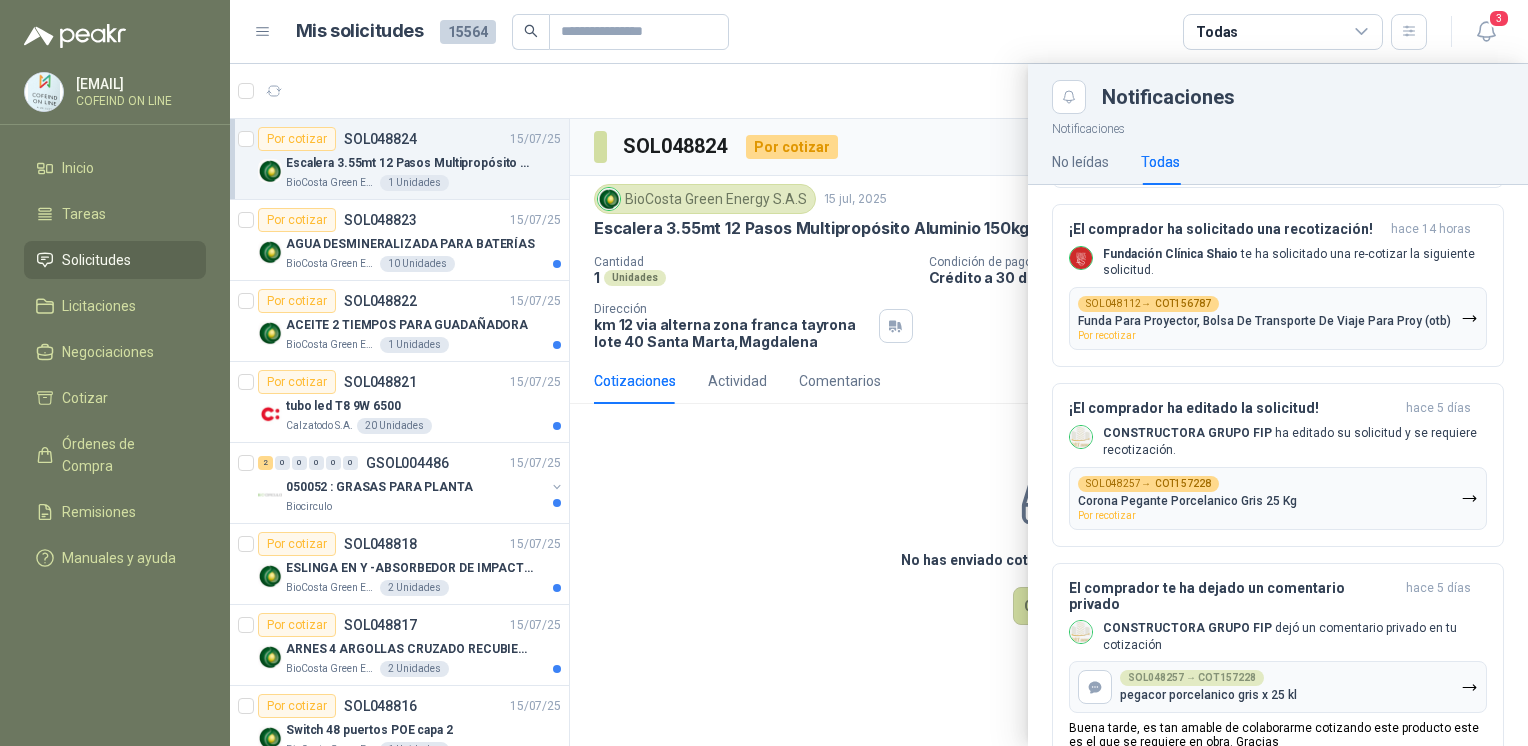click on "SOL048257  →  COT157228 Corona Pegante Porcelanico Gris 25 Kg Por recotizar" at bounding box center [1278, 498] 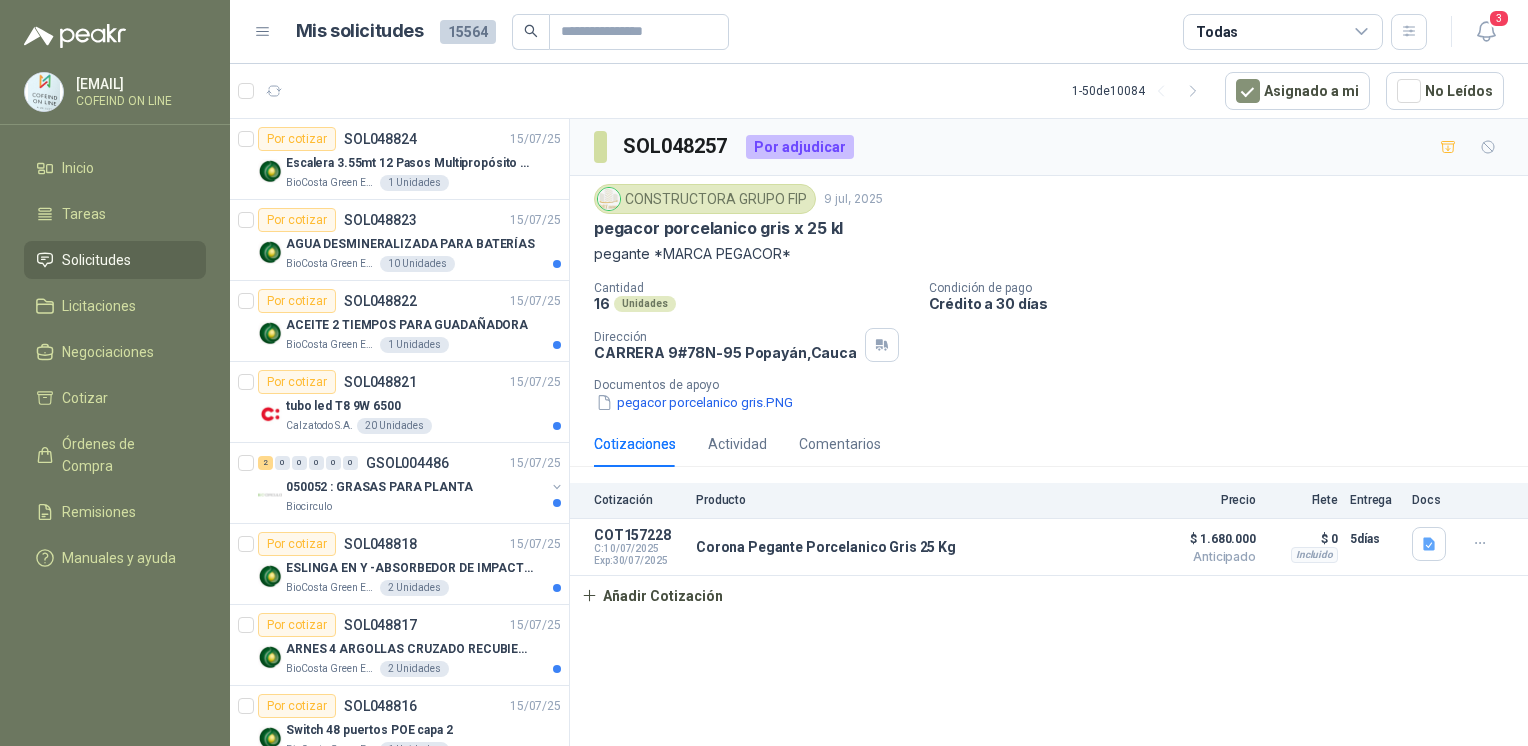 click on "3" at bounding box center (1499, 18) 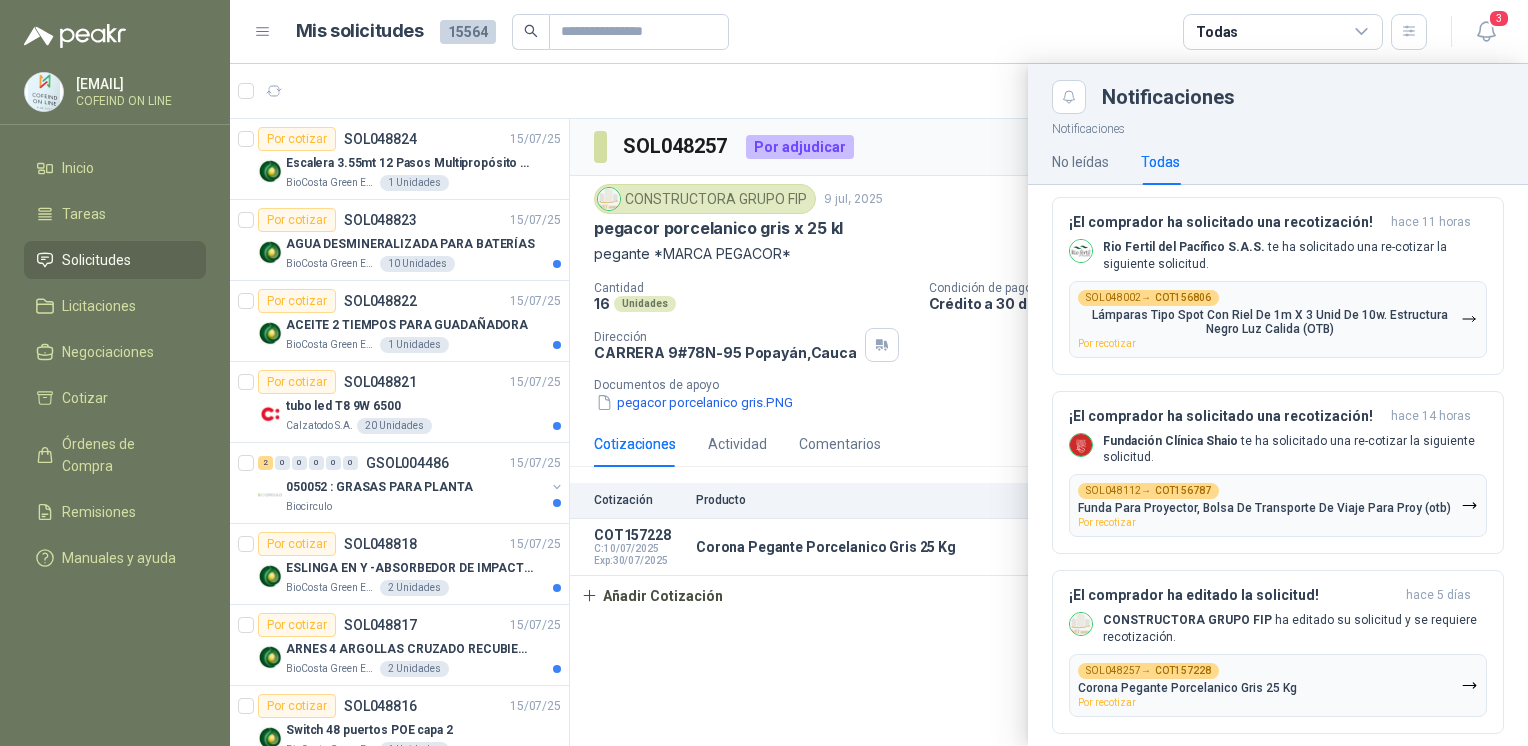 scroll, scrollTop: 690, scrollLeft: 0, axis: vertical 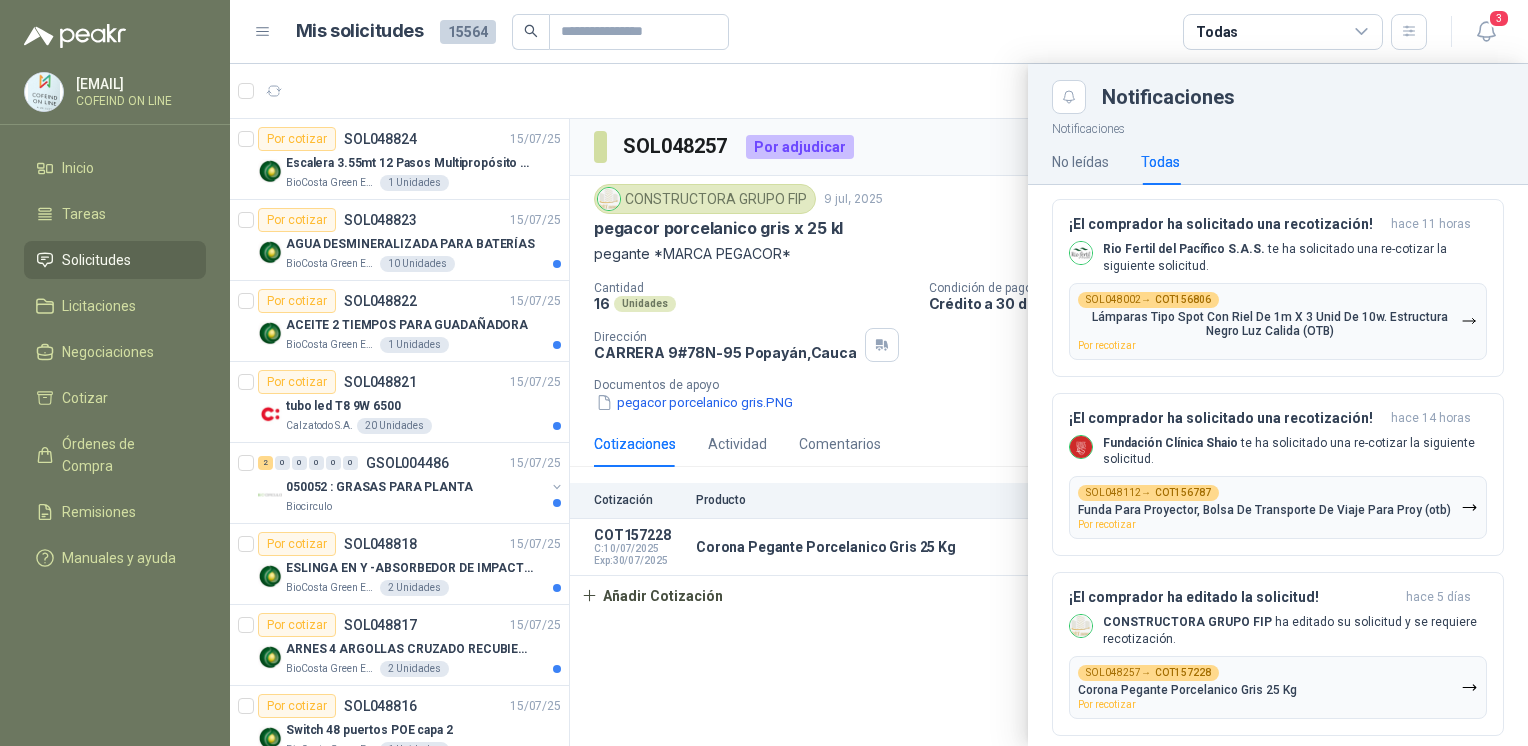 click on "SOL048112  →  COT156787 Funda Para Proyector, Bolsa De Transporte De Viaje Para Proy (otb)  Por recotizar" at bounding box center [1264, 507] 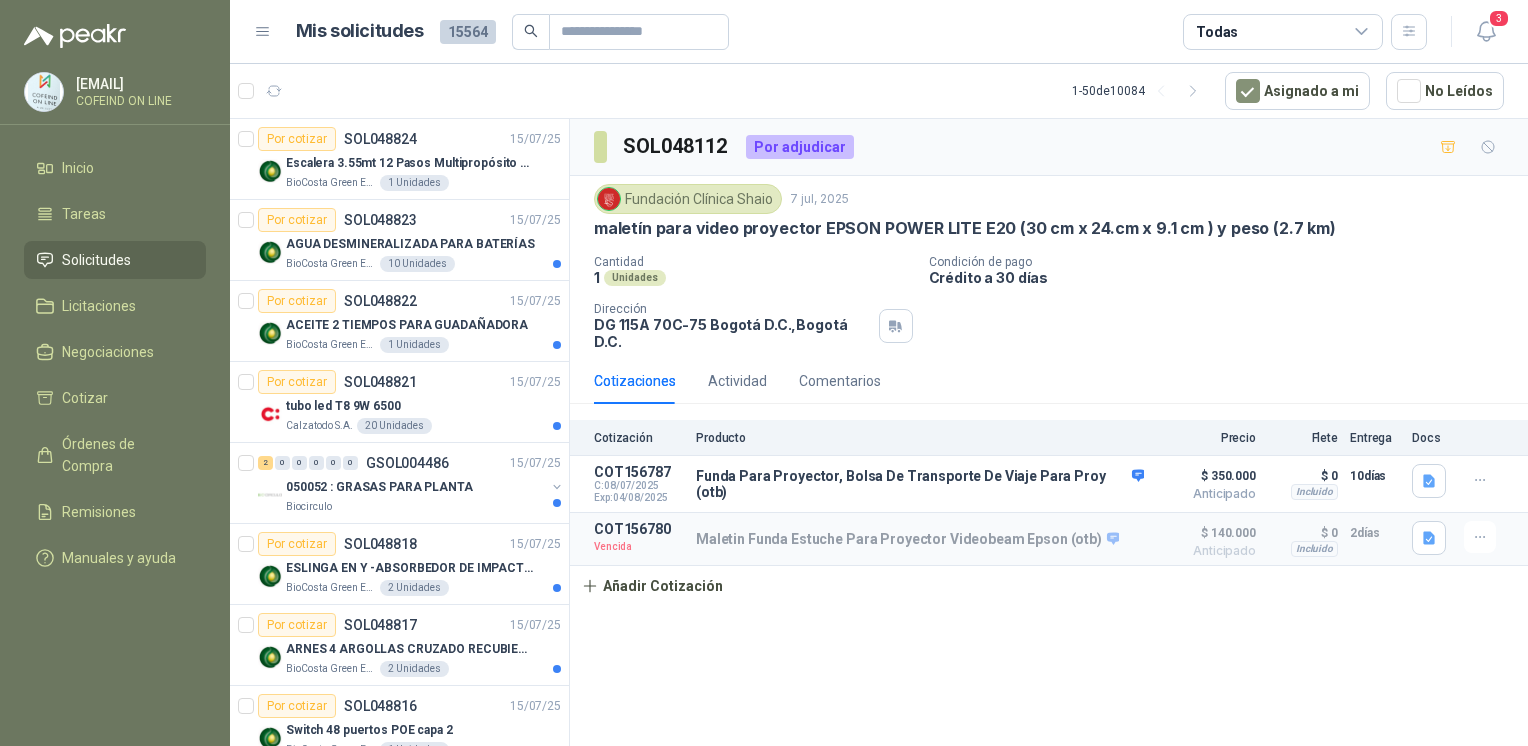 click on "Detalles" at bounding box center [0, 0] 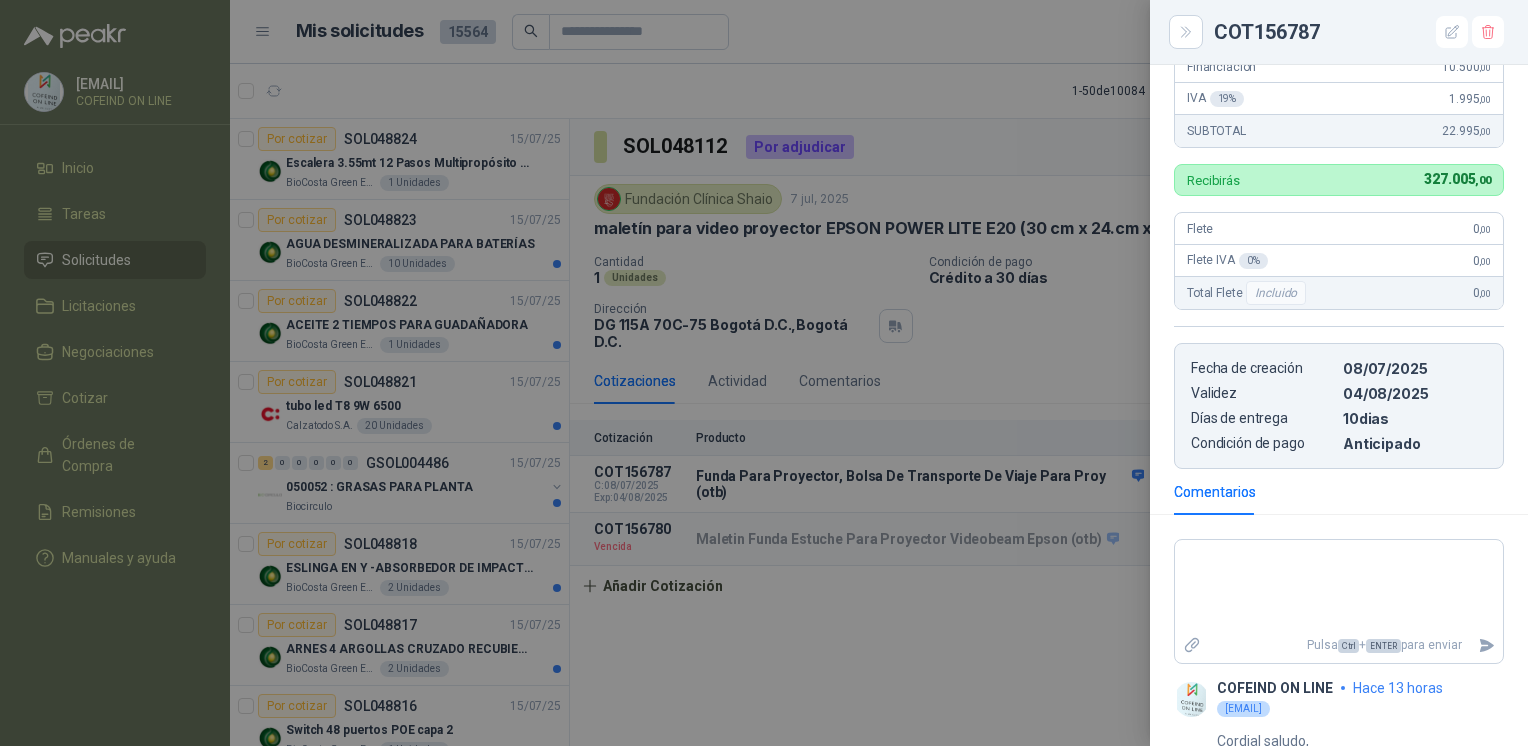 scroll, scrollTop: 714, scrollLeft: 0, axis: vertical 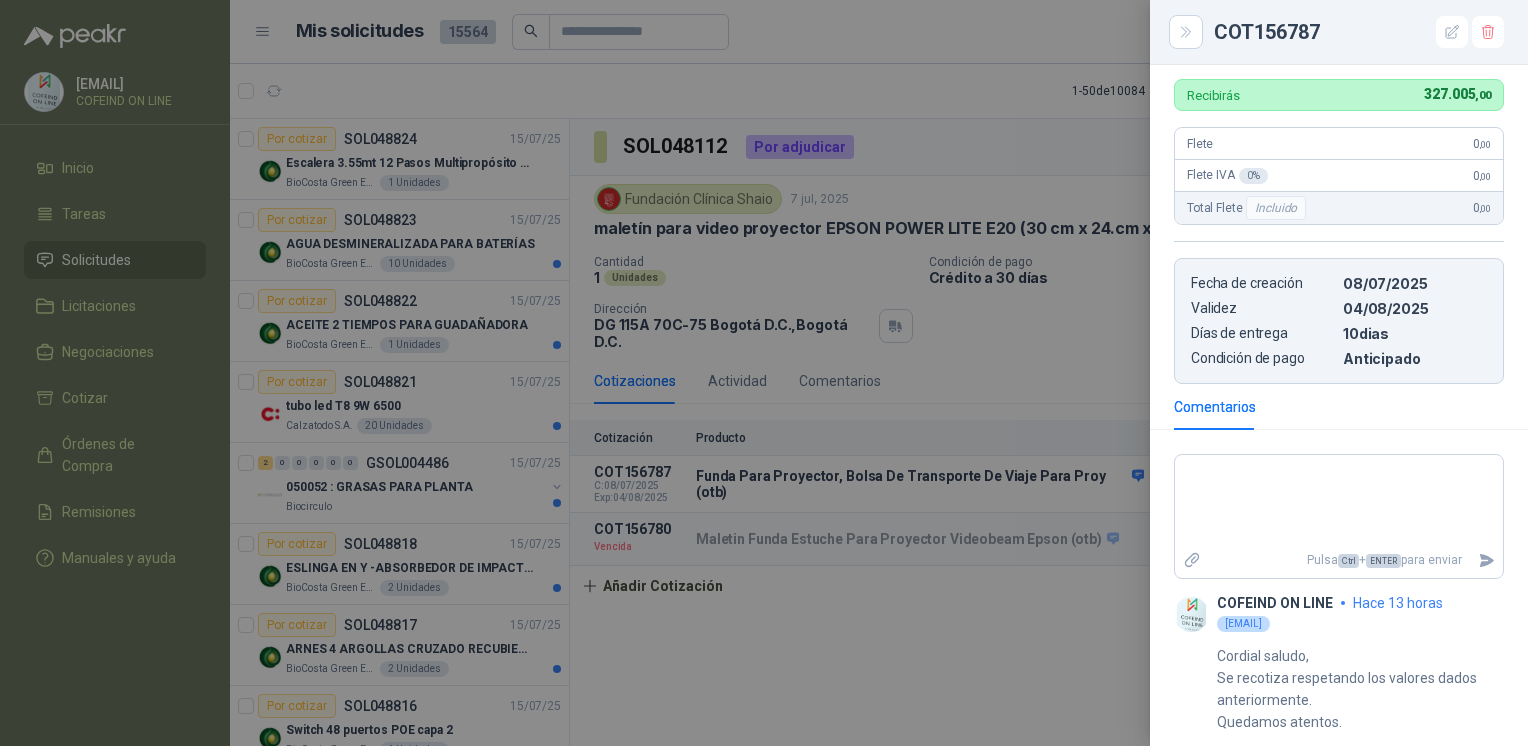click at bounding box center (764, 373) 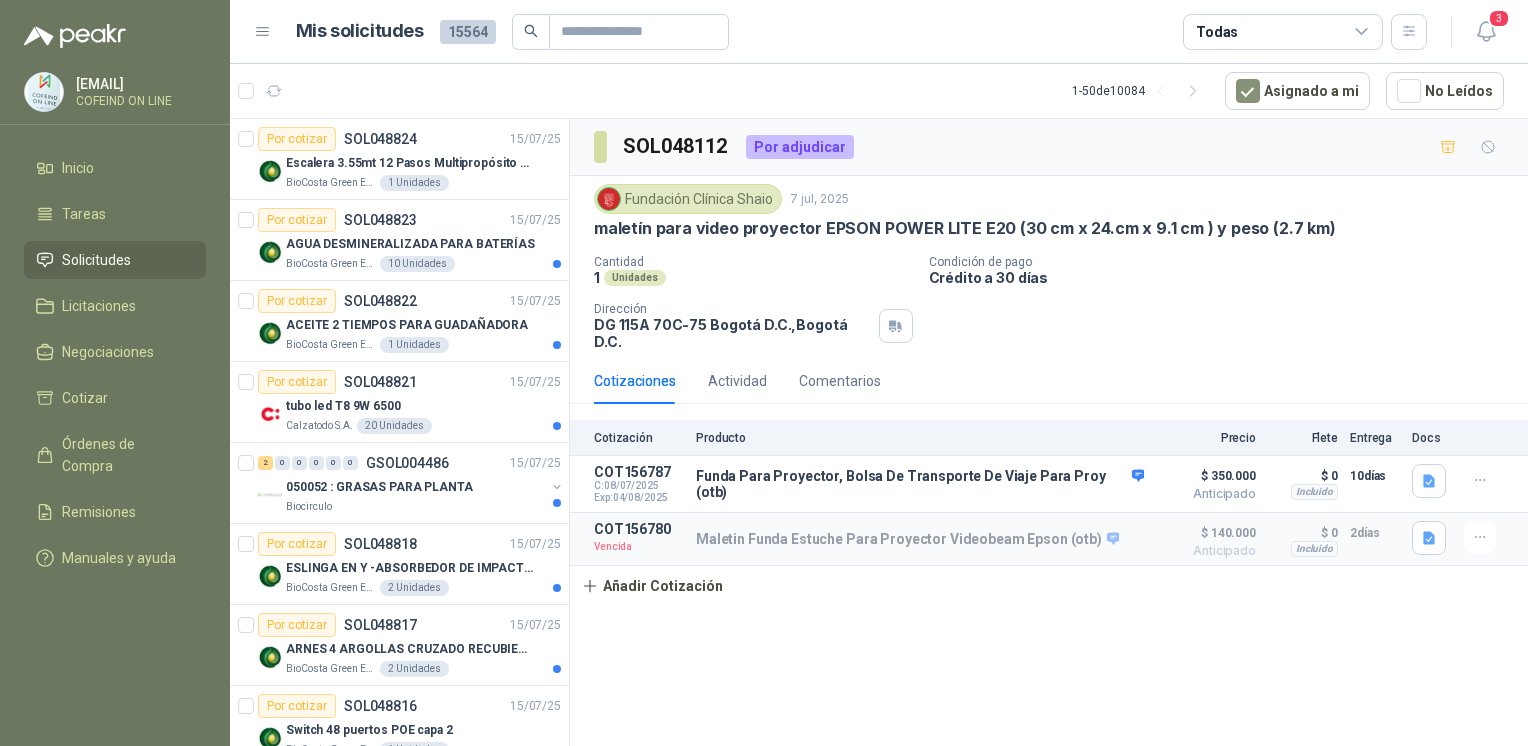 click 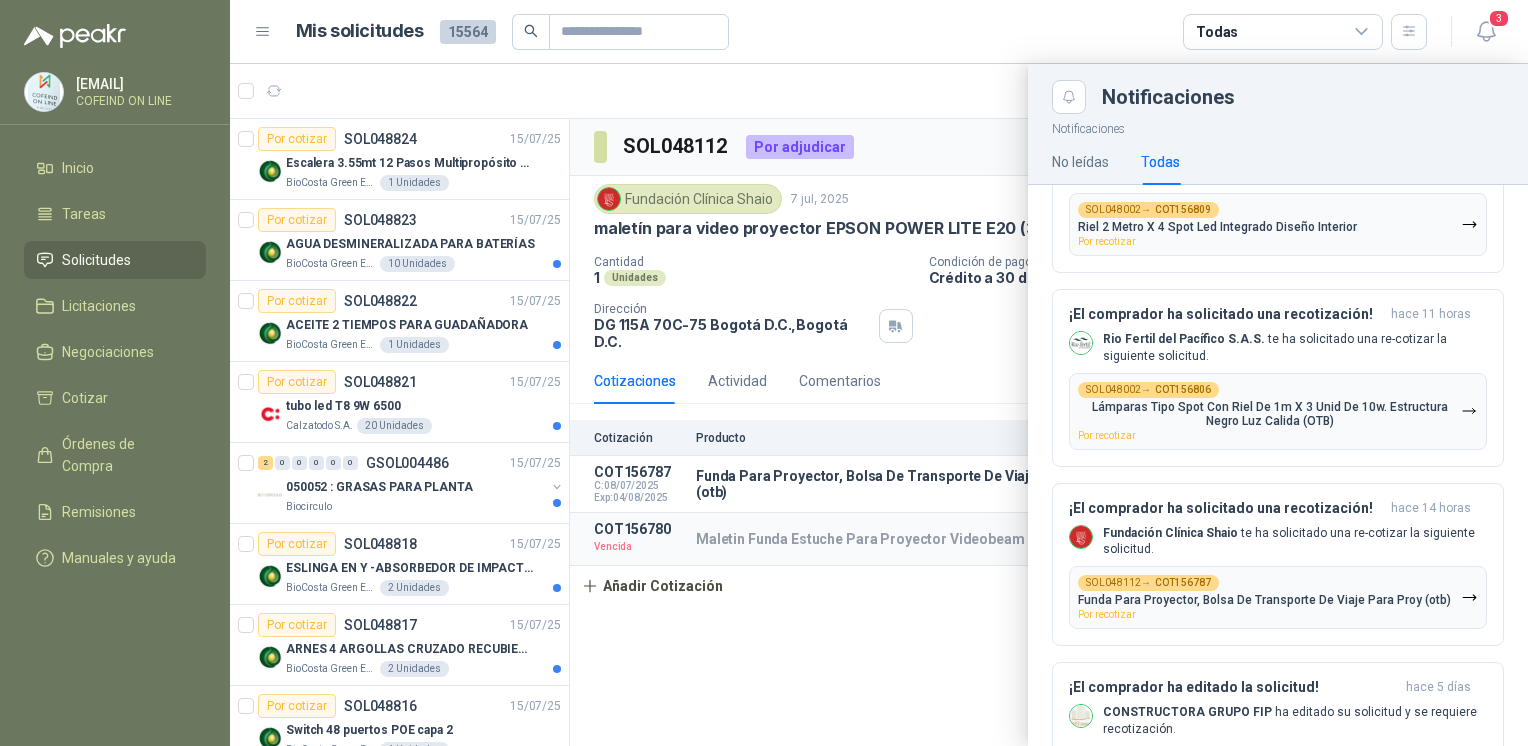 scroll, scrollTop: 575, scrollLeft: 0, axis: vertical 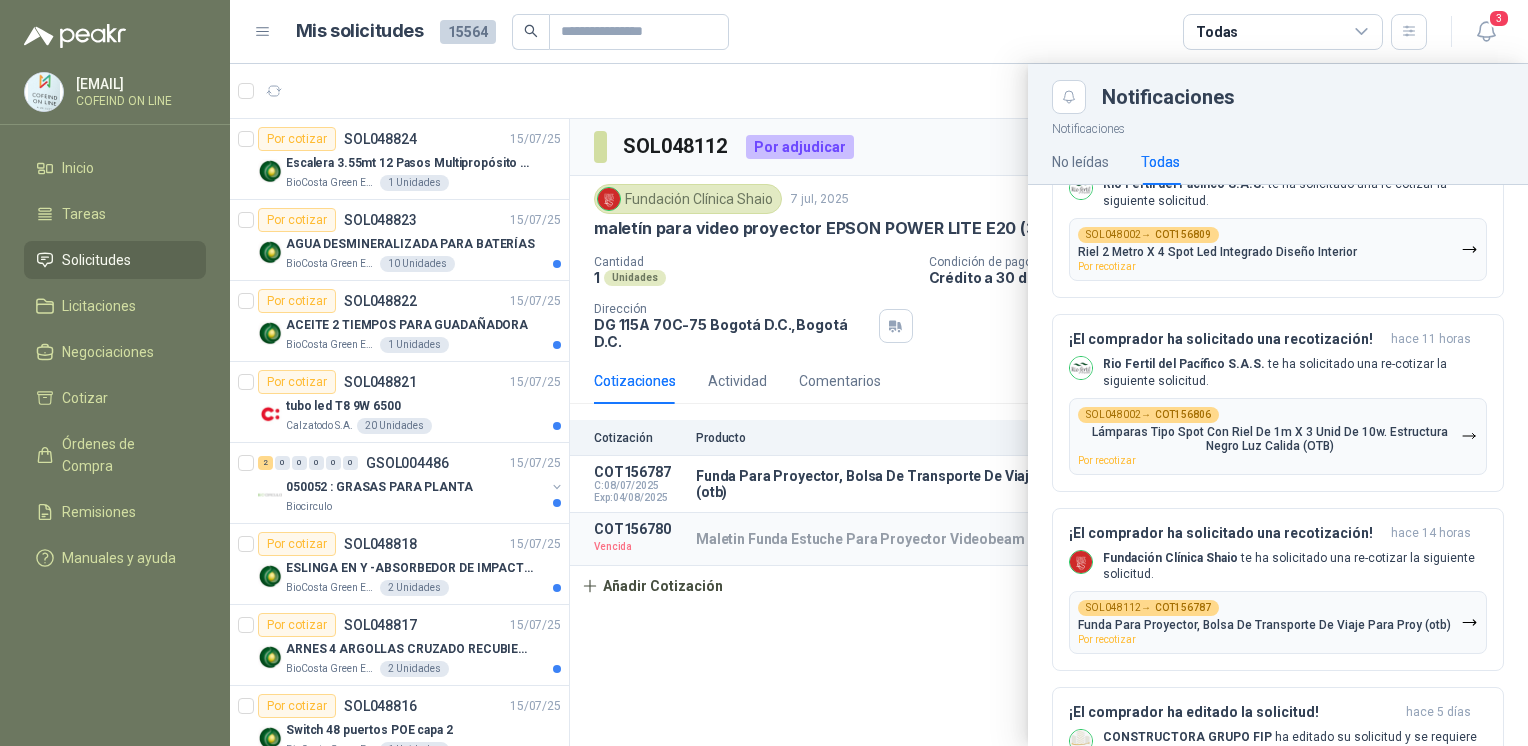 click on "Lámparas Tipo Spot Con Riel De 1m X 3 Unid De 10w. Estructura Negro Luz Calida (OTB)" at bounding box center [1269, 439] 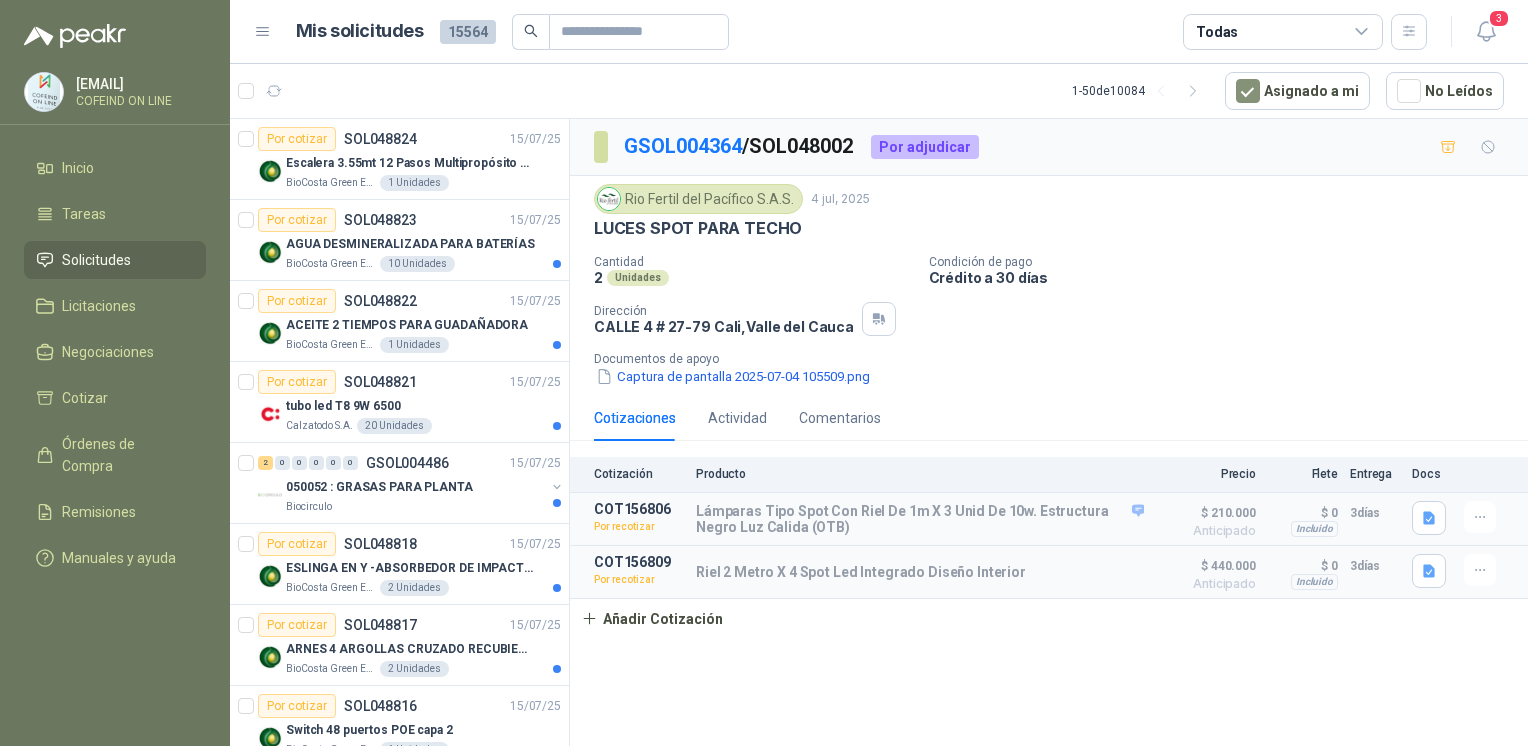 click on "Captura de pantalla 2025-07-04 105509.png" at bounding box center [733, 376] 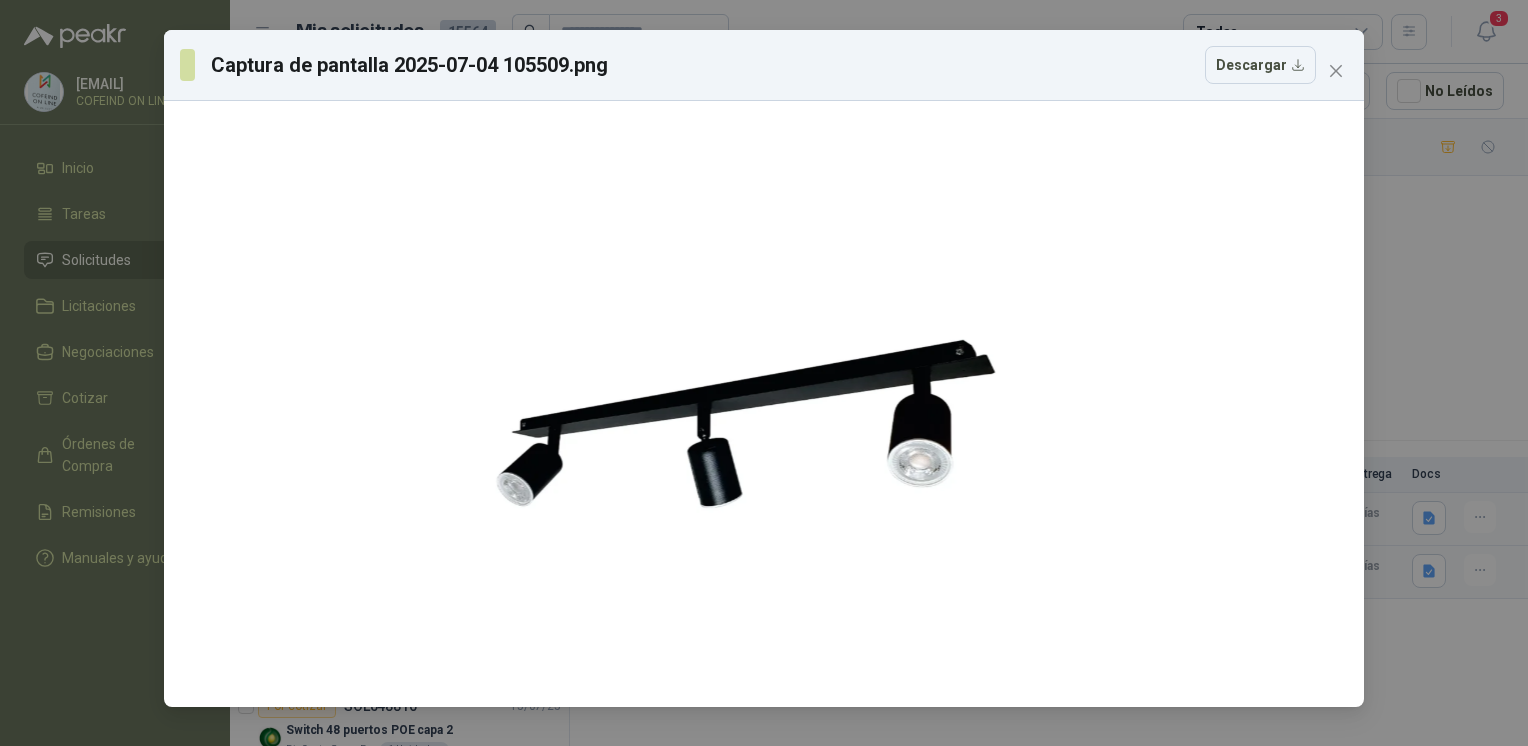 click on "Captura de pantalla 2025-07-04 105509.png   Descargar" at bounding box center [764, 373] 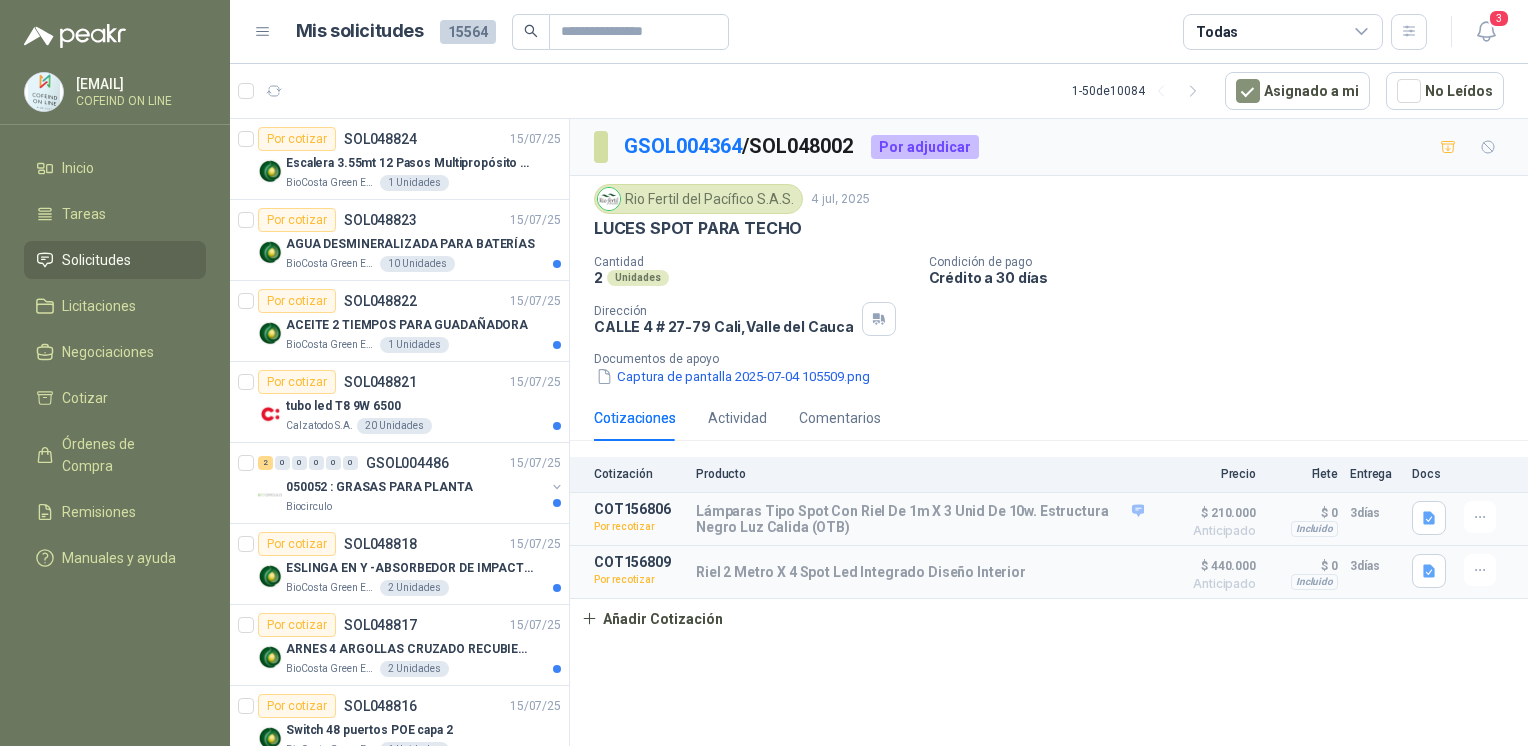 click on "Detalles" at bounding box center (0, 0) 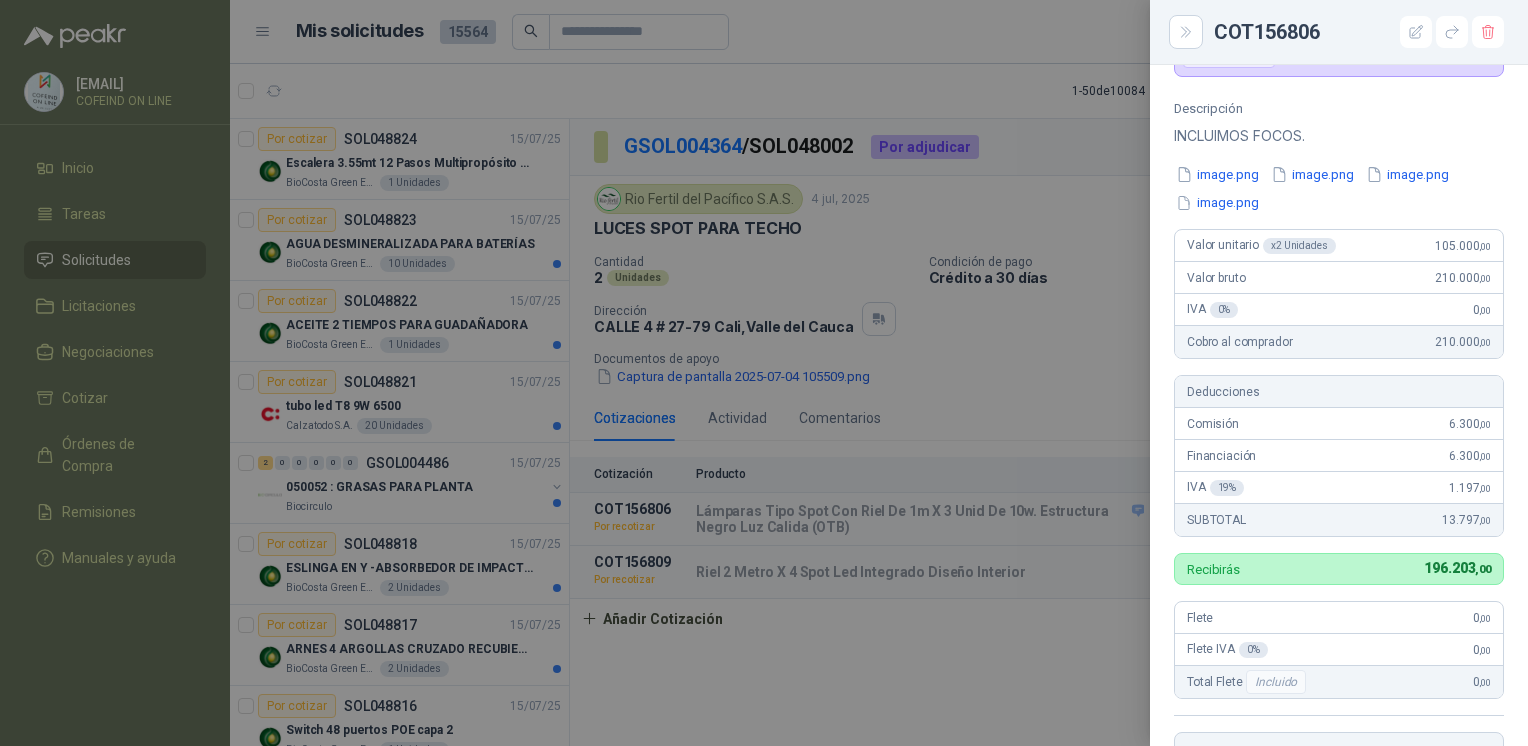 scroll, scrollTop: 156, scrollLeft: 0, axis: vertical 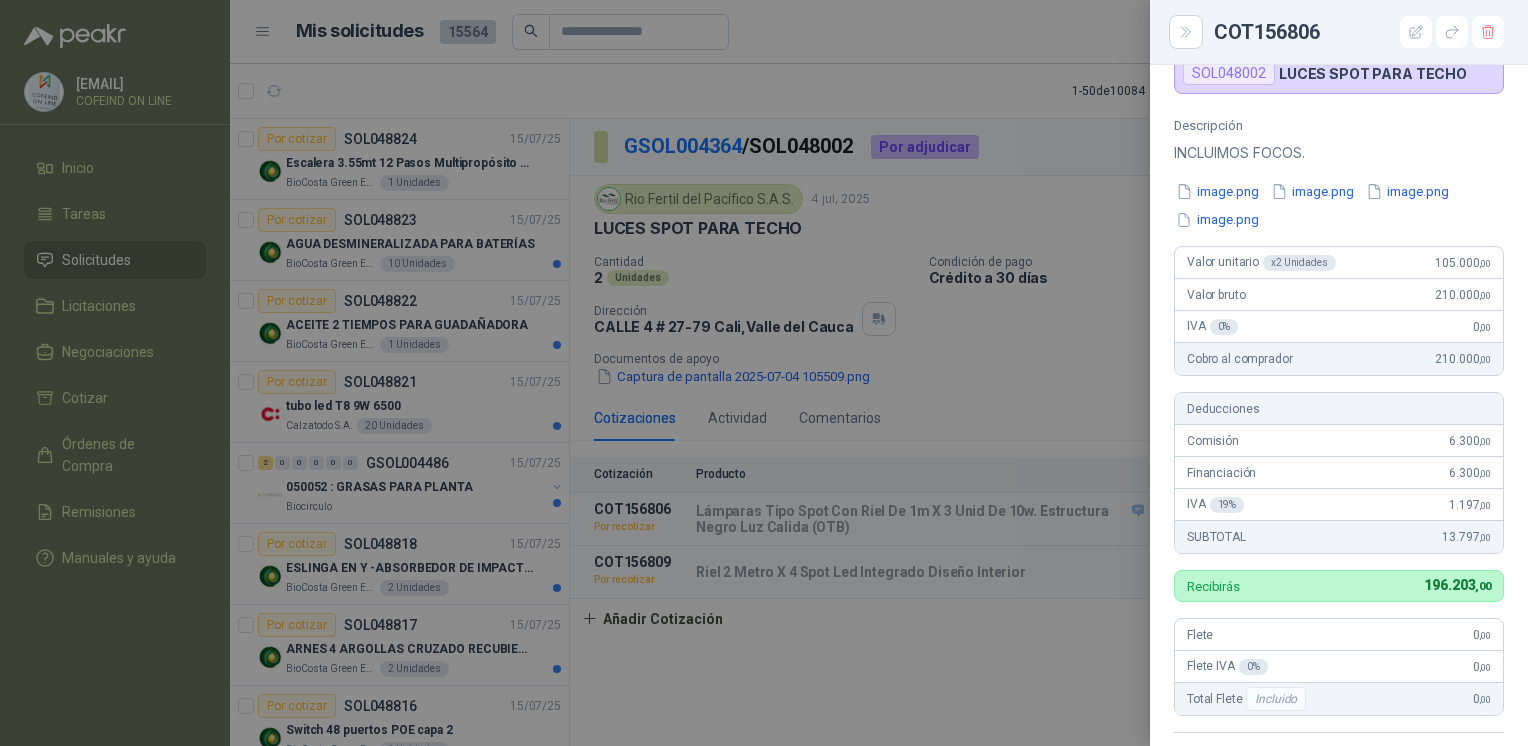 click on "image.png" at bounding box center (1217, 191) 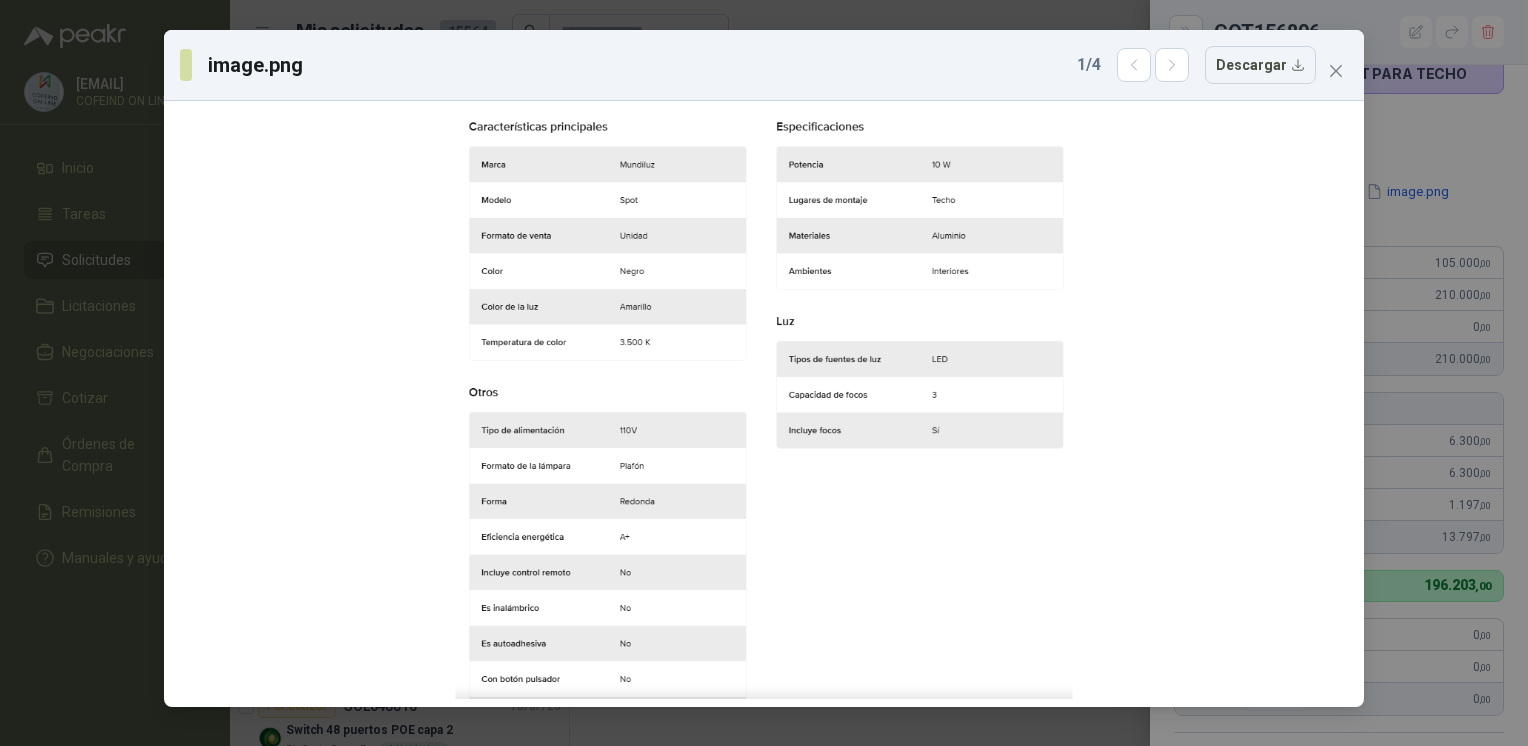 click on "image.png   1 / 4 Descargar" at bounding box center [764, 373] 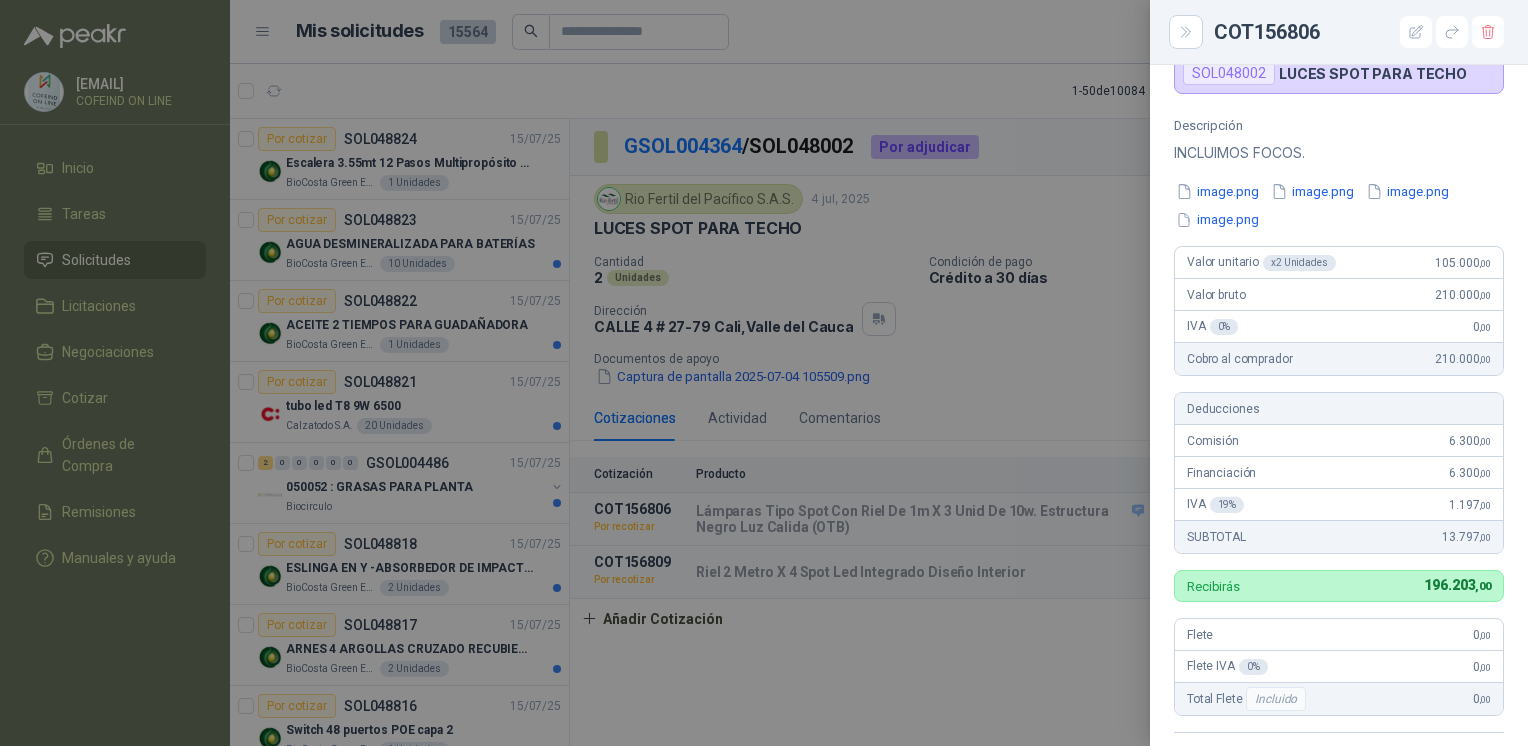 click on "image.png" at bounding box center (1407, 191) 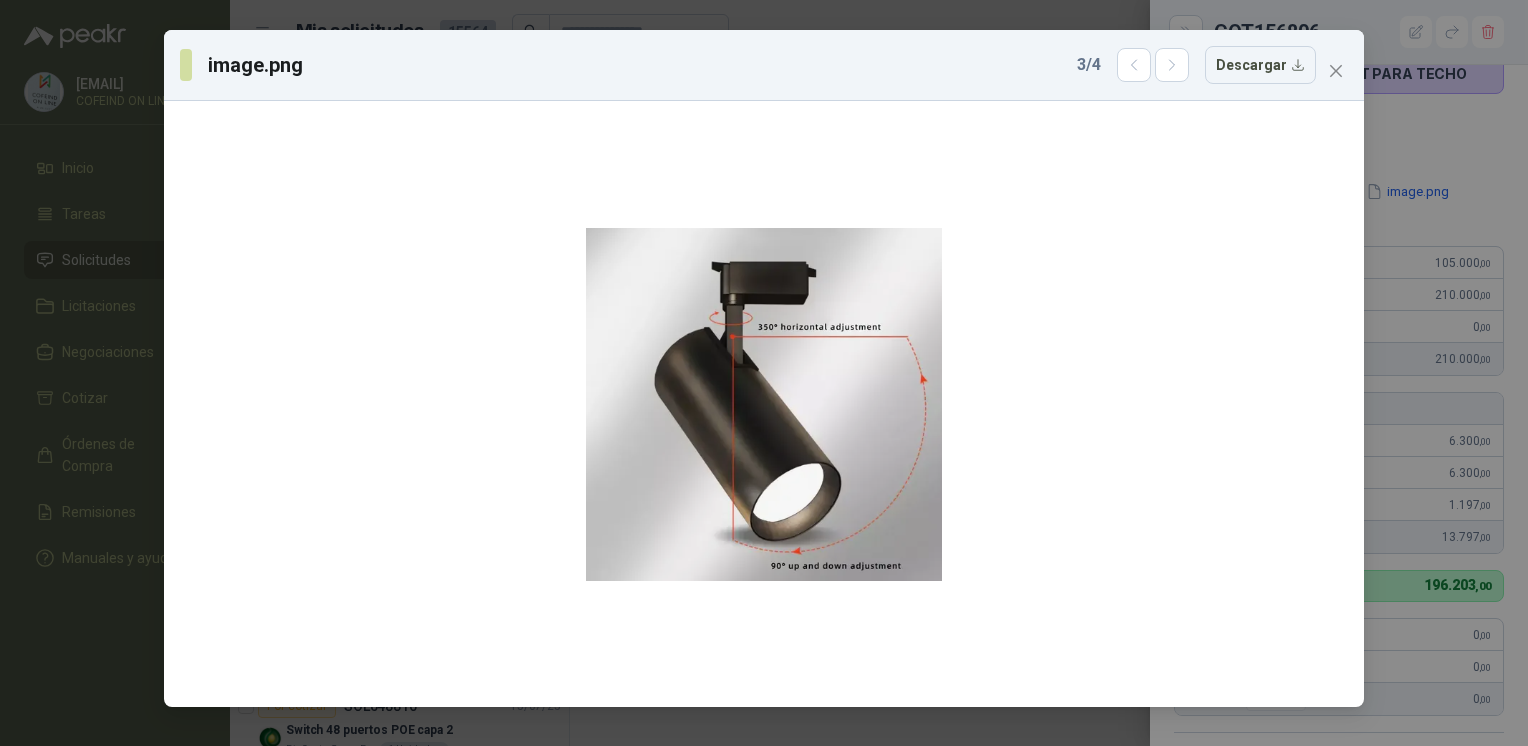 click on "image.png   3 / 4 Descargar" at bounding box center (764, 65) 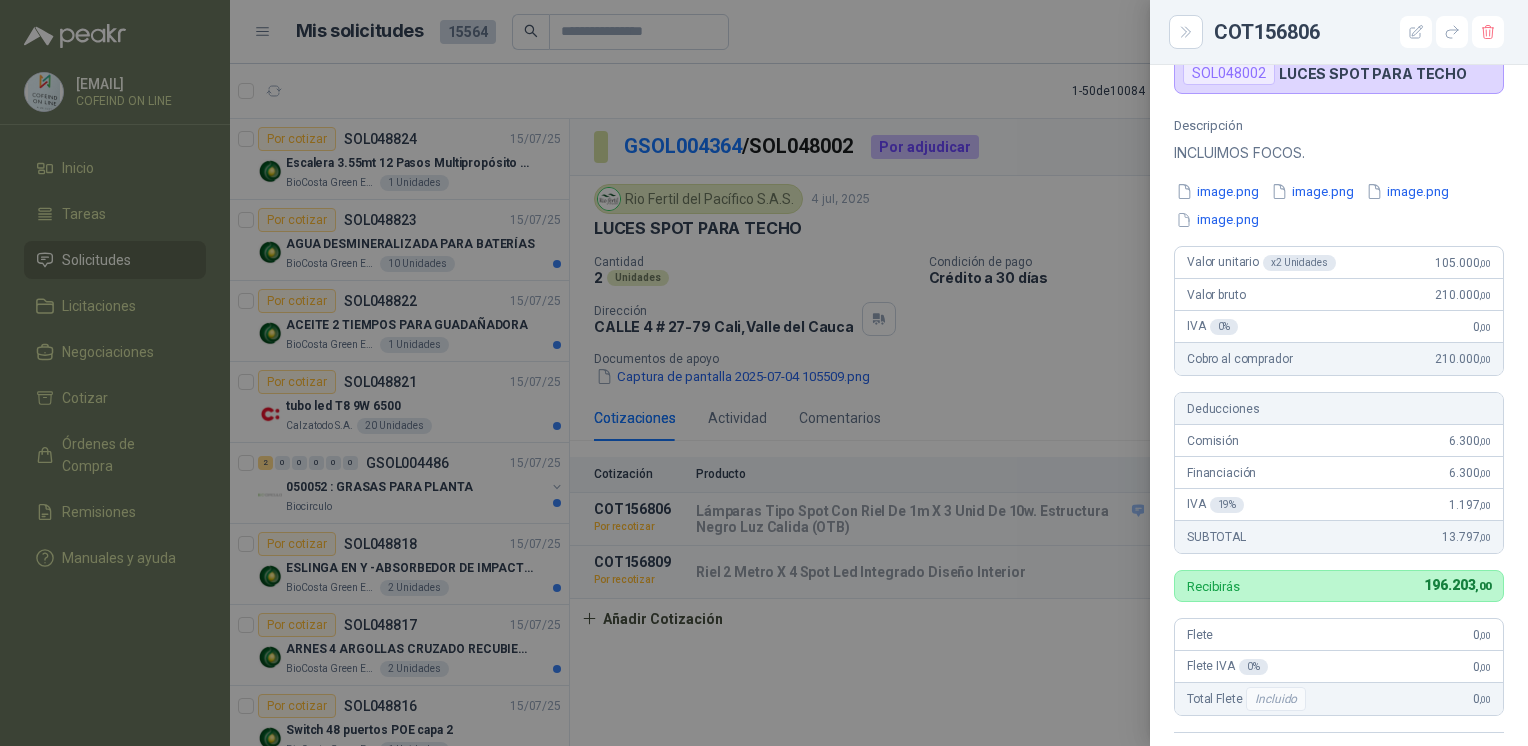 click on "image.png" at bounding box center (1217, 220) 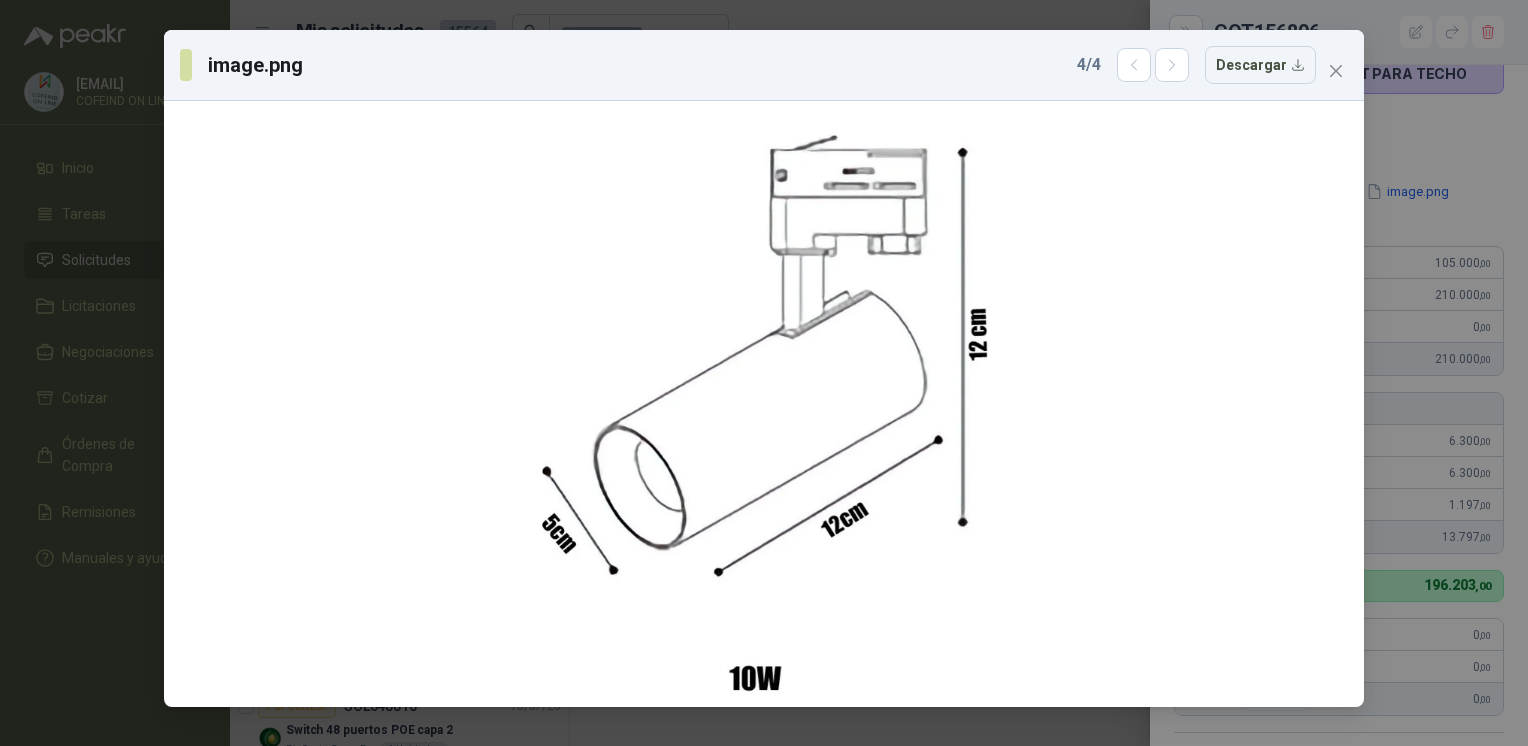 click on "image.png   4 / 4 Descargar" at bounding box center (764, 65) 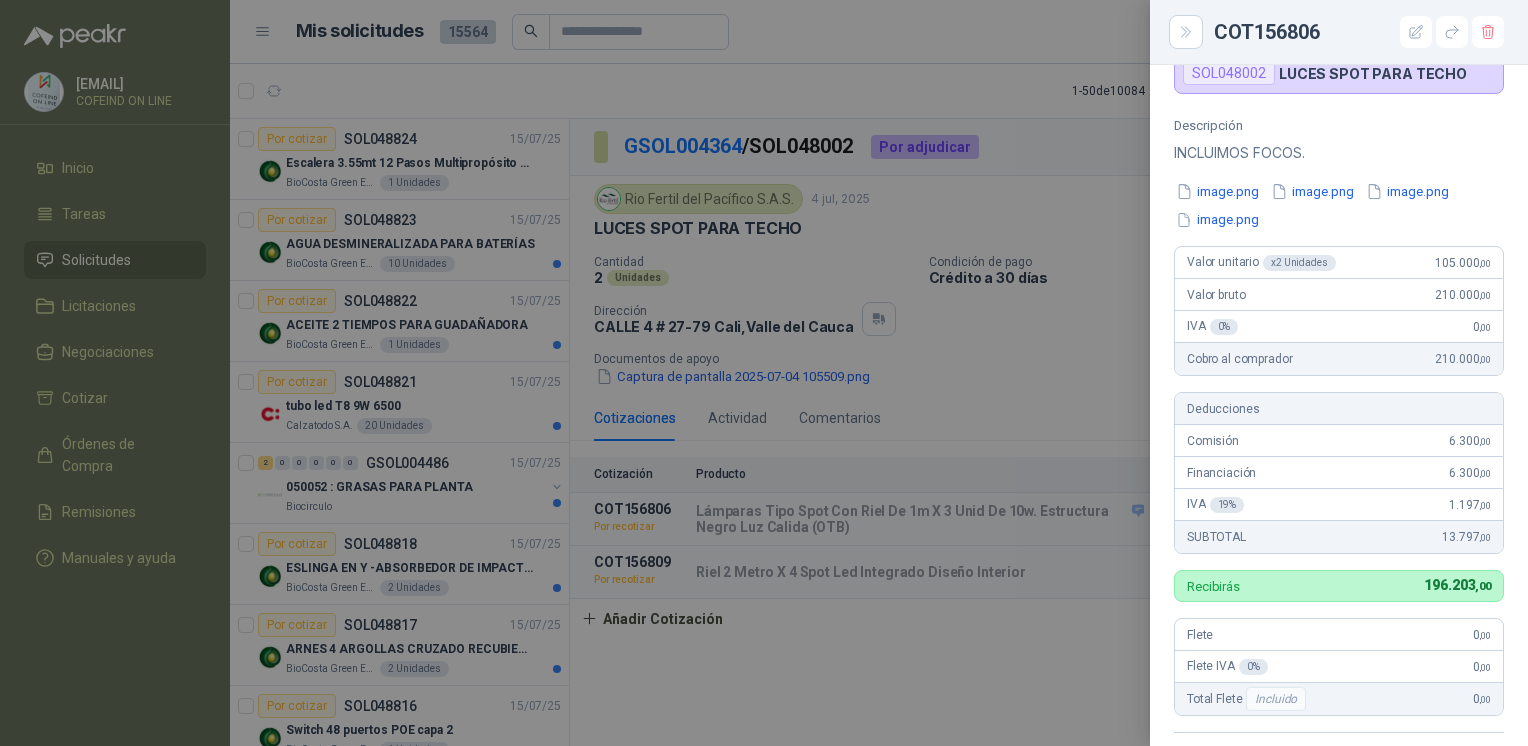 click at bounding box center (764, 373) 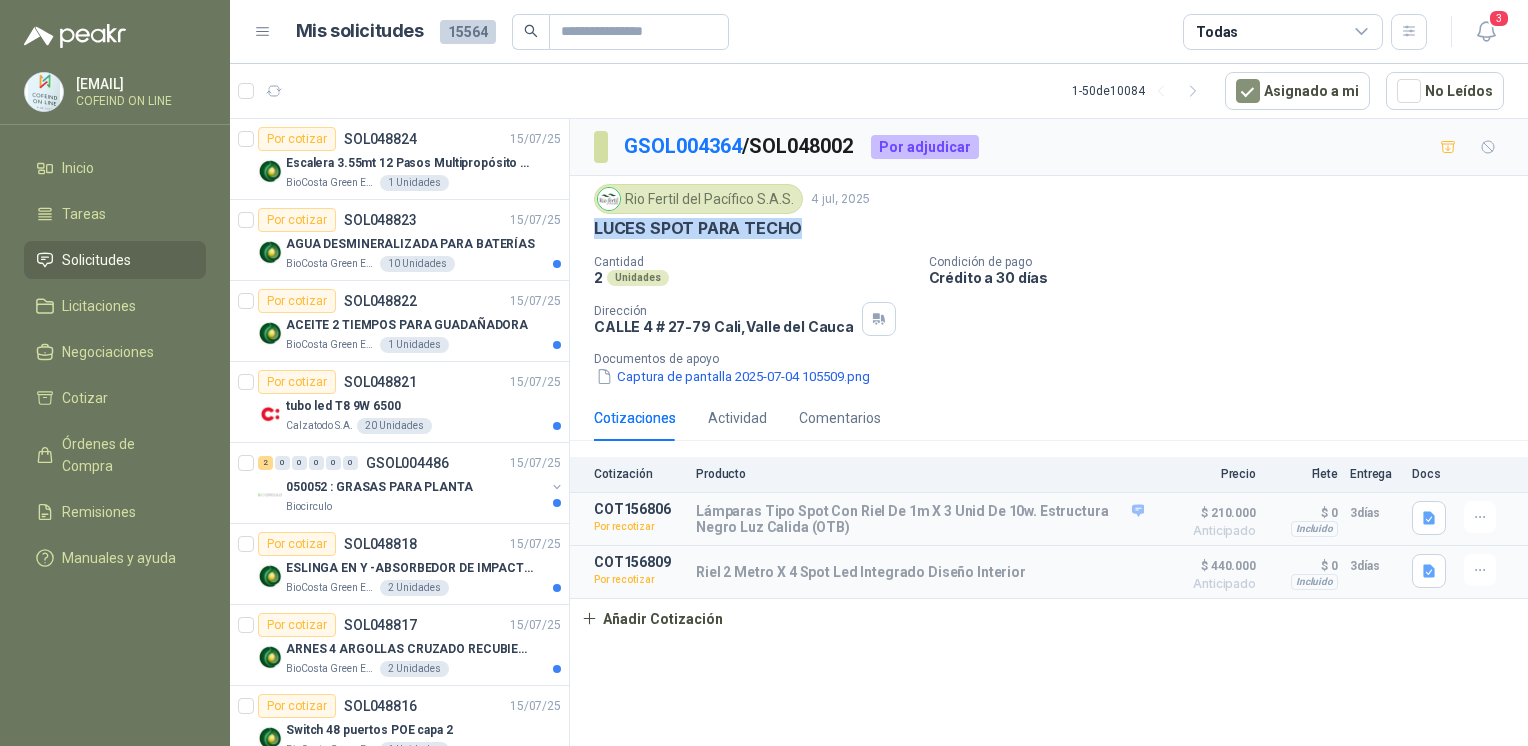 drag, startPoint x: 798, startPoint y: 222, endPoint x: 584, endPoint y: 227, distance: 214.05841 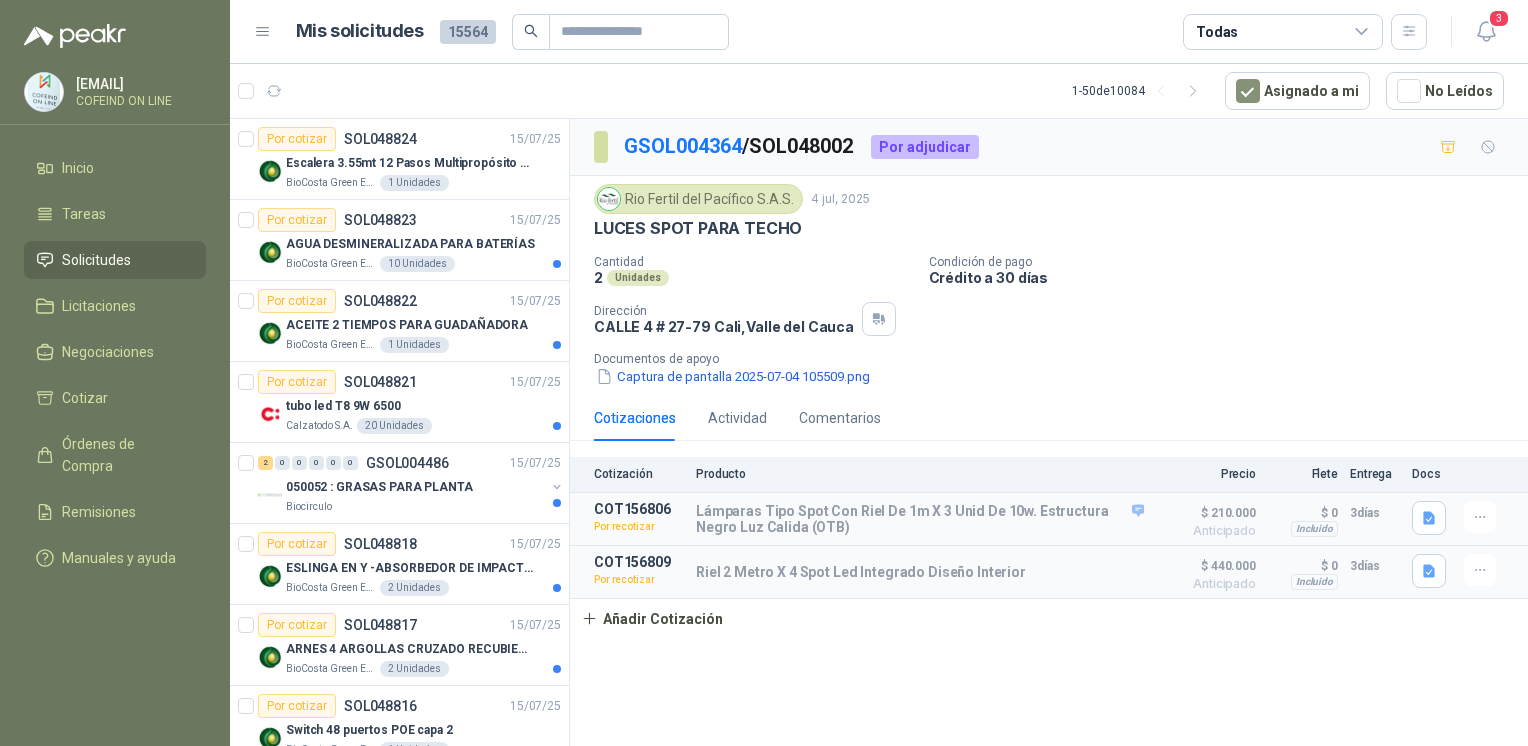 click on "Riel 2 Metro X 4 Spot Led Integrado Diseño Interior" at bounding box center [861, 572] 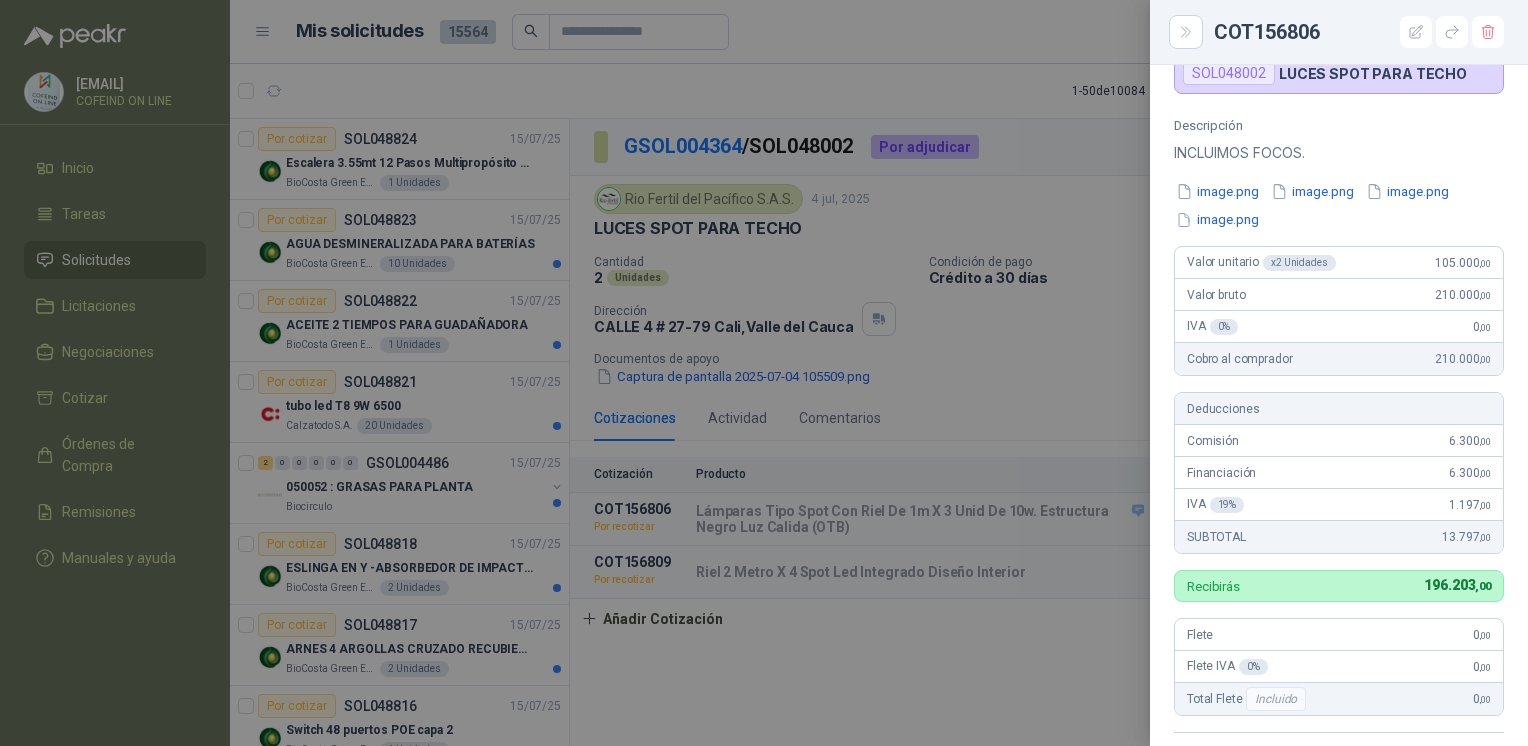 scroll, scrollTop: 132, scrollLeft: 0, axis: vertical 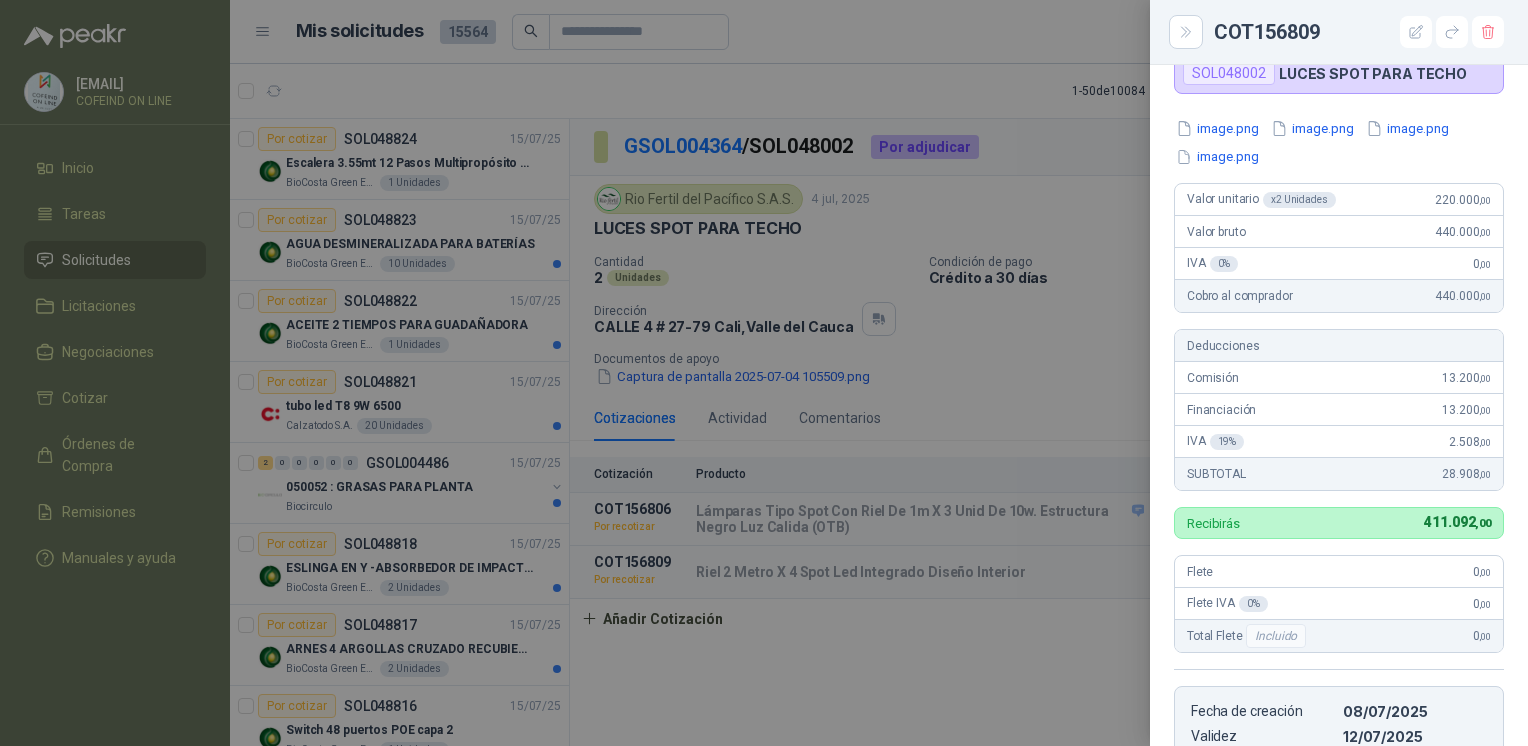 click on "image.png" at bounding box center [1217, 157] 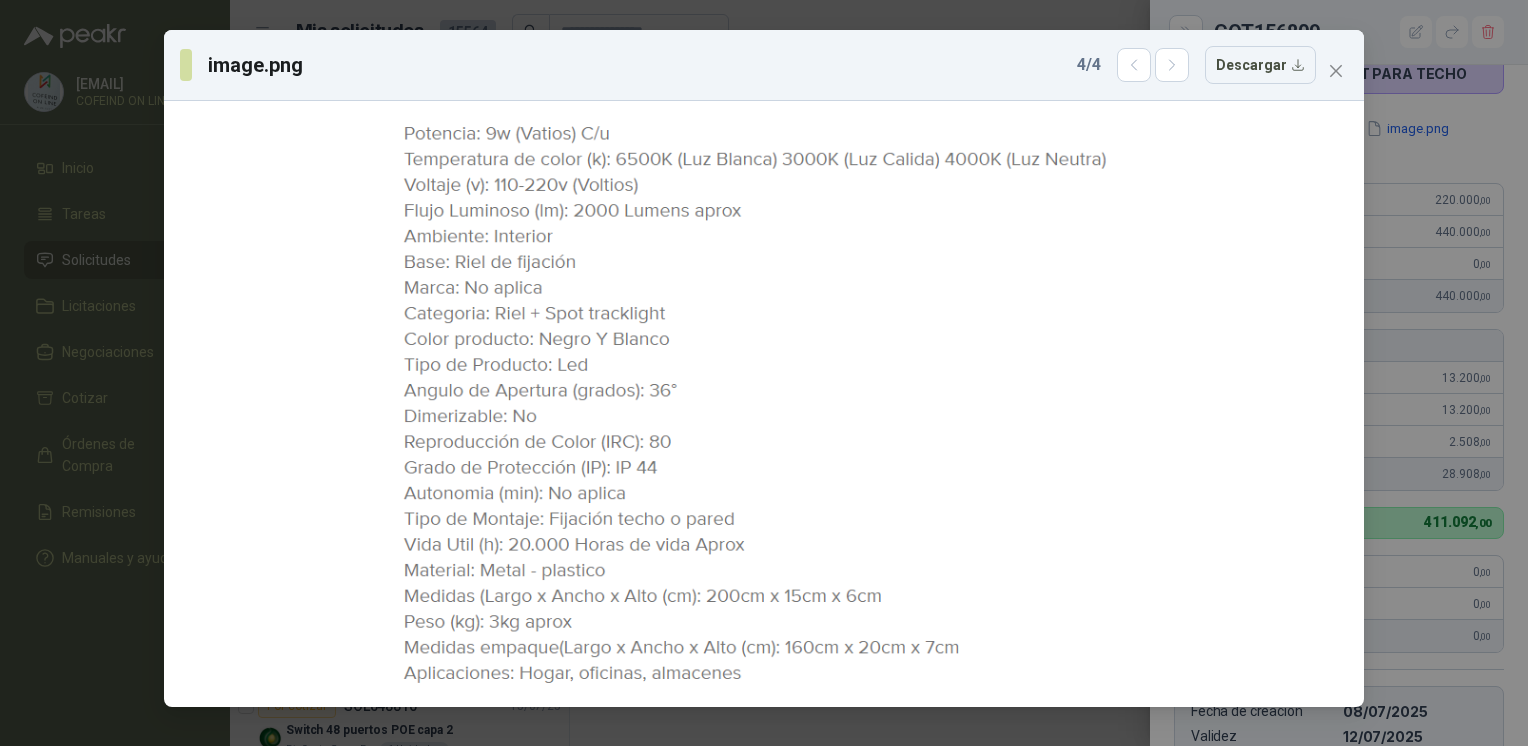 click on "image.png   4 / 4 Descargar" at bounding box center [764, 373] 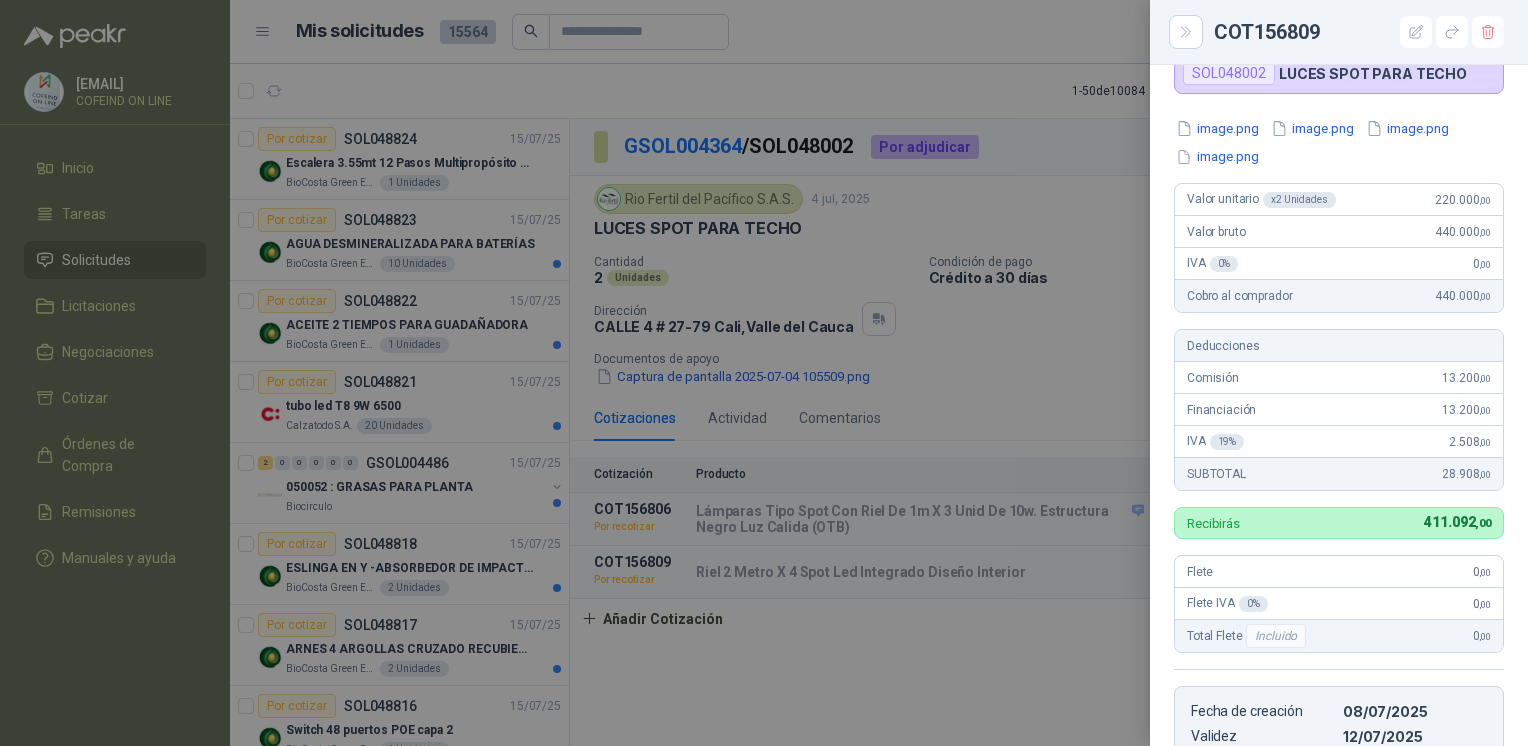 click on "image.png" at bounding box center (1312, 128) 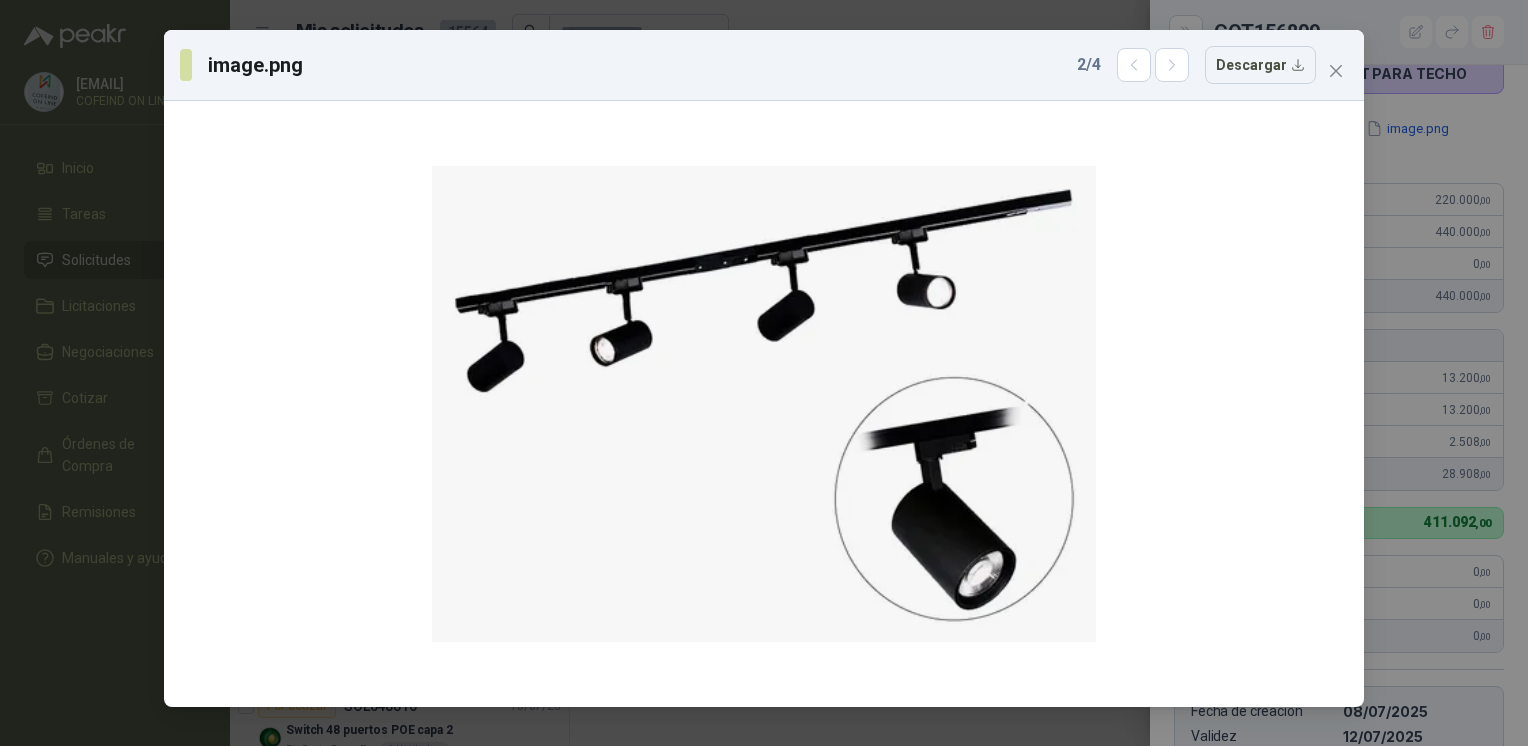 click on "image.png   2 / 4 Descargar" at bounding box center [764, 373] 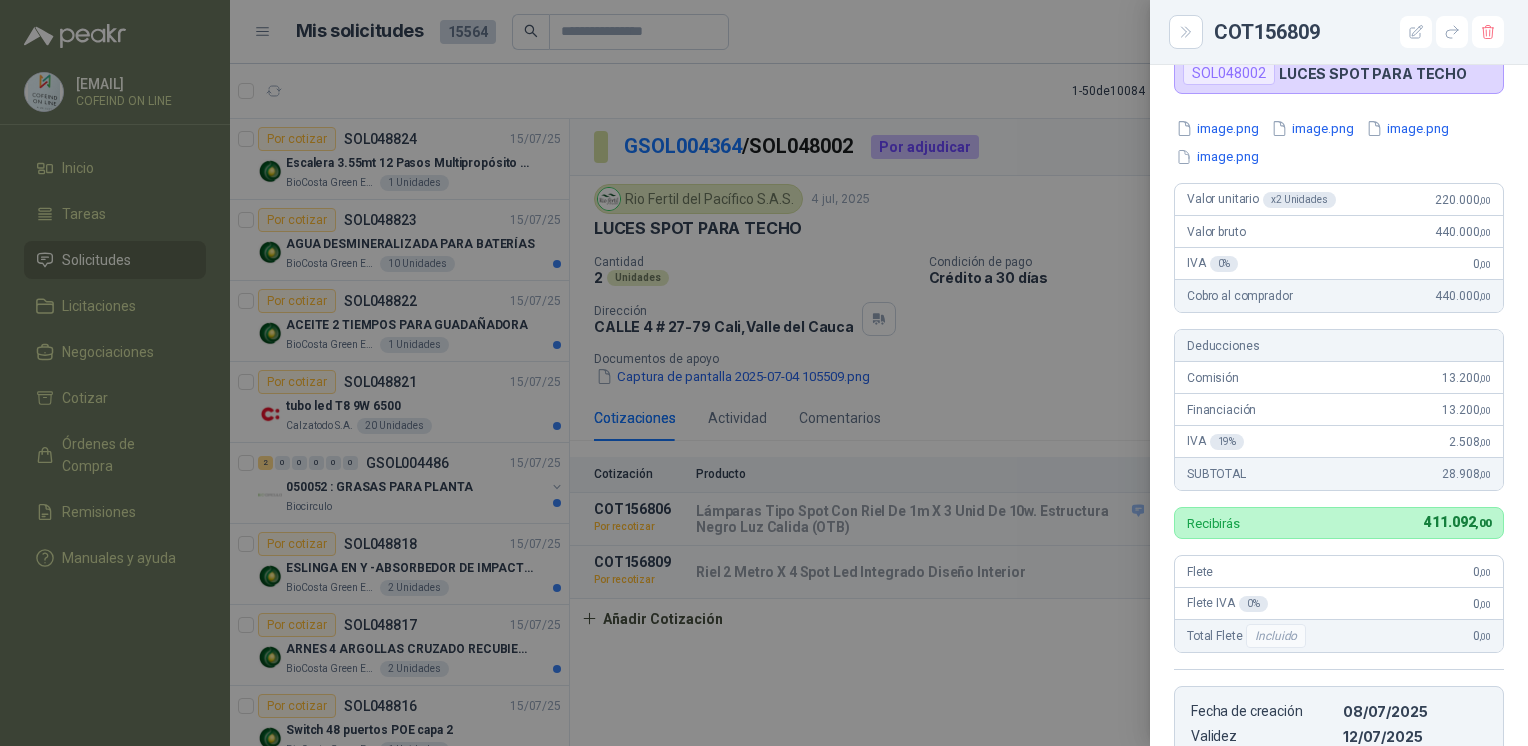 click on "image.png" at bounding box center (1407, 128) 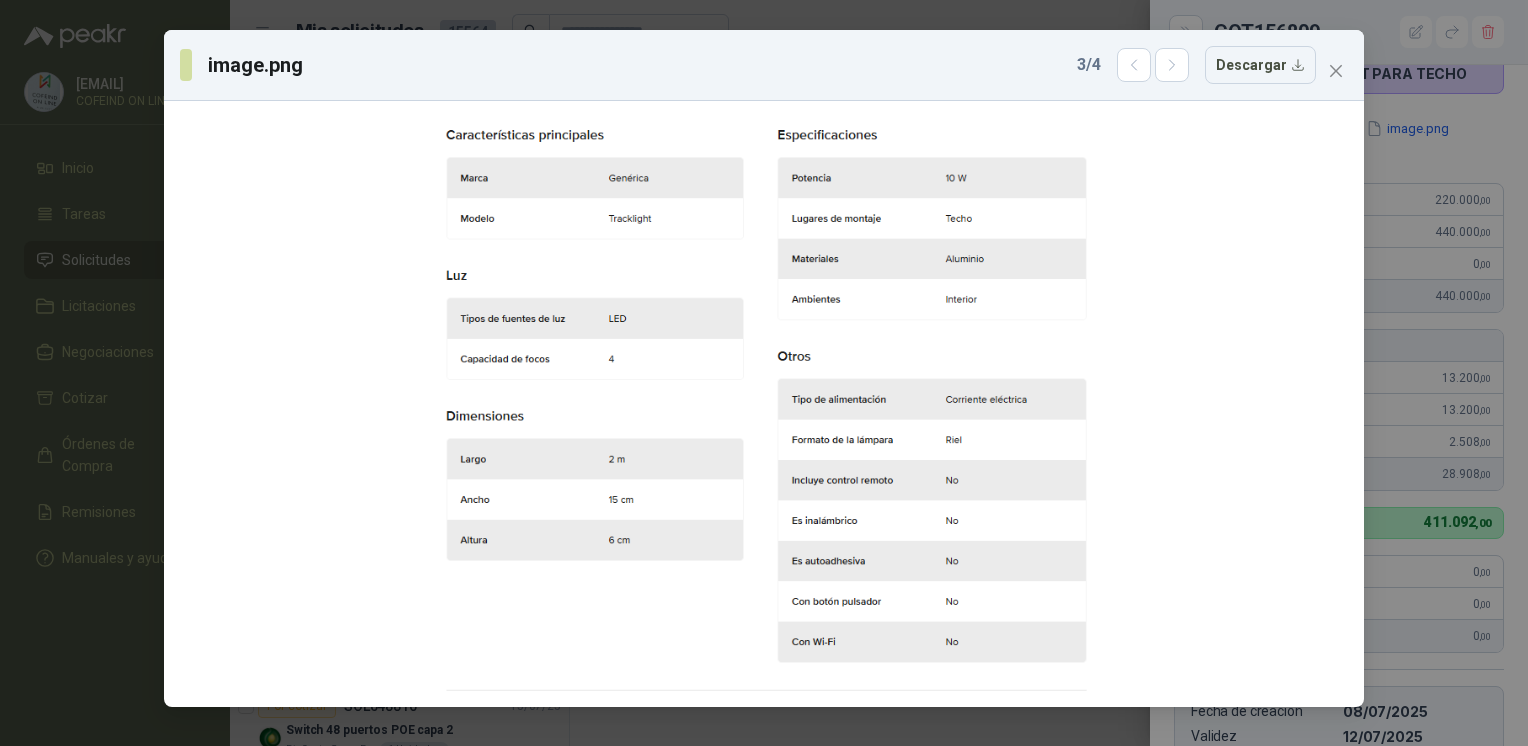 click at bounding box center [1336, 71] 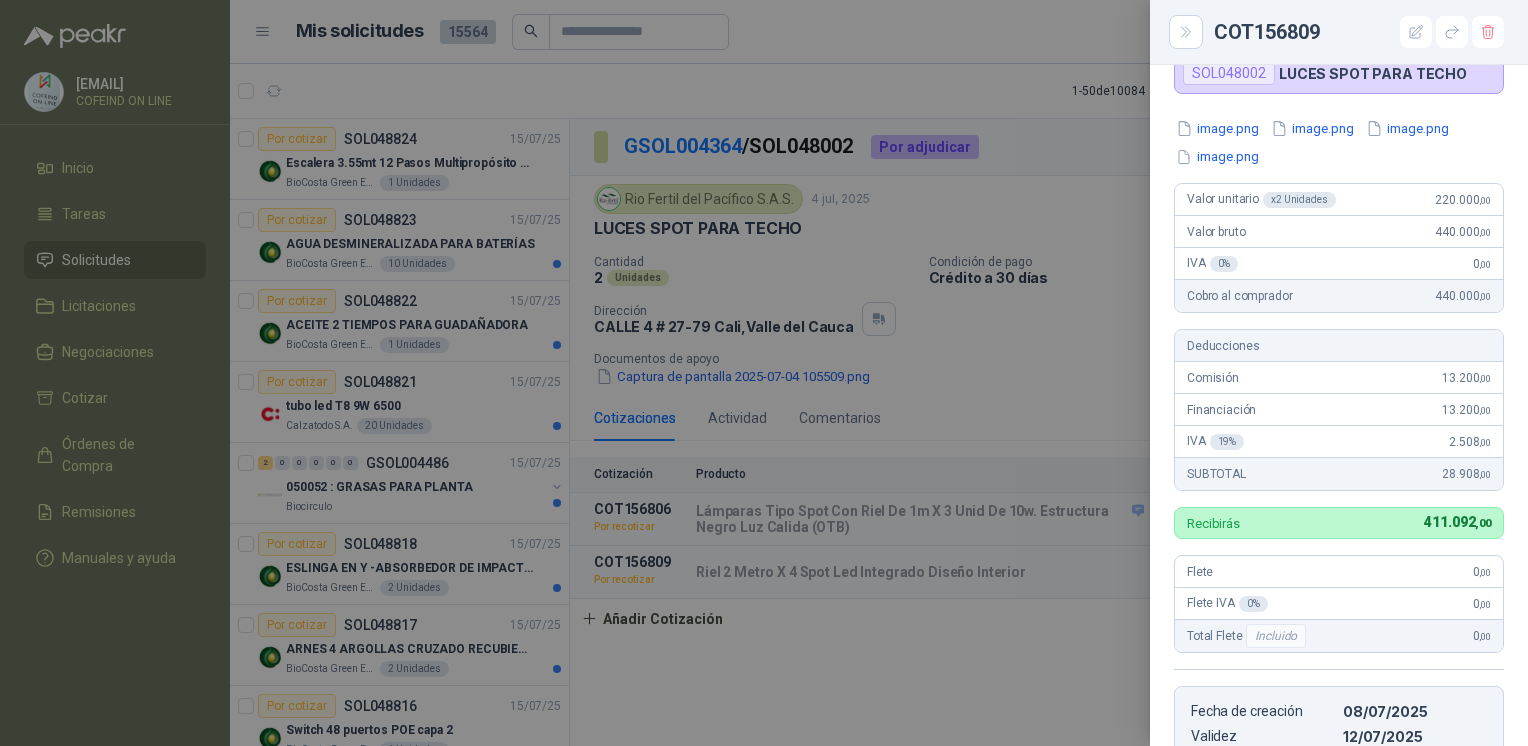 click at bounding box center (764, 373) 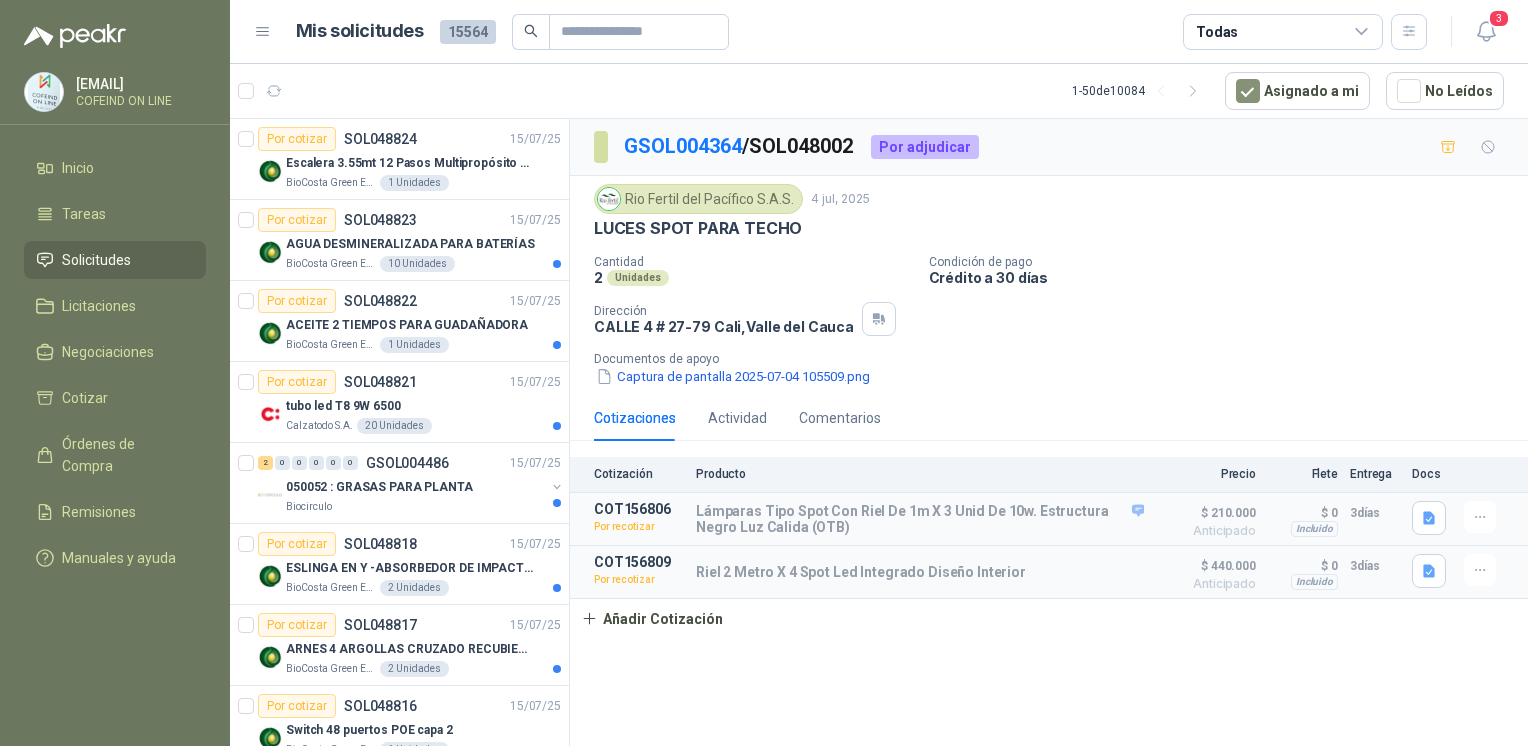 click 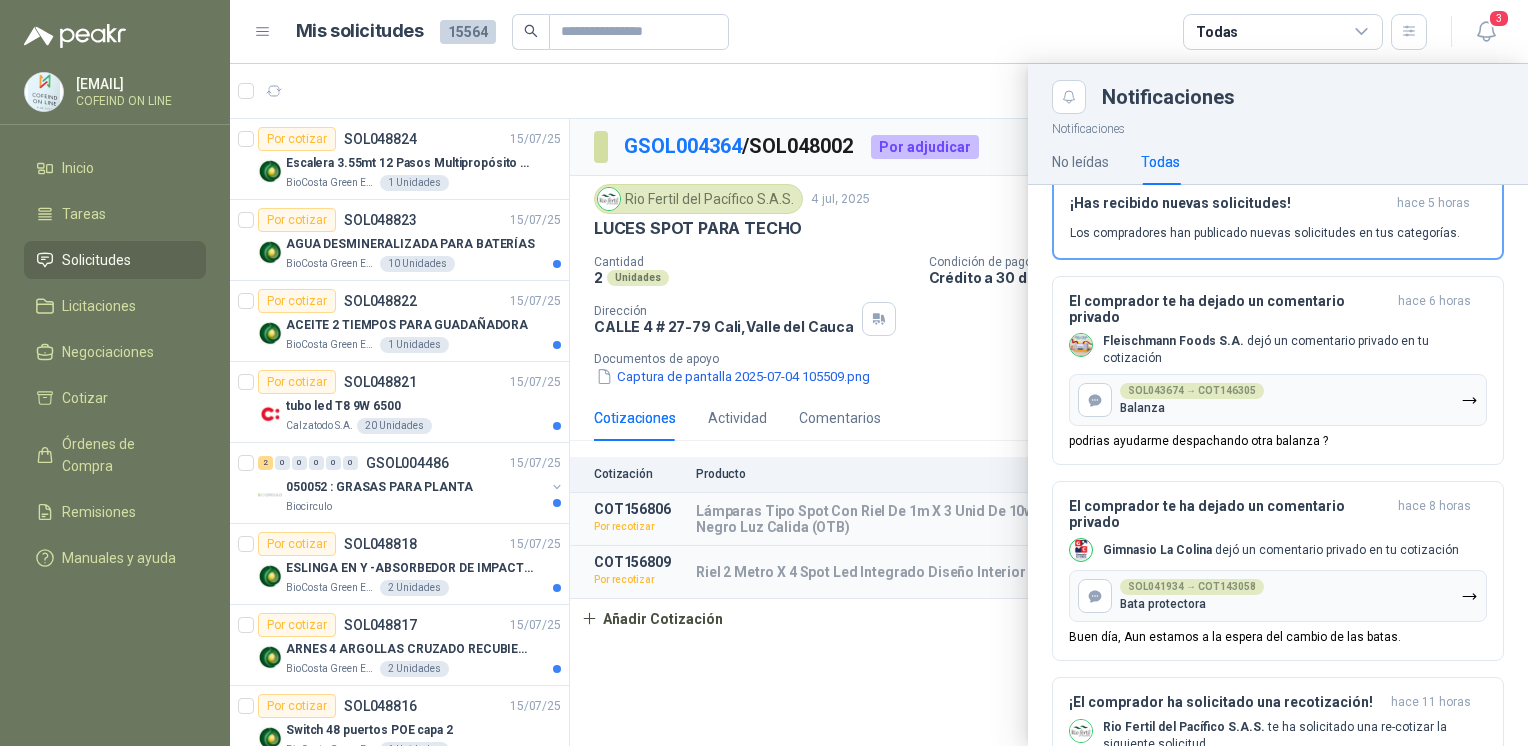 scroll, scrollTop: 0, scrollLeft: 0, axis: both 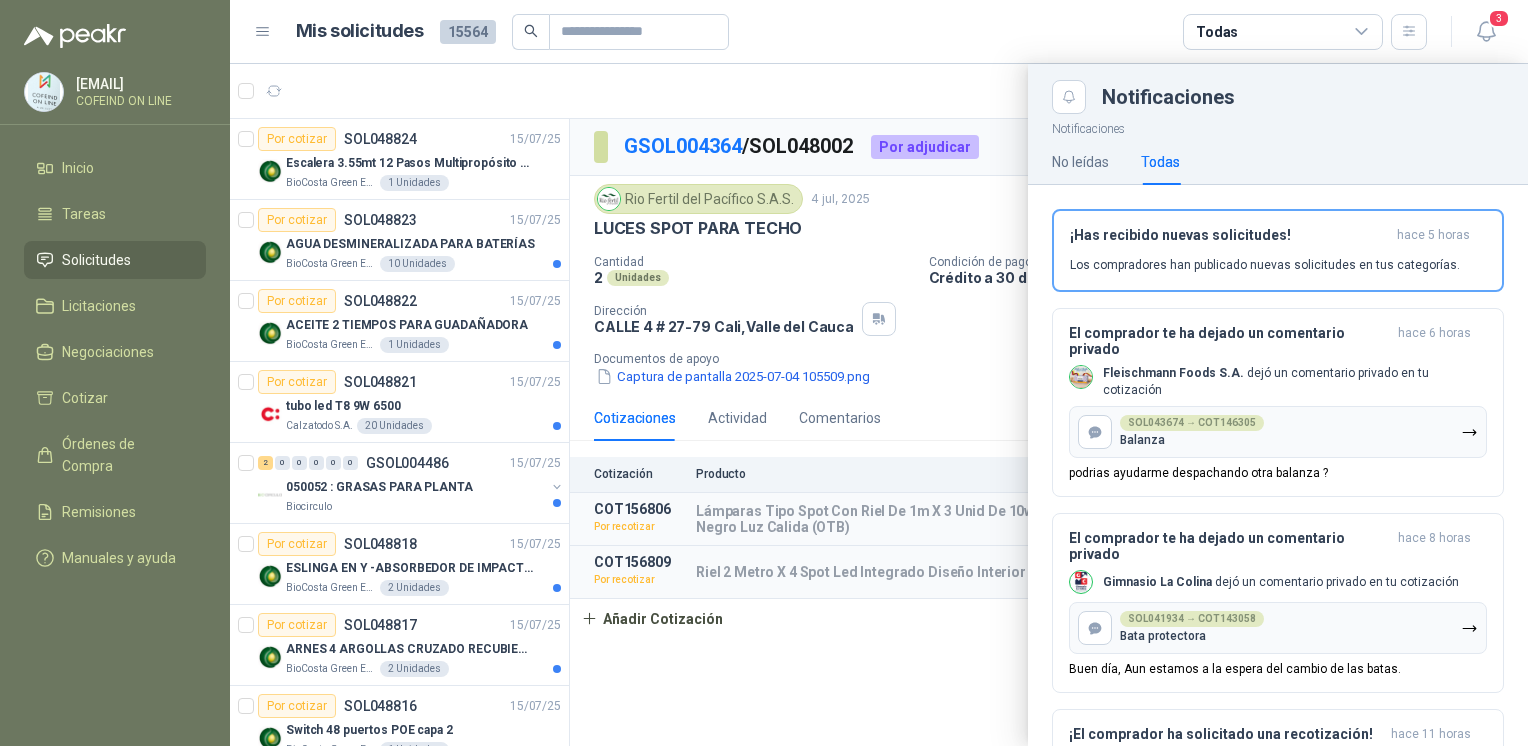click on "podrias ayudarme despachando otra balanza ?" at bounding box center (1198, 473) 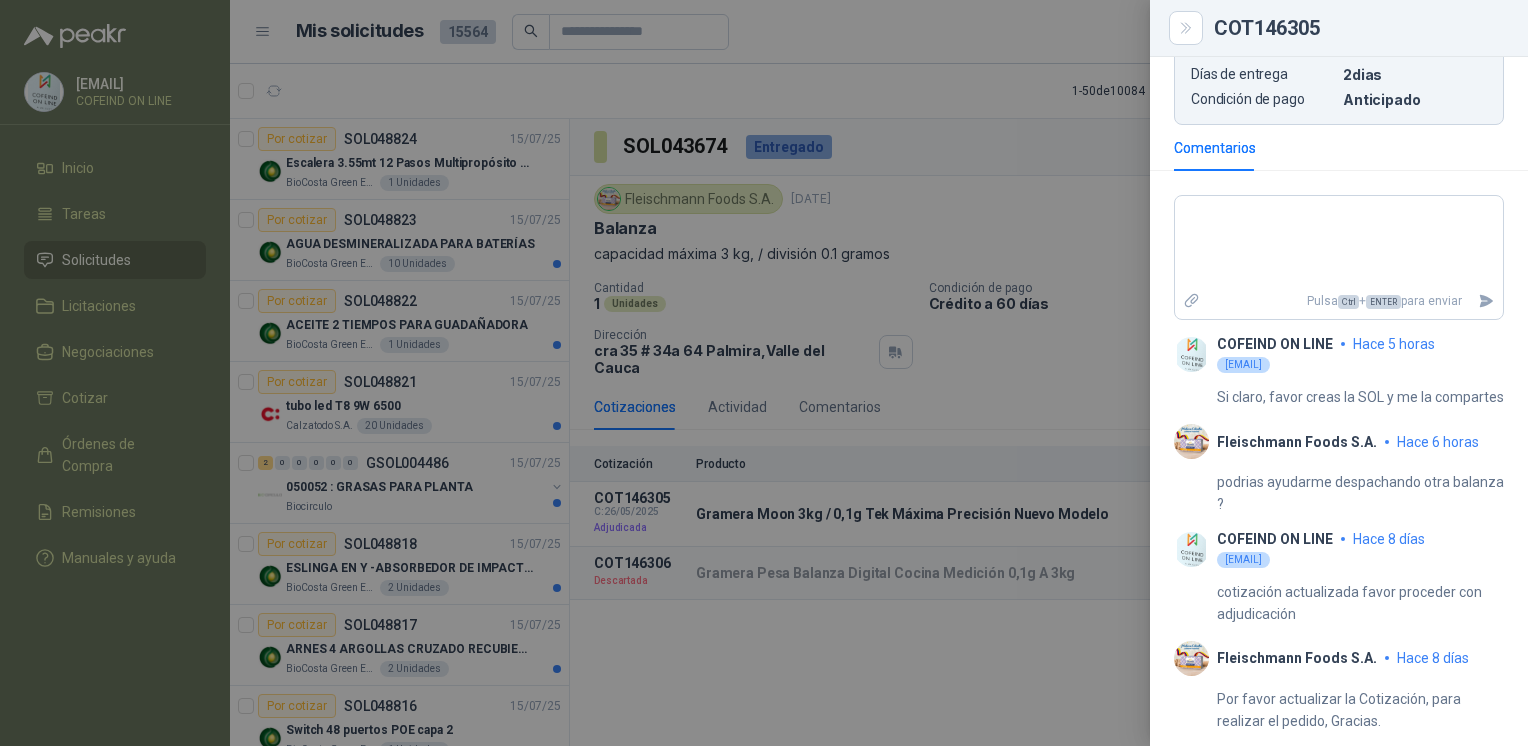 scroll, scrollTop: 804, scrollLeft: 0, axis: vertical 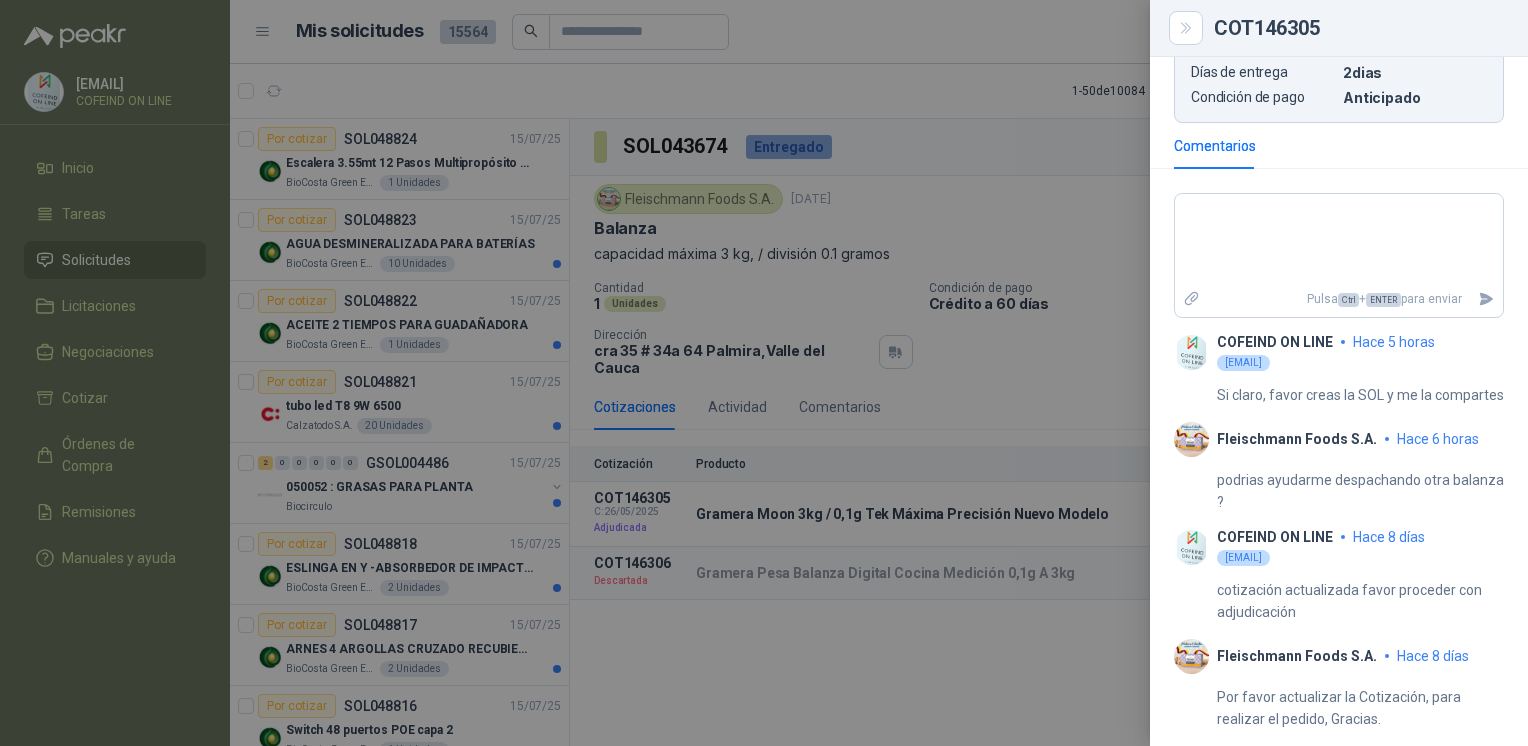 click at bounding box center (764, 373) 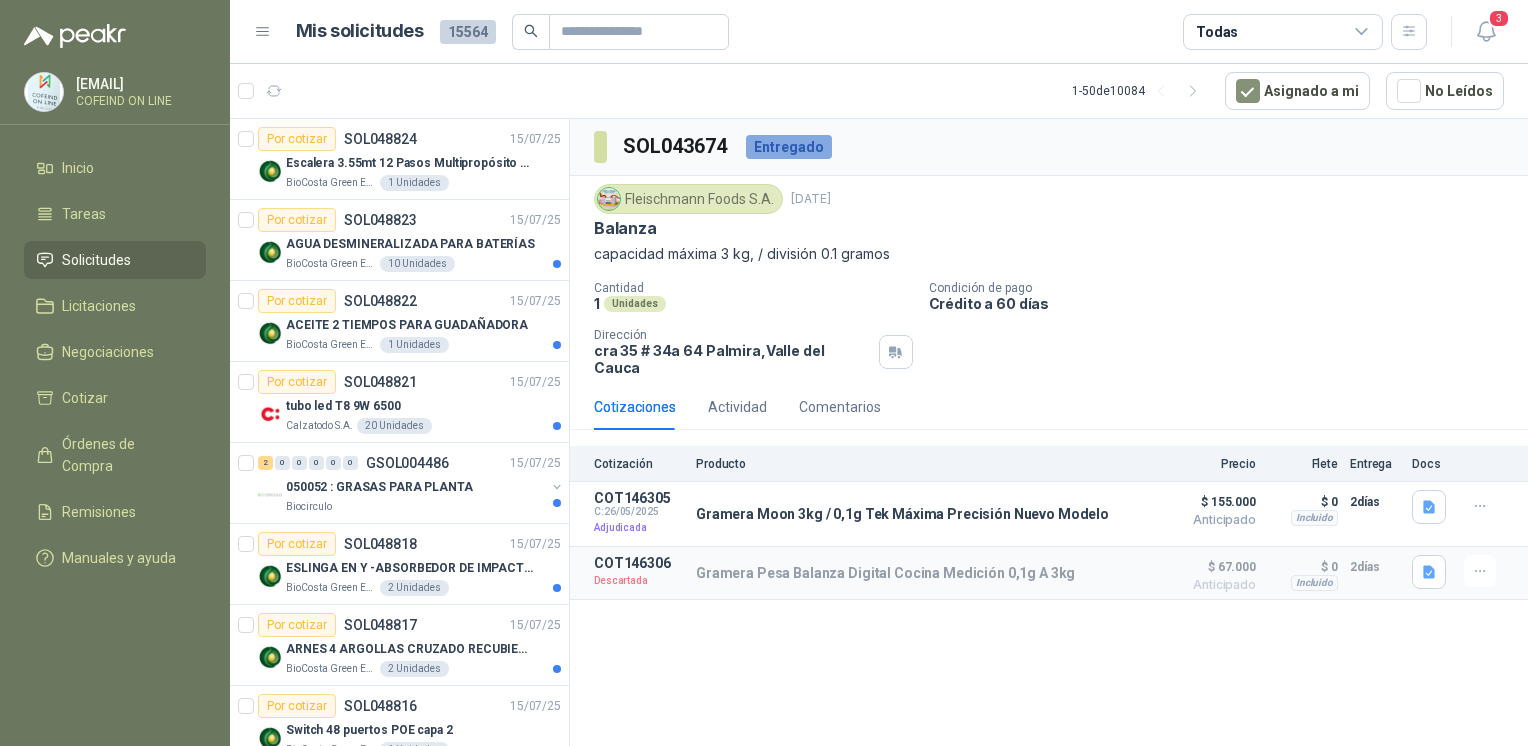 click on "Detalles" at bounding box center [0, 0] 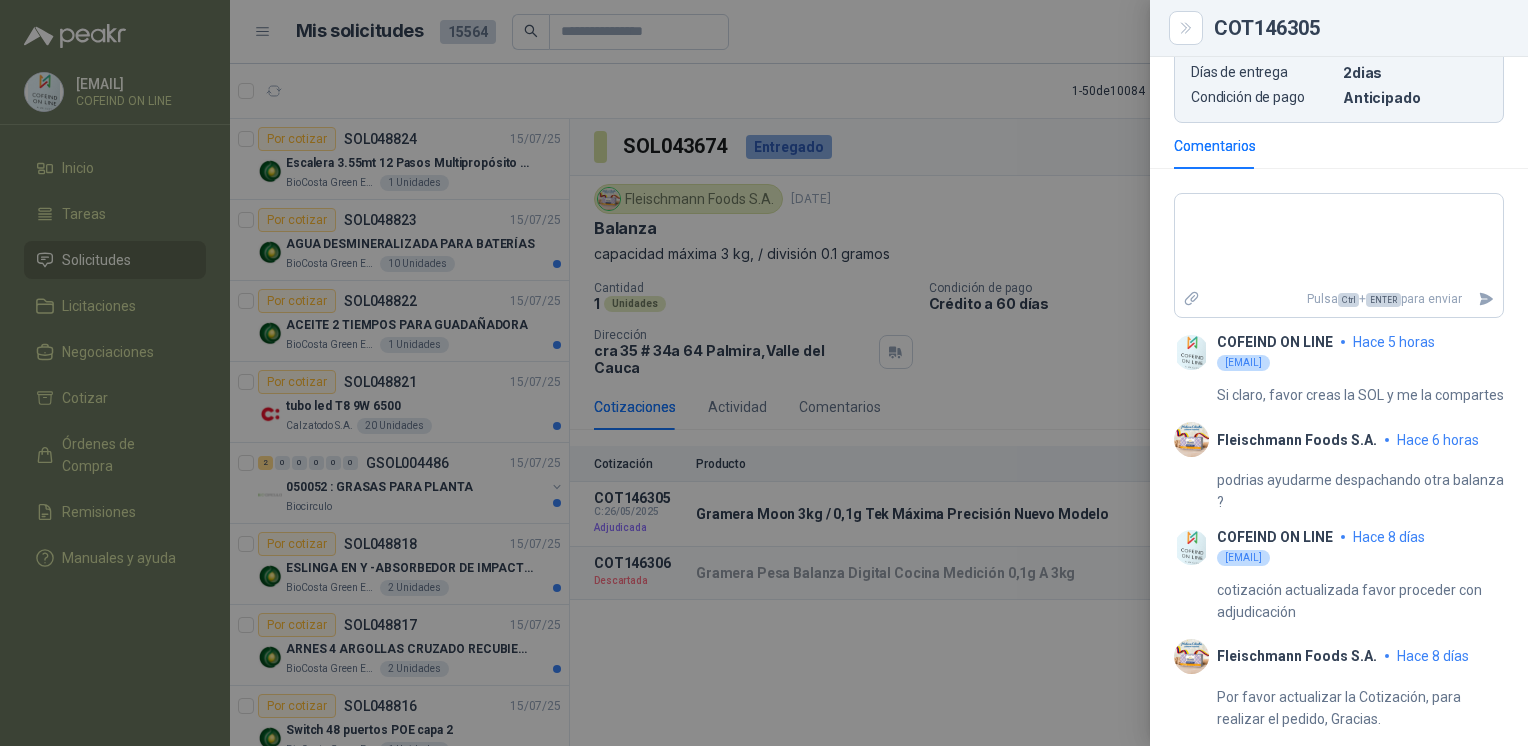 click at bounding box center (764, 373) 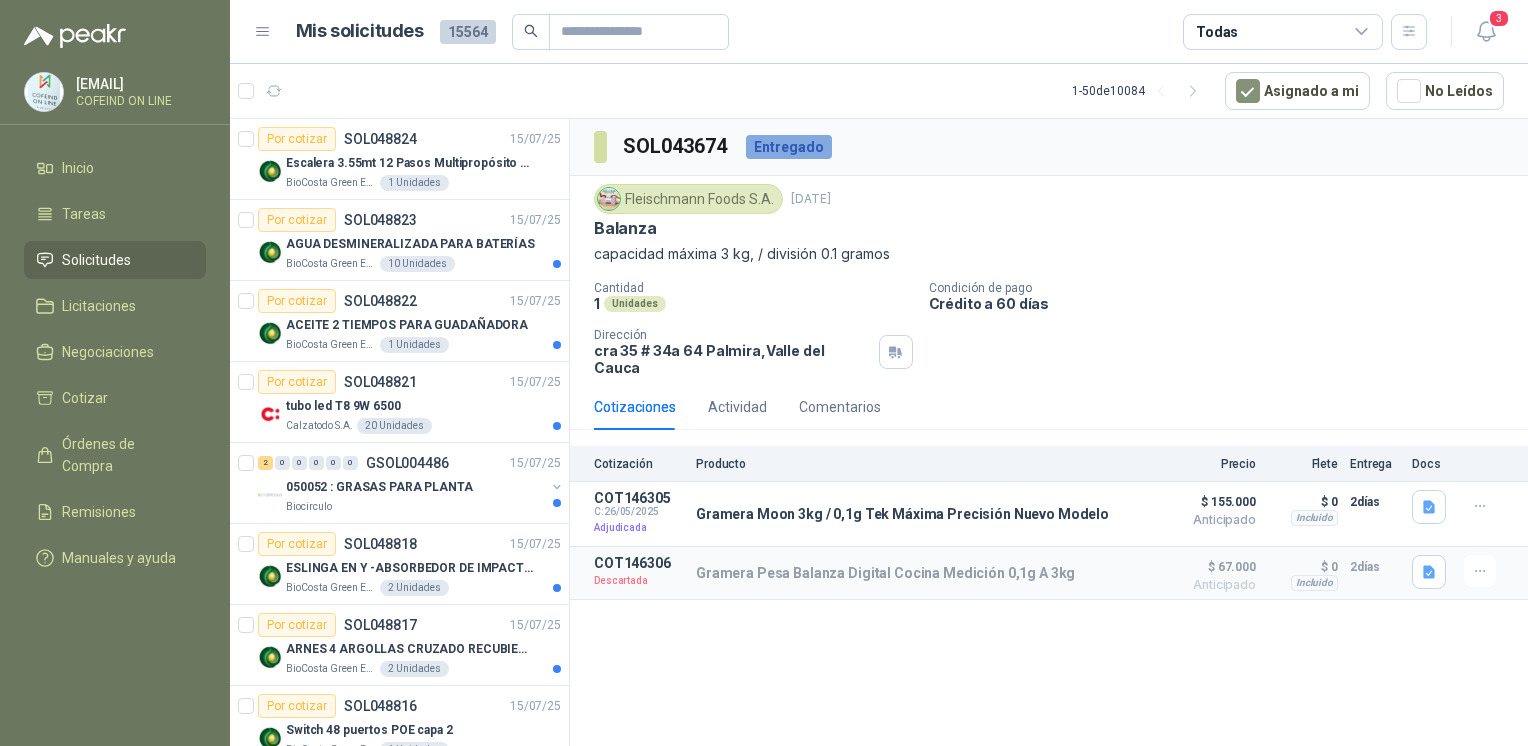 click on "Detalles" at bounding box center (0, 0) 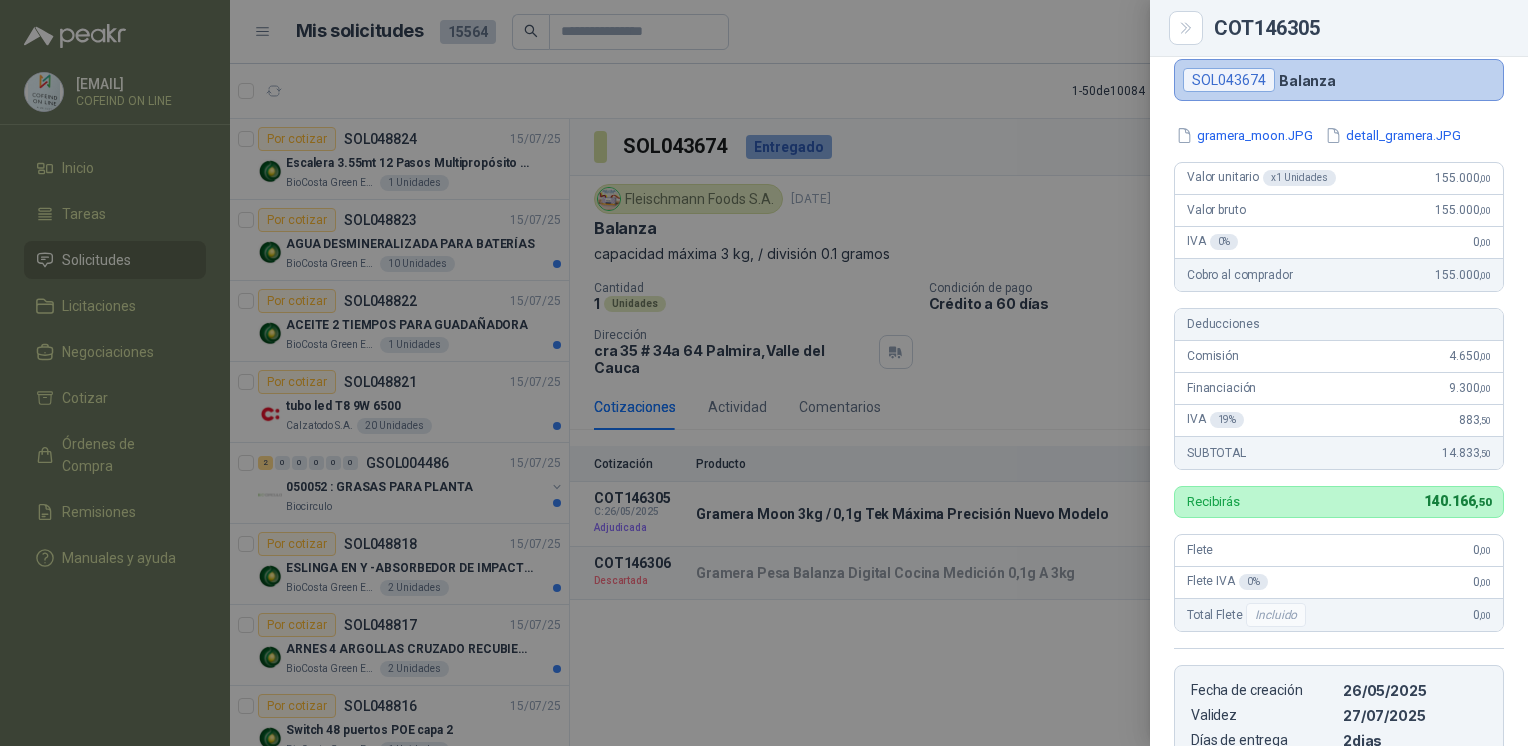 scroll, scrollTop: 116, scrollLeft: 0, axis: vertical 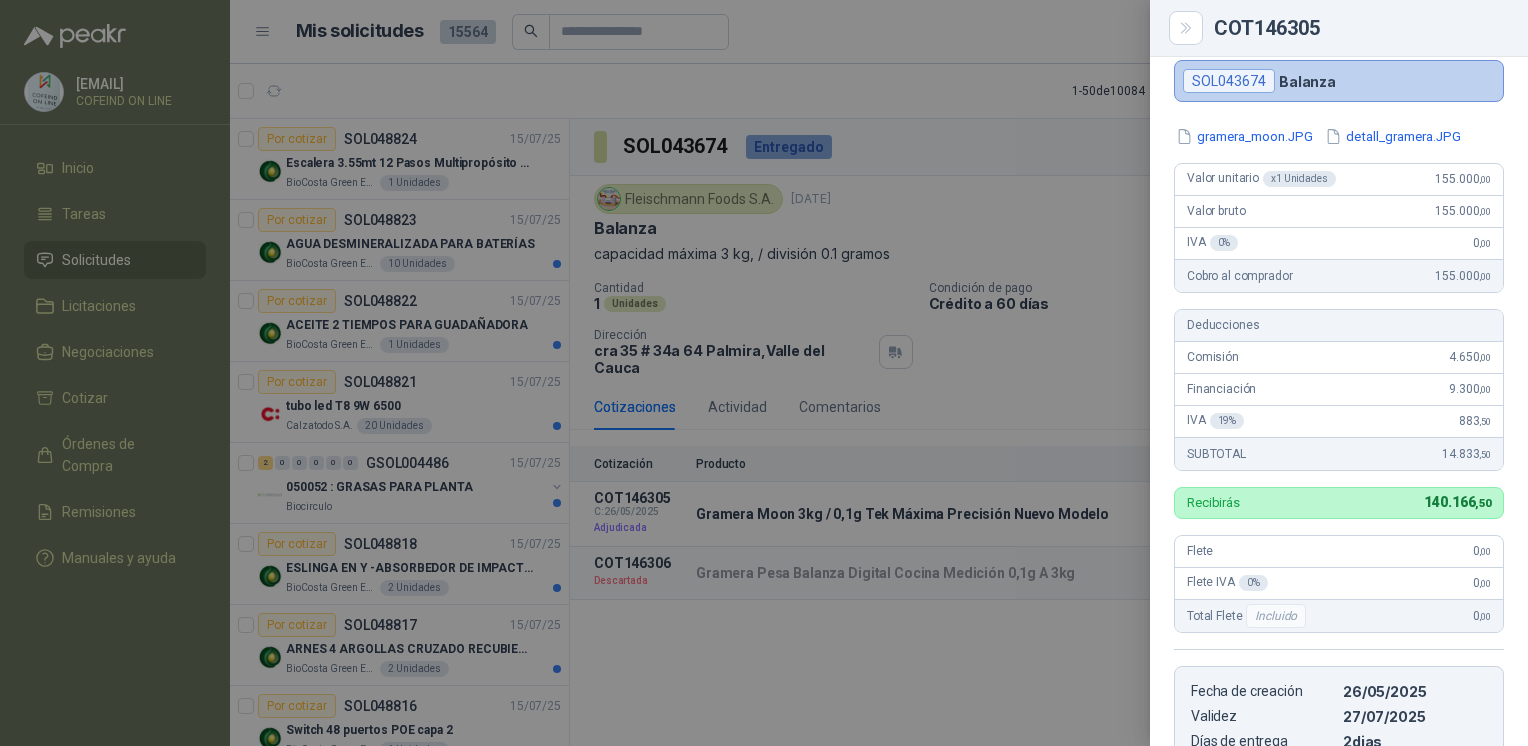click on "gramera_moon.JPG" at bounding box center [1244, 136] 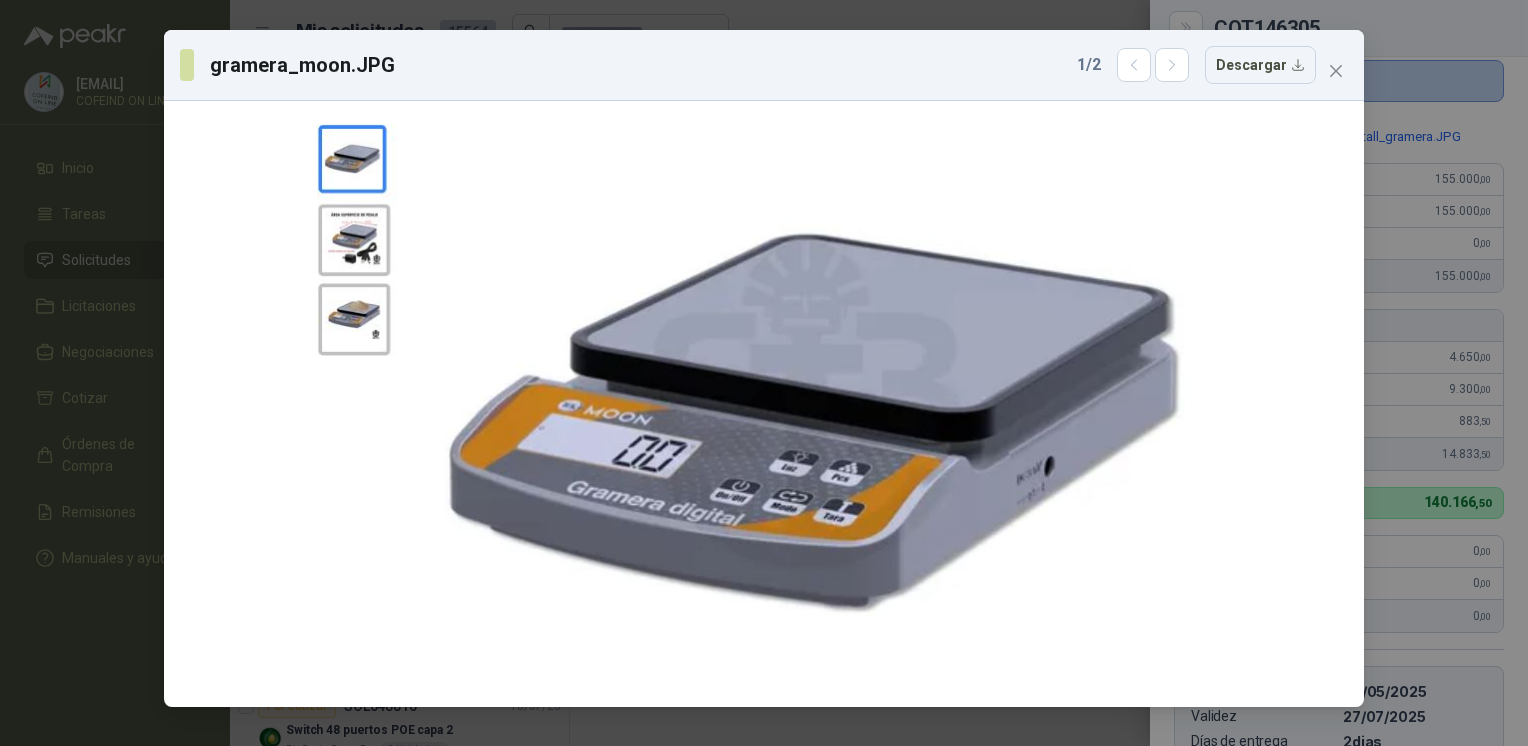 click 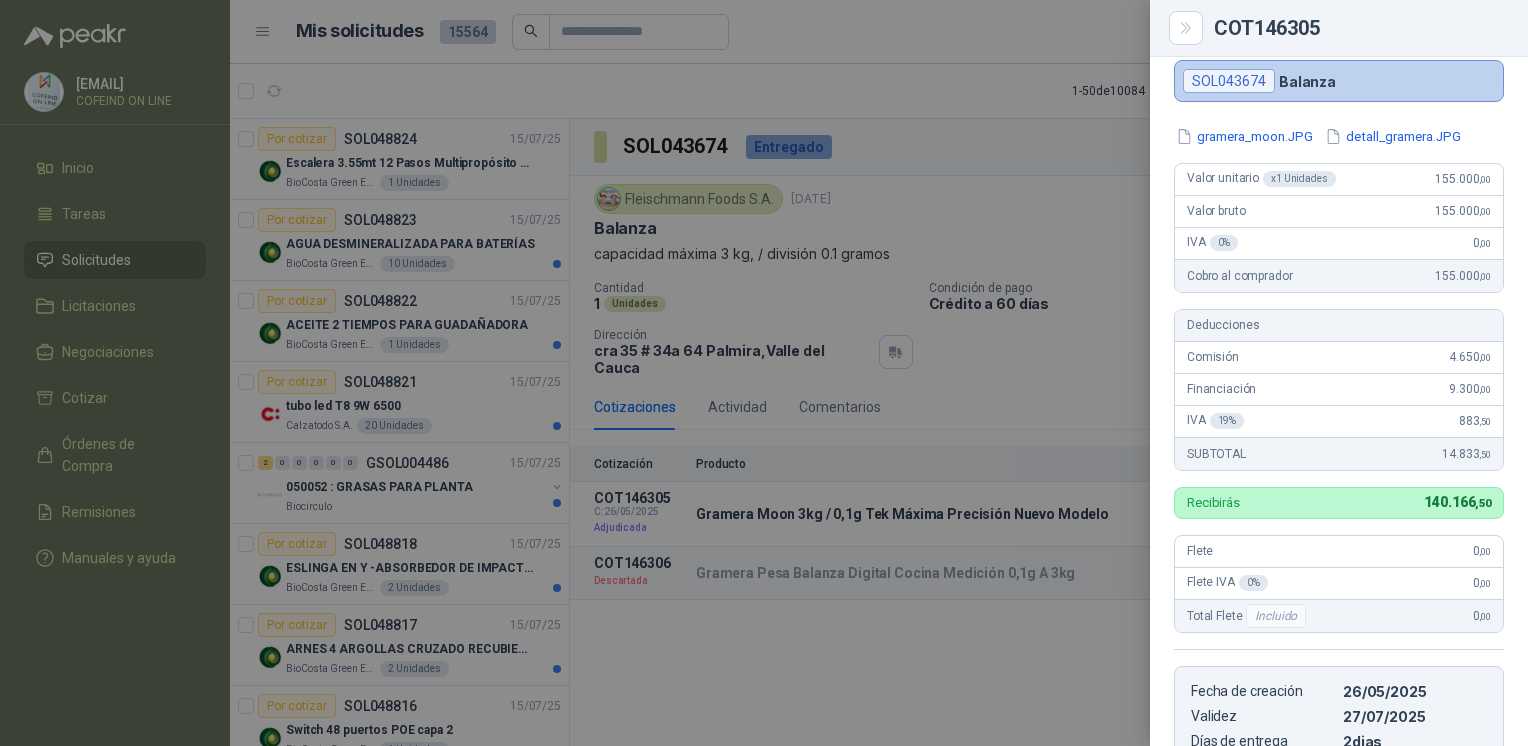 click on "detall_gramera.JPG" at bounding box center [1393, 136] 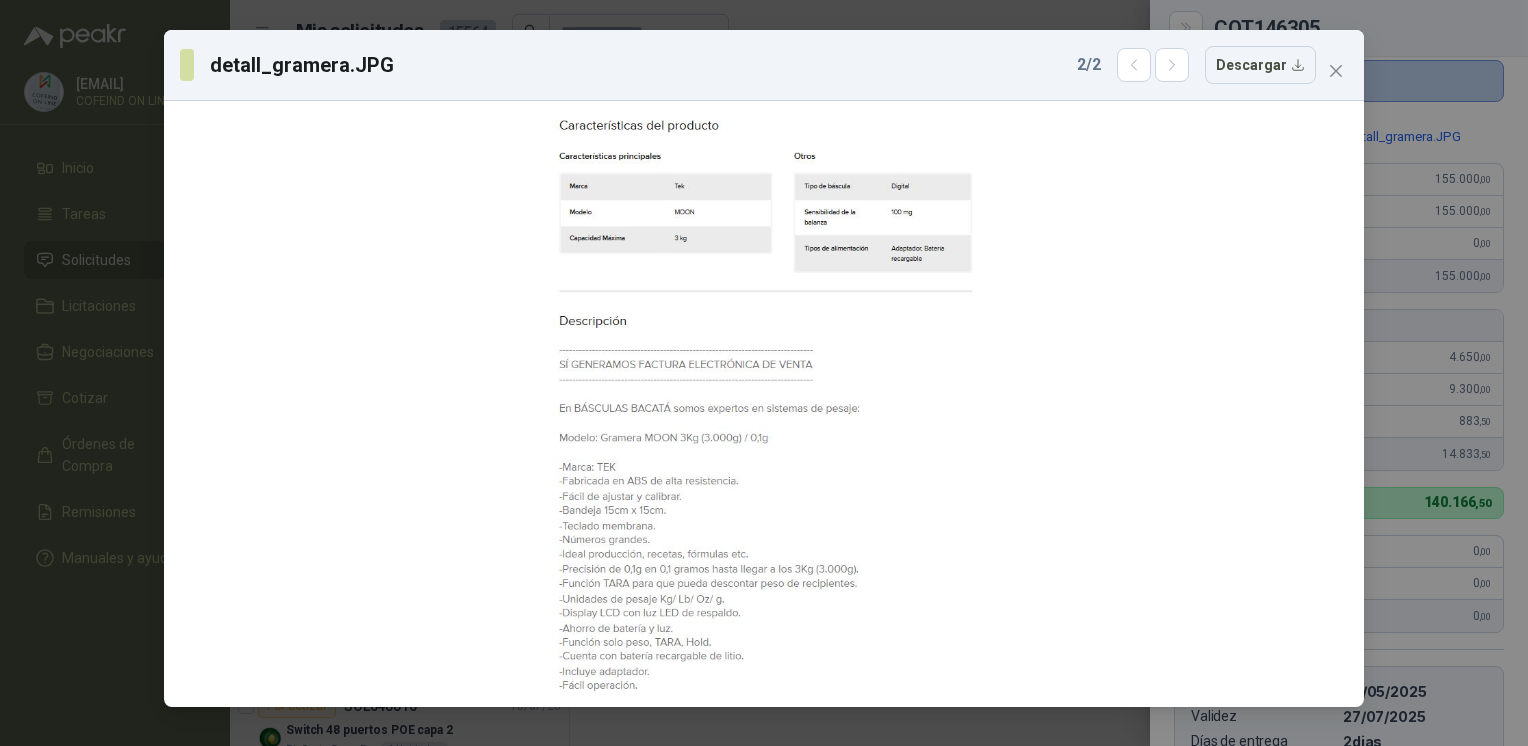 click at bounding box center (1336, 71) 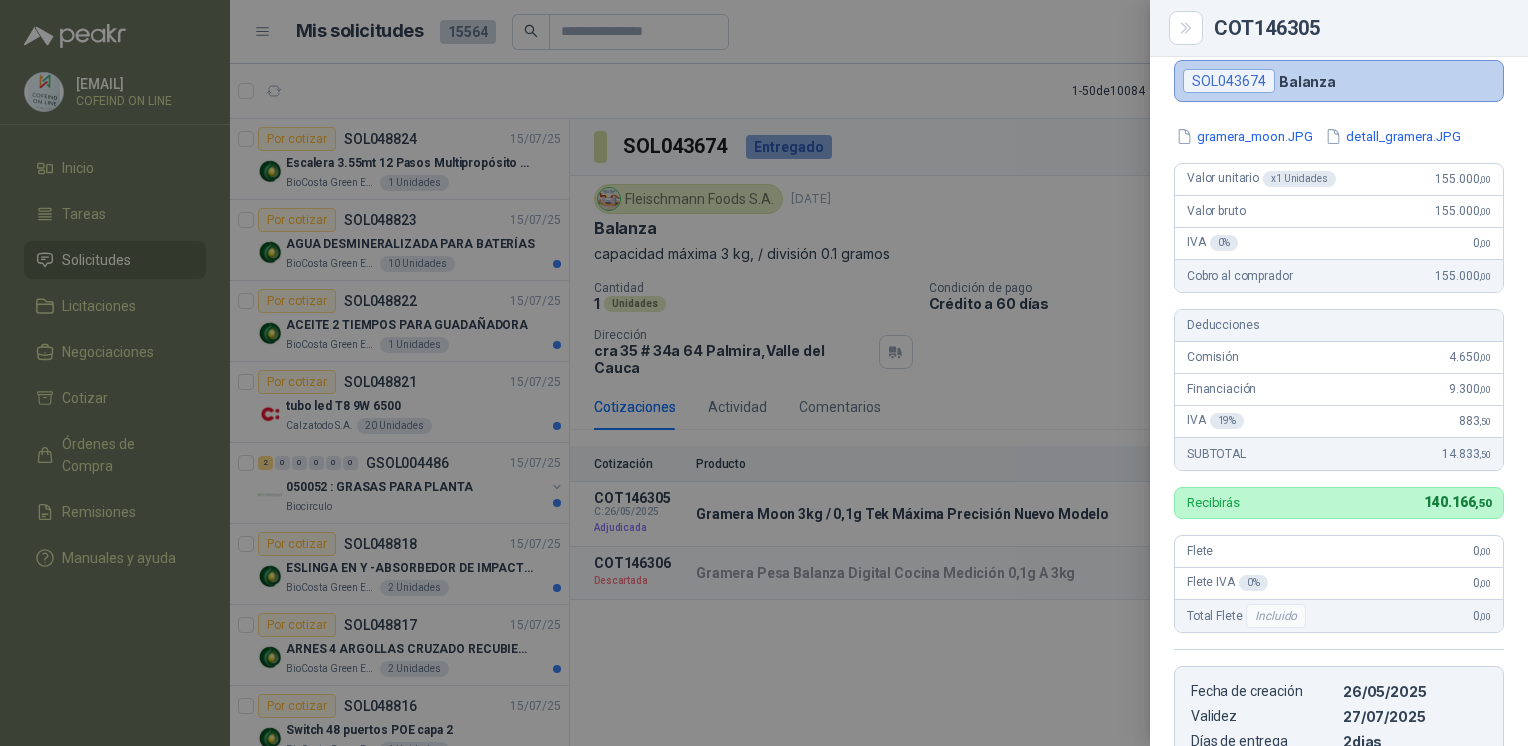 click at bounding box center [764, 373] 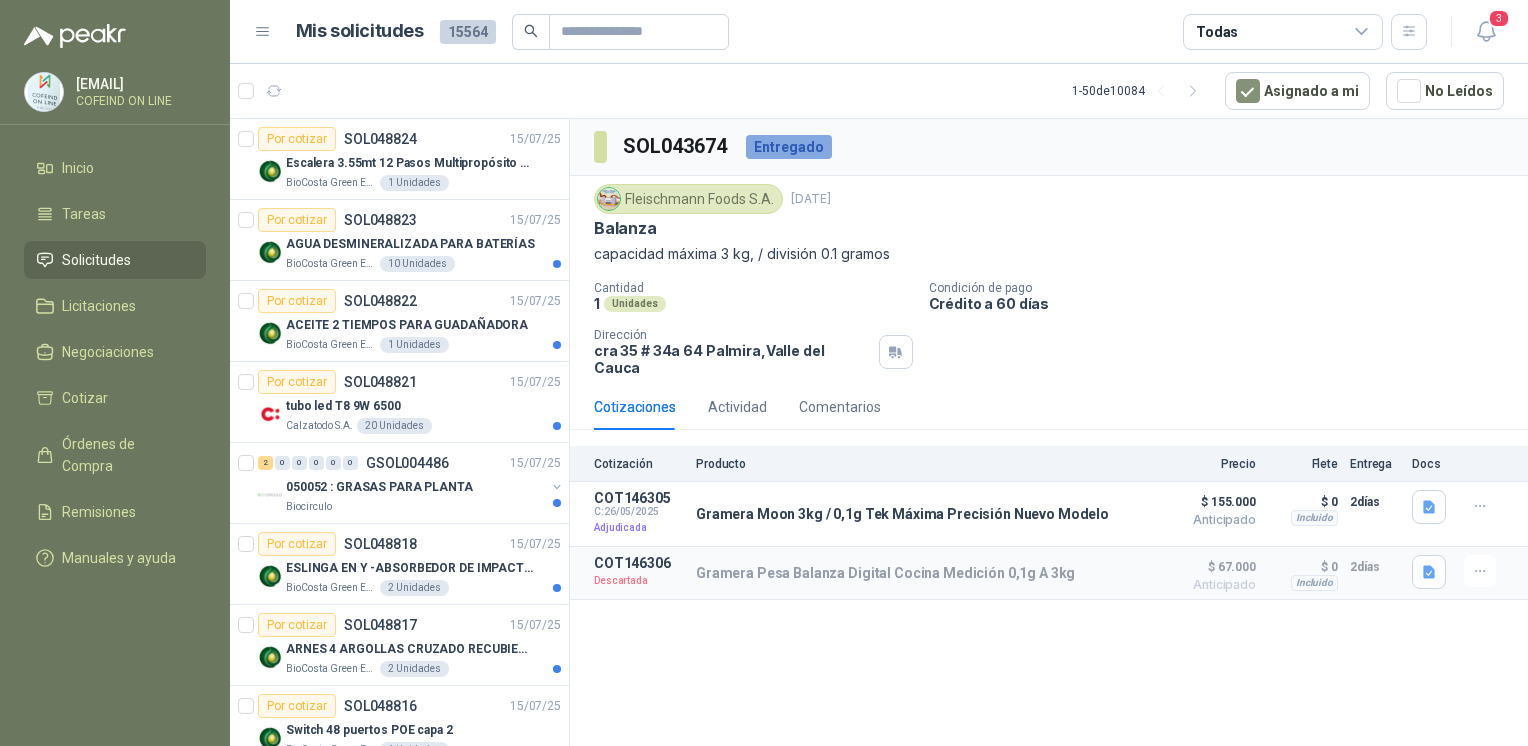 click on "Gramera Pesa Balanza Digital Cocina Medición 0,1g A 3kg" at bounding box center (885, 573) 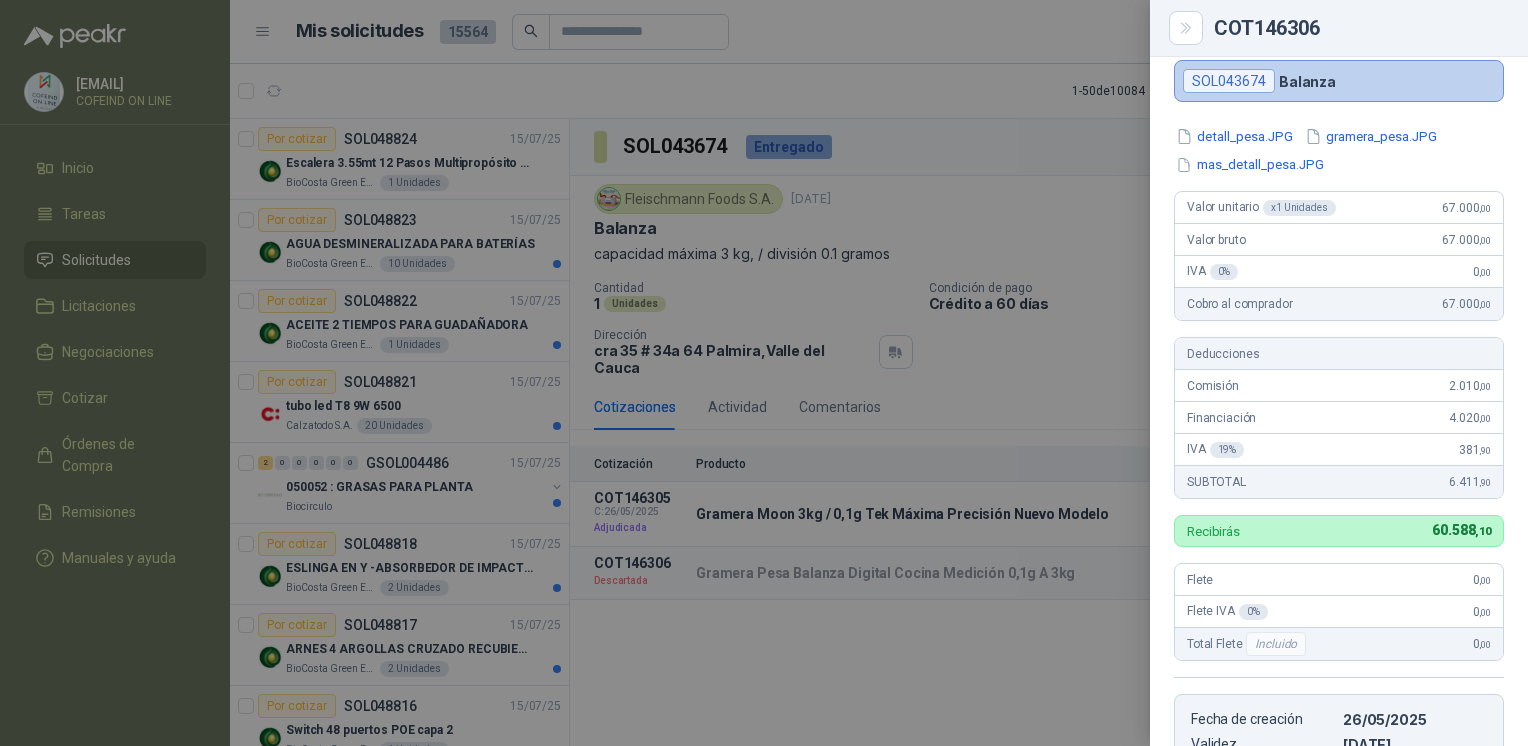 click on "gramera_pesa.JPG" at bounding box center (1371, 136) 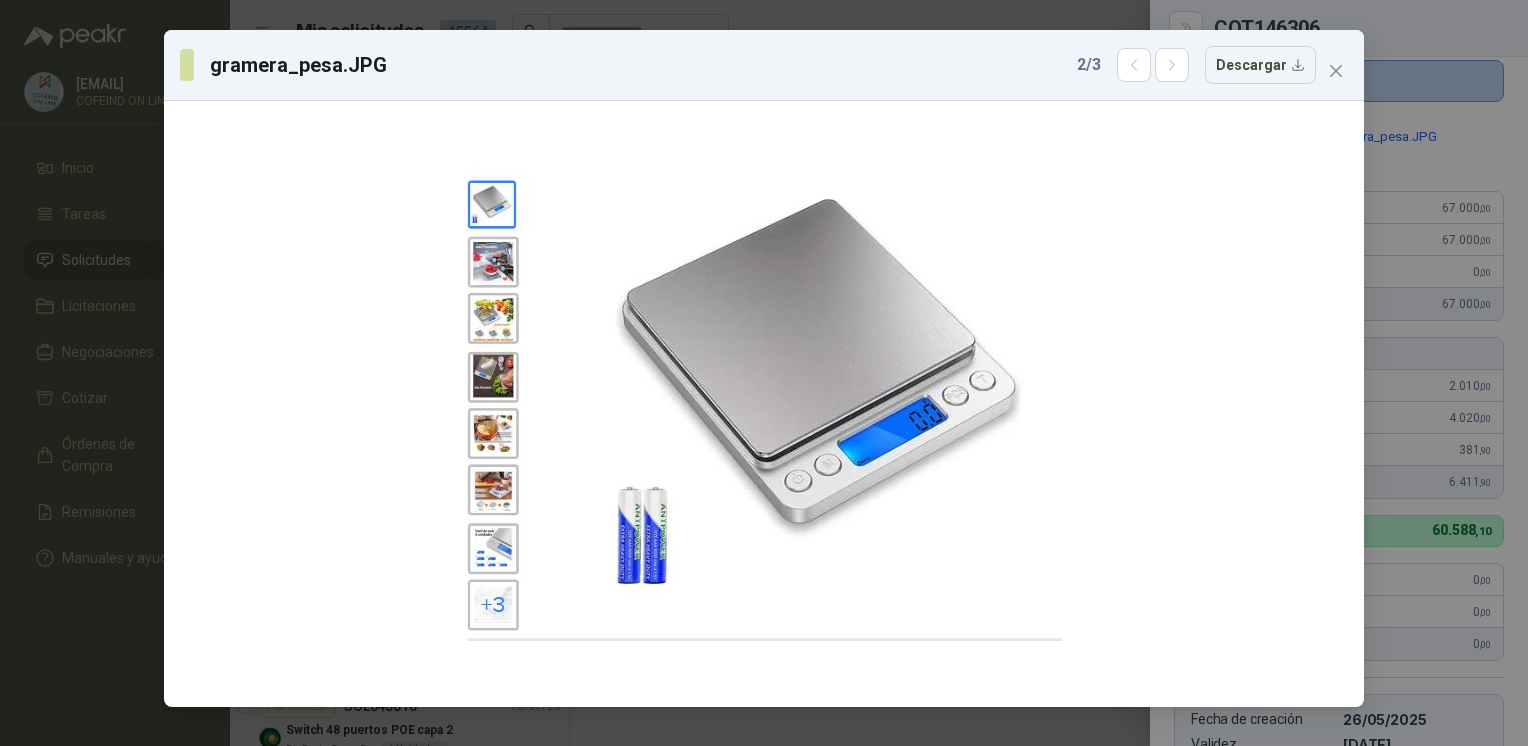 click 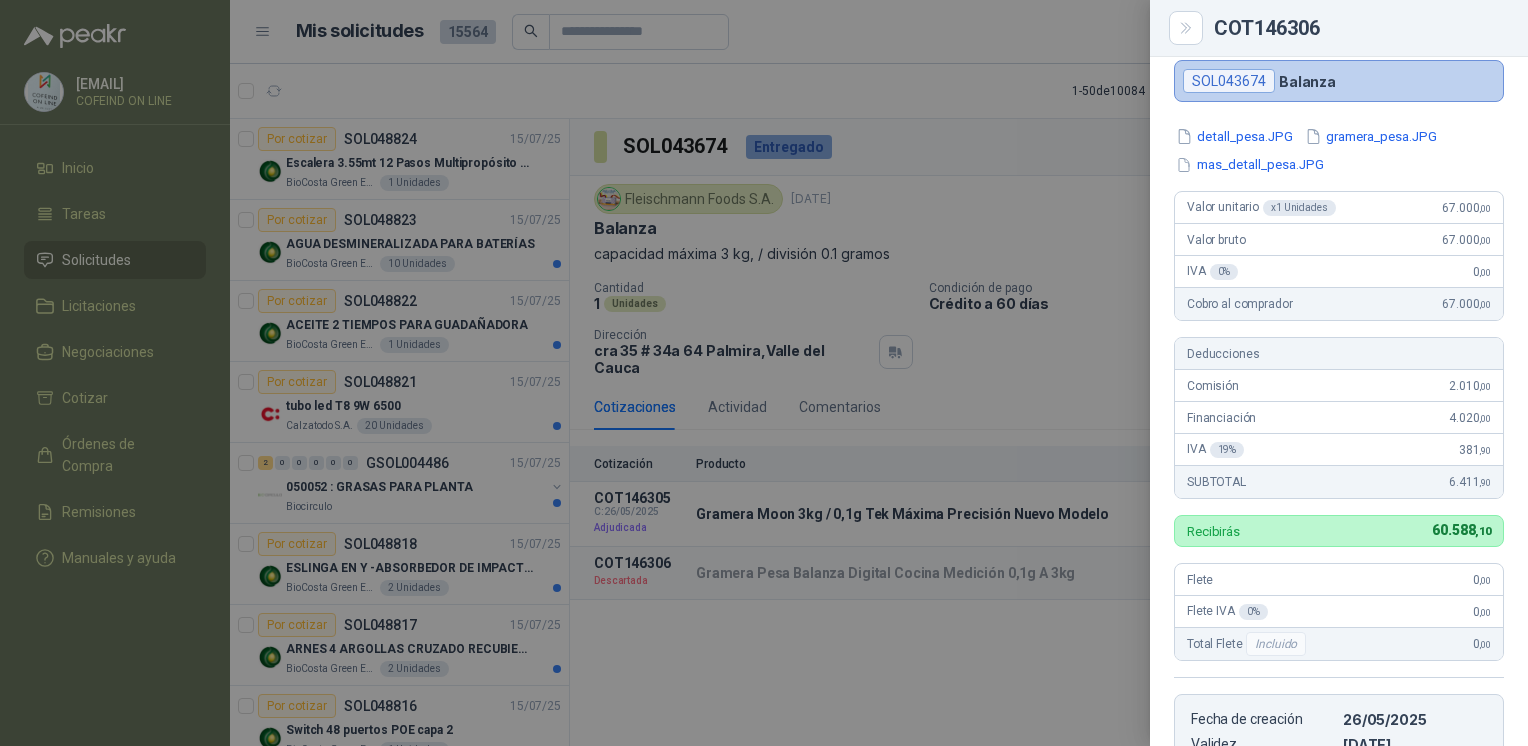 click on "detall_pesa.JPG" at bounding box center [1234, 136] 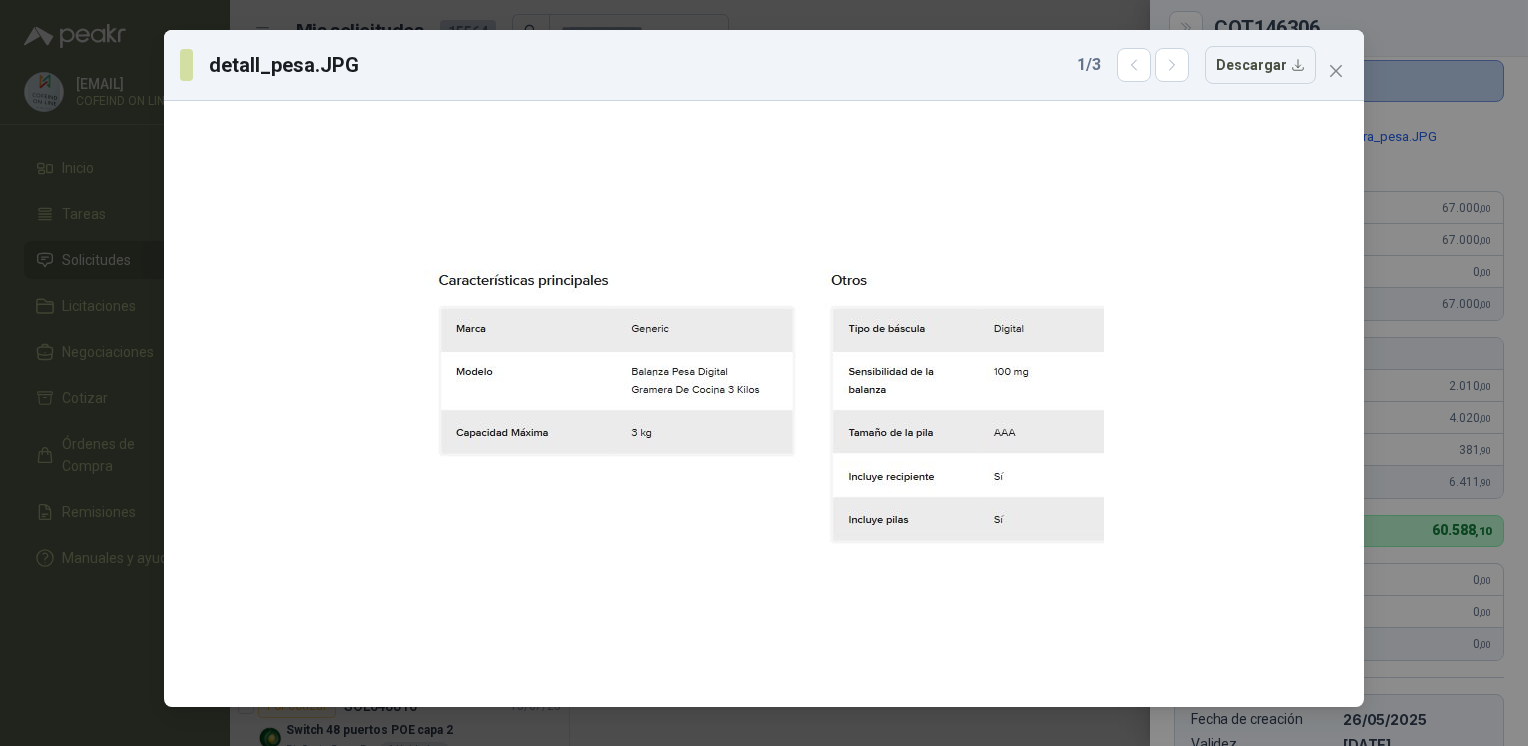 click at bounding box center [1336, 71] 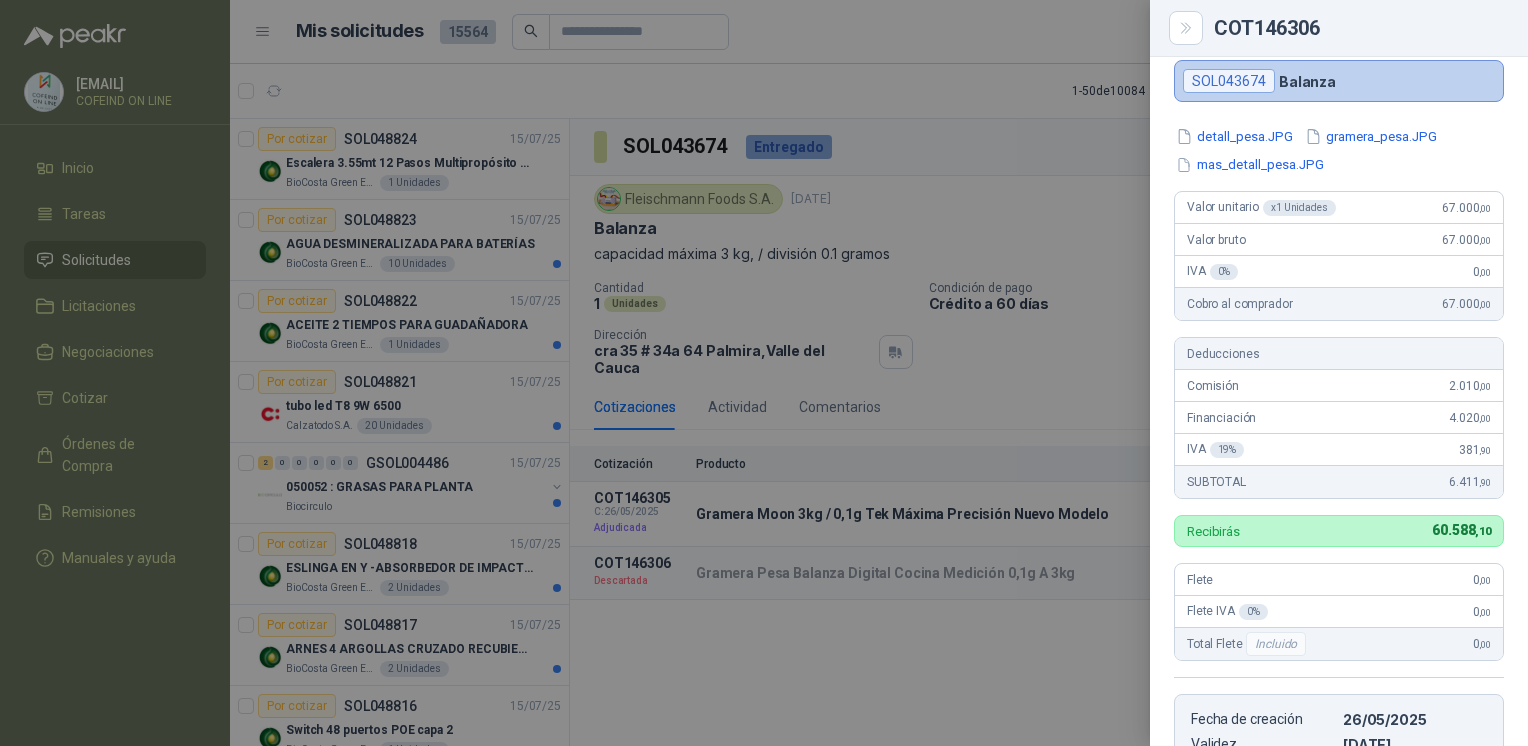 click at bounding box center (764, 373) 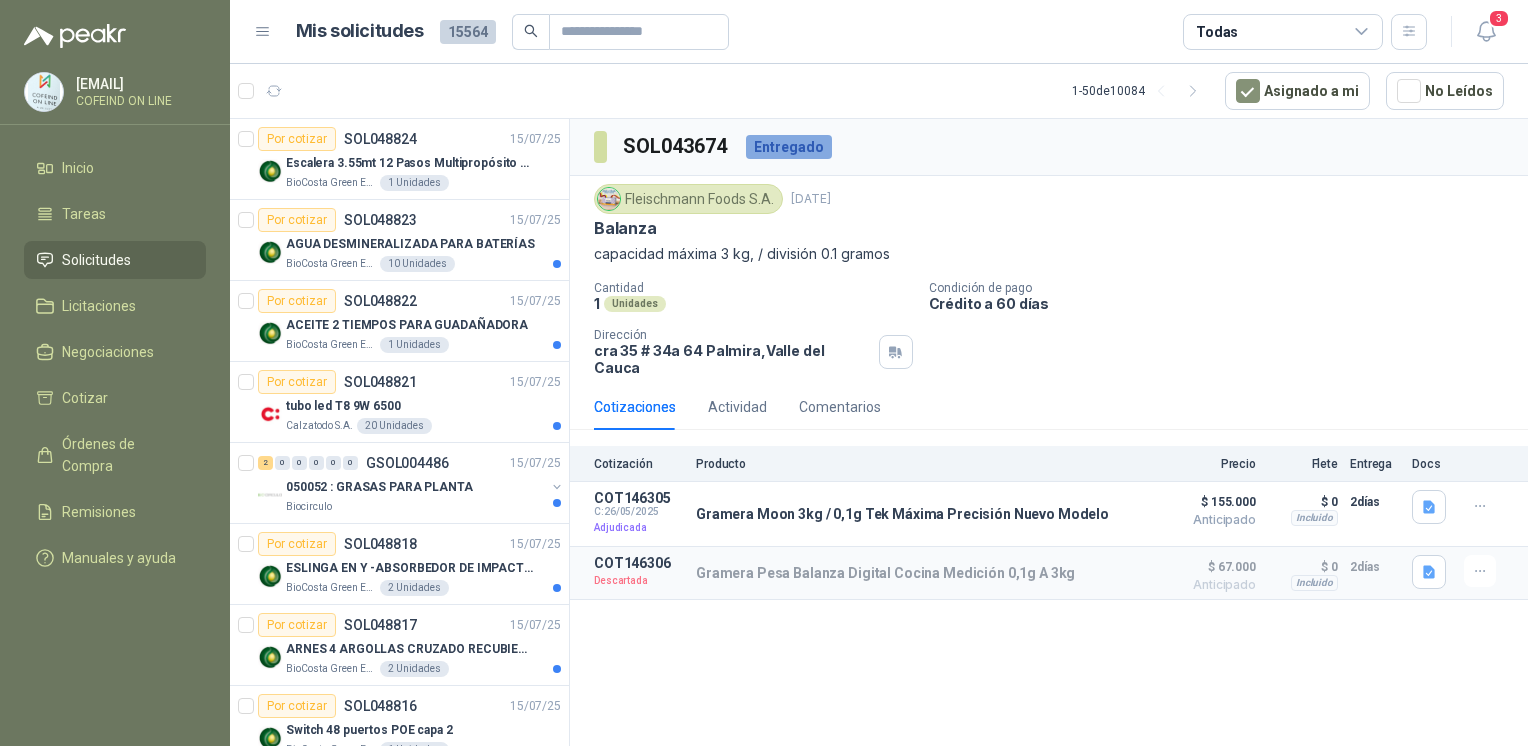 click on "Detalles" at bounding box center [0, 0] 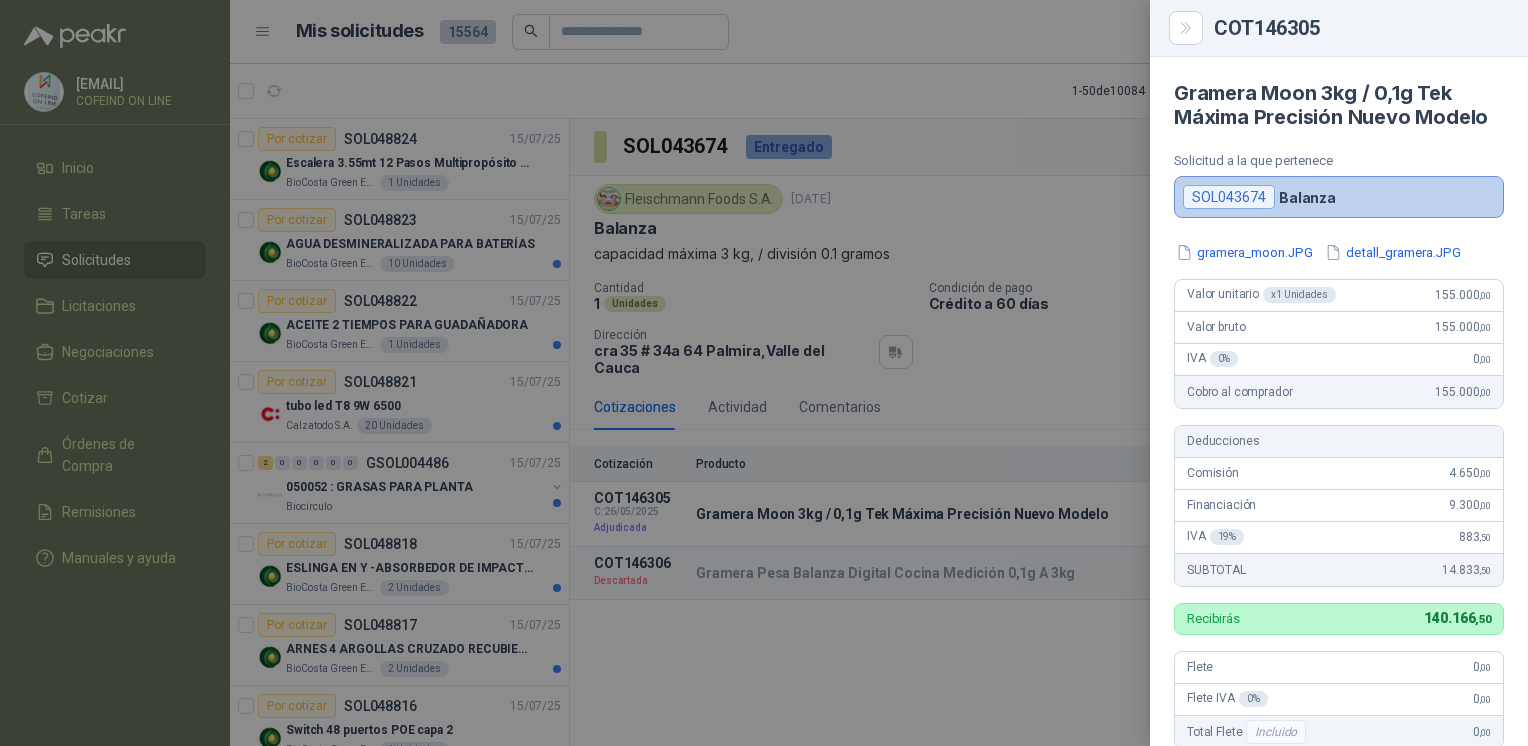 scroll, scrollTop: 0, scrollLeft: 0, axis: both 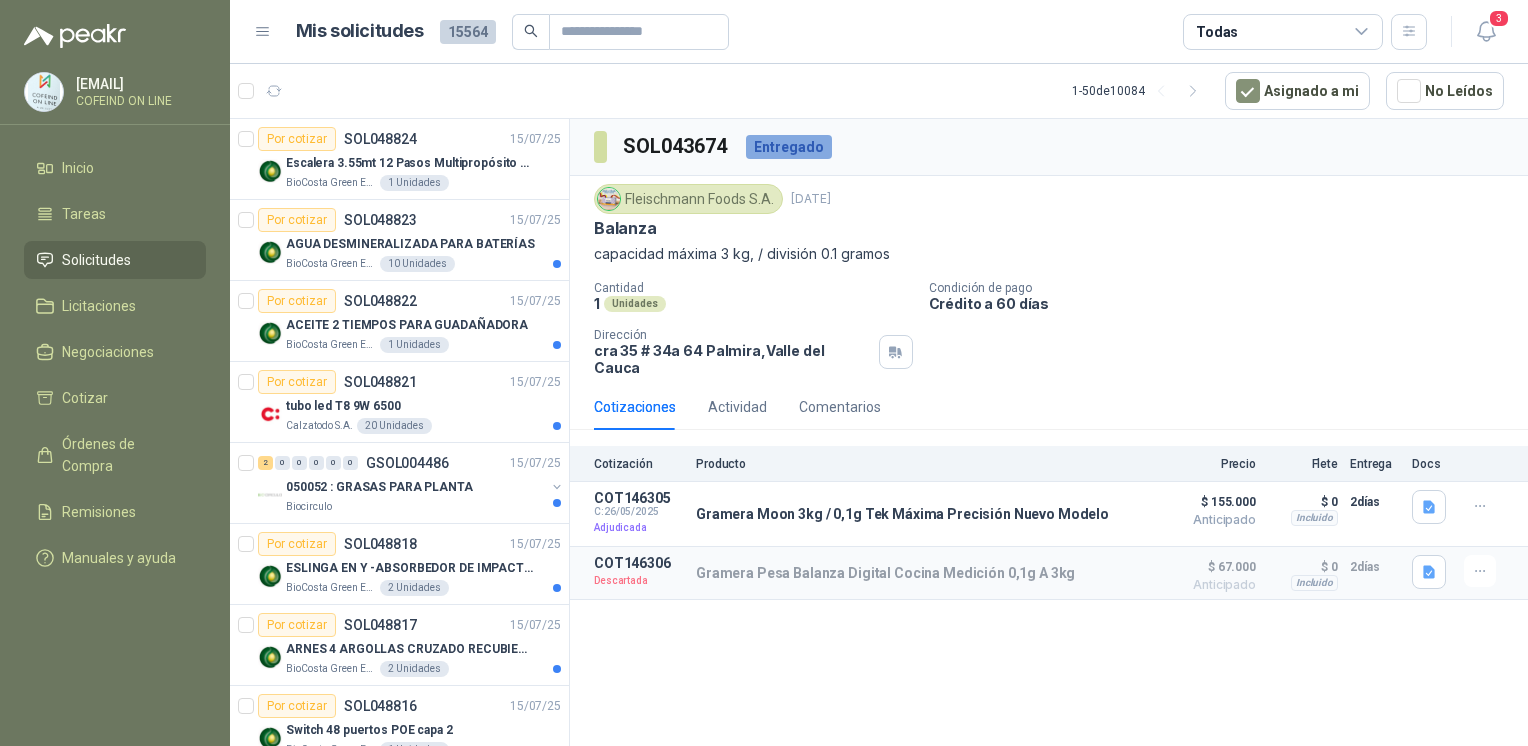 click 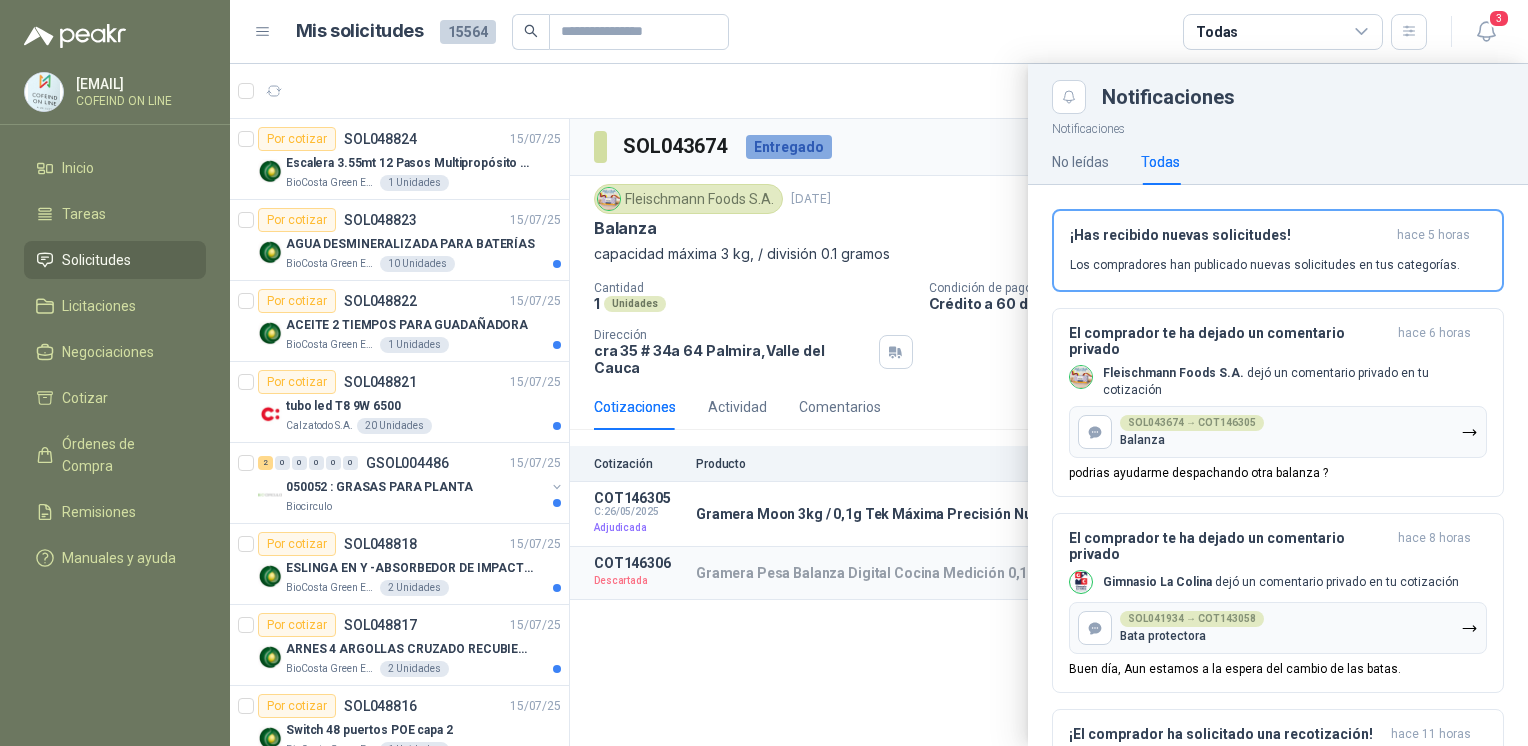 click at bounding box center (879, 405) 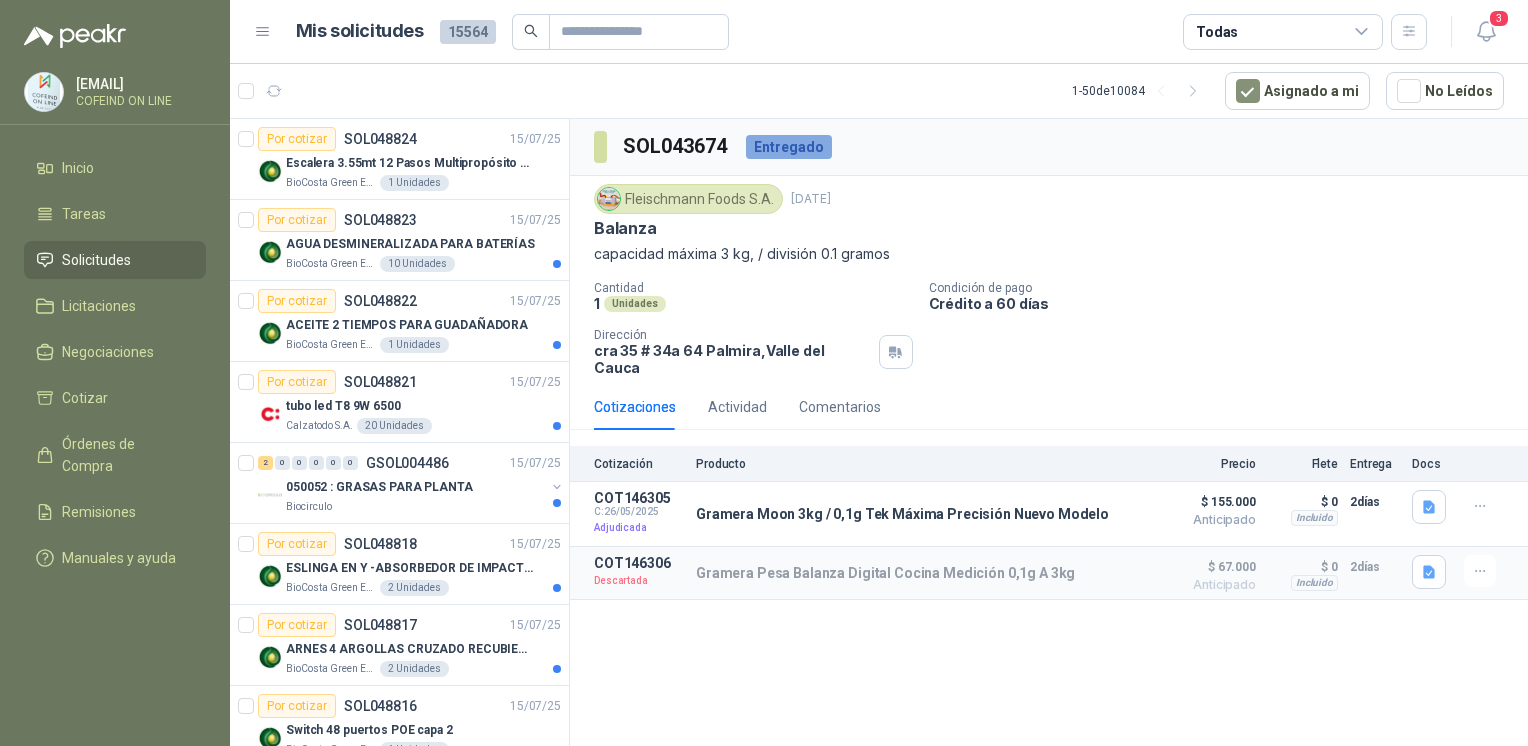 click on "Escalera 3.55mt 12 Pasos Multipropósito Aluminio 150kg" at bounding box center (410, 163) 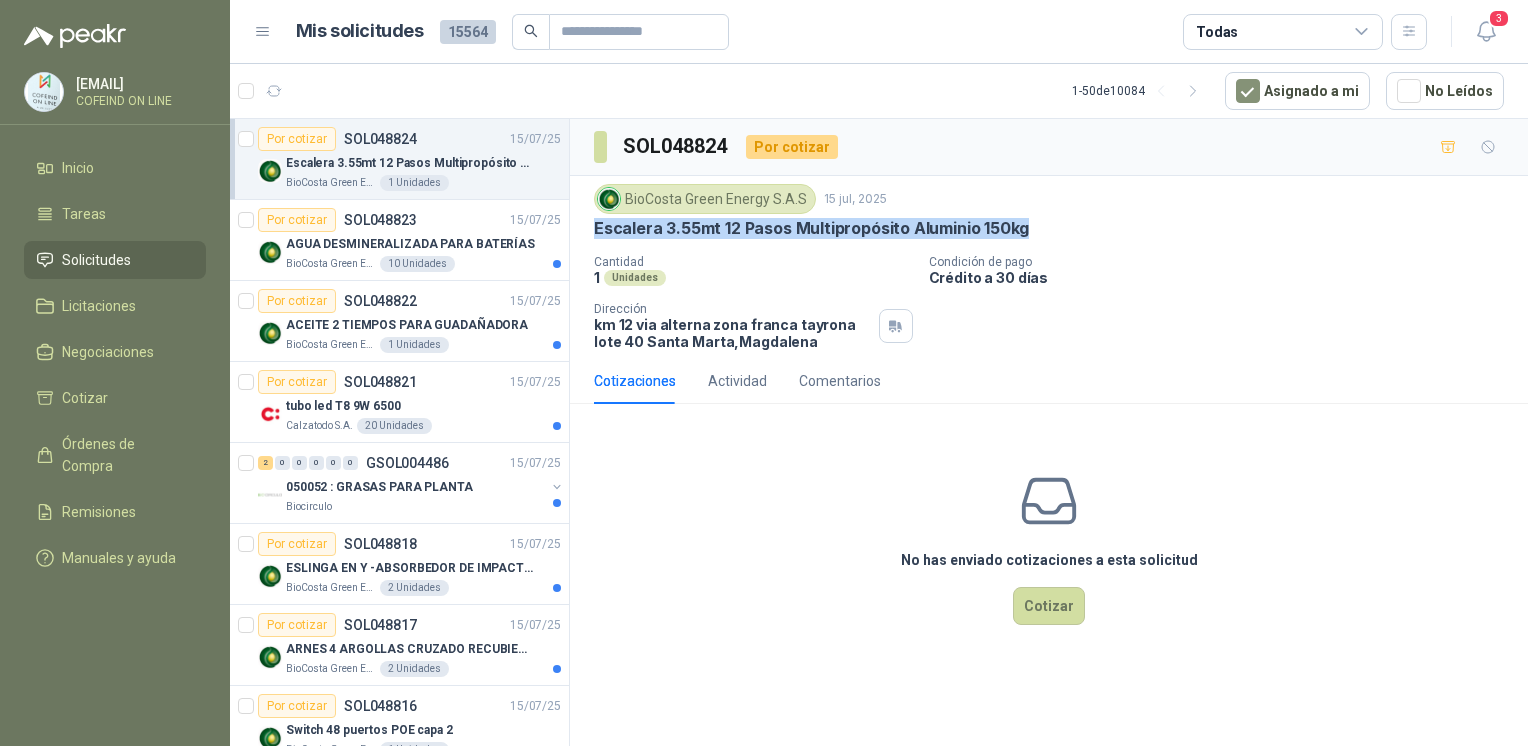 drag, startPoint x: 831, startPoint y: 241, endPoint x: 585, endPoint y: 228, distance: 246.34326 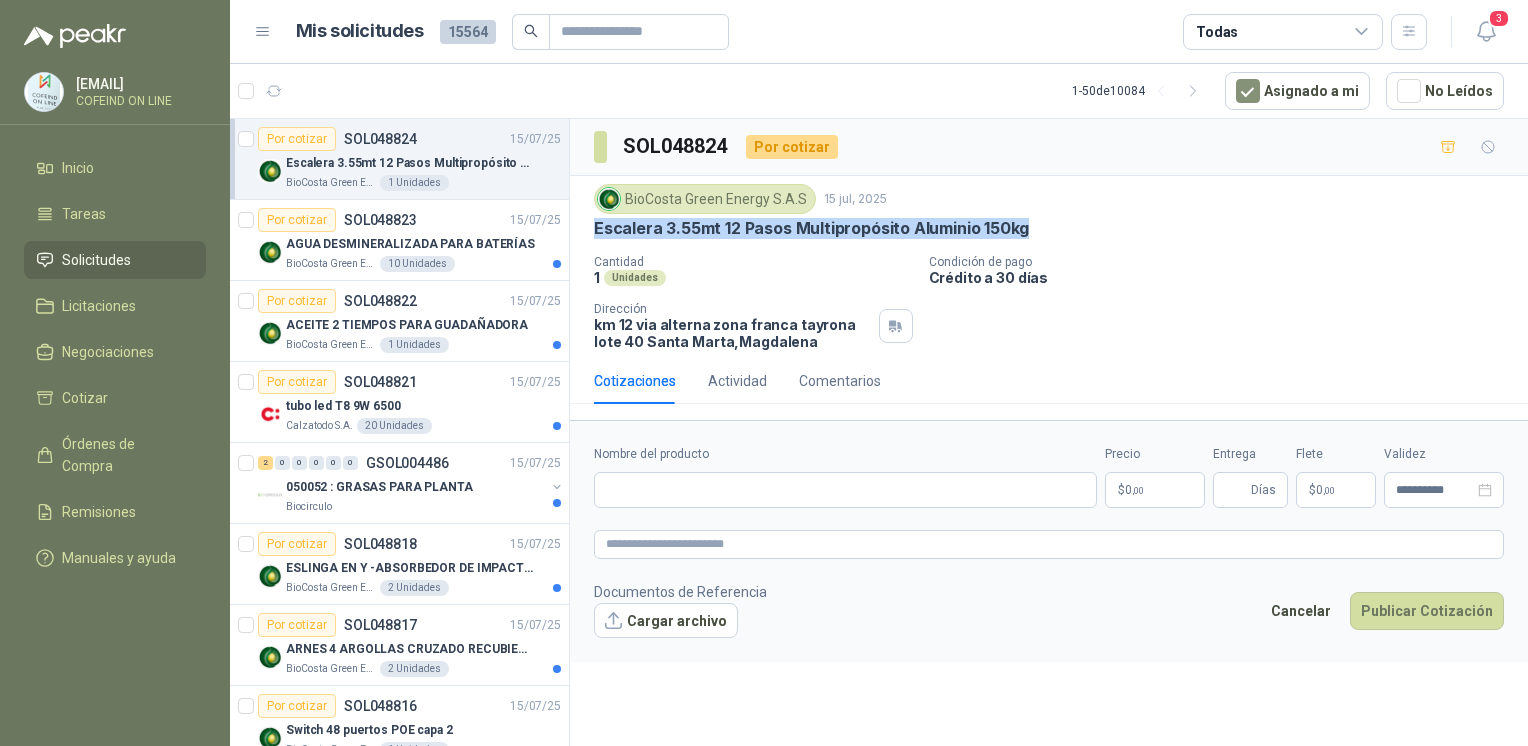 type 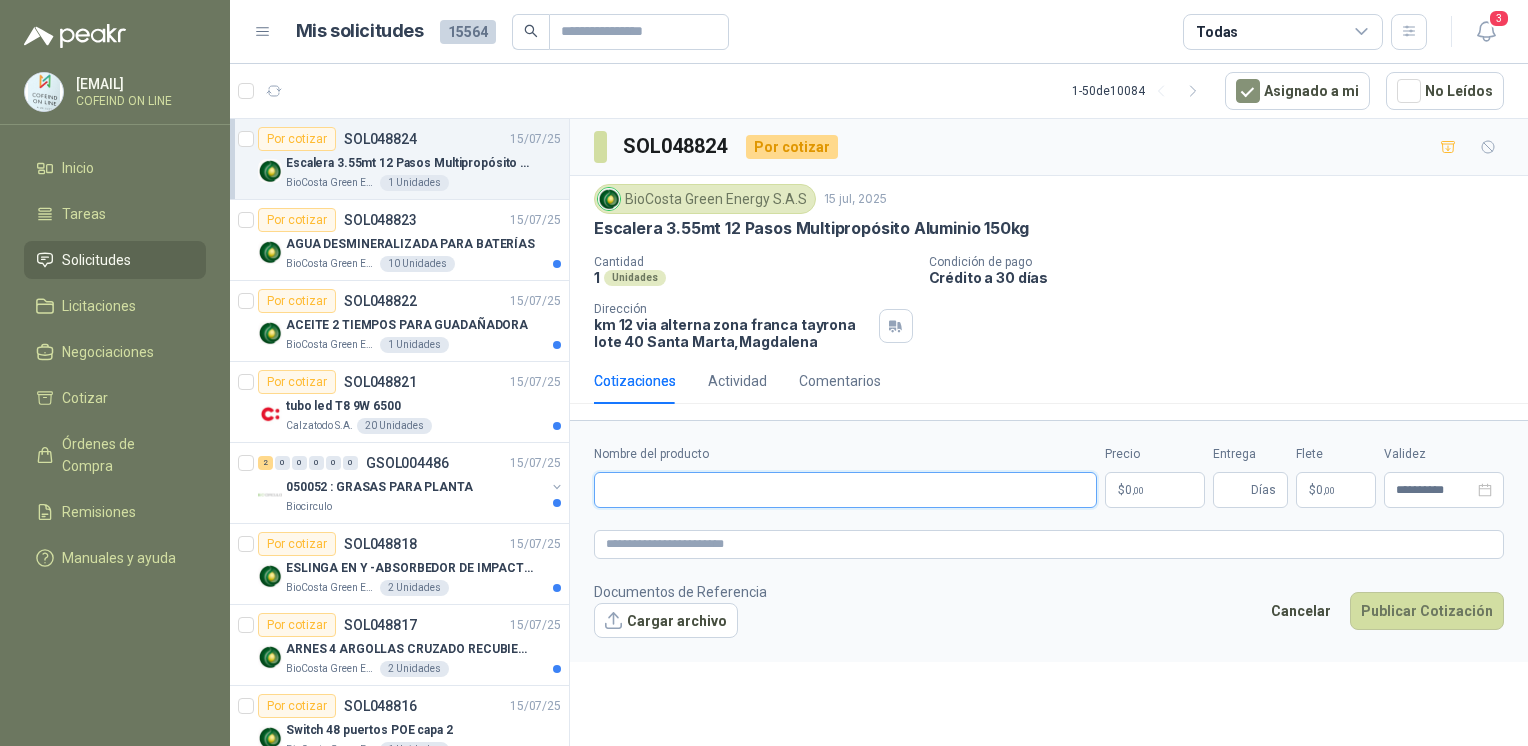 click on "Nombre del producto" at bounding box center (845, 490) 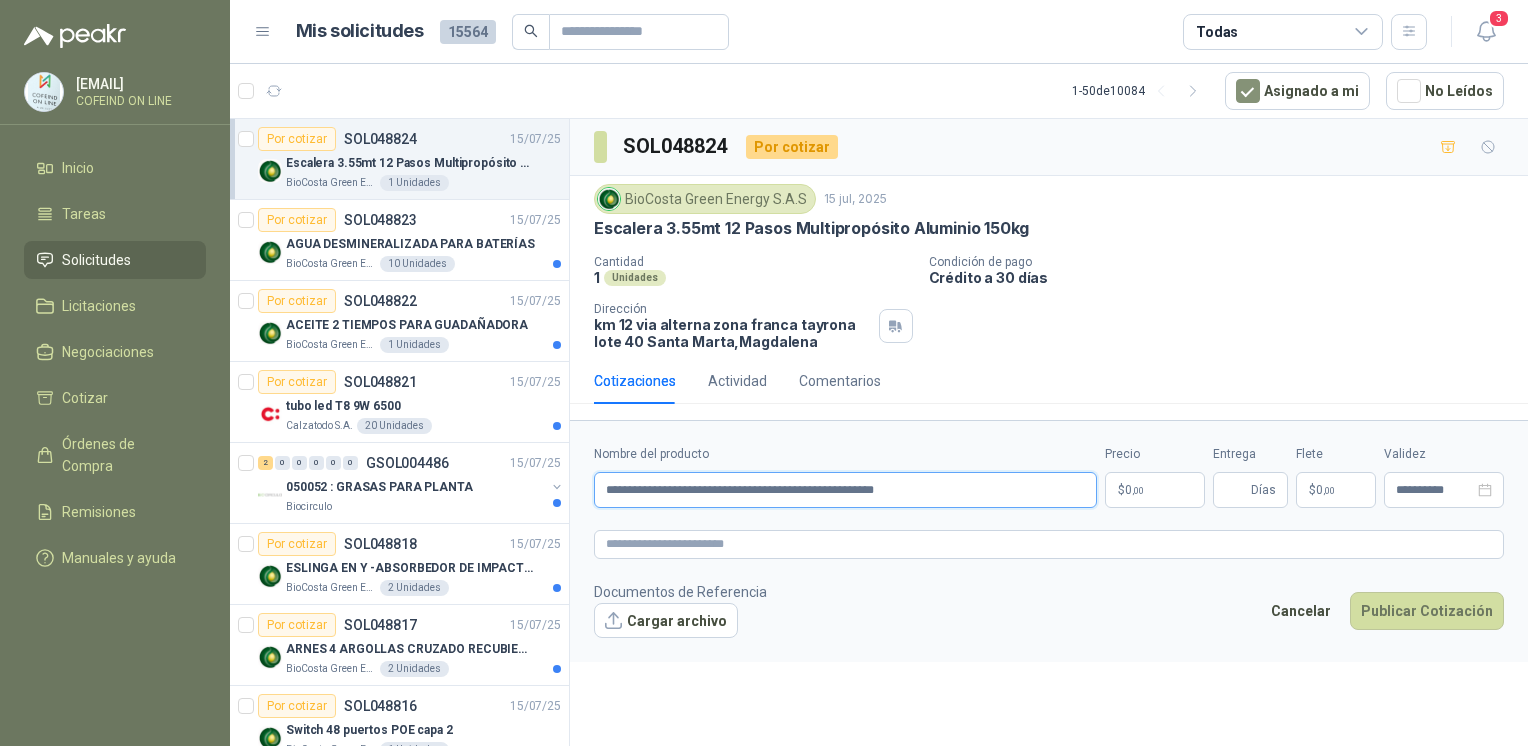 type on "**********" 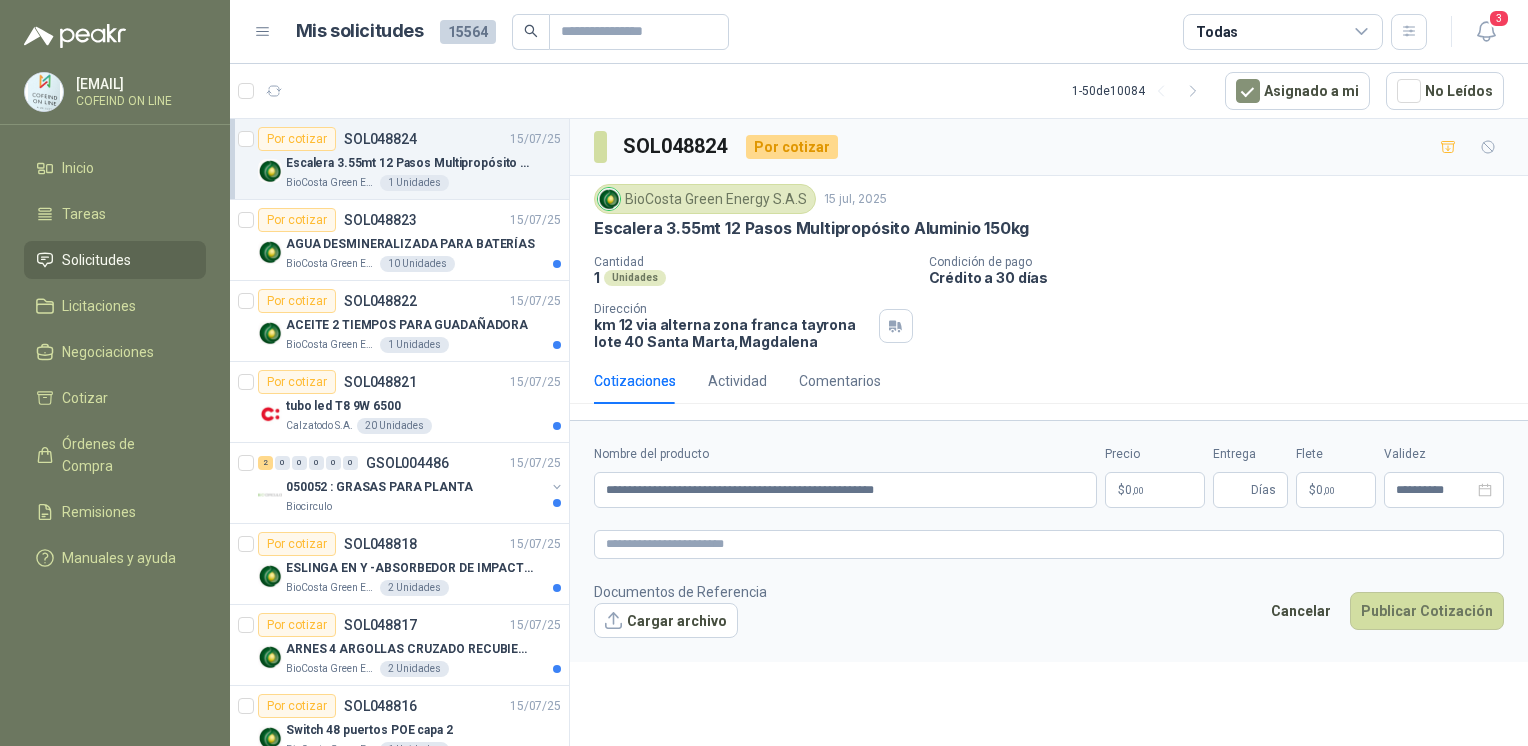 click on "Cargar archivo" at bounding box center [666, 621] 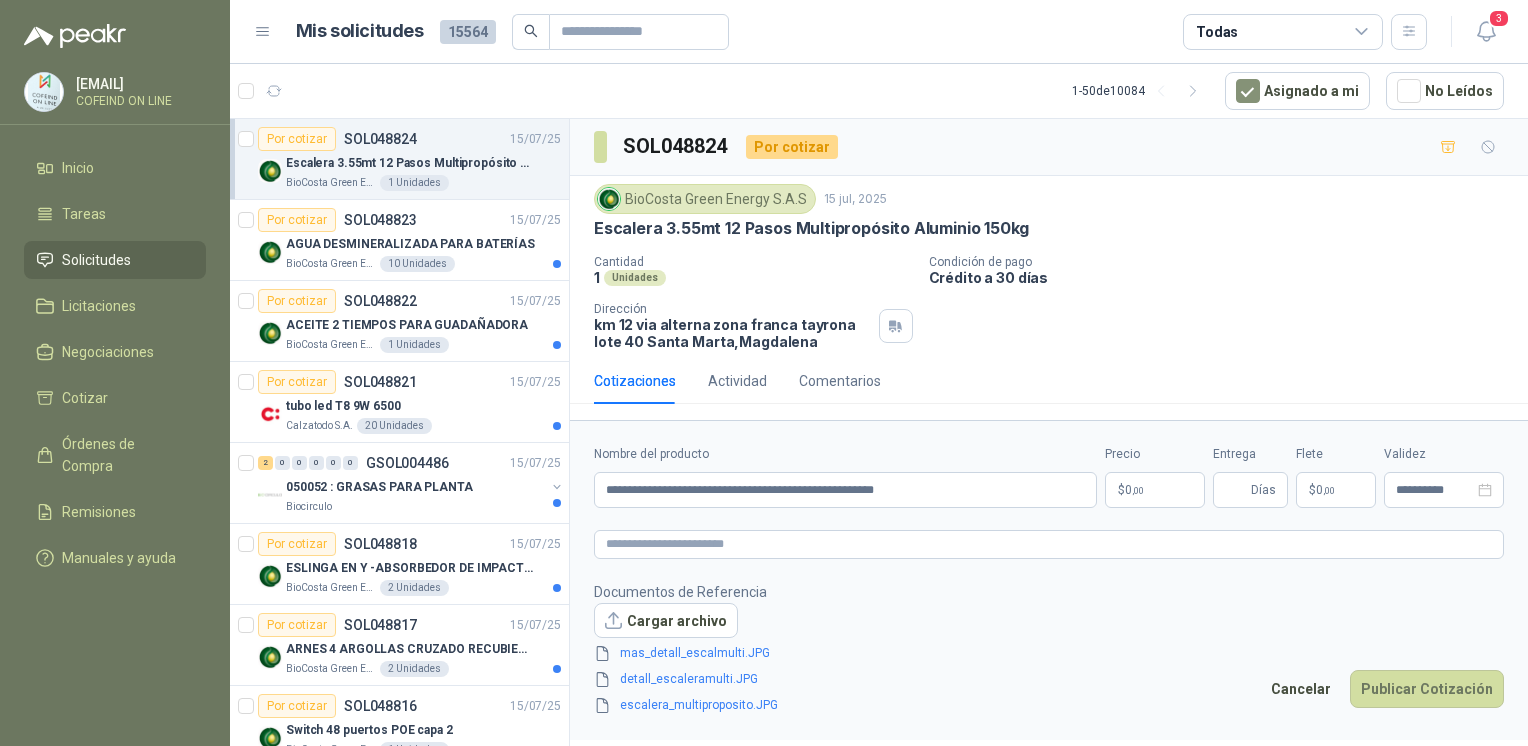 click on "osnaider564@example.com COFEIND ON LINE Inicio Tareas Solicitudes Licitaciones Negociaciones Cotizar Órdenes de Compra Remisiones Manuales y ayuda Mis solicitudes 15564 Todas 3 1 - 50 de 10084 Asignado a mi No Leídos Por cotizar SOL048824 15/07/25 Escalera 3.55mt 12 Pasos Multipropósito Aluminio 150kg BioCosta Green Energy S.A.S 1 Unidades Por cotizar SOL048823 15/07/25 AGUA DESMINERALIZADA PARA BATERÍAS BioCosta Green Energy S.A.S 10 Unidades Por cotizar SOL048822 15/07/25 ACEITE 2 TIEMPOS PARA GUADAÑADORA BioCosta Green Energy S.A.S 1 Unidades Por cotizar SOL048821 15/07/25 tubo led T8 9W 6500 Calzatodo S.A. 20 Unidades 2 0 0 0 0 0 GSOL004486 15/07/25 050052 : GRASAS PARA PLANTA Biocirculo Por cotizar SOL048818 15/07/25 ESLINGA EN Y -ABSORBEDOR DE IMPACTO marca 3m BioCosta Green Energy S.A.S 2 Unidades Por cotizar SOL048817 15/07/25 ARNES 4 ARGOLLAS CRUZADO RECUBIERTO PVC Marca 3m BioCosta Green Energy S.A.S 2 Unidades Por cotizar SOL048816" at bounding box center [764, 373] 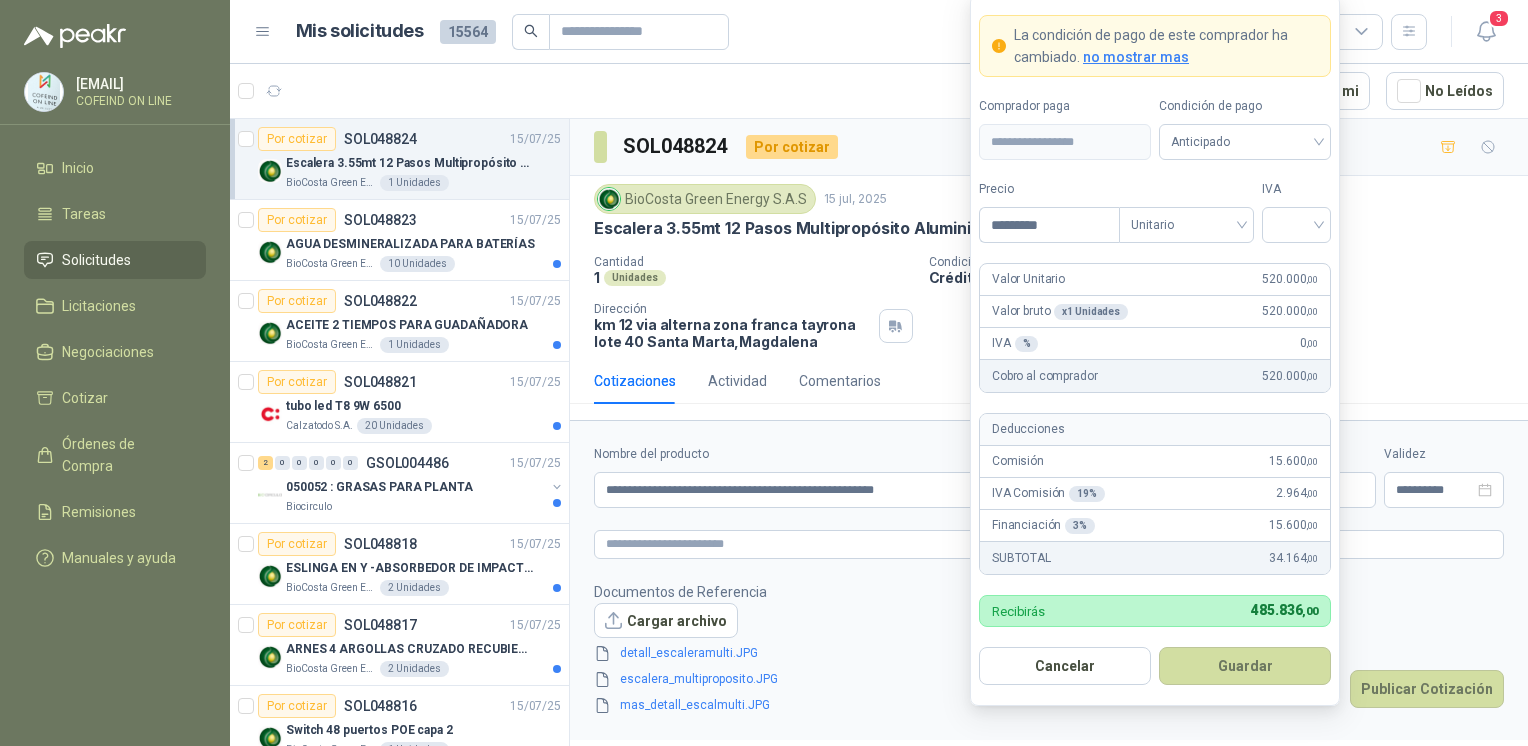 type on "*********" 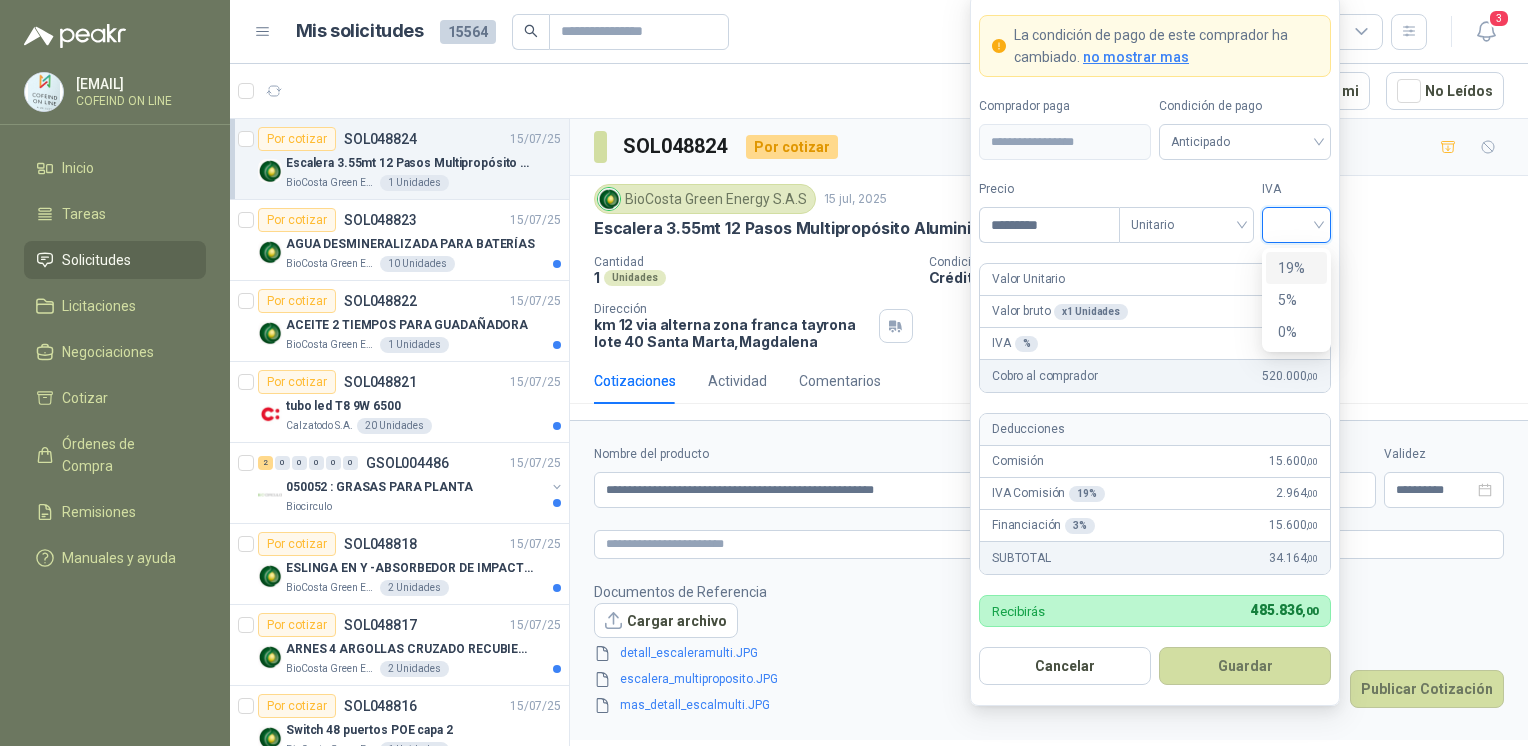 click at bounding box center [1296, 223] 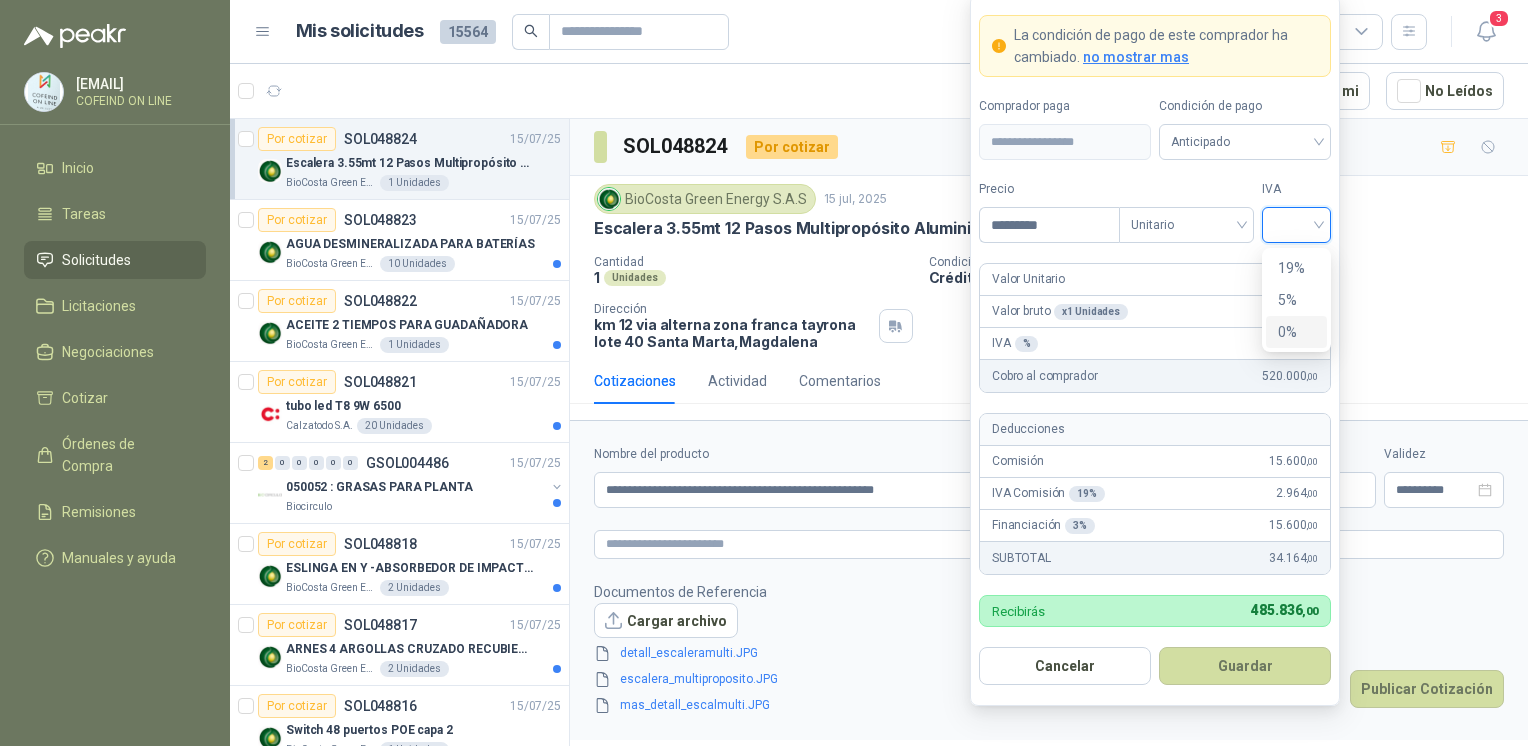 click on "0%" at bounding box center (1296, 332) 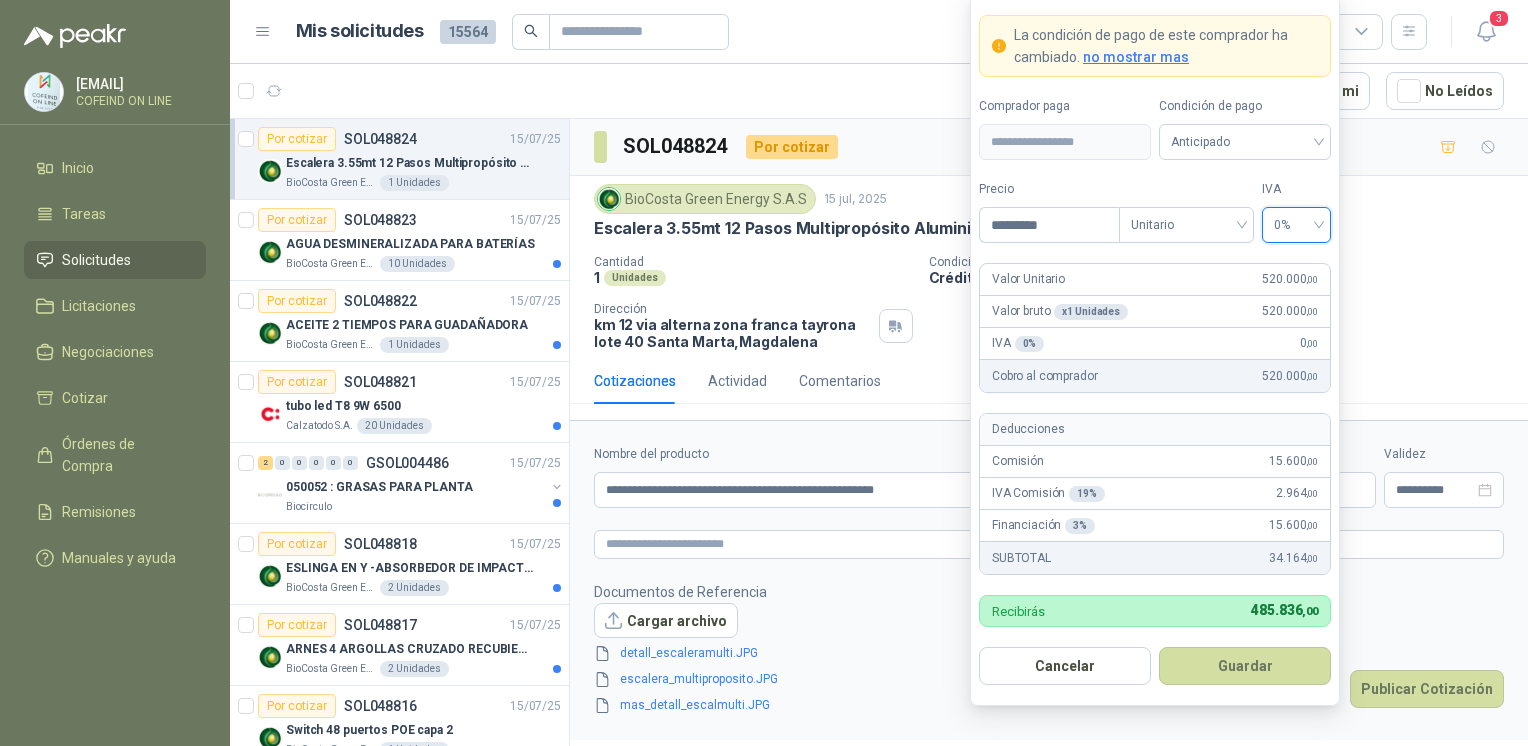 click on "Guardar" at bounding box center [1245, 666] 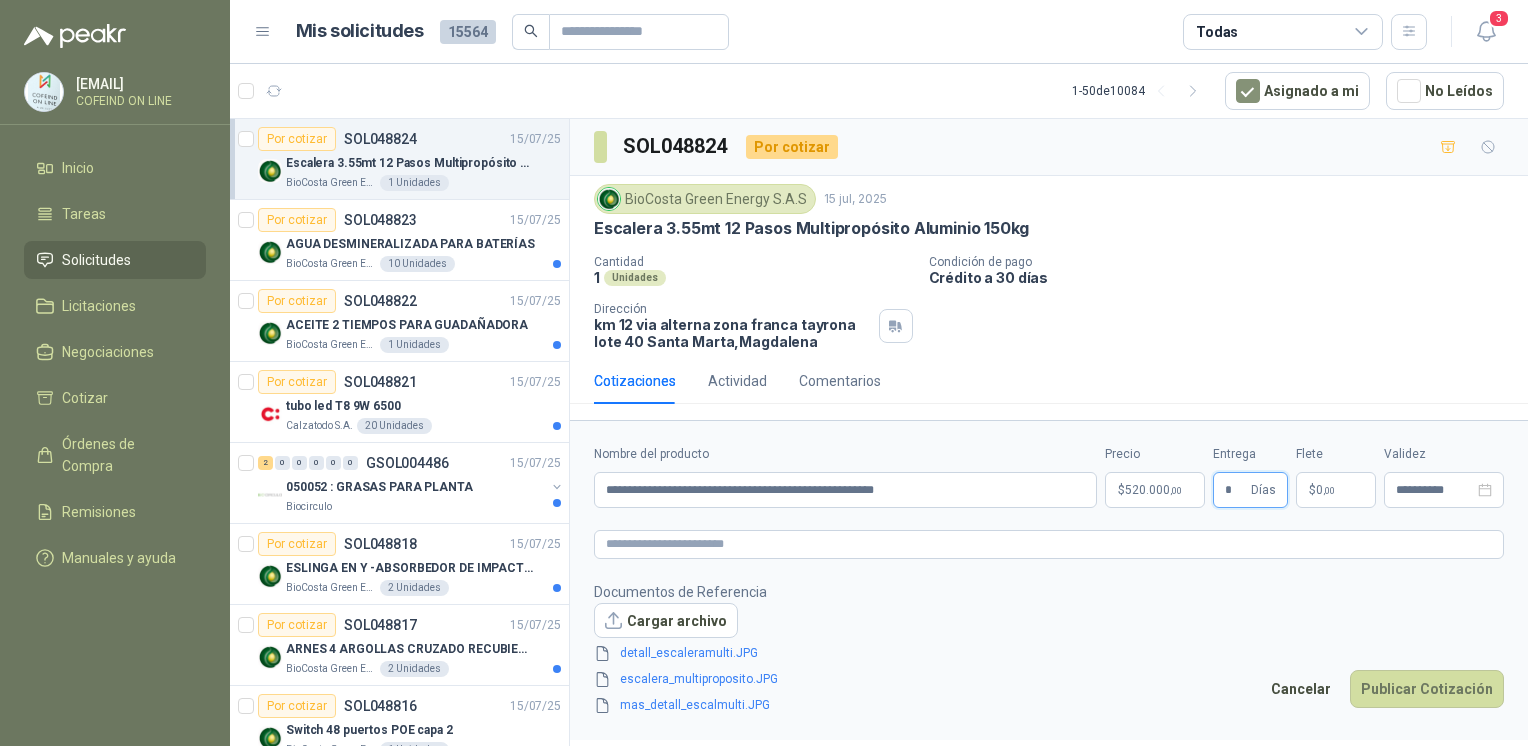type on "*" 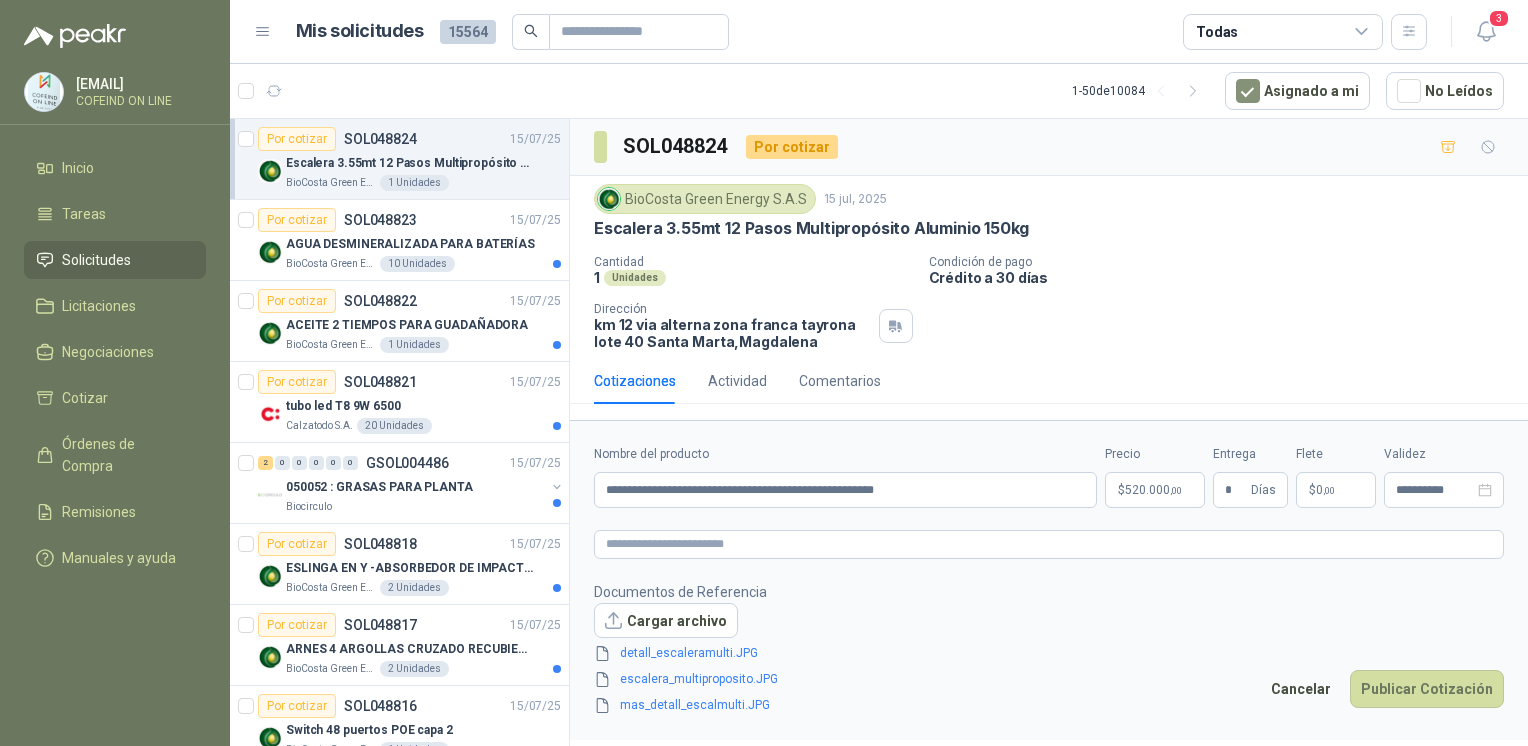 click on "Publicar Cotización" at bounding box center (1427, 689) 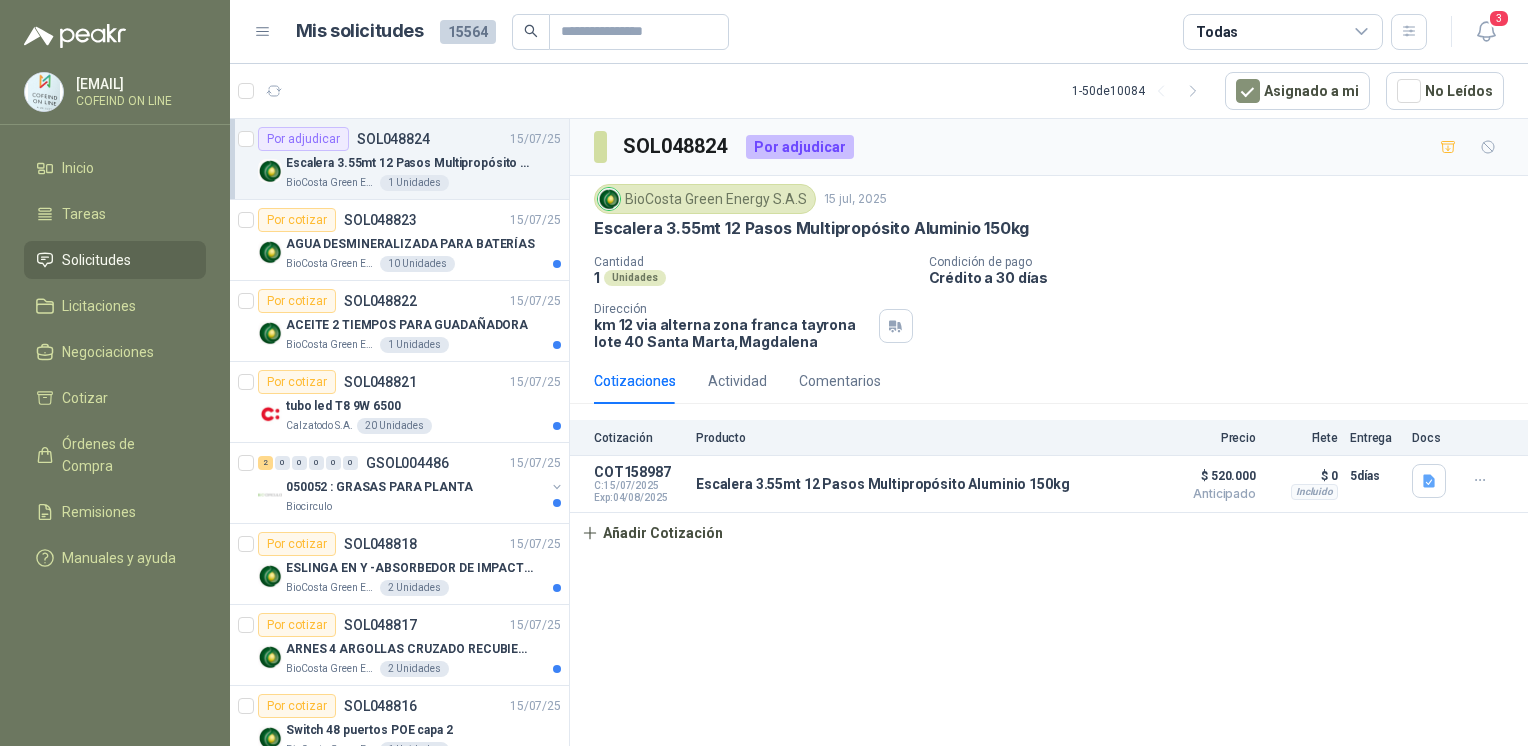 click on "AGUA DESMINERALIZADA PARA BATERÍAS" at bounding box center [410, 244] 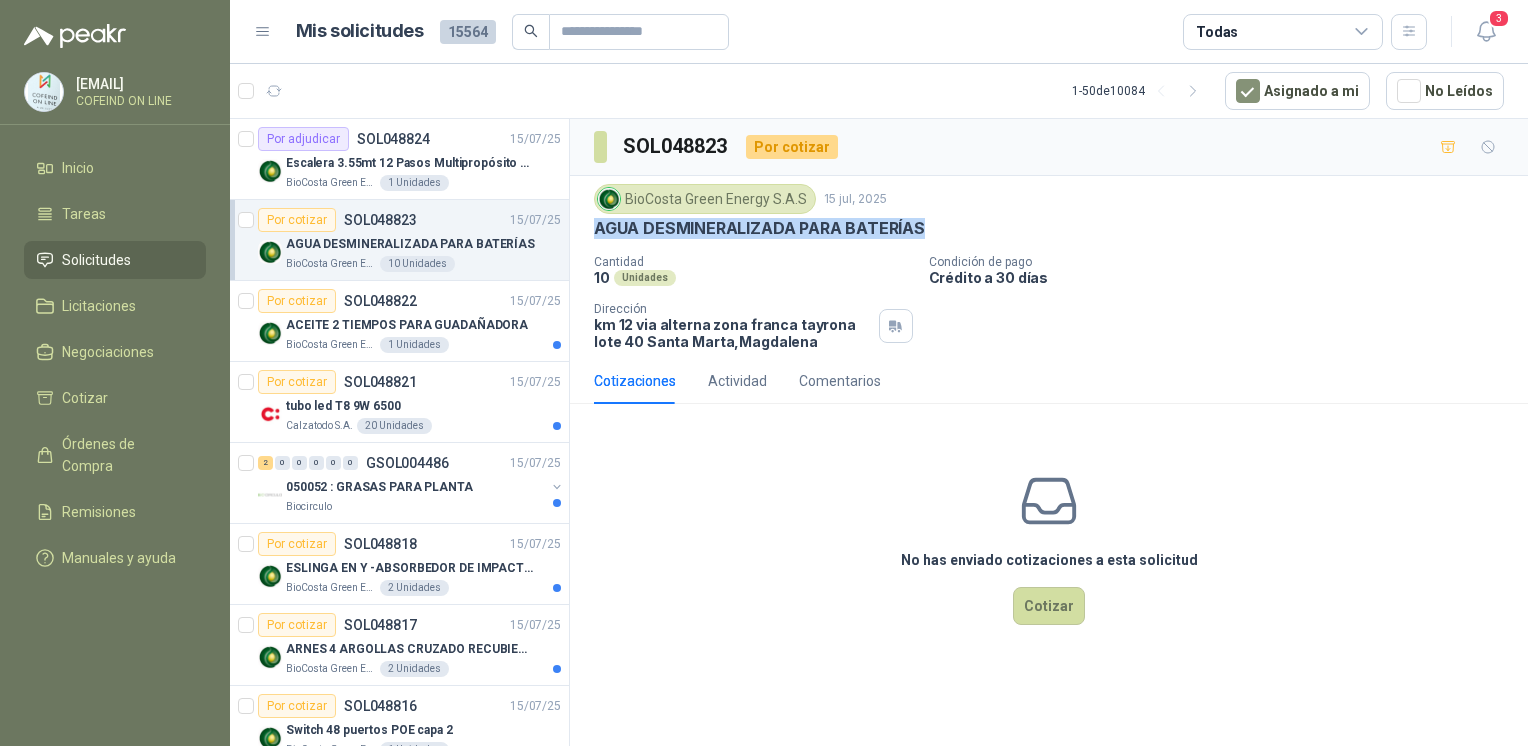 drag, startPoint x: 929, startPoint y: 230, endPoint x: 595, endPoint y: 239, distance: 334.12125 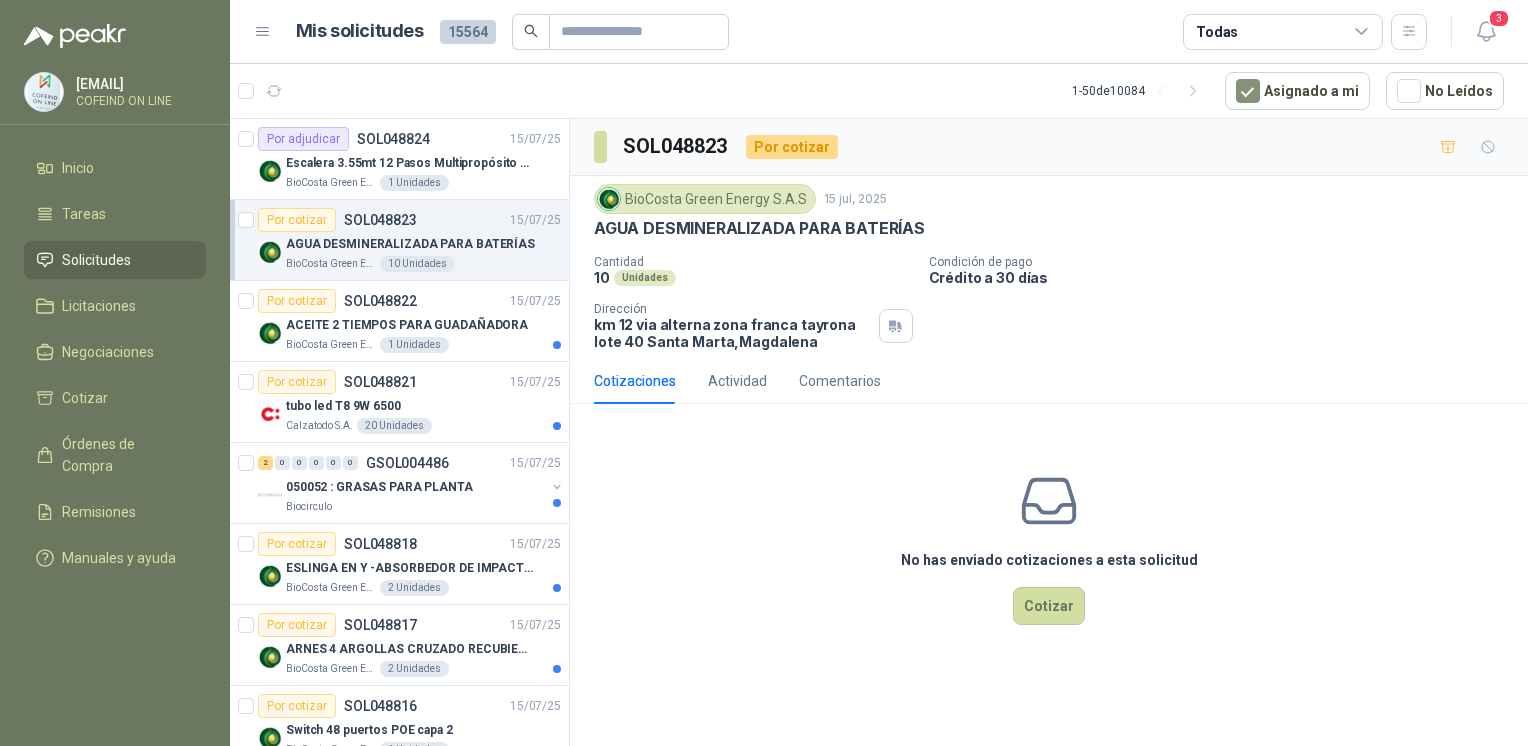 click on "1   Unidades" at bounding box center [414, 345] 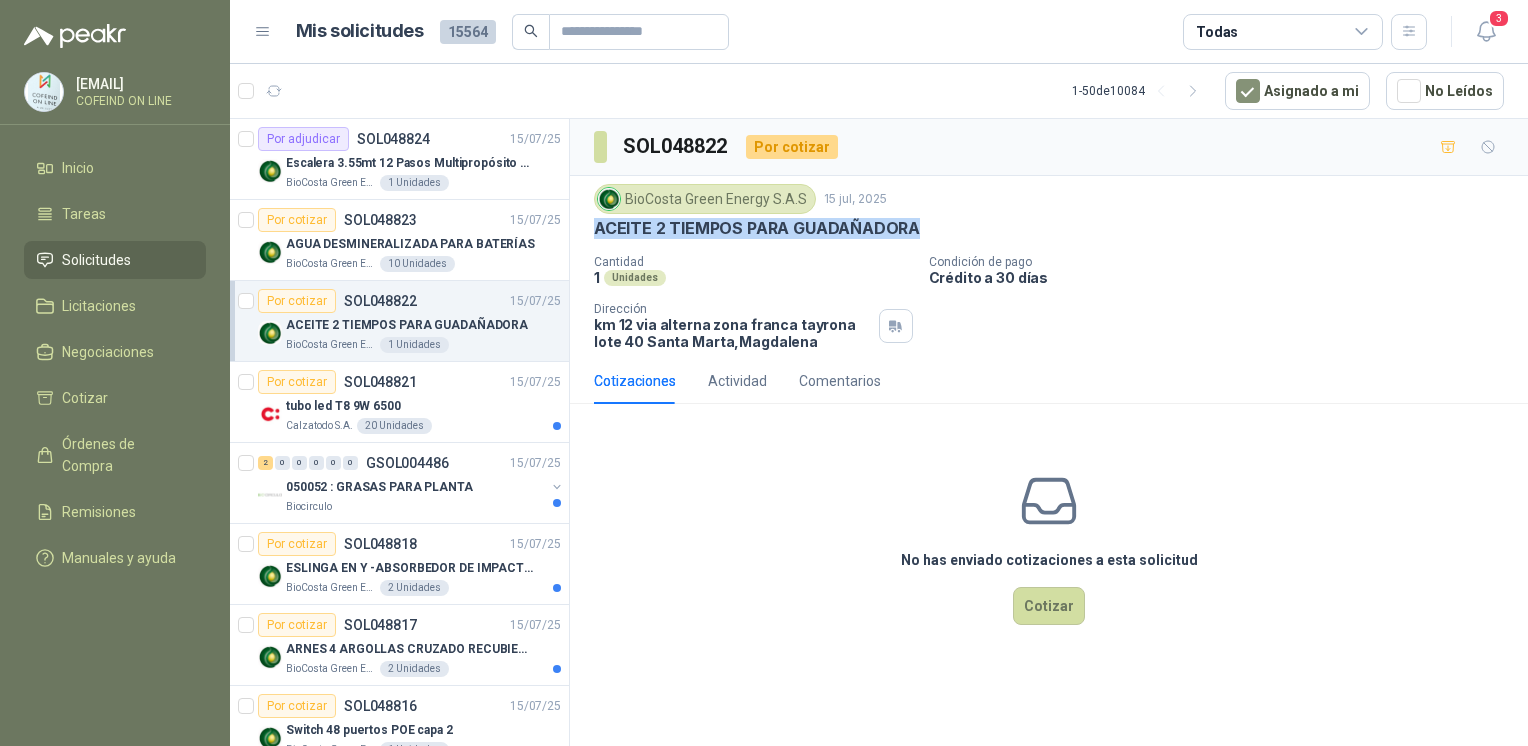 drag, startPoint x: 923, startPoint y: 234, endPoint x: 596, endPoint y: 220, distance: 327.29956 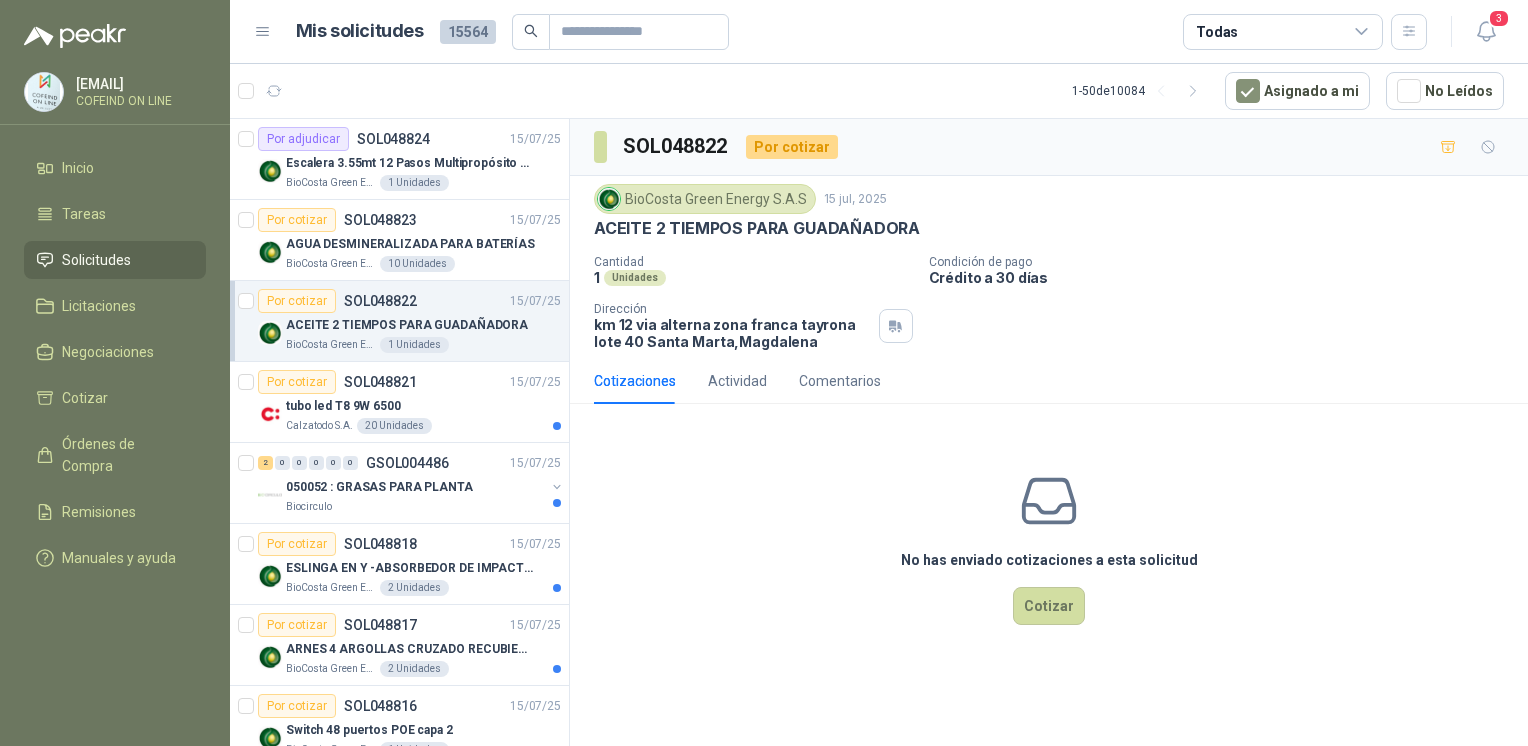 click on "No has enviado cotizaciones a esta solicitud Cotizar" at bounding box center (1049, 547) 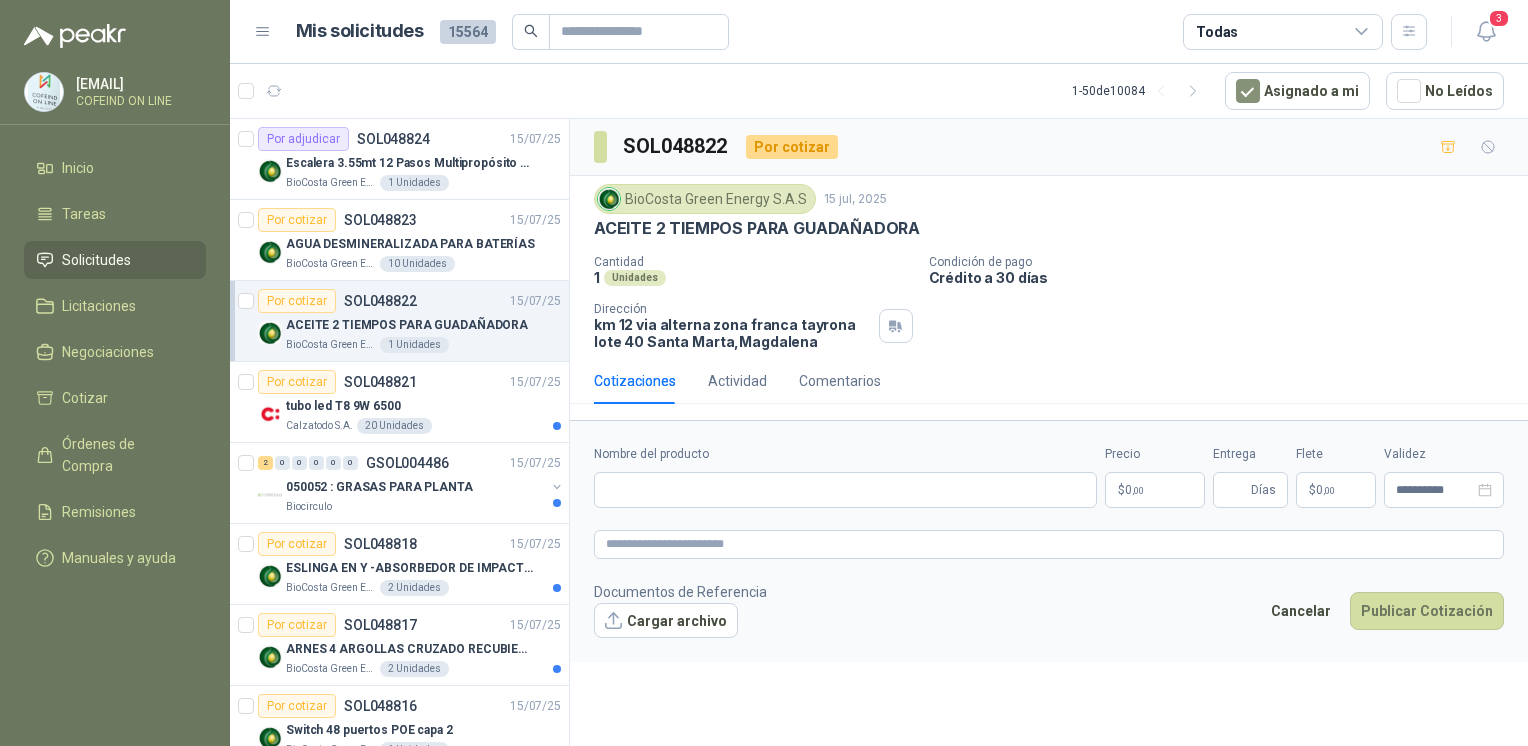 type 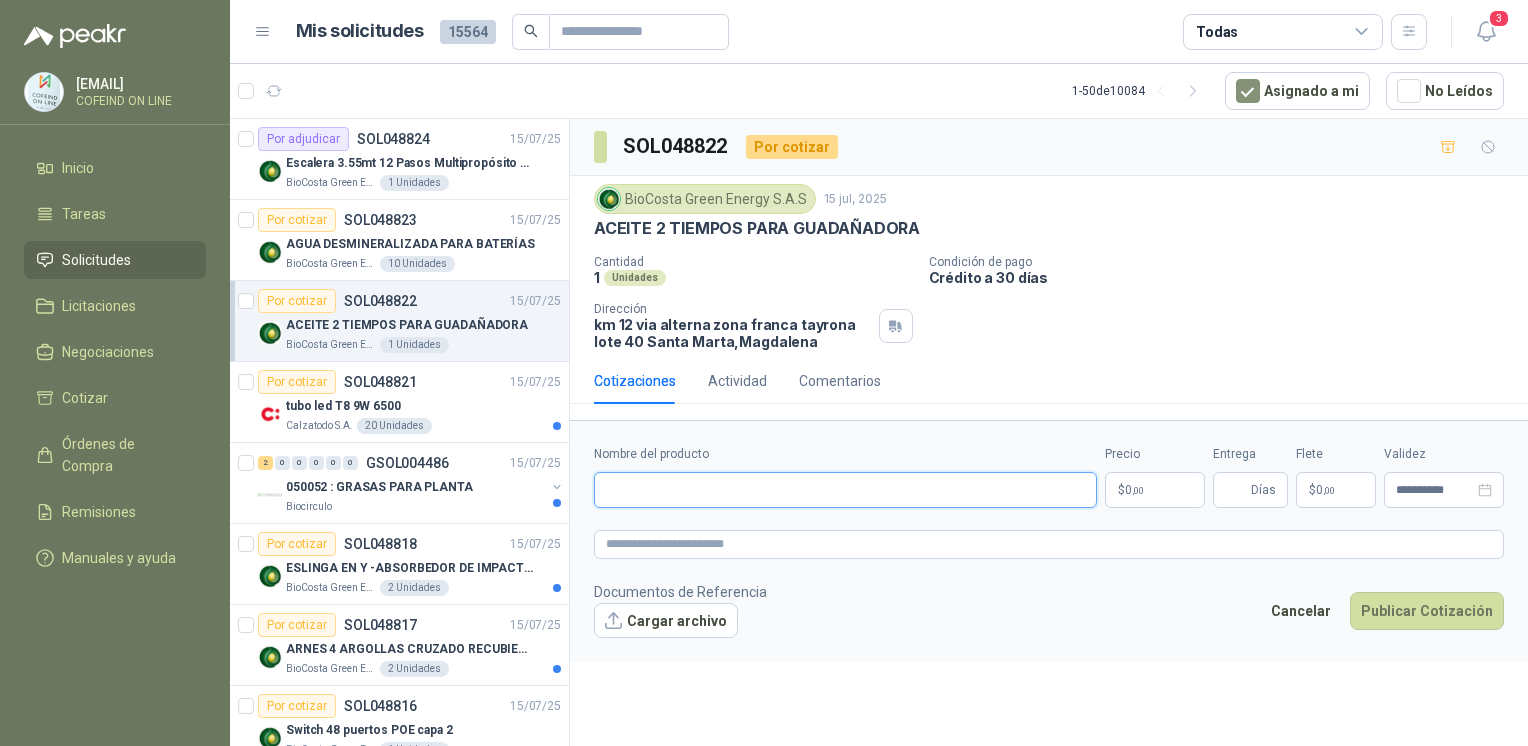 click on "Nombre del producto" at bounding box center [845, 490] 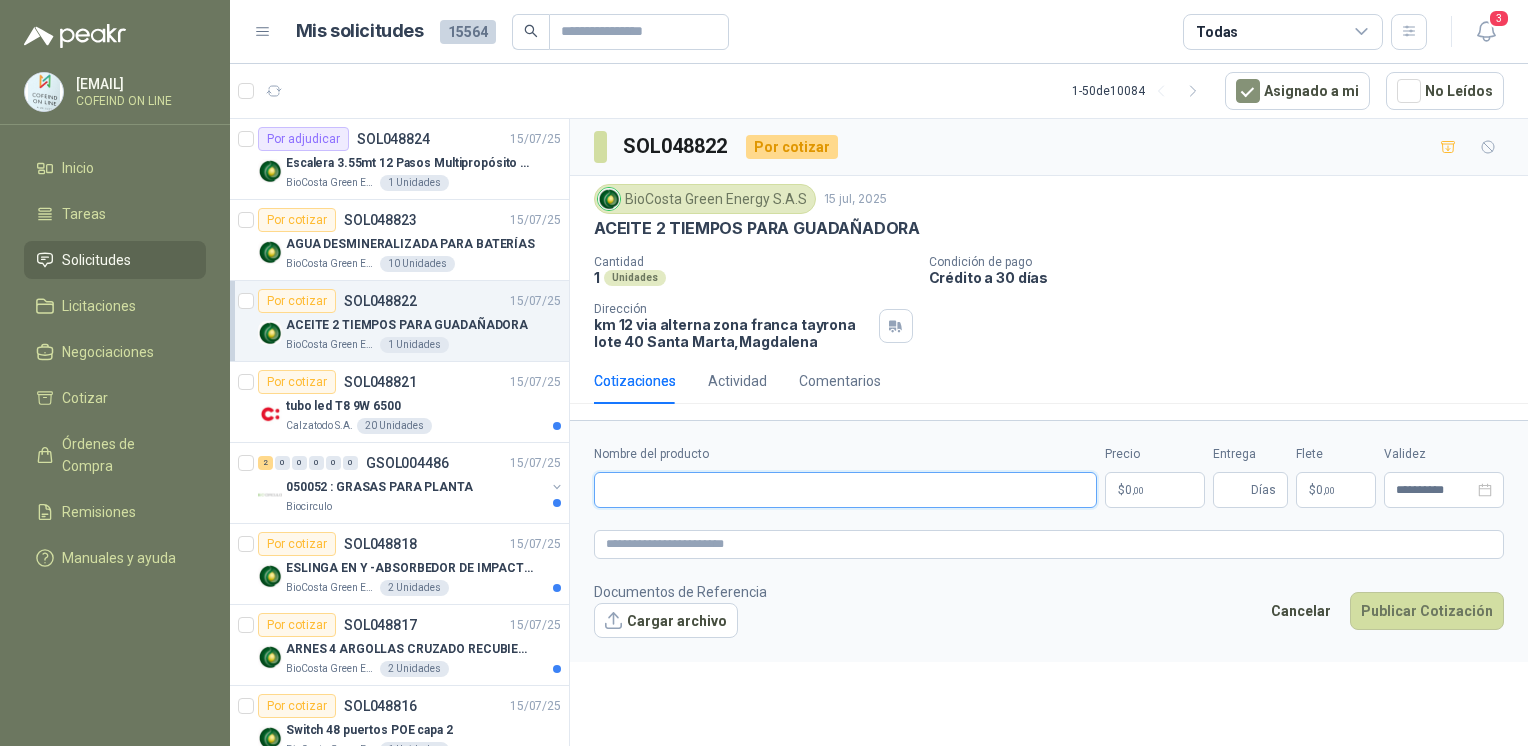 paste on "**********" 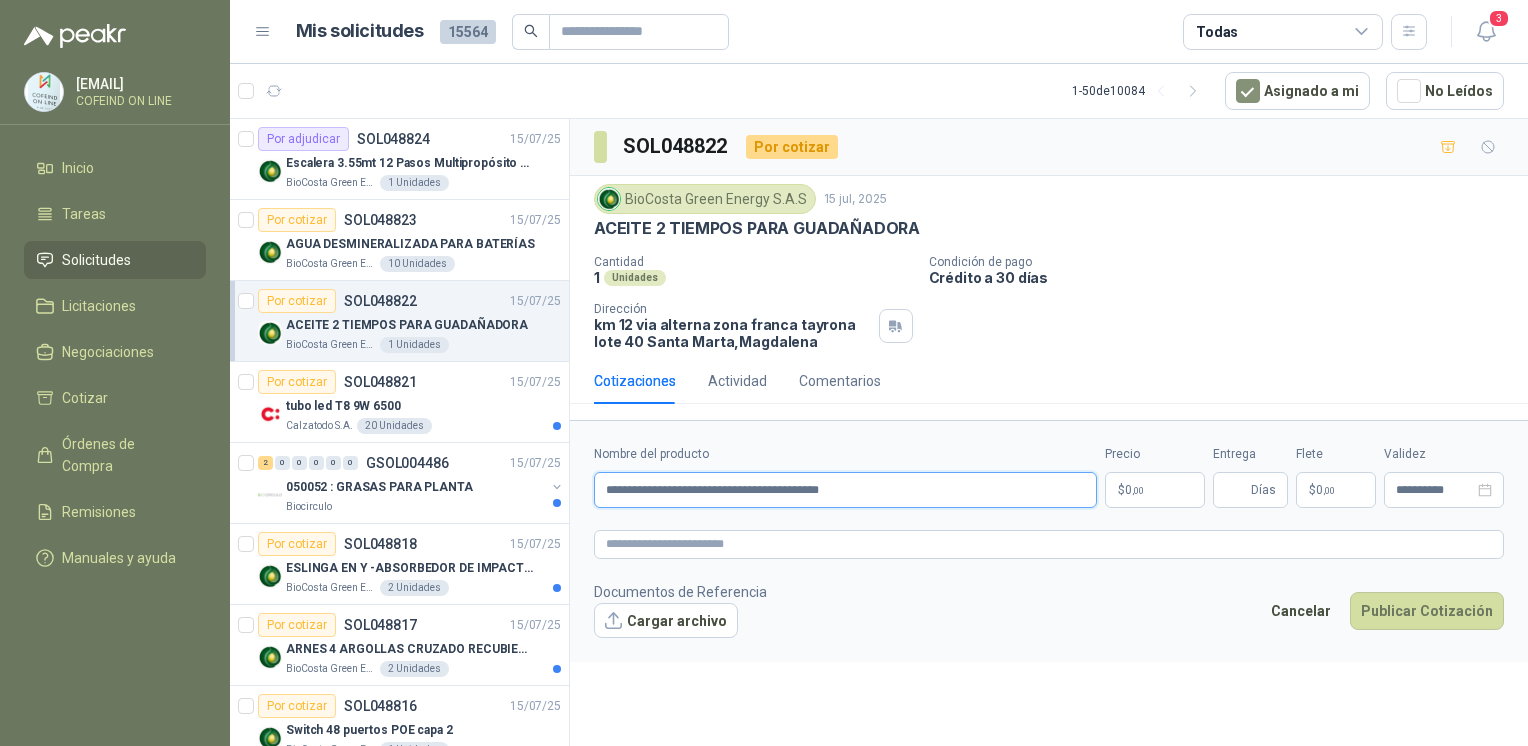 type on "**********" 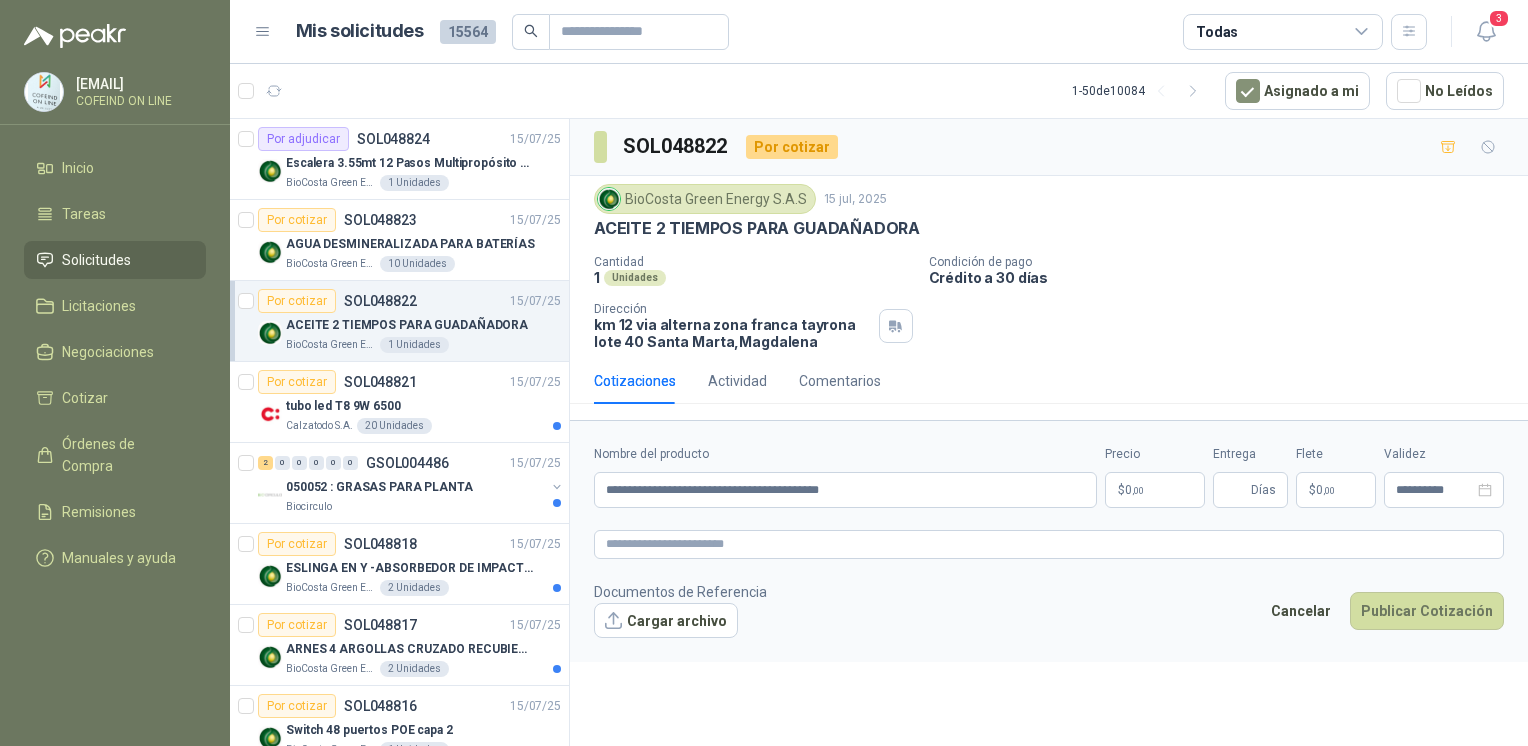 click on "Cargar archivo" at bounding box center [666, 621] 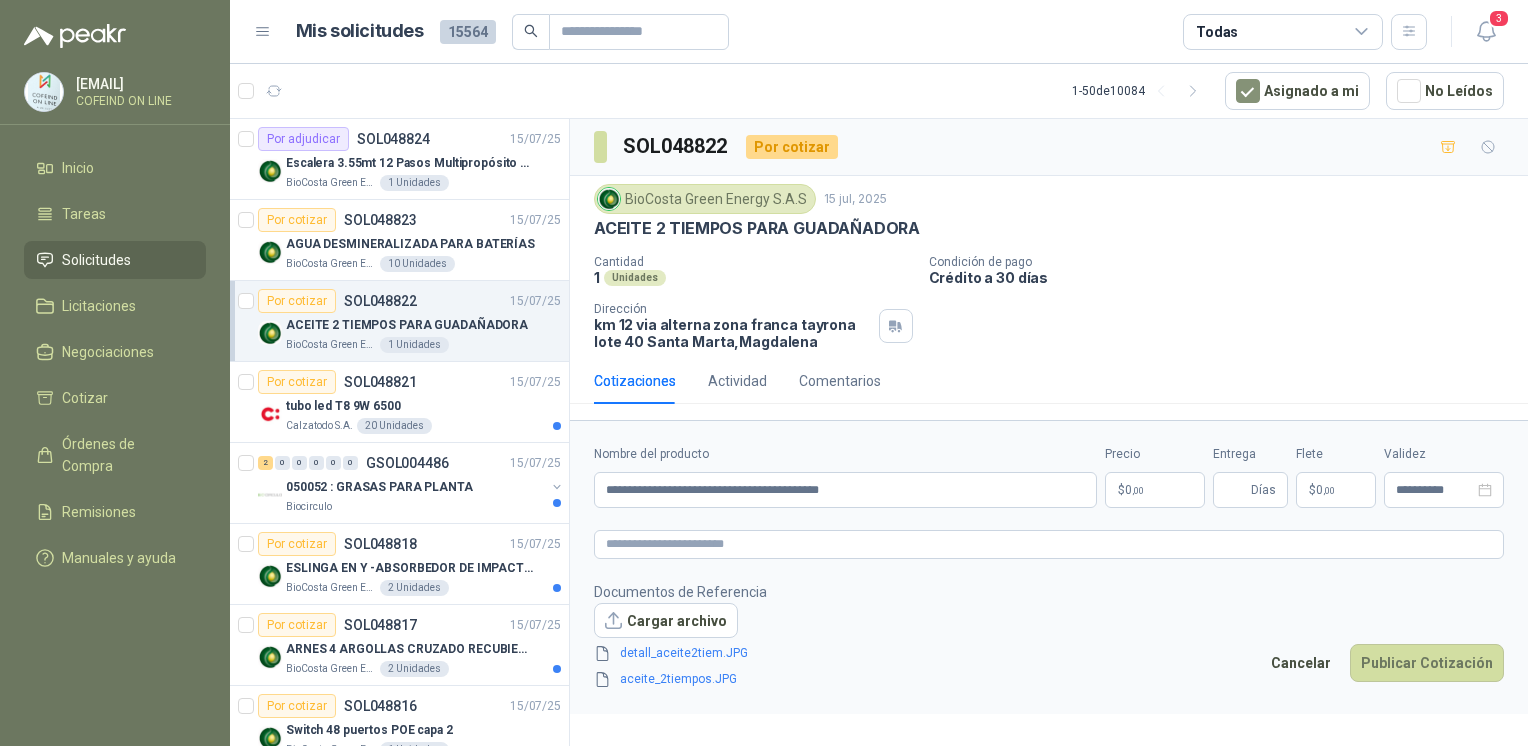 click on "[EMAIL]   COFEIND ON LINE   Inicio   Tareas   Solicitudes   Licitaciones   Negociaciones   Cotizar   Órdenes de Compra   Remisiones   Manuales y ayuda Mis solicitudes 15564 Todas 3 1 - 50  de  10084 Asignado a mi No Leídos Por adjudicar SOL048824 [DATE]   Escalera 3.55mt 12 Pasos Multipropósito Aluminio 150kg BioCosta Green Energy S.A.S 1   Unidades Por cotizar SOL048823 [DATE]   AGUA DESMINERALIZADA PARA BATERÍAS BioCosta Green Energy S.A.S 10   Unidades Por cotizar SOL048822 [DATE]   ACEITE 2 TIEMPOS PARA GUADAÑADORA BioCosta Green Energy S.A.S 1   Unidades Por cotizar SOL048821 [DATE]   tubo led T8 9W 6500 Calzatodo S.A. 20   Unidades 2   0   0   0   0   0   GSOL004486 [DATE]   050052 : GRASAS PARA PLANTA Biocirculo    Por cotizar SOL048818 [DATE]   ESLINGA EN Y -ABSORBEDOR DE IMPACTO marca 3m BioCosta Green Energy S.A.S 2   Unidades Por cotizar SOL048817 [DATE]   ARNES 4 ARGOLLAS CRUZADO RECUBIERTO PVC Marca 3m  BioCosta Green Energy S.A.S 2   Unidades Por cotizar [DATE]" at bounding box center (764, 373) 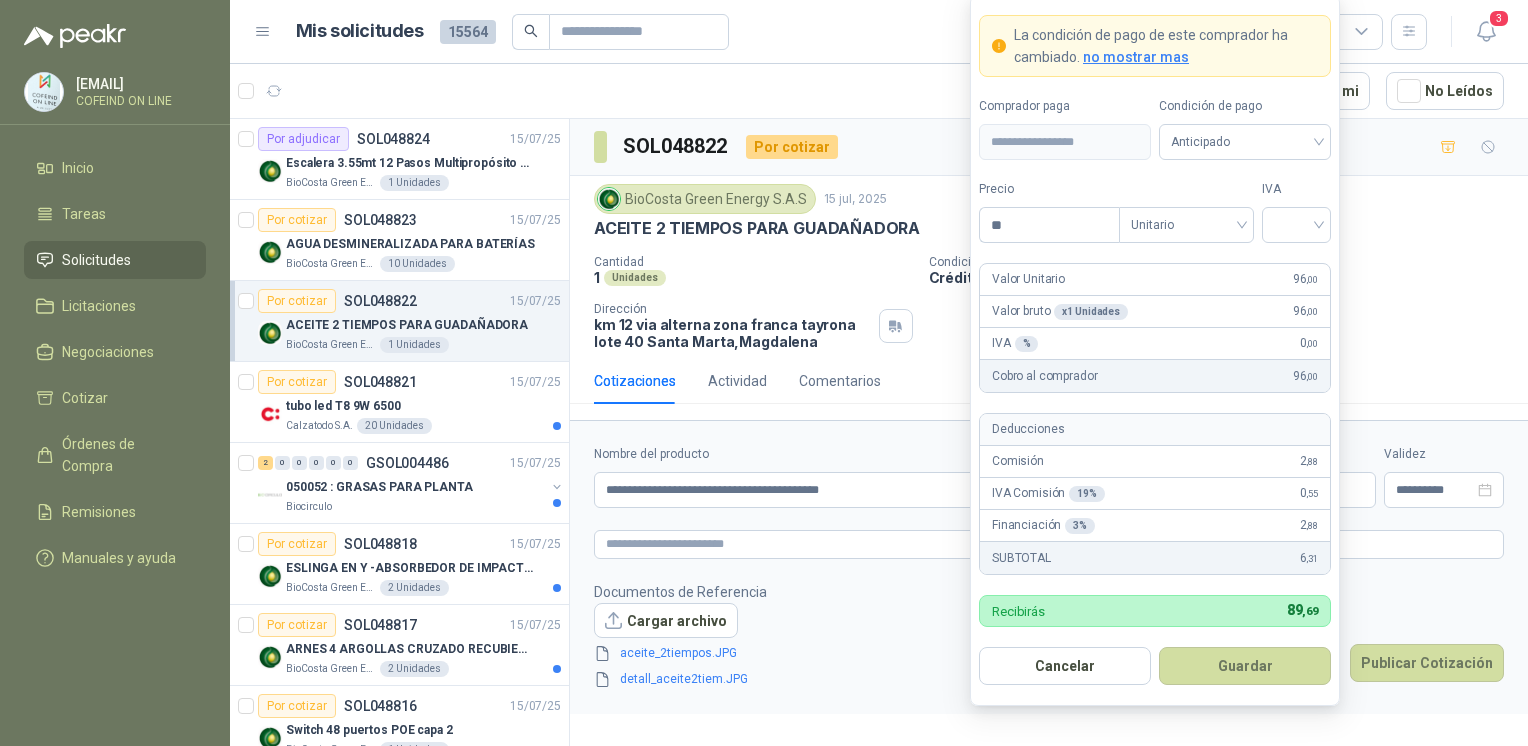 type on "*" 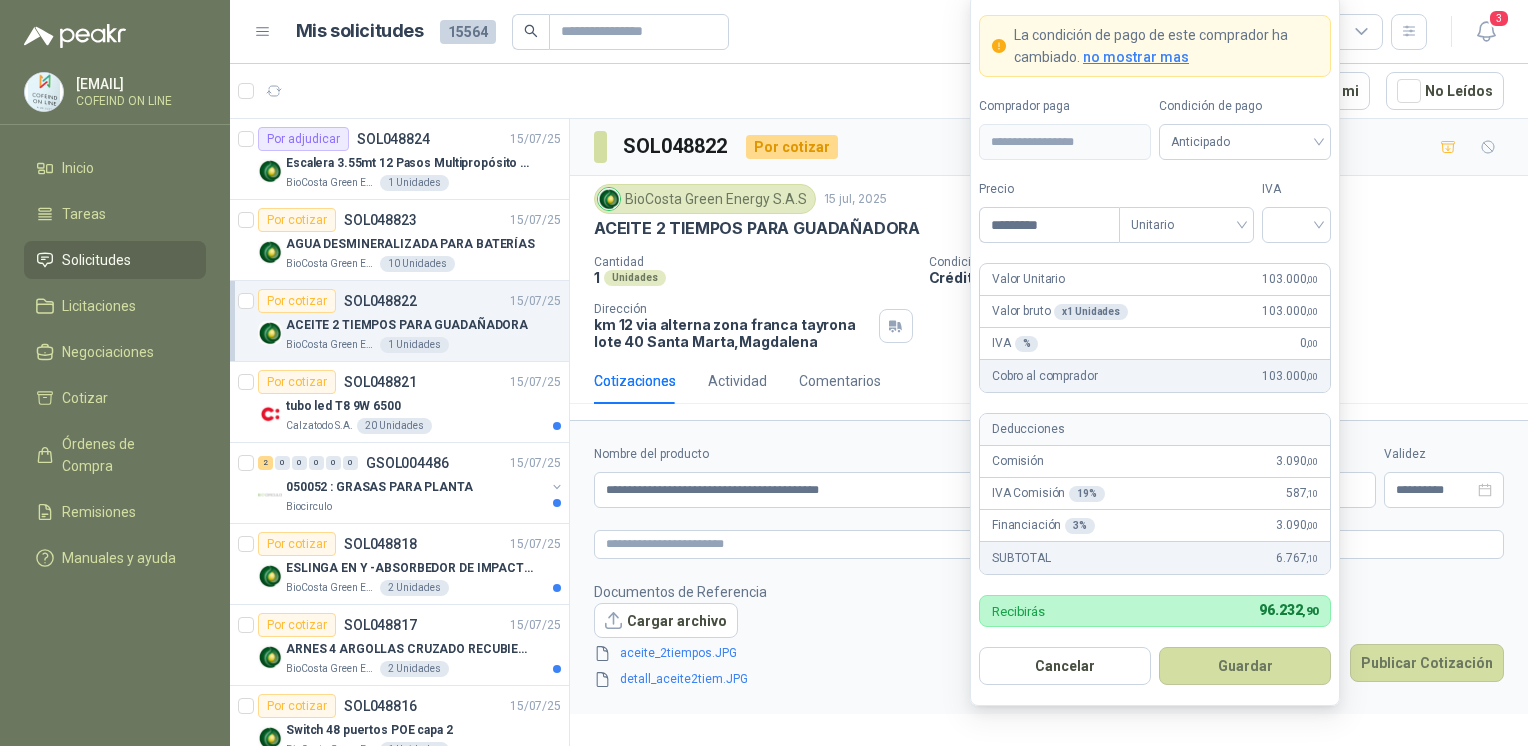 type on "*********" 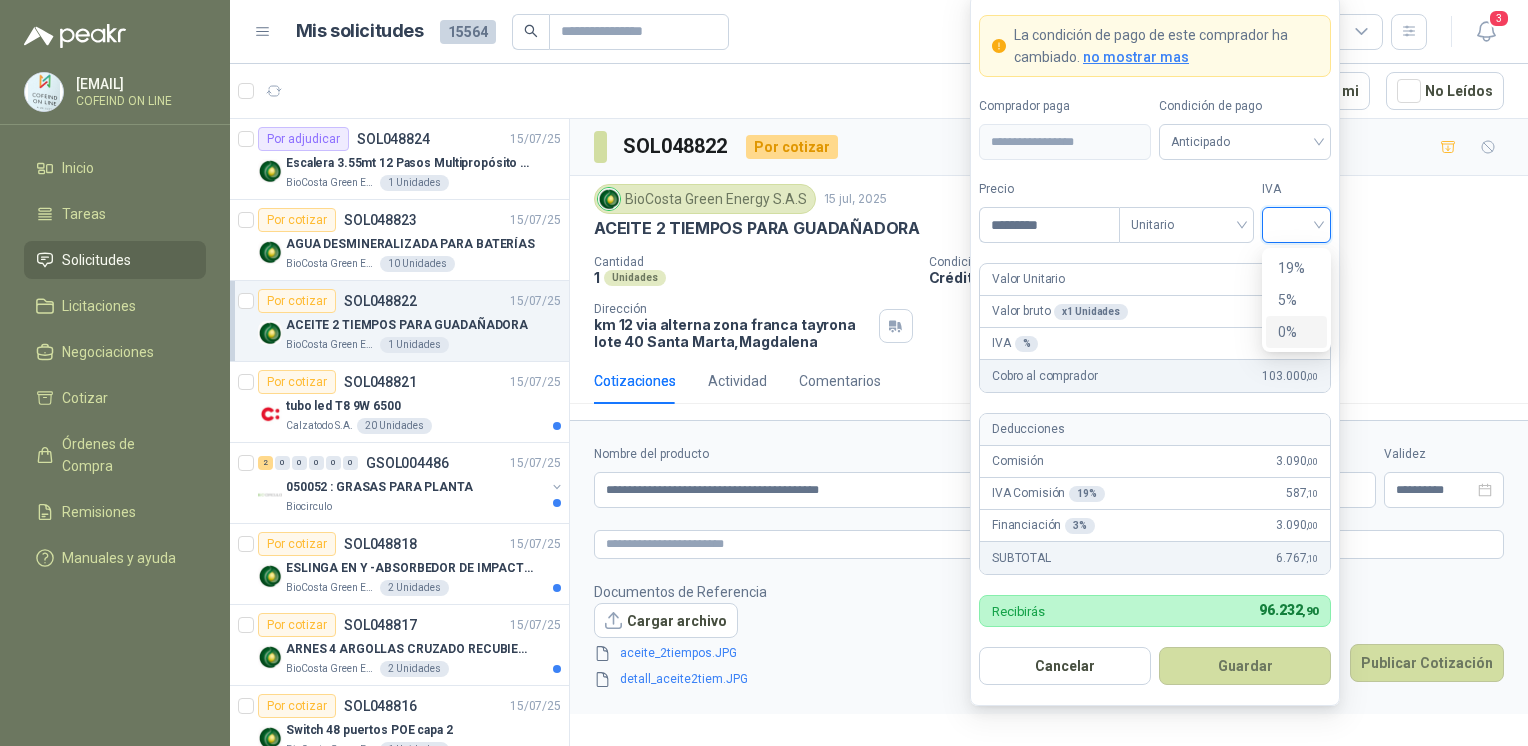 click on "0%" at bounding box center (1296, 332) 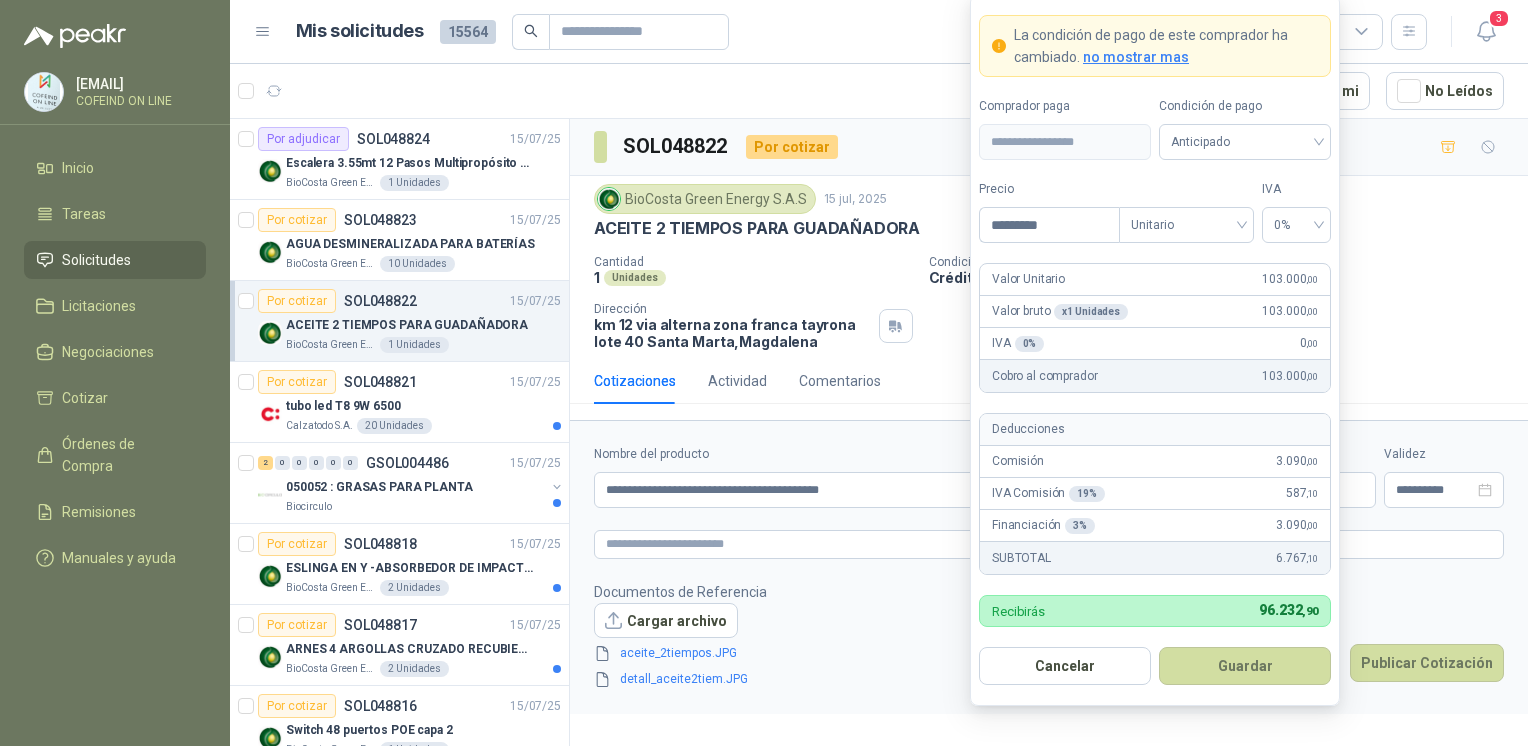 click on "Guardar" at bounding box center (1245, 666) 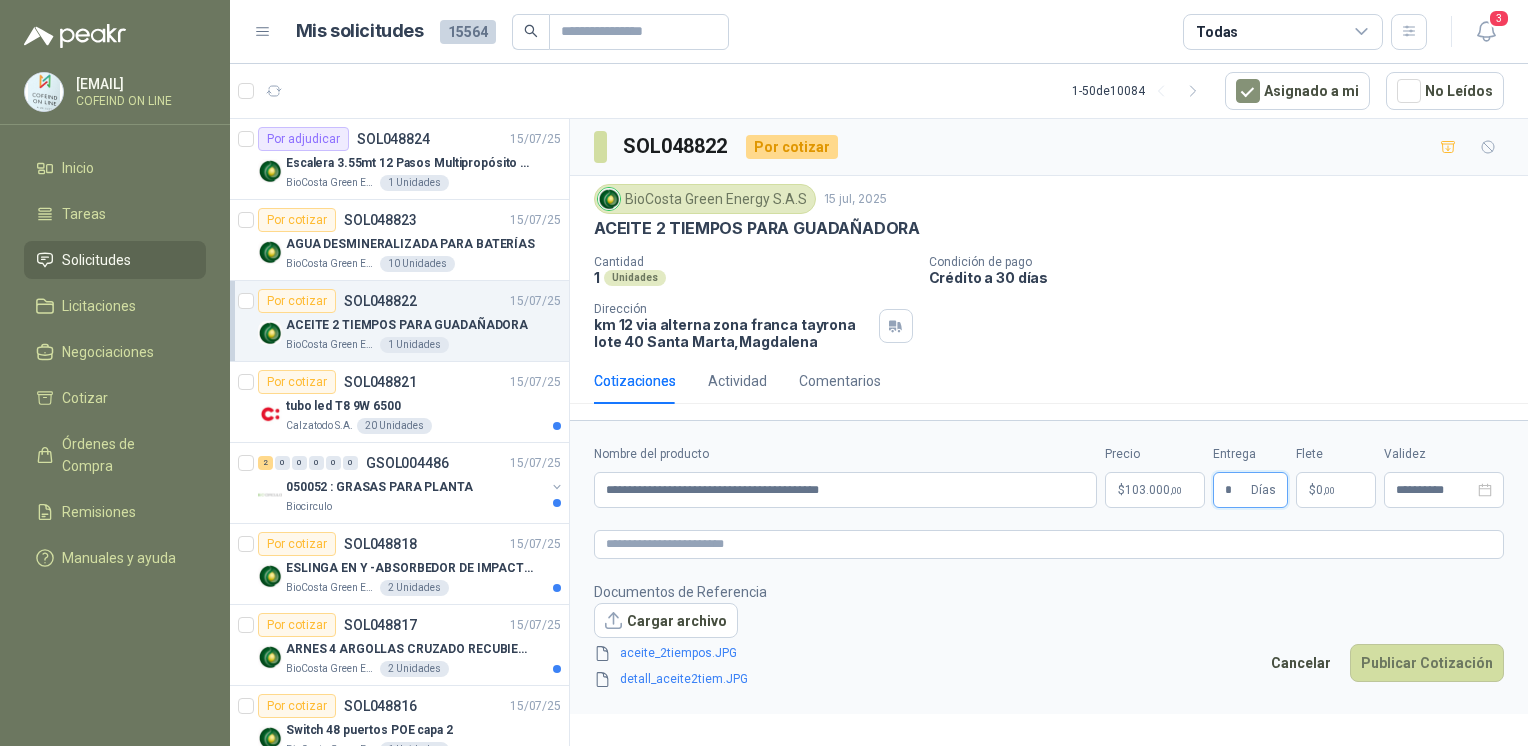type on "*" 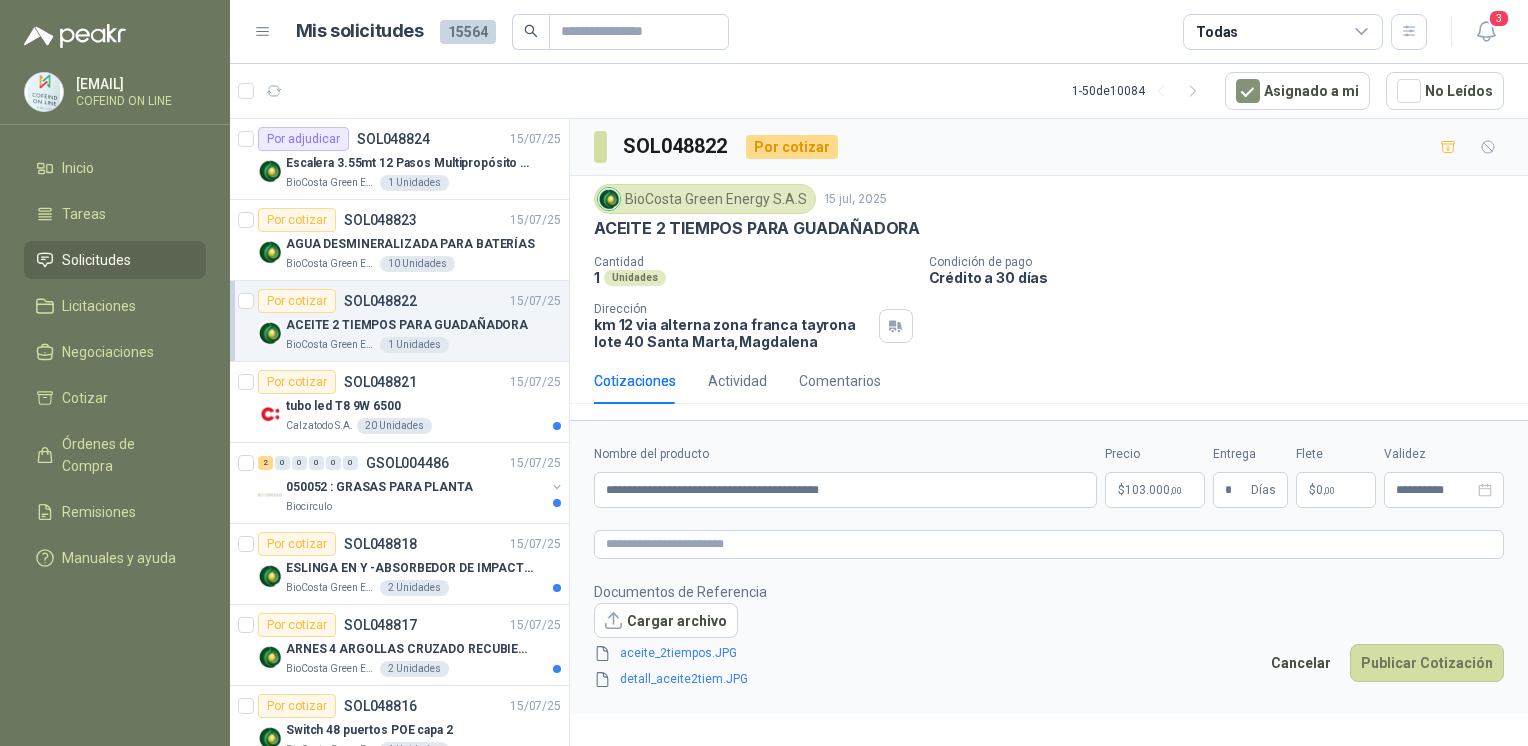 click on "Publicar Cotización" at bounding box center [1427, 663] 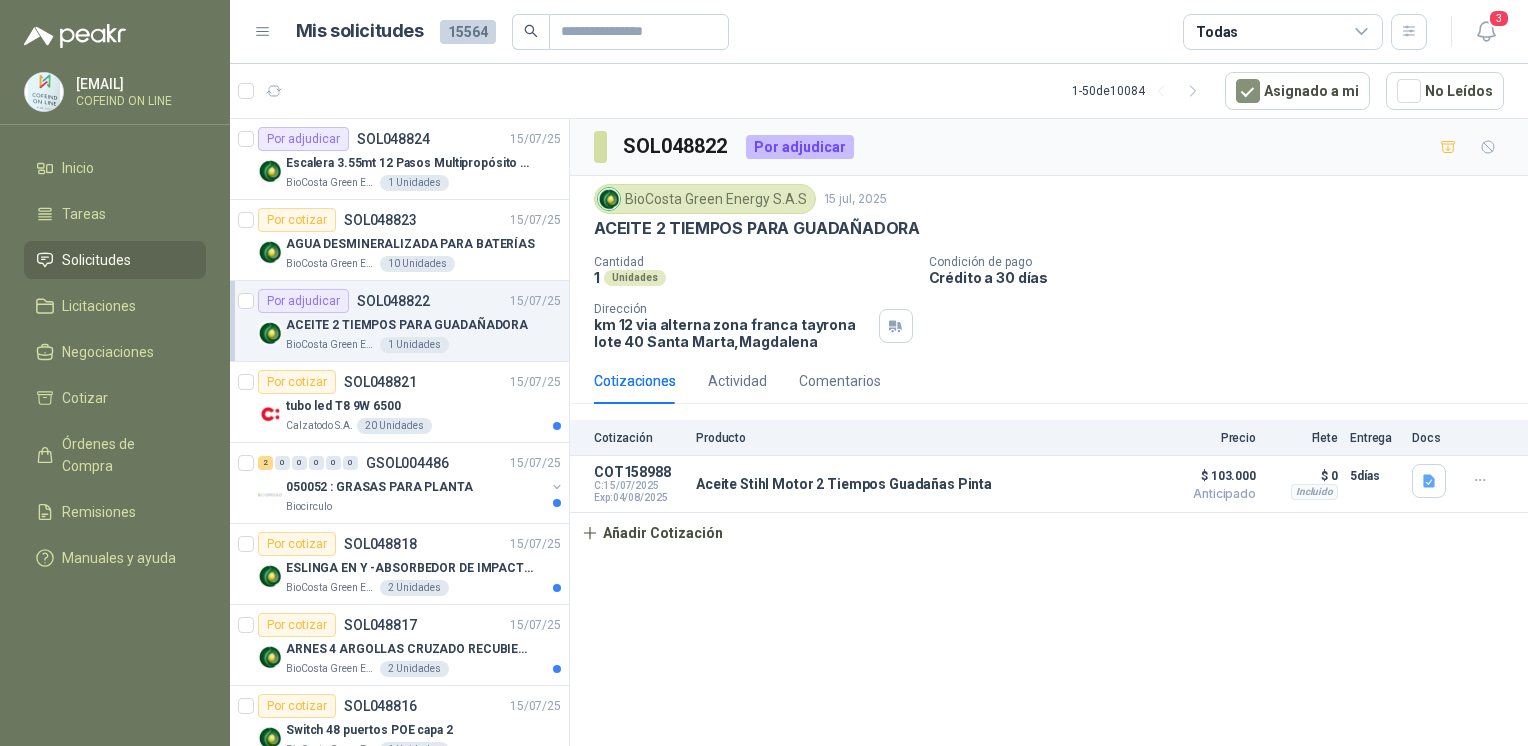 click 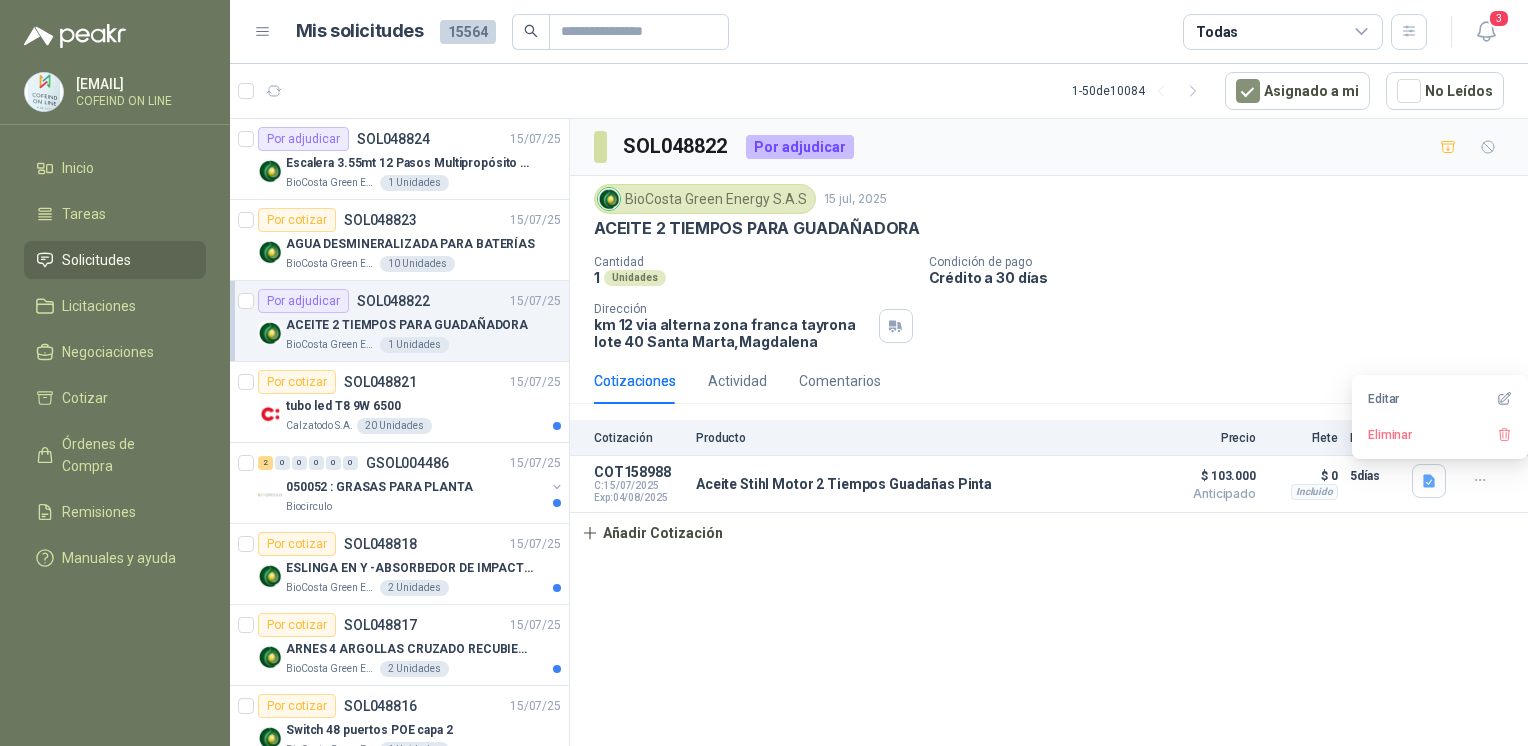 click on "SOL048822 Por adjudicar BioCosta Green Energy S.A.S 15 jul, 2025 ACEITE 2 TIEMPOS PARA GUADAÑADORA Cantidad 1 Unidades Condición de pago Crédito a 30 días Dirección km 12 via alterna zona franca tayrona lote 40 [CITY], [STATE] Cotizaciones Actividad Comentarios Cotización Producto Precio Flete Entrega Docs COT158988 C: 15/07/2025 Exp: 04/08/2025 Aceite Stihl Motor 2 Tiempos Guadañas Pinta Detalles $ 103.000 Anticipado $ 103.000 Anticipado Incluido $ 0 Entrega: 5 días $ 0 Incluido 5 días Añadir Cotización" at bounding box center (1049, 436) 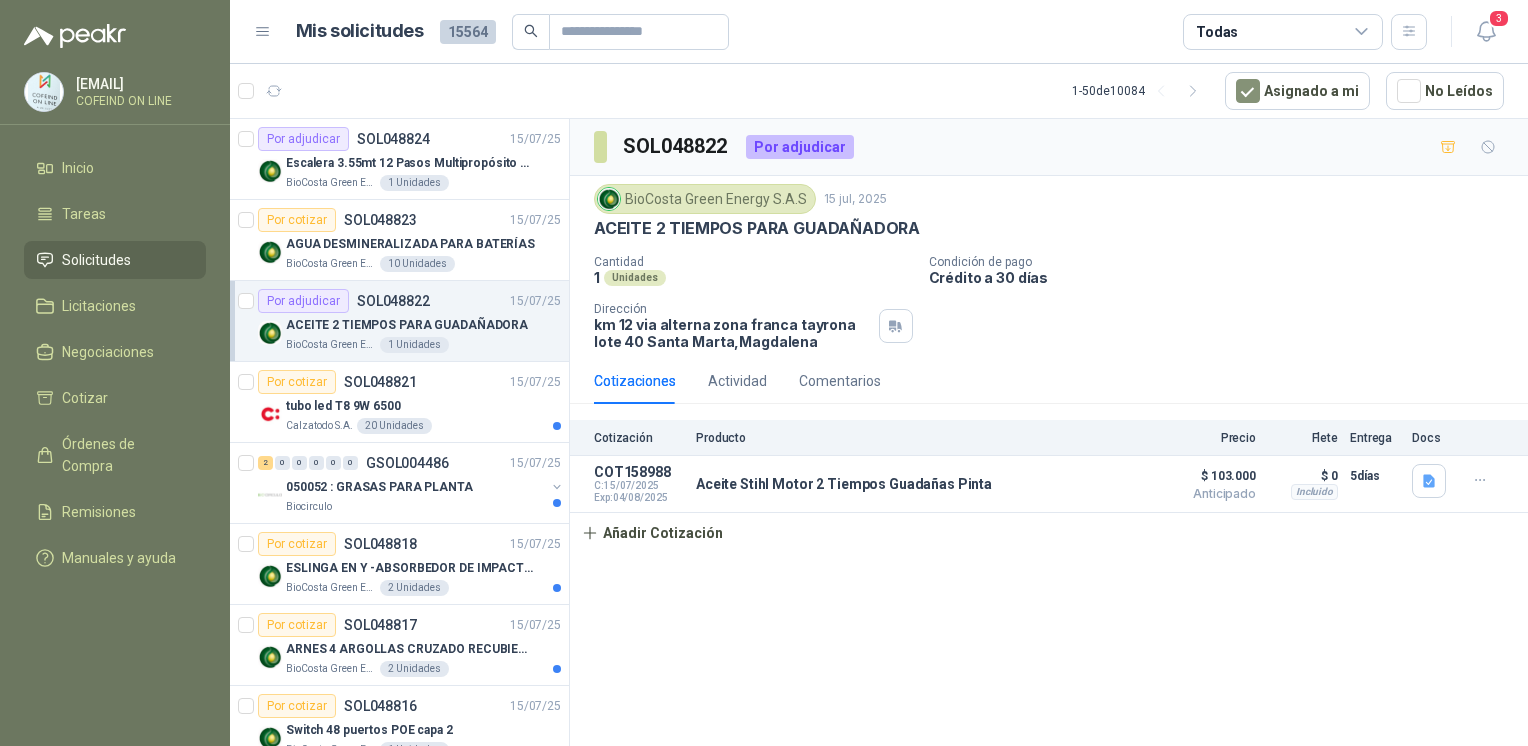 click at bounding box center [1480, 480] 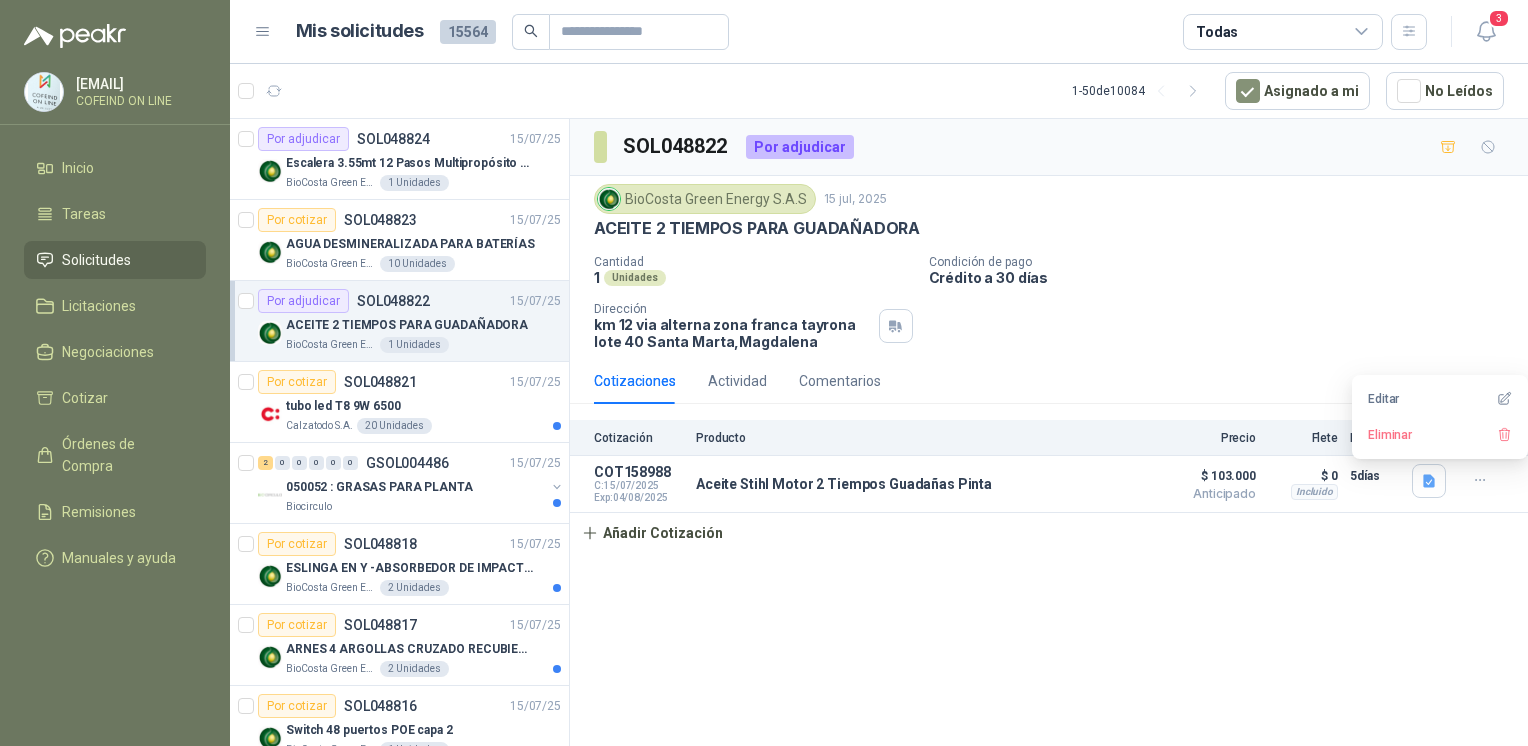 click on "Editar" at bounding box center (1440, 399) 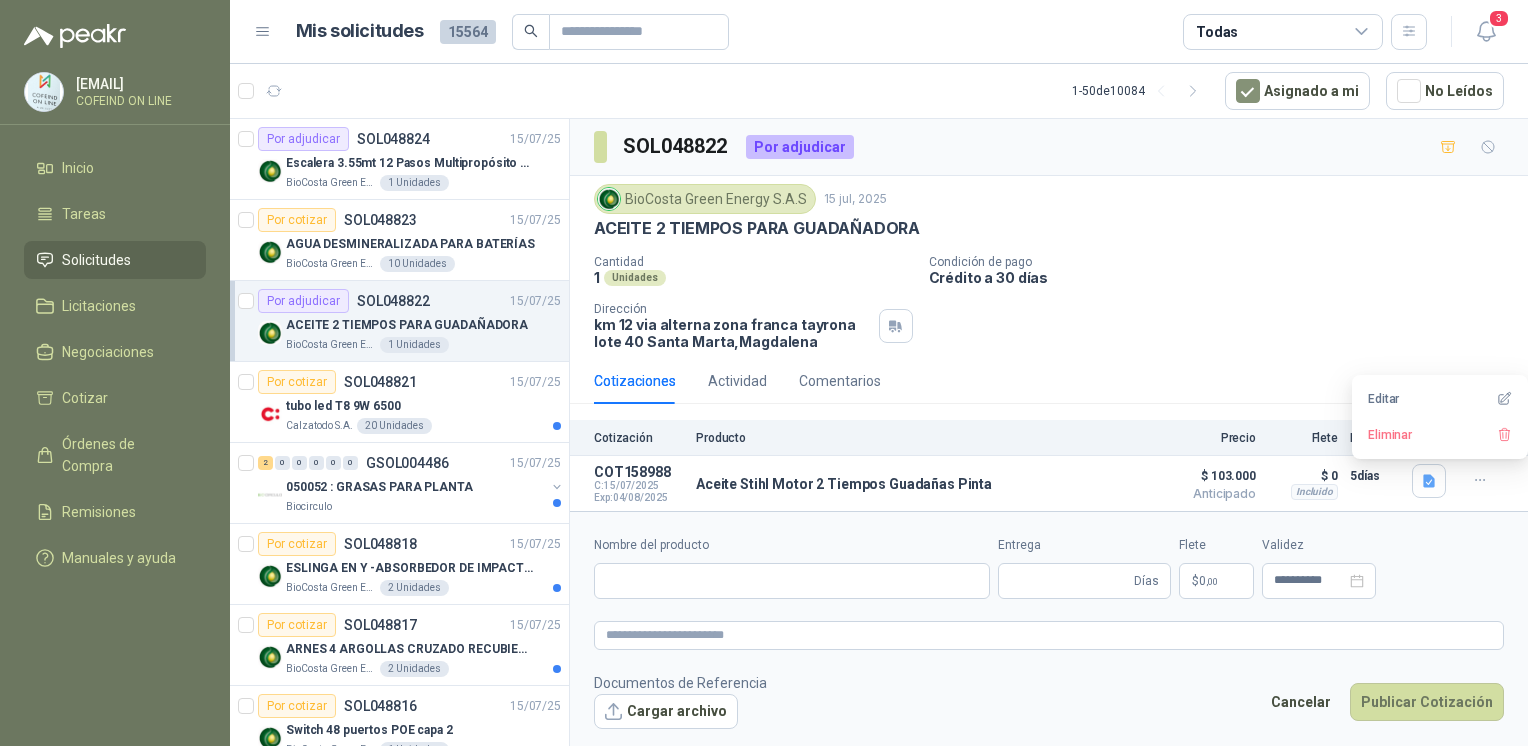 type 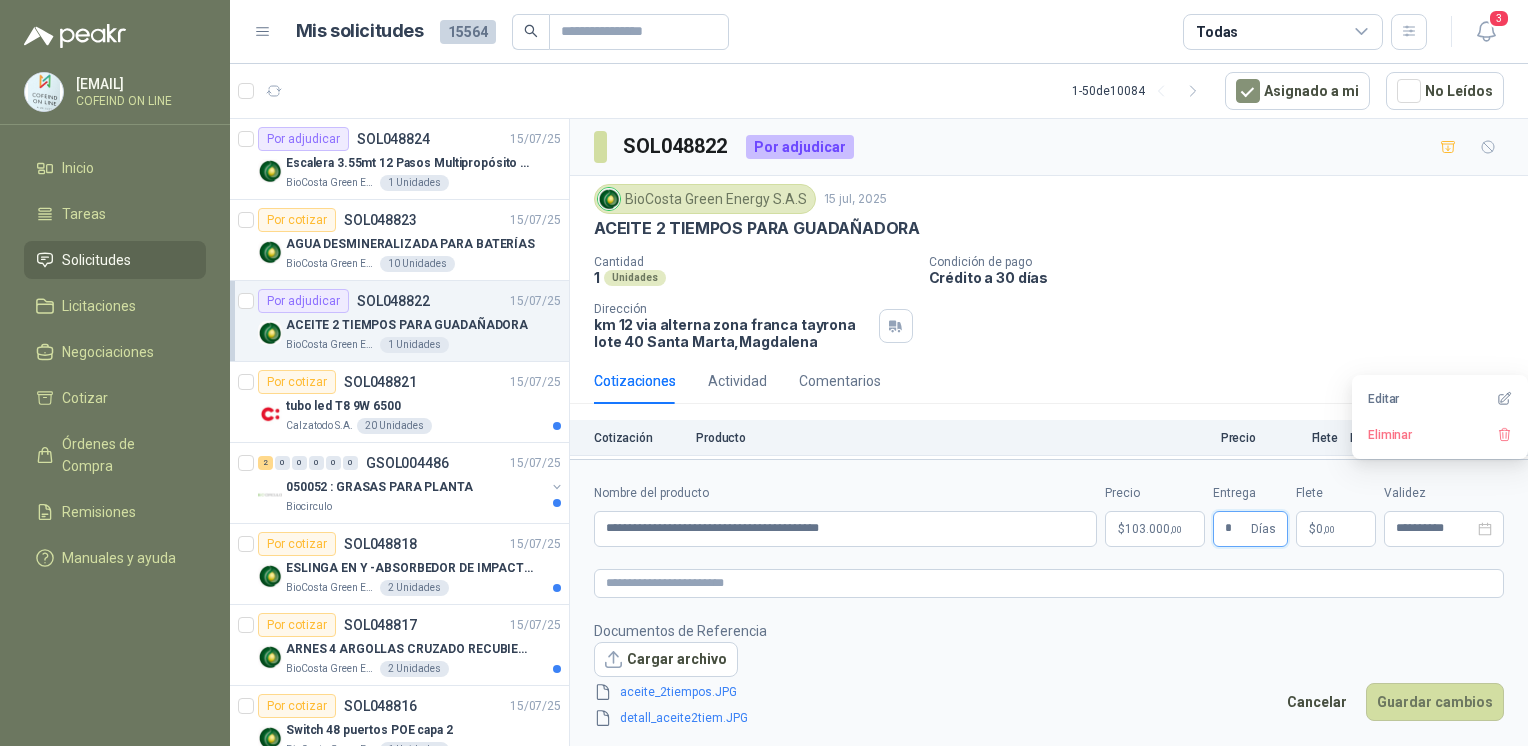 click on "*" at bounding box center (1236, 529) 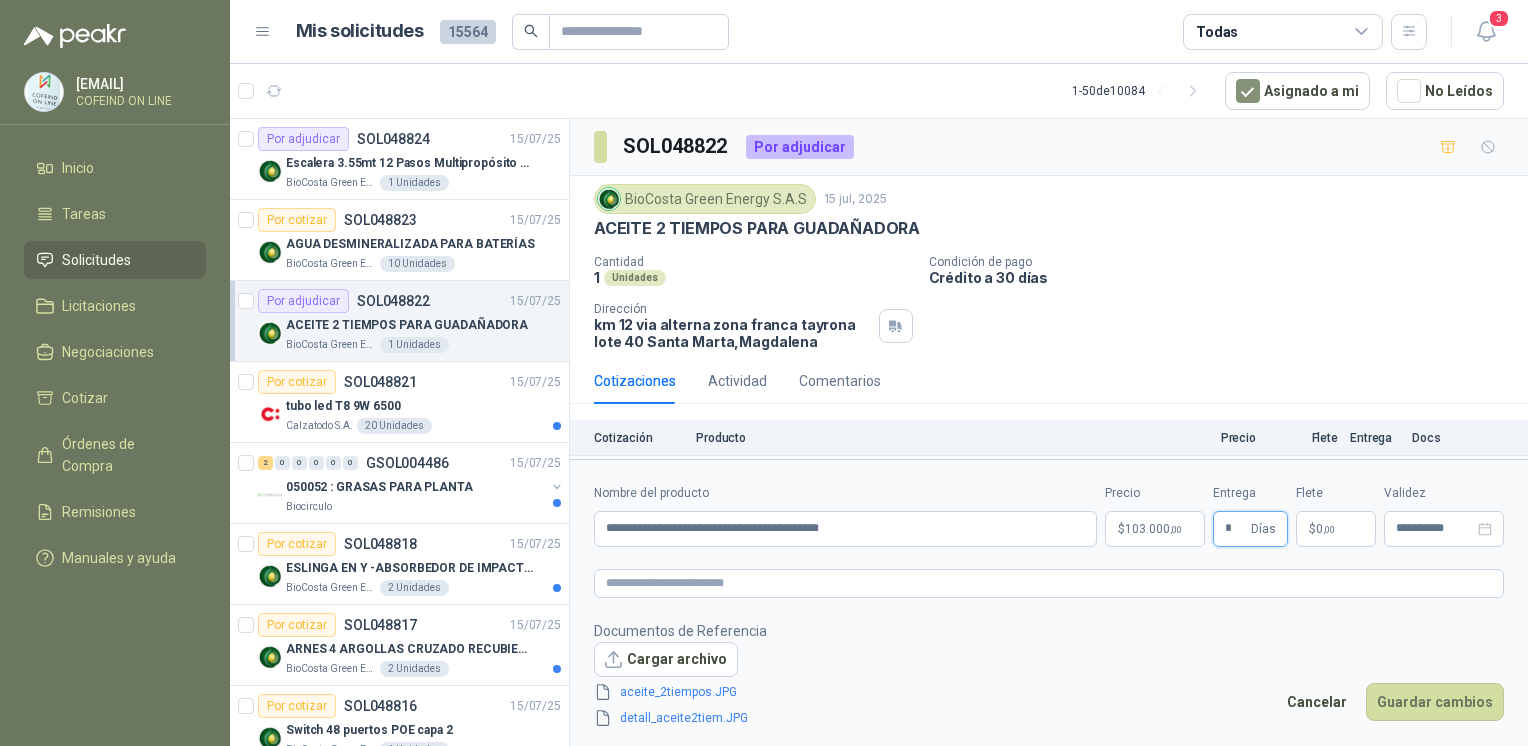 type on "*" 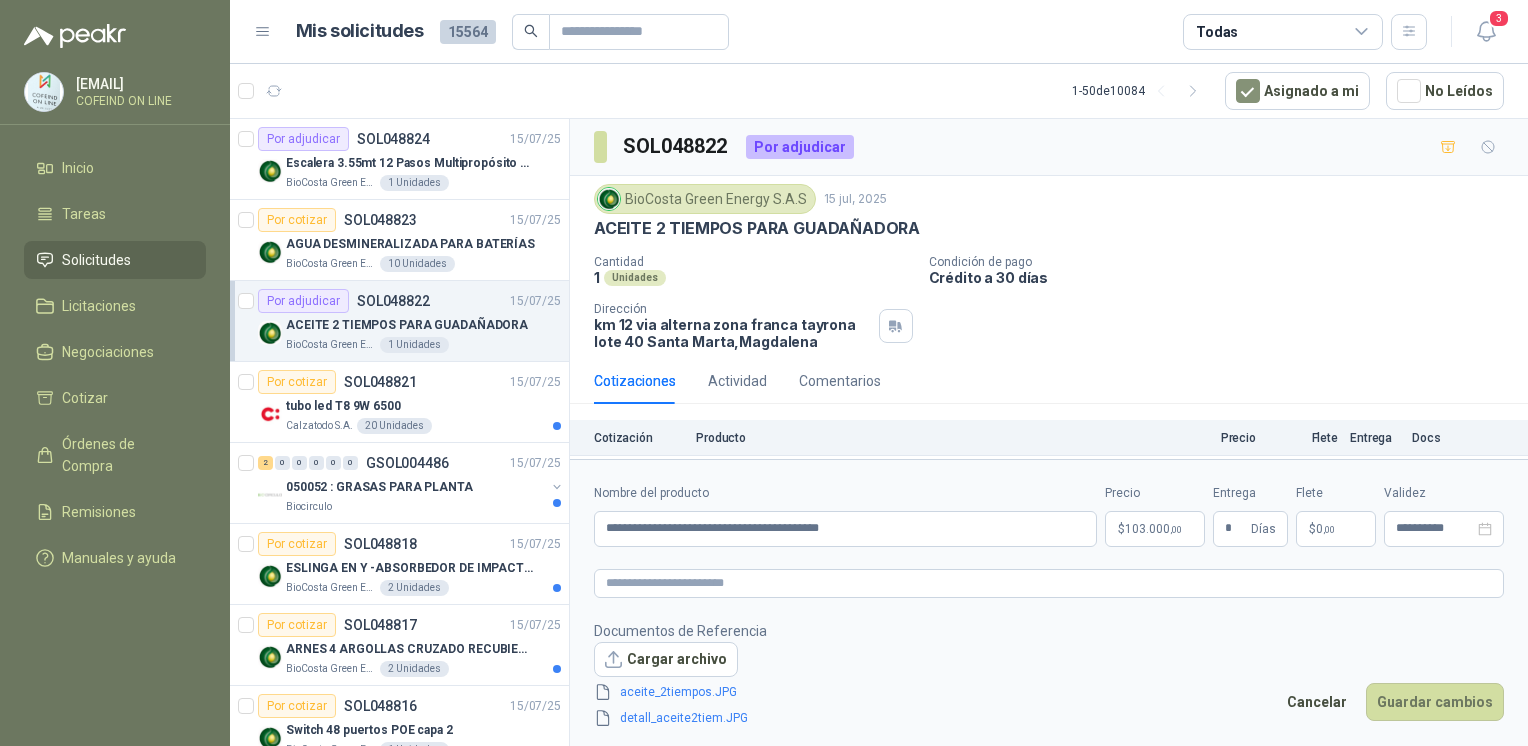 click on "Guardar cambios" at bounding box center [1435, 702] 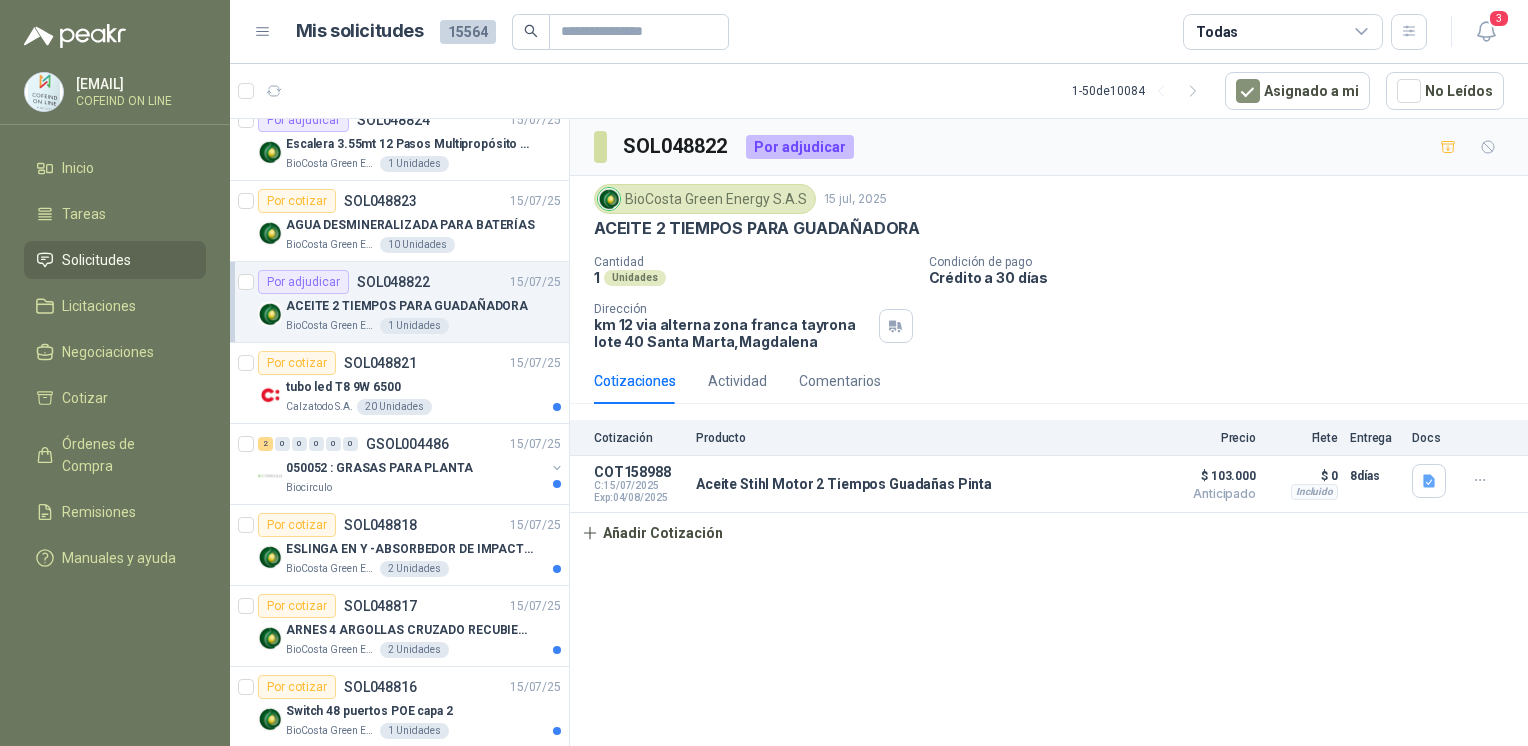 scroll, scrollTop: 0, scrollLeft: 0, axis: both 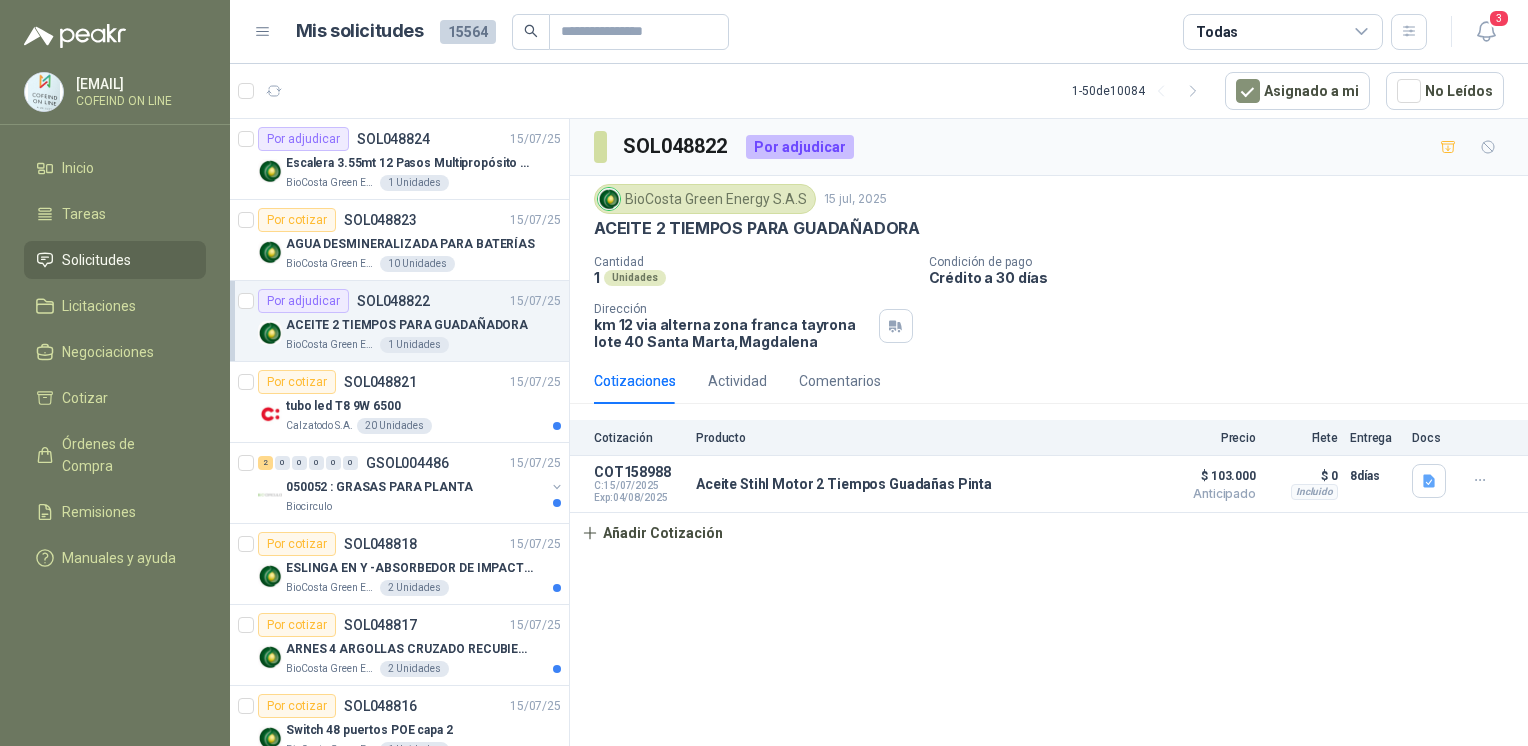 click on "tubo led T8 9W 6500" at bounding box center (343, 406) 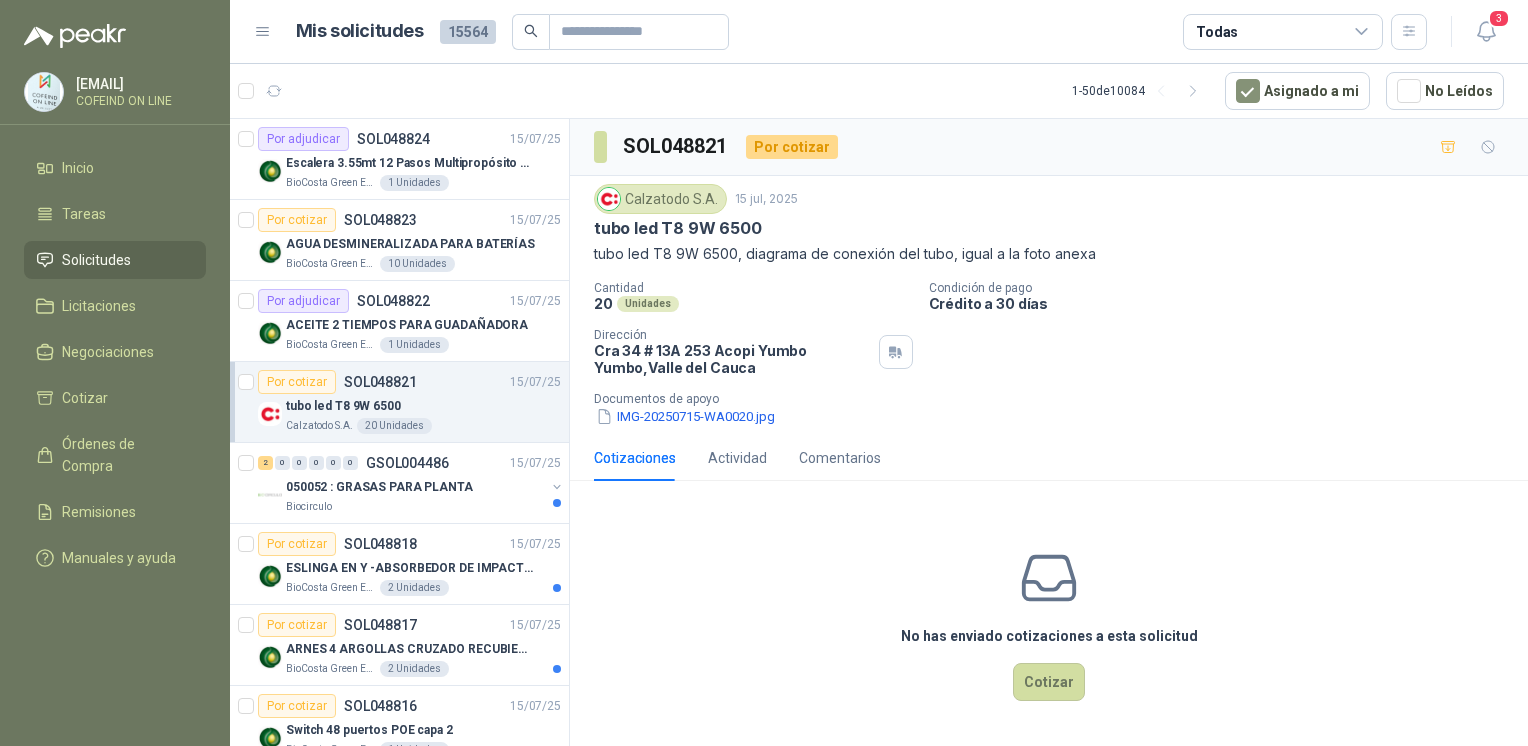 click on "IMG-20250715-WA0020.jpg" at bounding box center [685, 416] 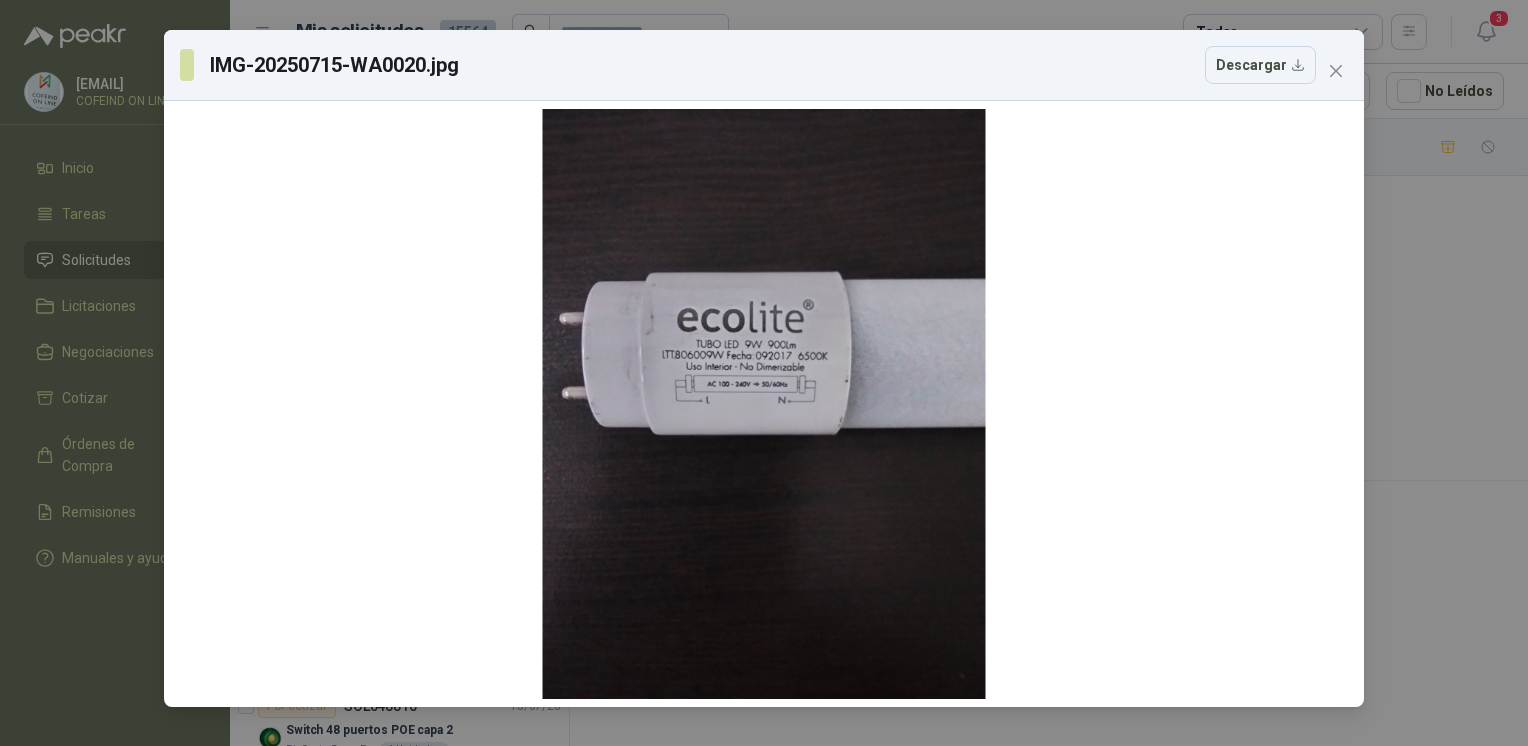 click on "IMG-20250715-WA0020.jpg   Descargar" at bounding box center (764, 373) 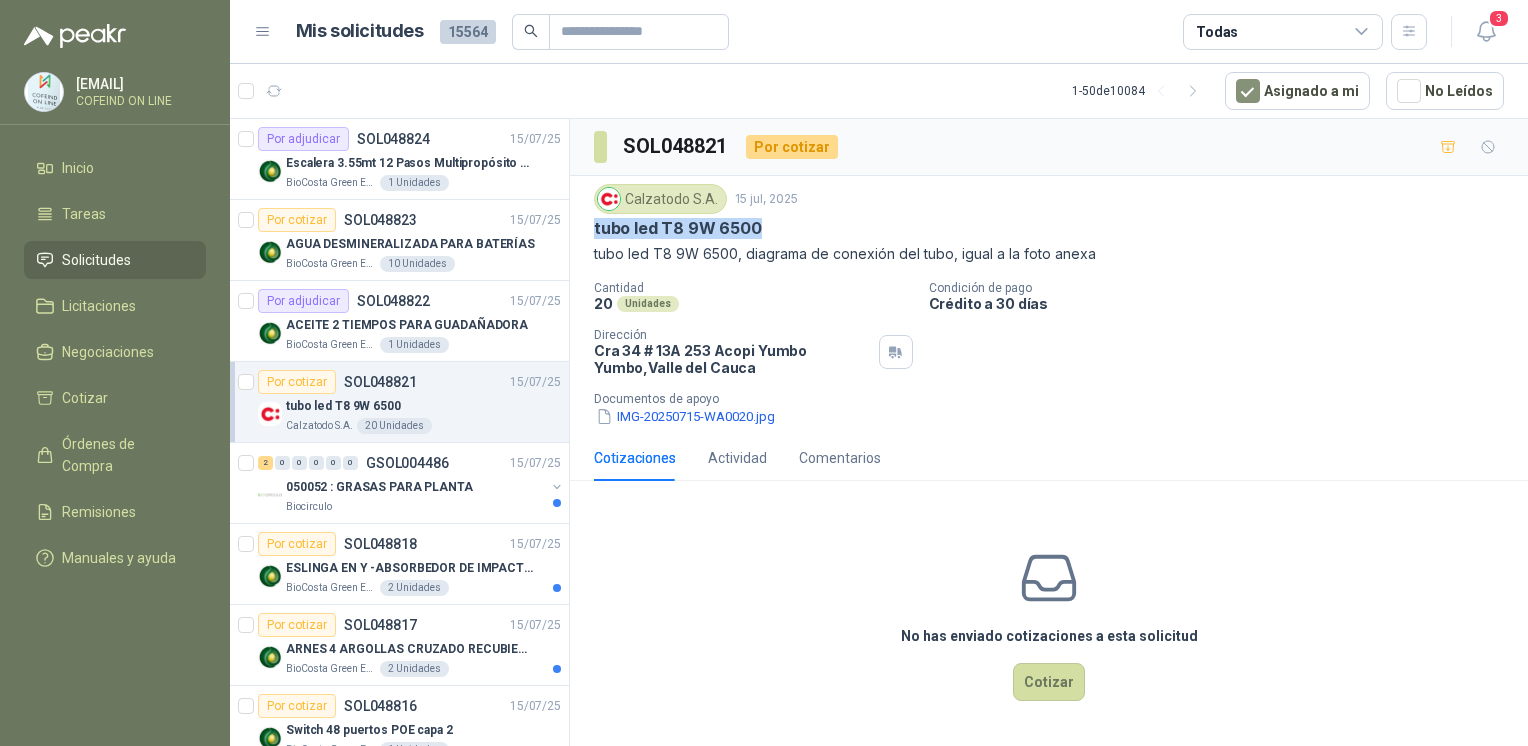 drag, startPoint x: 754, startPoint y: 238, endPoint x: 585, endPoint y: 226, distance: 169.4255 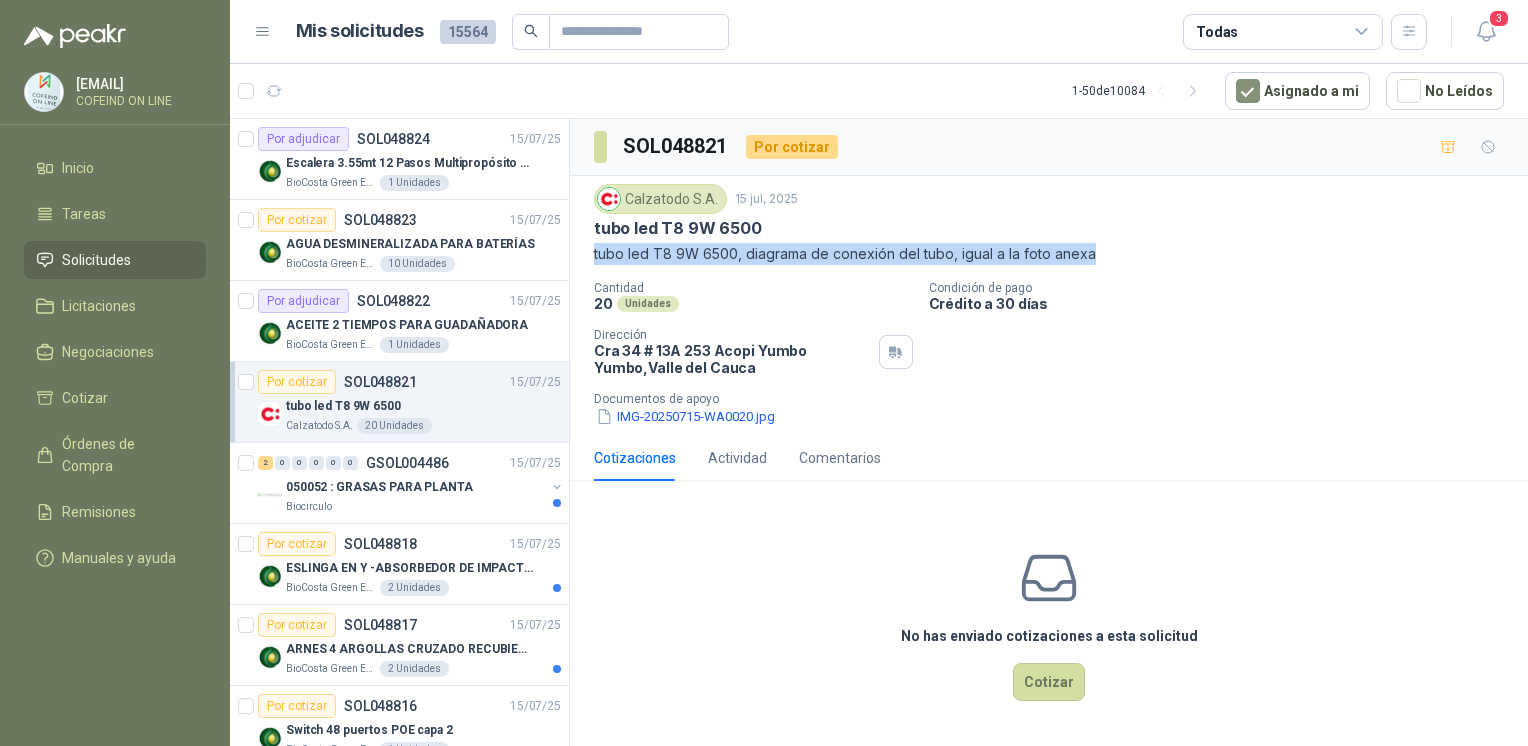 drag, startPoint x: 1088, startPoint y: 252, endPoint x: 593, endPoint y: 258, distance: 495.03638 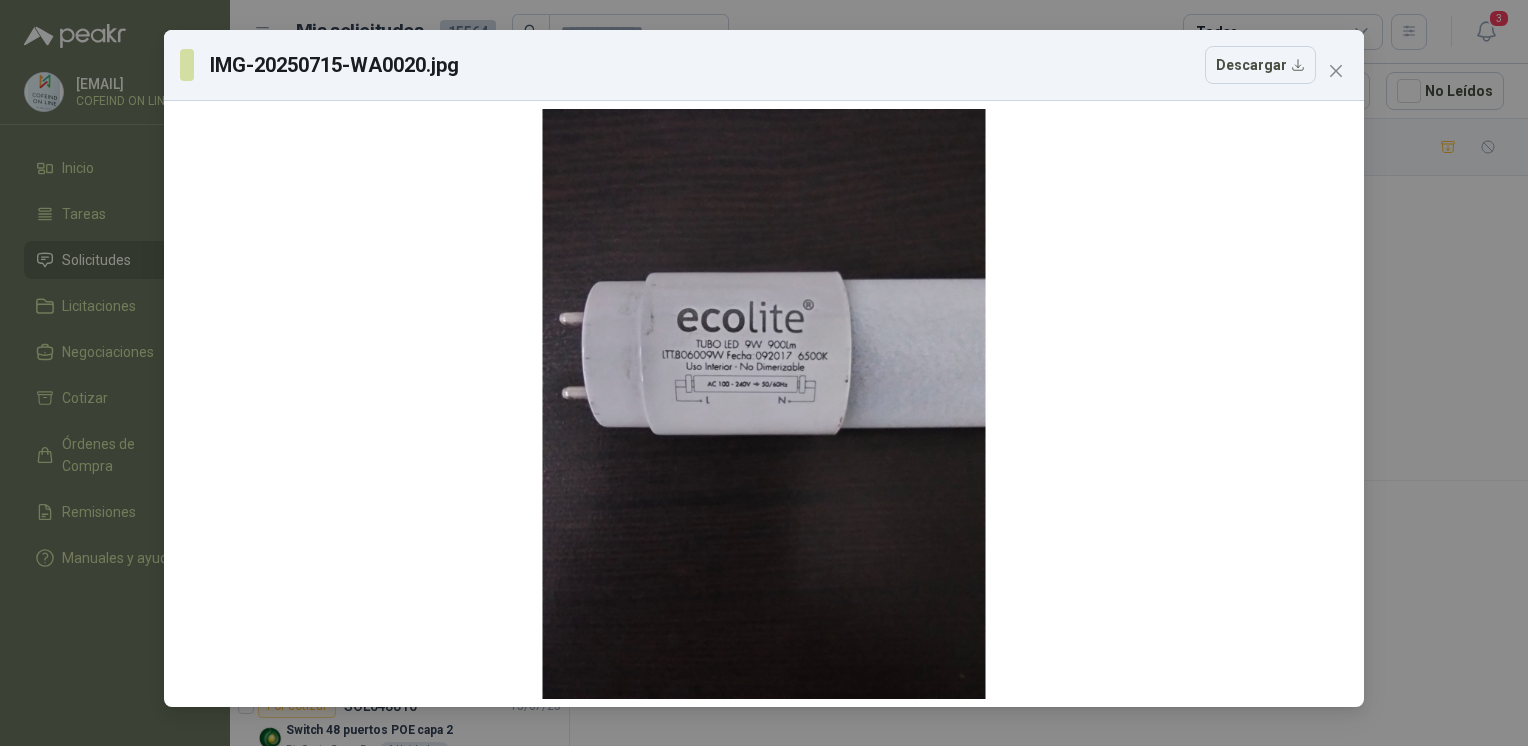 click on "IMG-20250715-WA0020.jpg   Descargar" at bounding box center (764, 373) 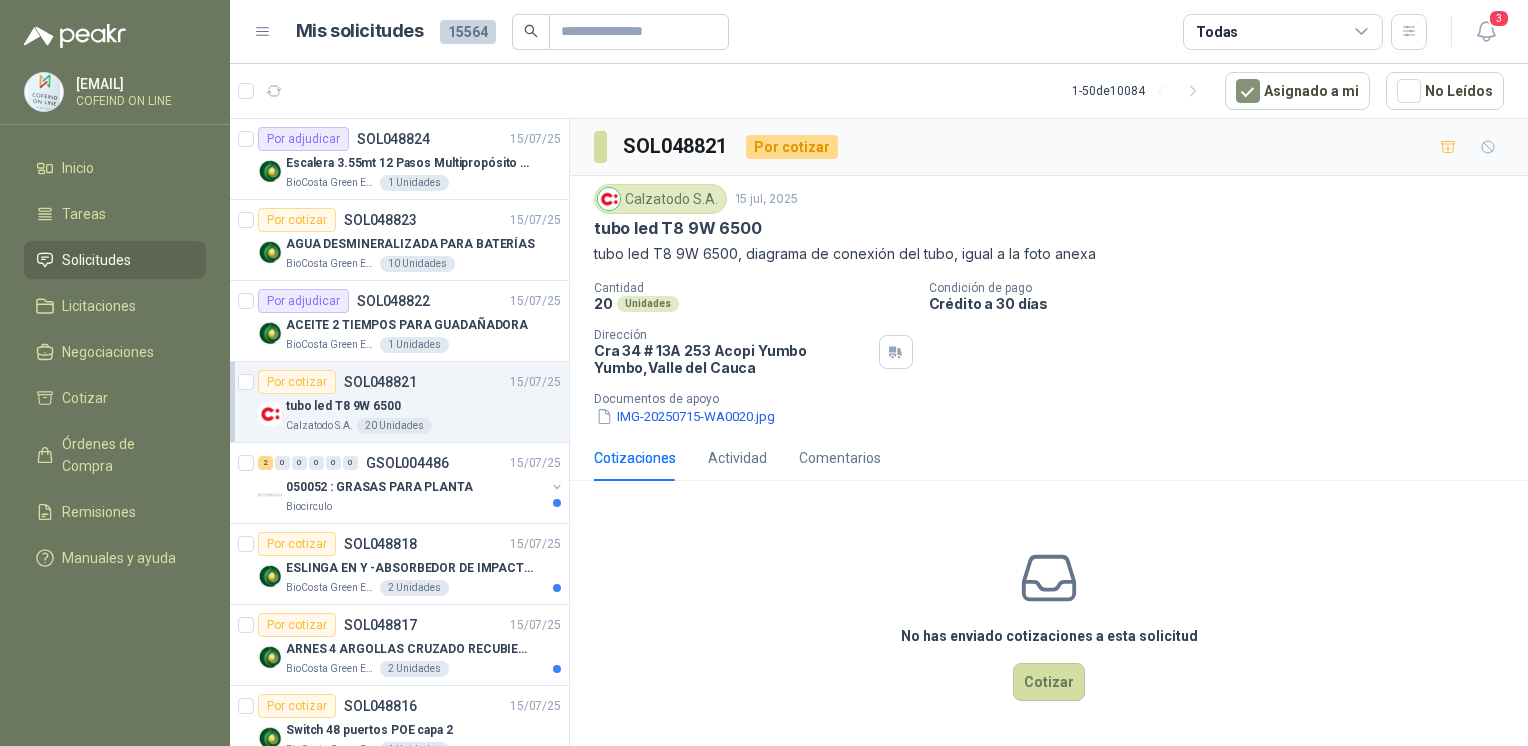 click on "Documentos de apoyo" at bounding box center [1057, 399] 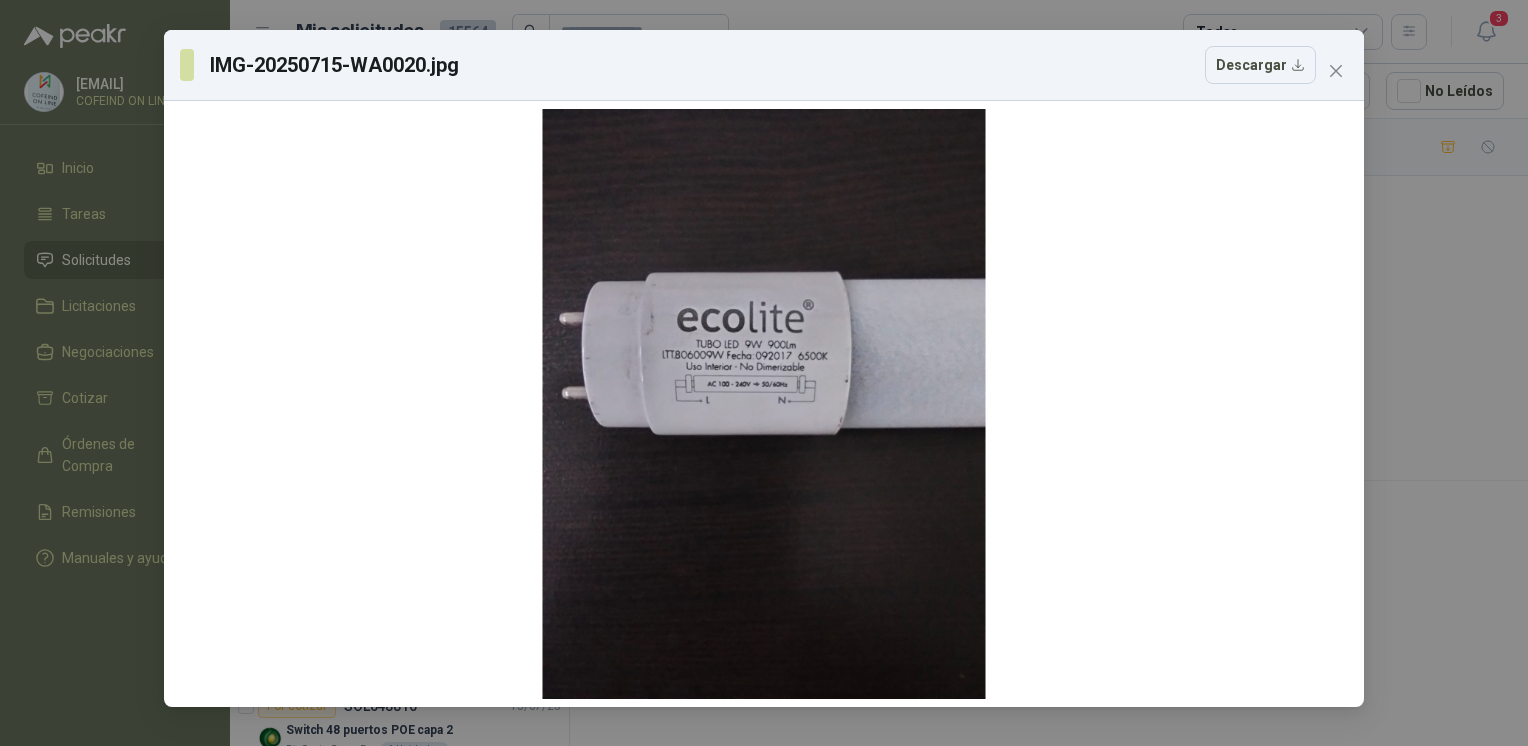 click at bounding box center [764, 404] 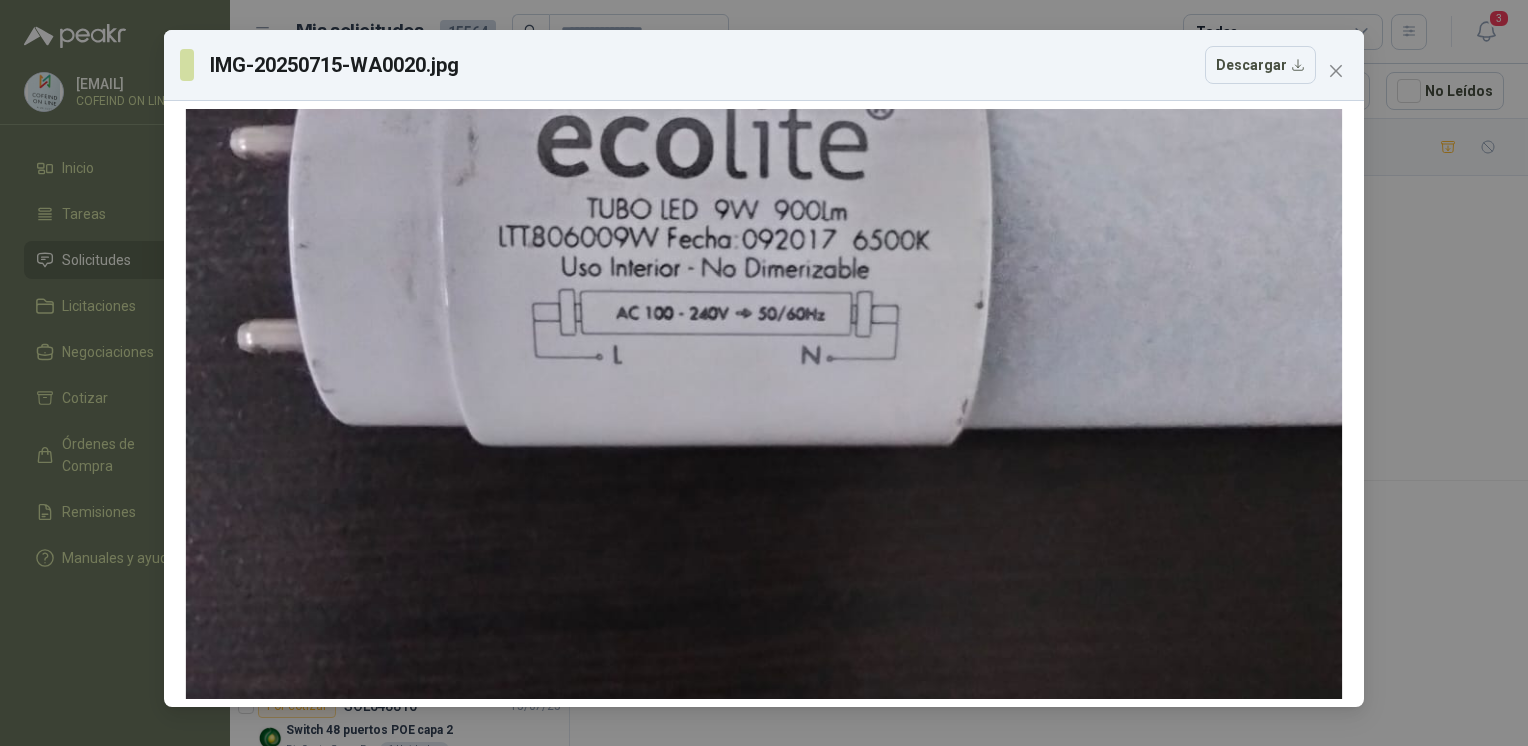 click on "IMG-20250715-WA0020.jpg   Descargar" at bounding box center (764, 373) 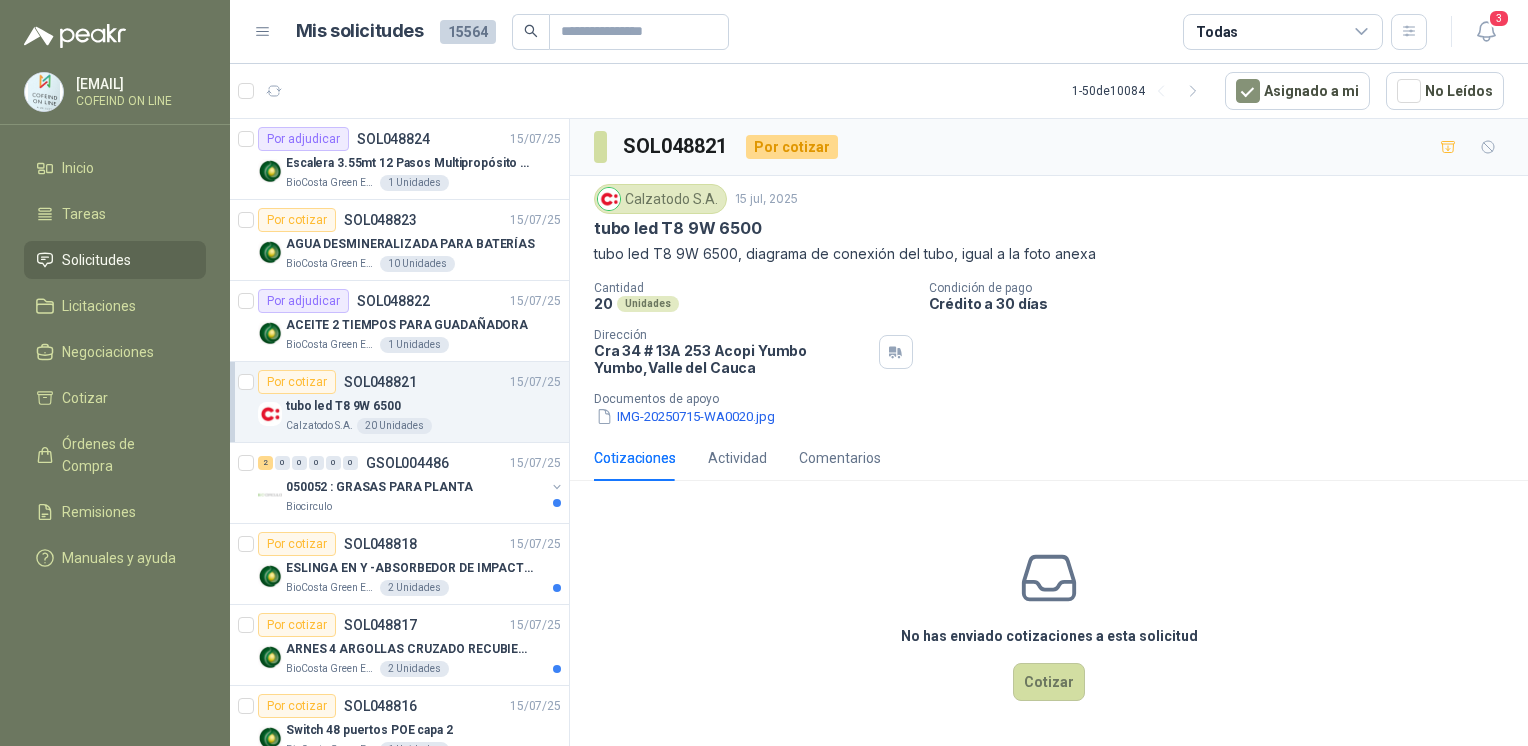 click on "Calzatodo S.A. [DATE]   tubo led T8 9W 6500 tubo led T8 9W 6500, diagrama de conexión del tubo, igual a la foto anexa  Cantidad 20   Unidades Condición de pago Crédito a 30 días Dirección Cra 34 # 13A 253 Acopi Yumbo   [CITY], [STATE] Documentos de apoyo IMG-20250715-WA0020.jpg" at bounding box center (1049, 305) 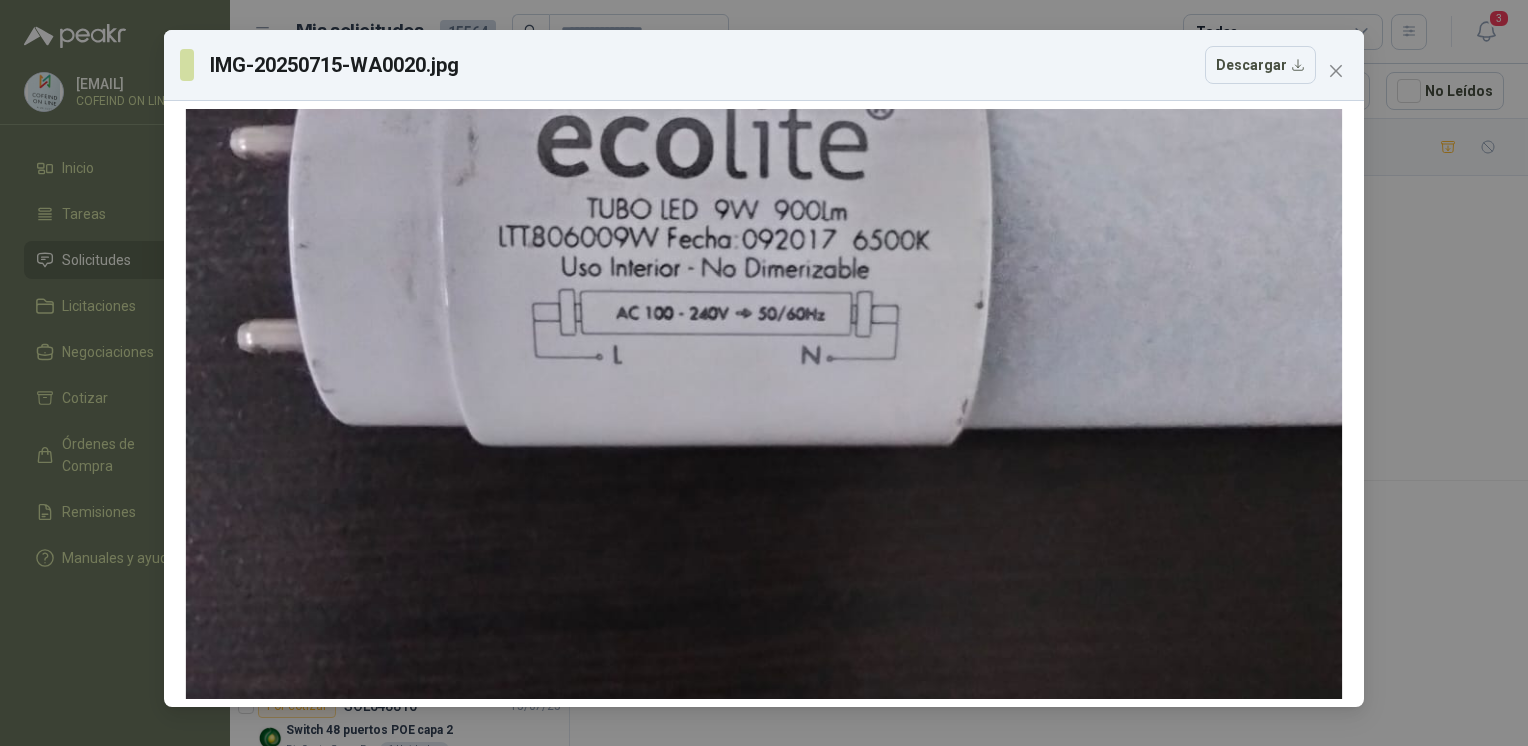 click on "IMG-20250715-WA0020.jpg   Descargar" at bounding box center [764, 373] 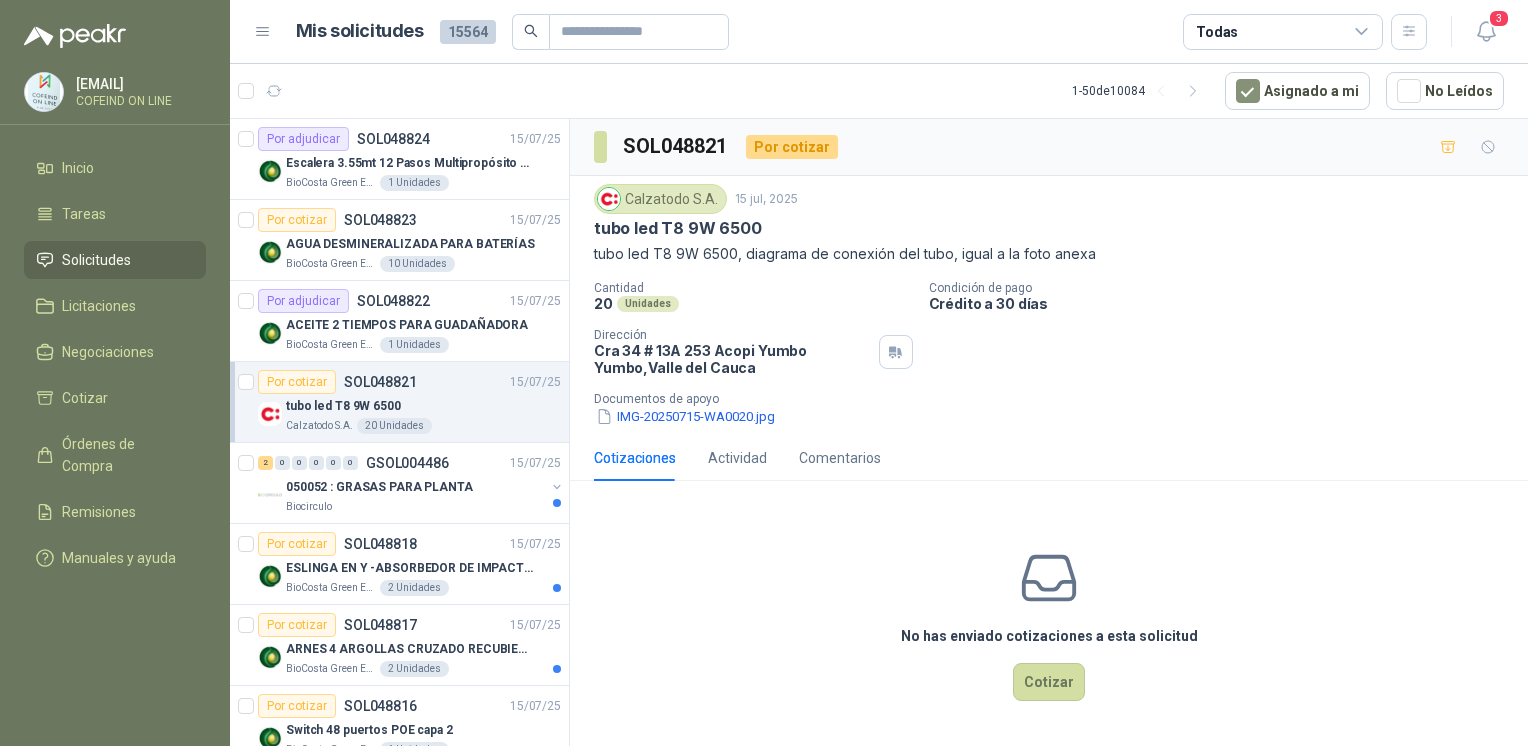 click on "Cotizar" at bounding box center [1049, 682] 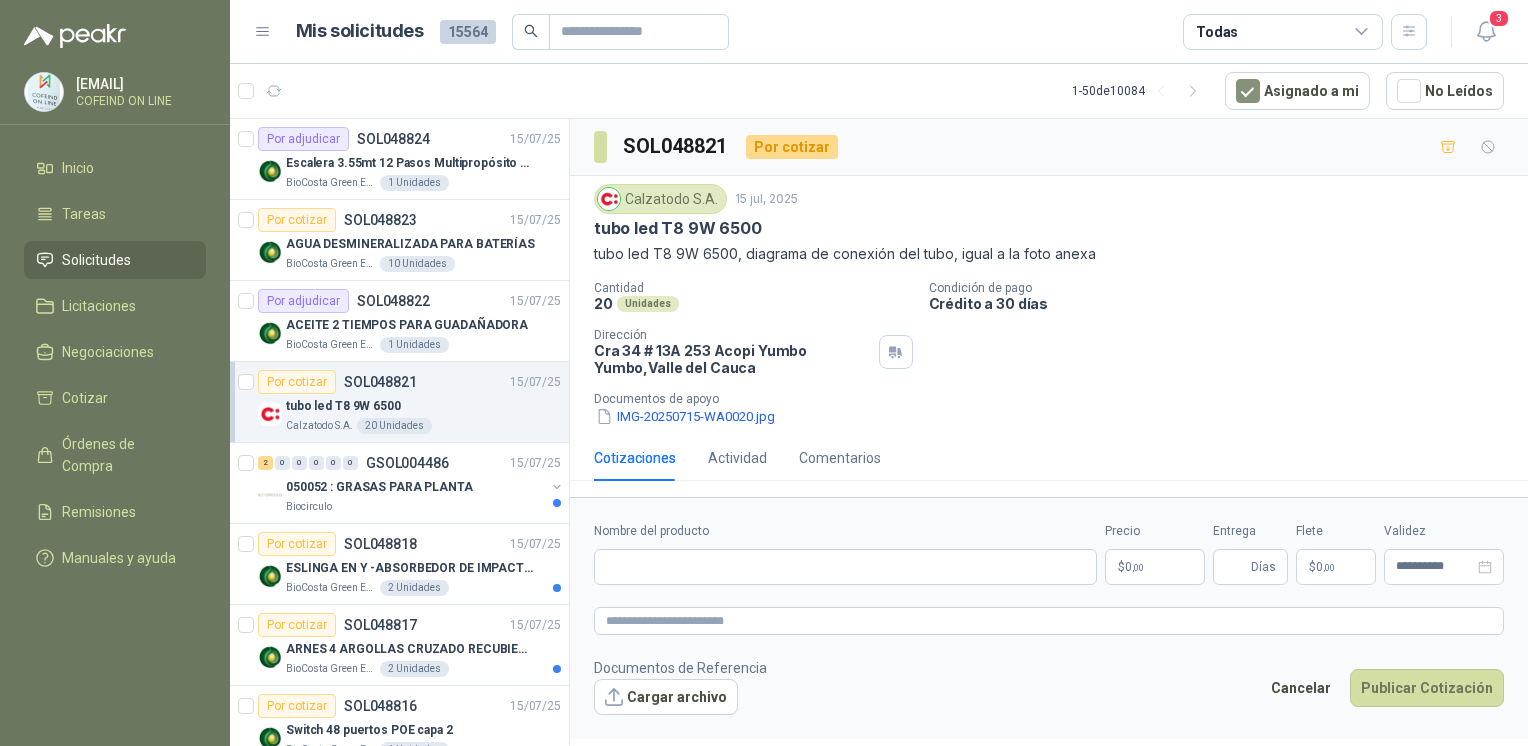 type 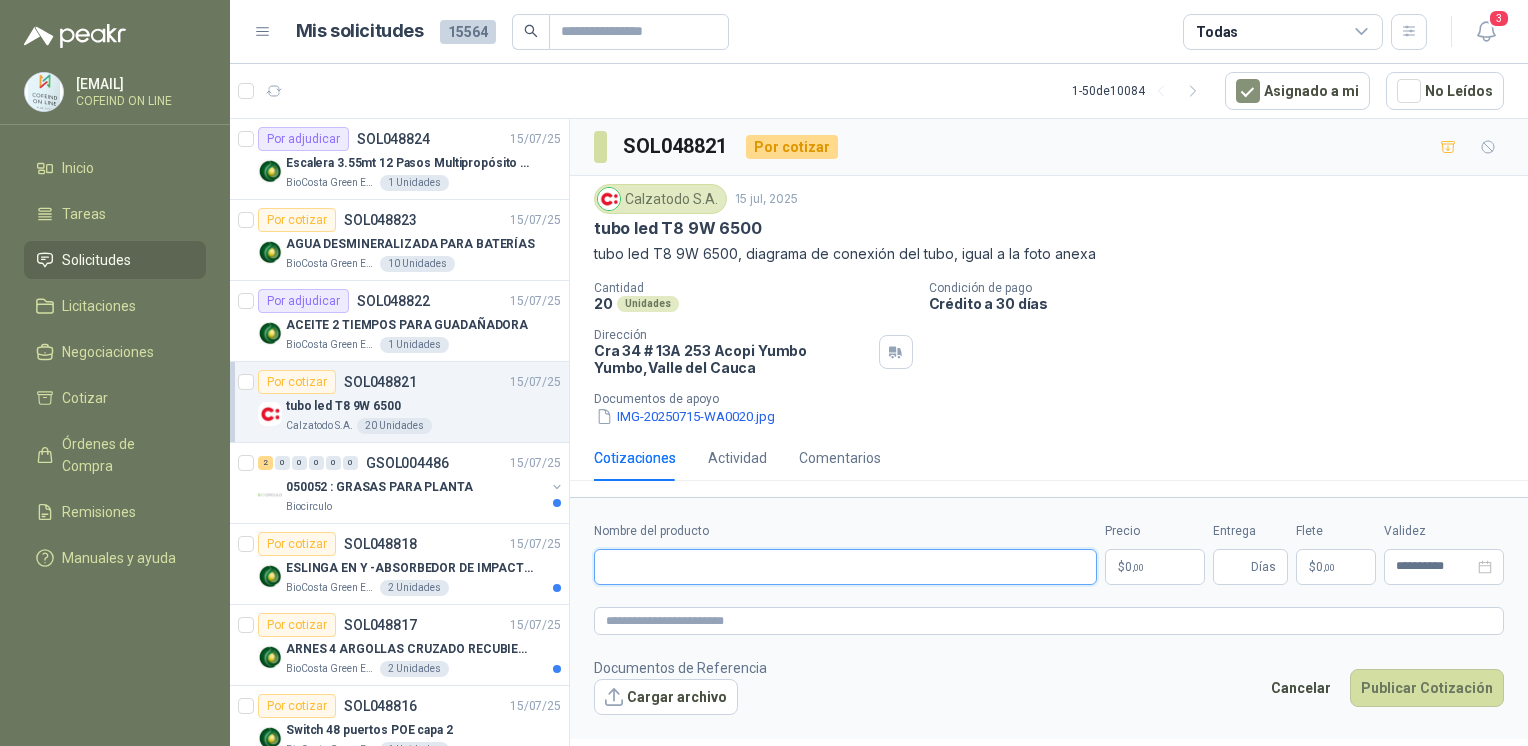 click on "Nombre del producto" at bounding box center (845, 567) 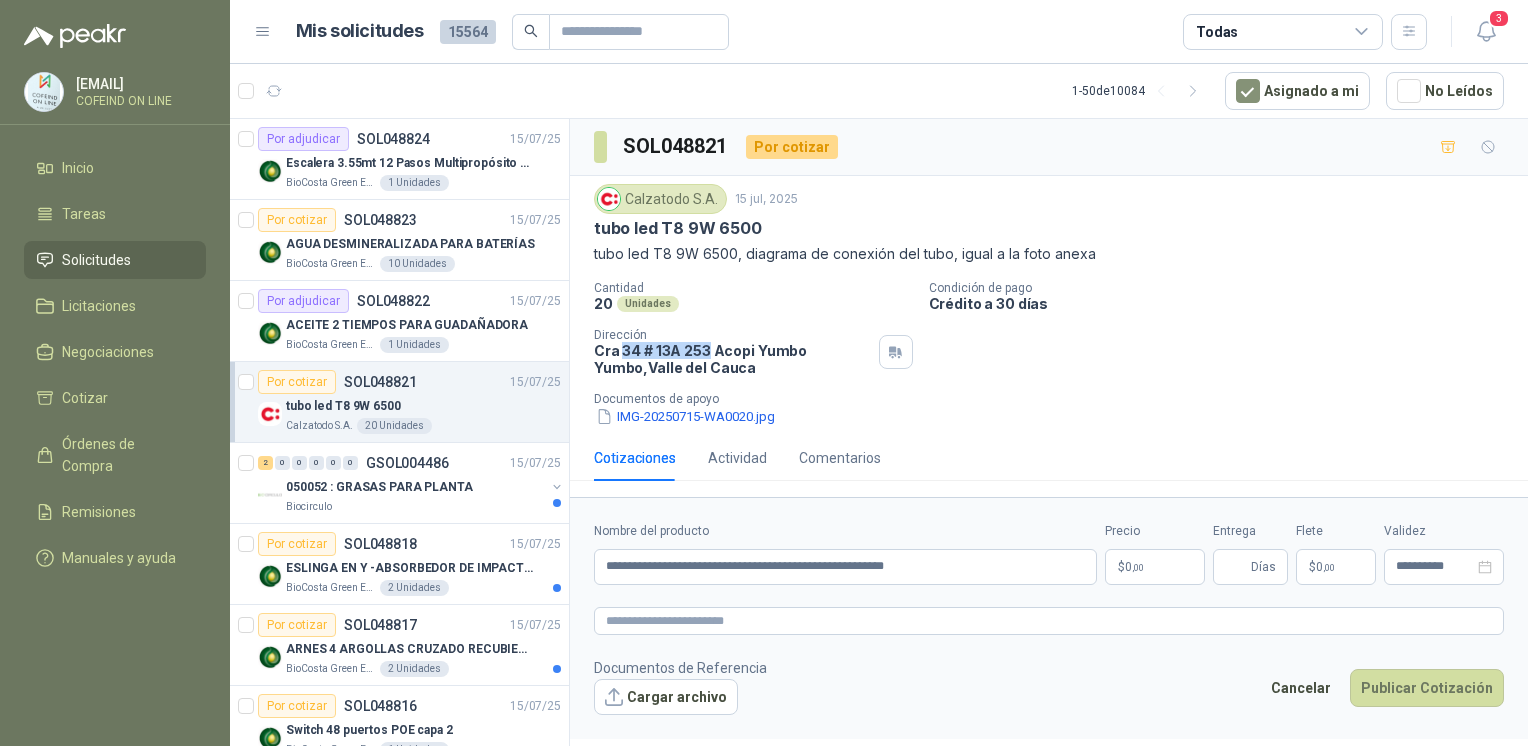 drag, startPoint x: 622, startPoint y: 353, endPoint x: 708, endPoint y: 347, distance: 86.209045 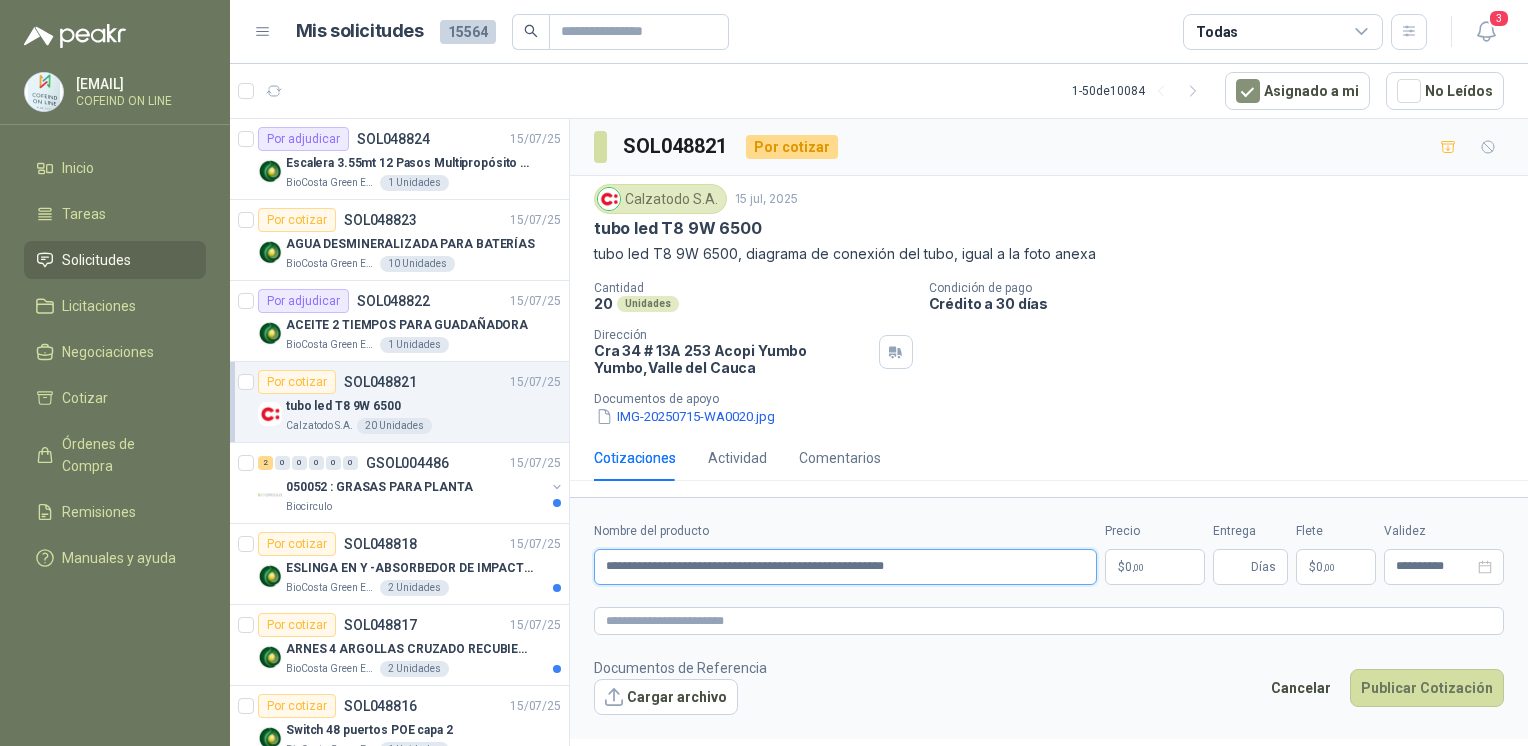 drag, startPoint x: 964, startPoint y: 552, endPoint x: 578, endPoint y: 553, distance: 386.00128 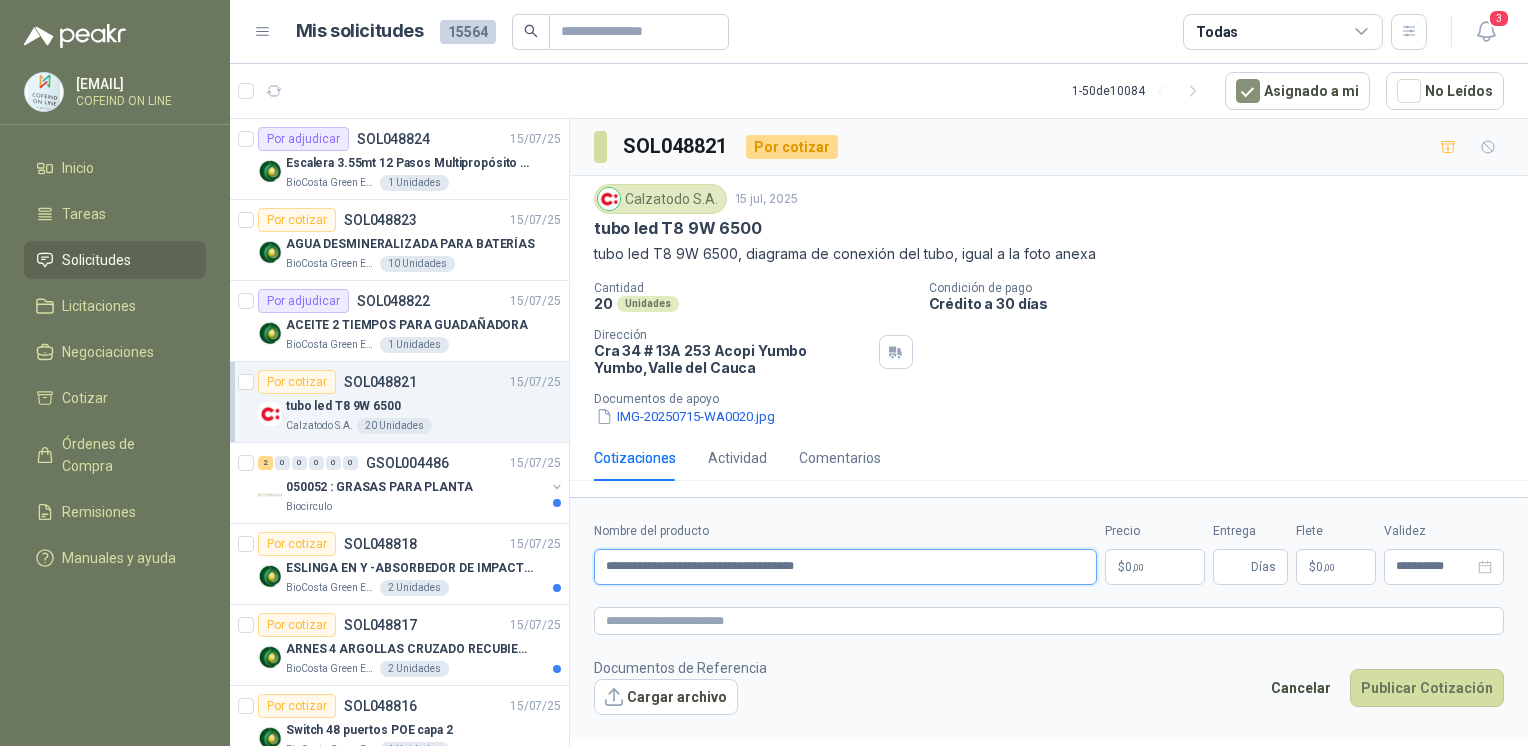 type on "**********" 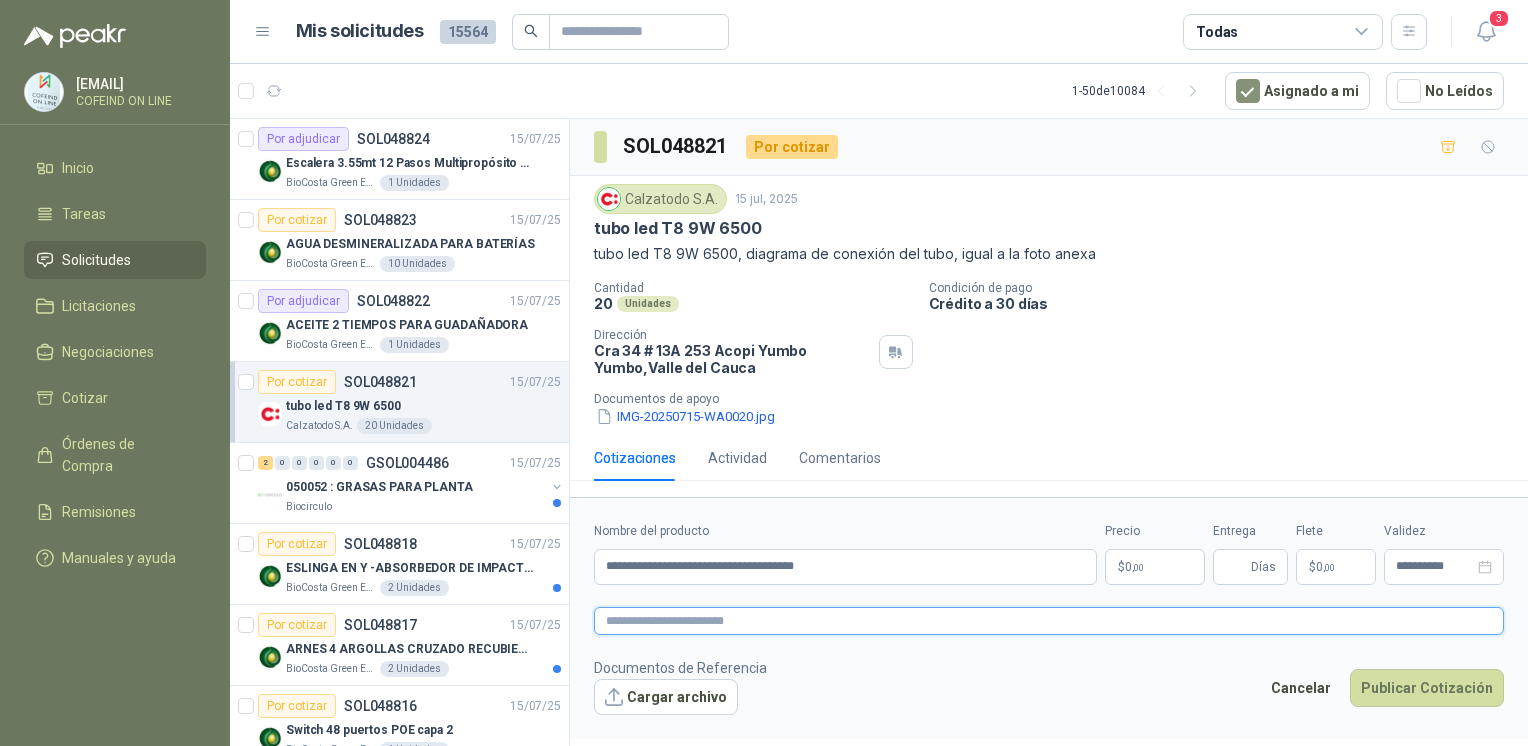 click at bounding box center [1049, 621] 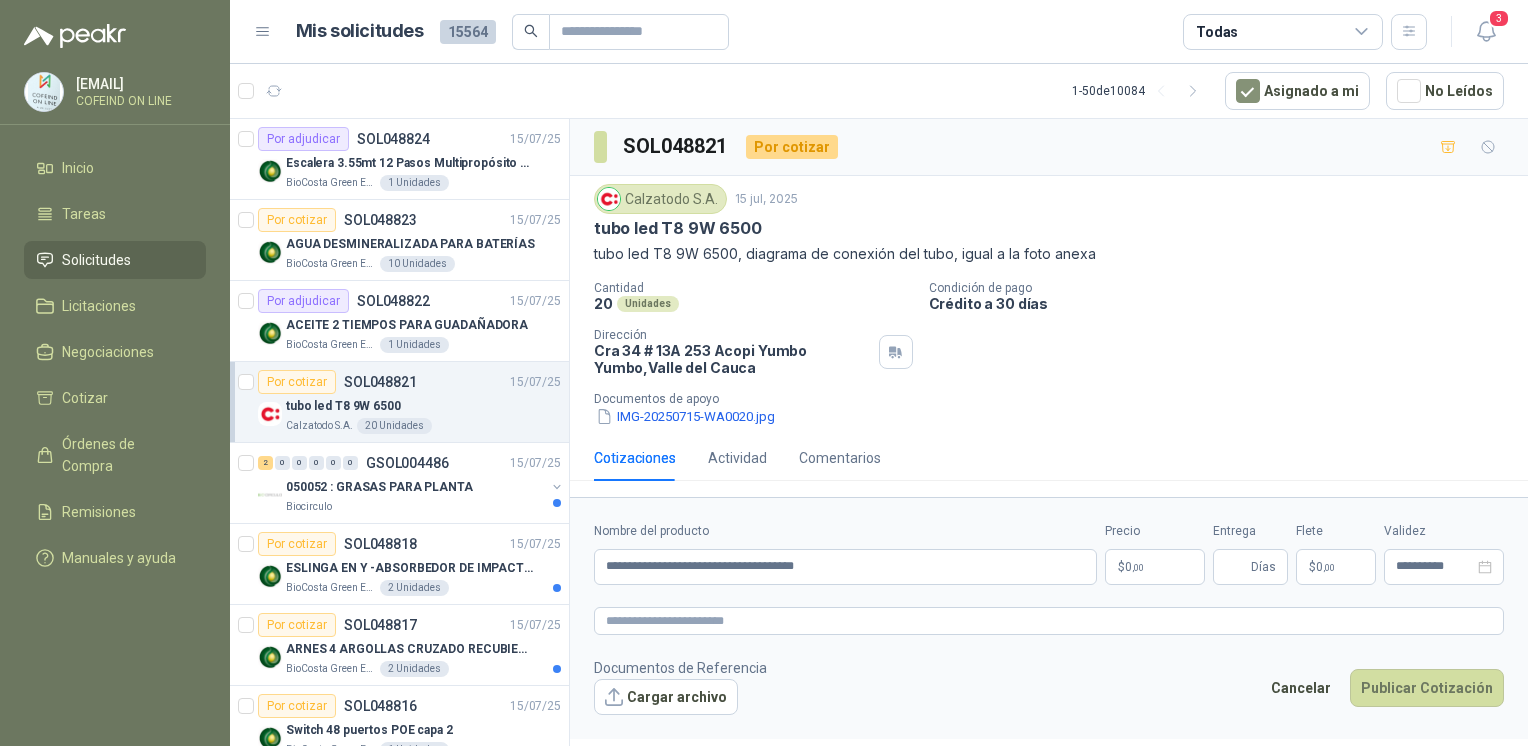 click on "Cargar archivo" at bounding box center (666, 697) 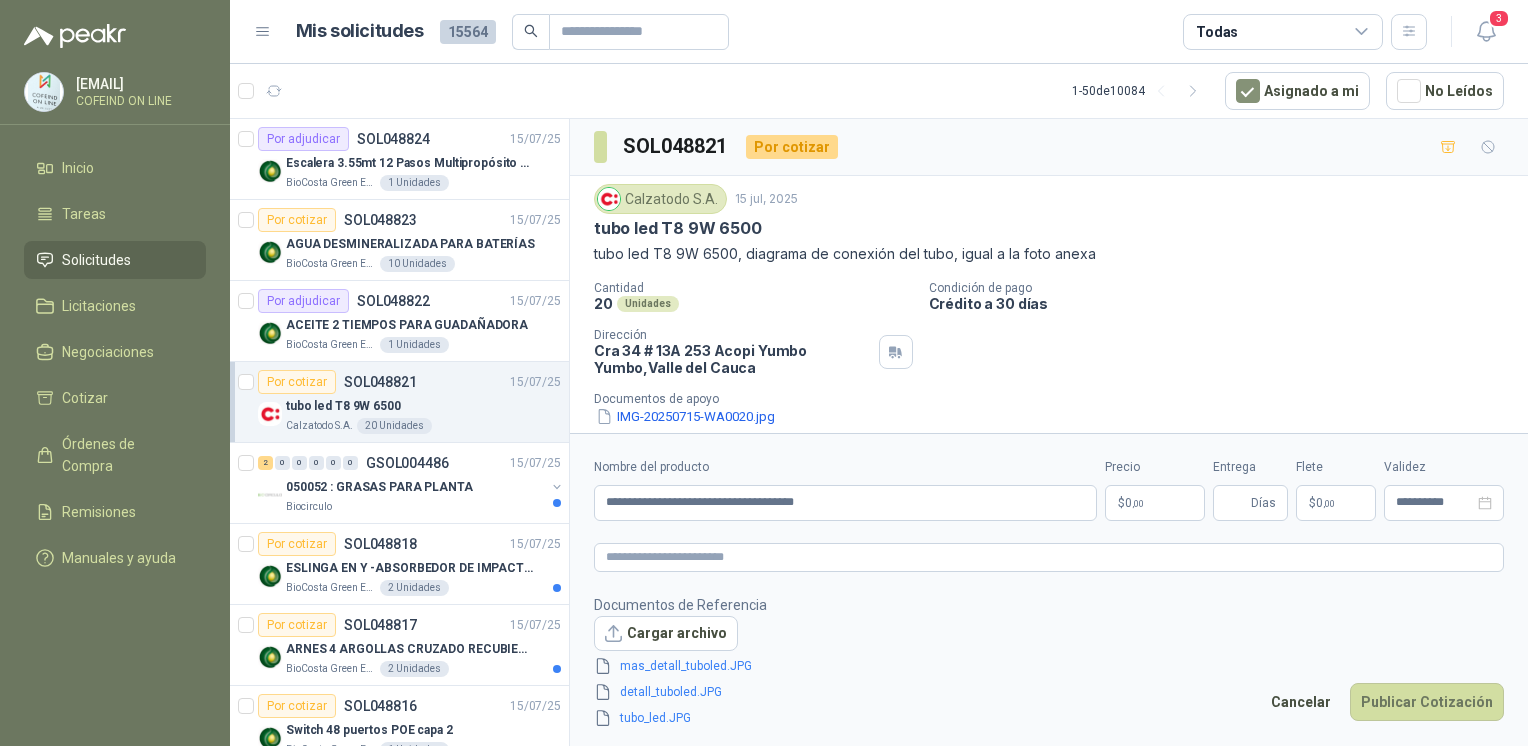 click on "[EMAIL]   COFEIND ON LINE   Inicio   Tareas   Solicitudes   Licitaciones   Negociaciones   Cotizar   Órdenes de Compra   Remisiones   Manuales y ayuda Mis solicitudes 15564 Todas 3 1 - 50  de  10084 Asignado a mi No Leídos Por adjudicar SOL048824 [DATE]   Escalera 3.55mt 12 Pasos Multipropósito Aluminio 150kg BioCosta Green Energy S.A.S 1   Unidades Por cotizar SOL048823 [DATE]   AGUA DESMINERALIZADA PARA BATERÍAS BioCosta Green Energy S.A.S 10   Unidades Por adjudicar SOL048822 [DATE]   ACEITE 2 TIEMPOS PARA GUADAÑADORA BioCosta Green Energy S.A.S 1   Unidades Por cotizar SOL048821 [DATE]   tubo led T8 9W 6500 Calzatodo S.A. 20   Unidades 2   0   0   0   0   0   GSOL004486 [DATE]   050052 : GRASAS PARA PLANTA Biocirculo    Por cotizar SOL048818 [DATE]   ESLINGA EN Y -ABSORBEDOR DE IMPACTO marca 3m BioCosta Green Energy S.A.S 2   Unidades Por cotizar SOL048817 [DATE]   ARNES 4 ARGOLLAS CRUZADO RECUBIERTO PVC Marca 3m  BioCosta Green Energy S.A.S 2   Unidades Por cotizar   1" at bounding box center (764, 373) 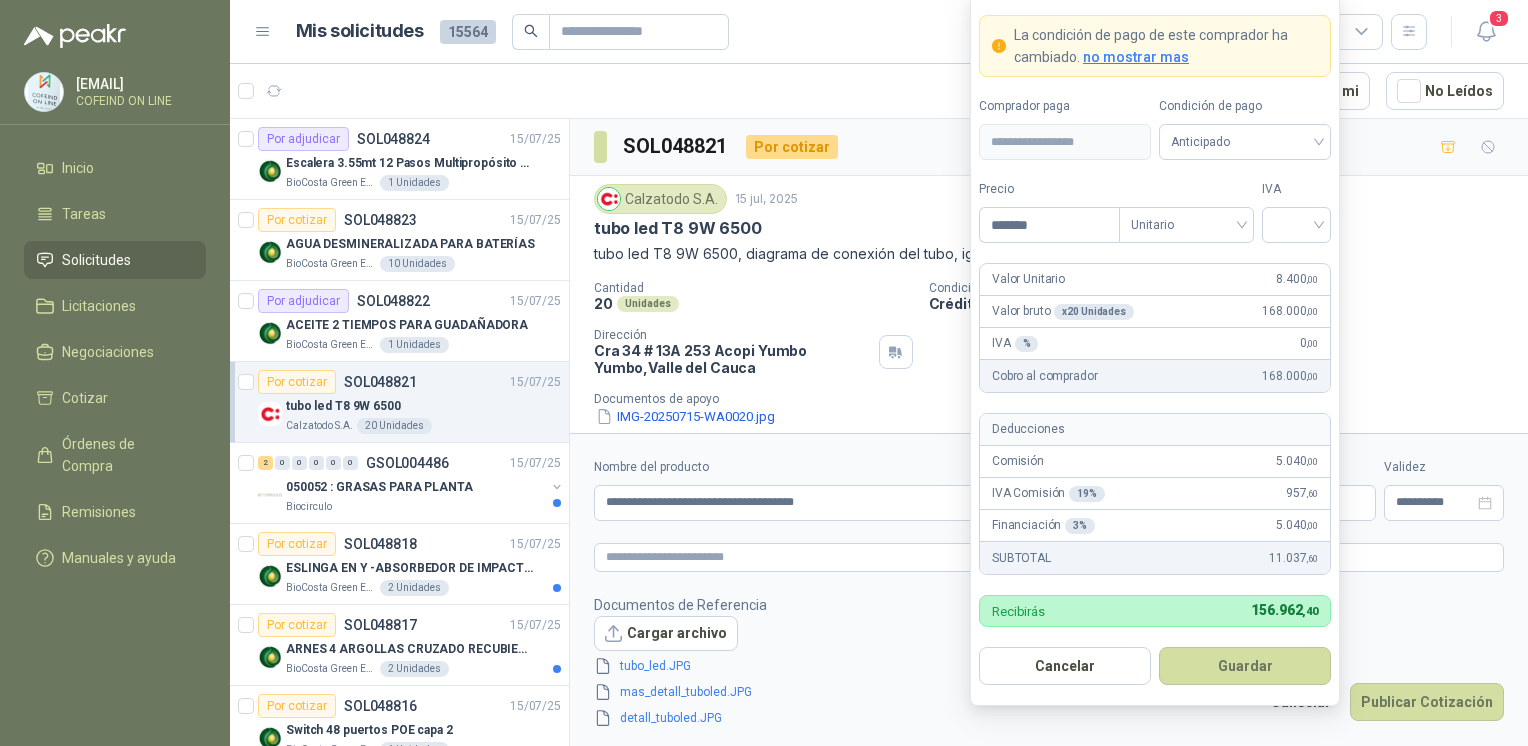 type on "*******" 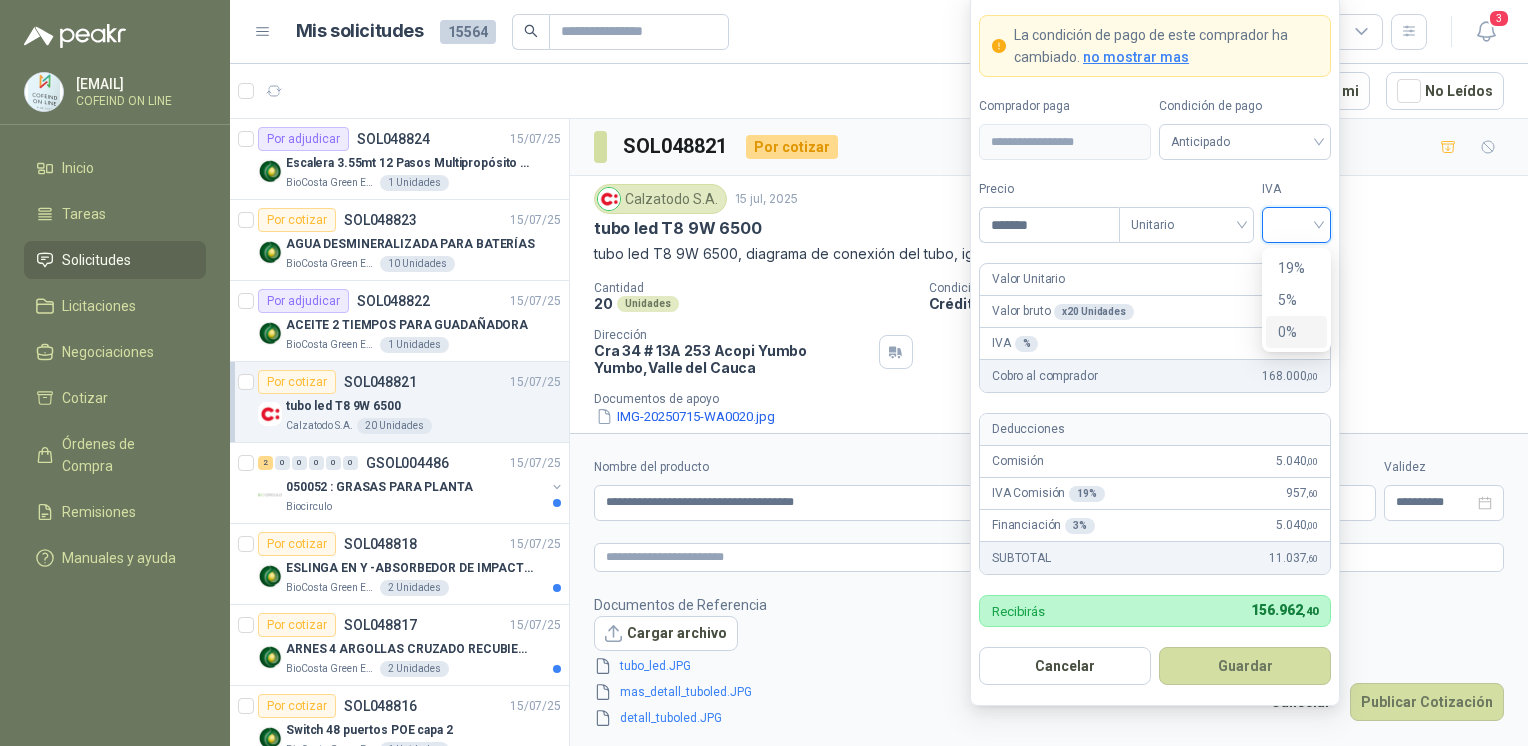 click on "0%" at bounding box center [1296, 332] 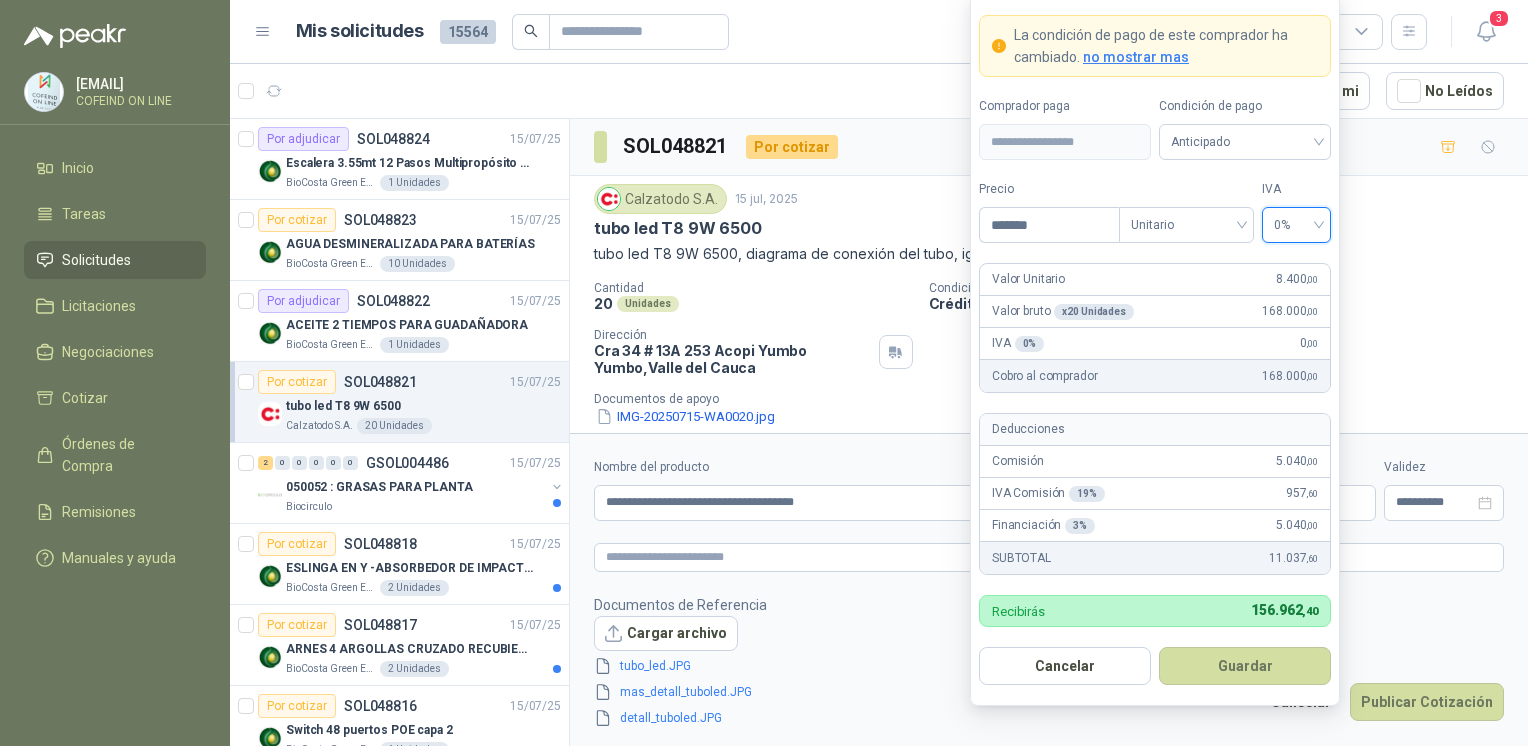 click on "Guardar" at bounding box center (1245, 666) 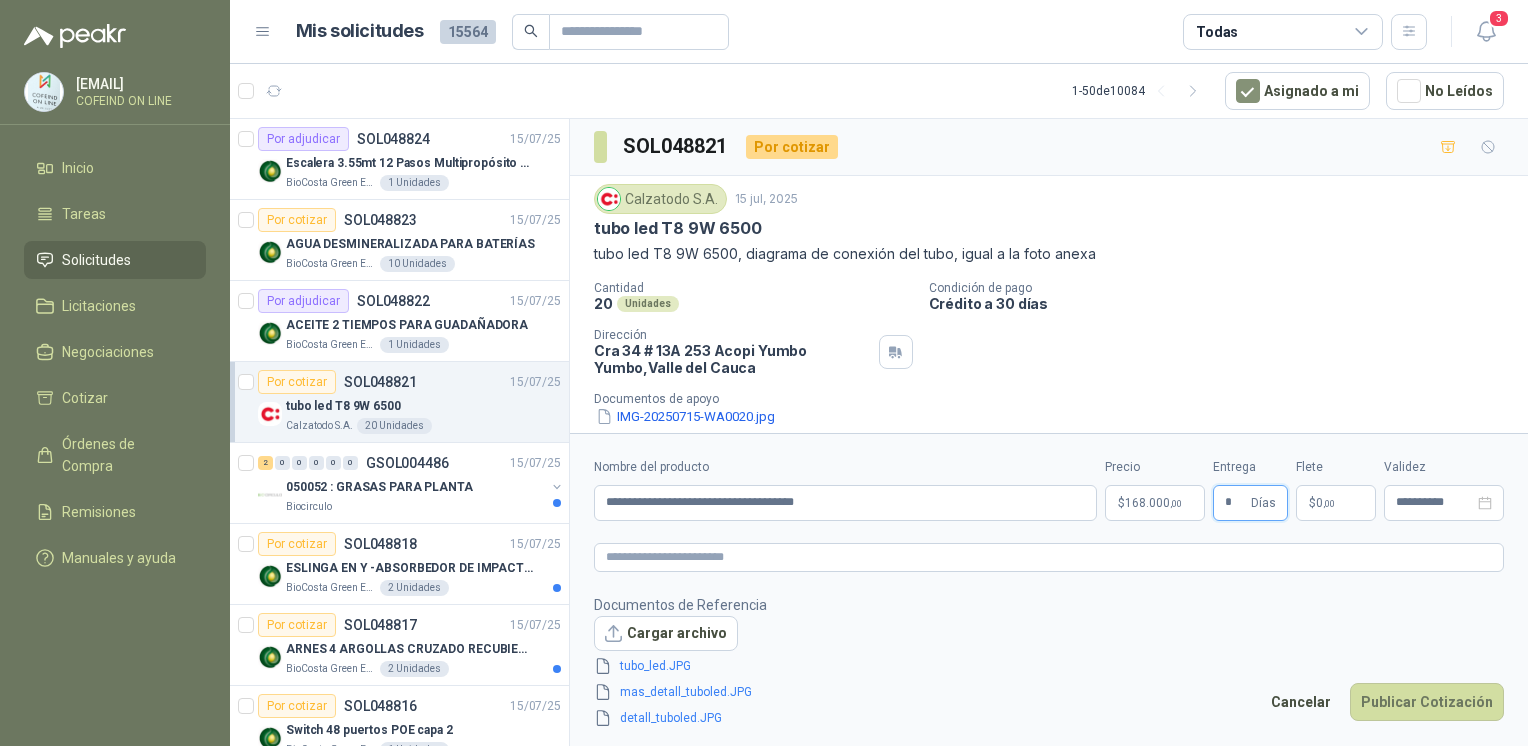type on "*" 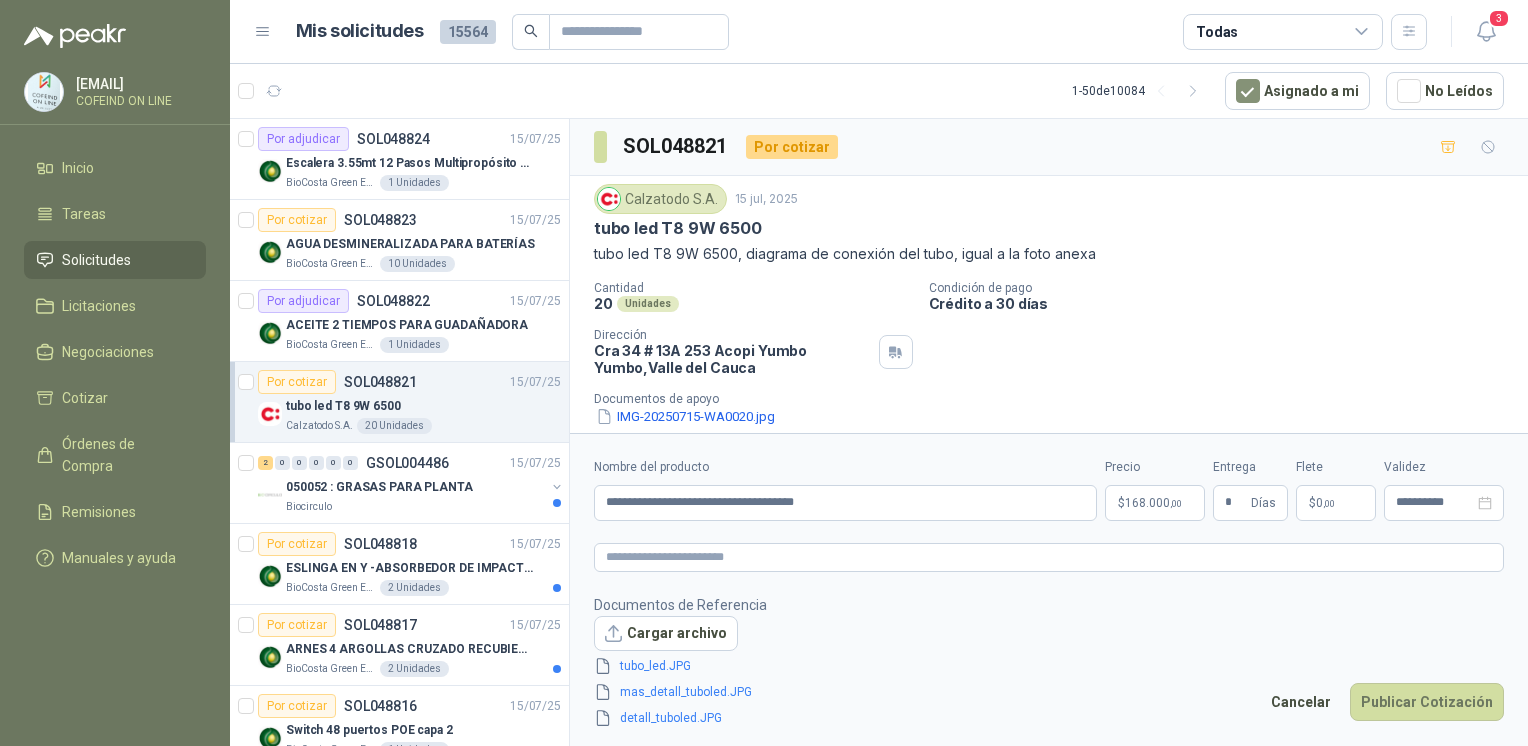 click on "Publicar Cotización" at bounding box center [1427, 702] 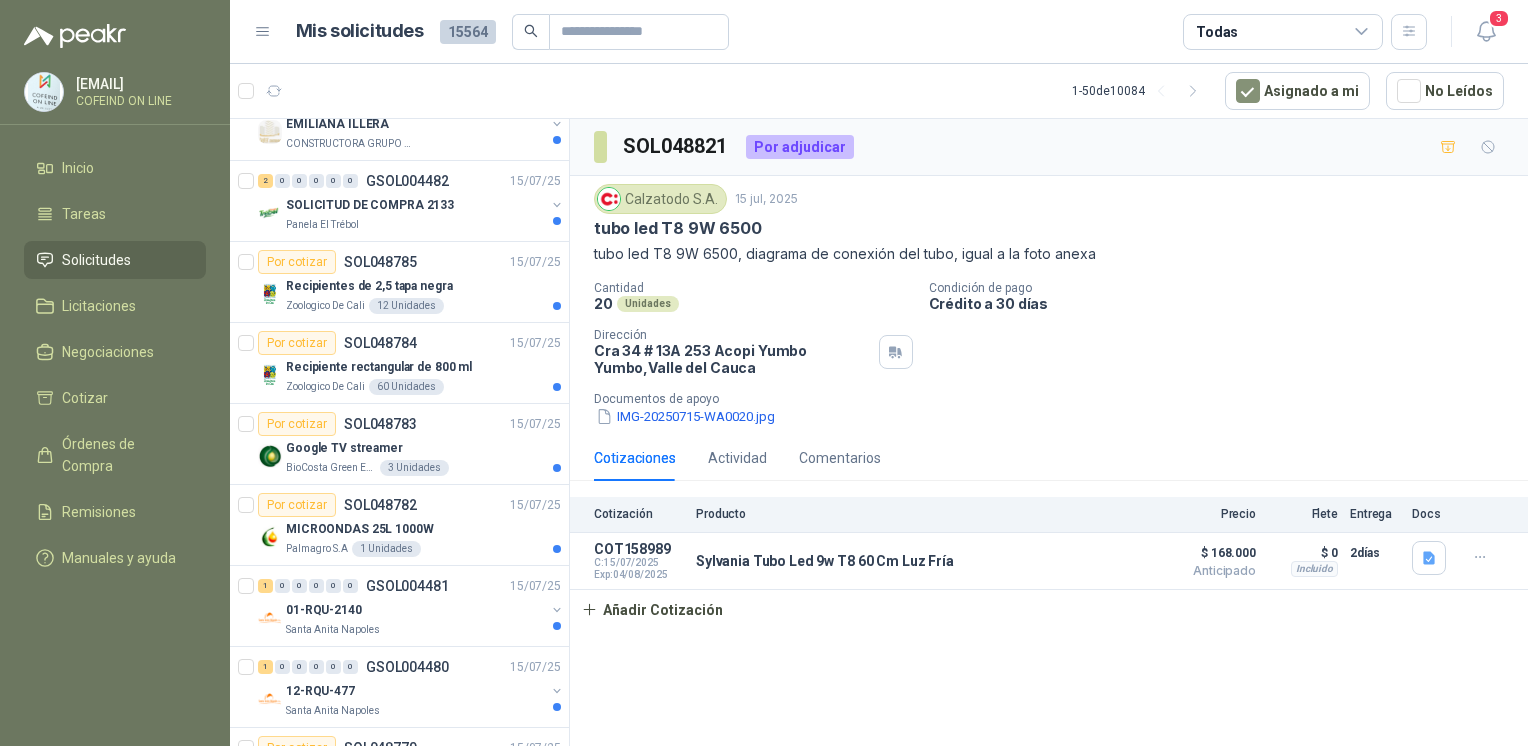 scroll, scrollTop: 1428, scrollLeft: 0, axis: vertical 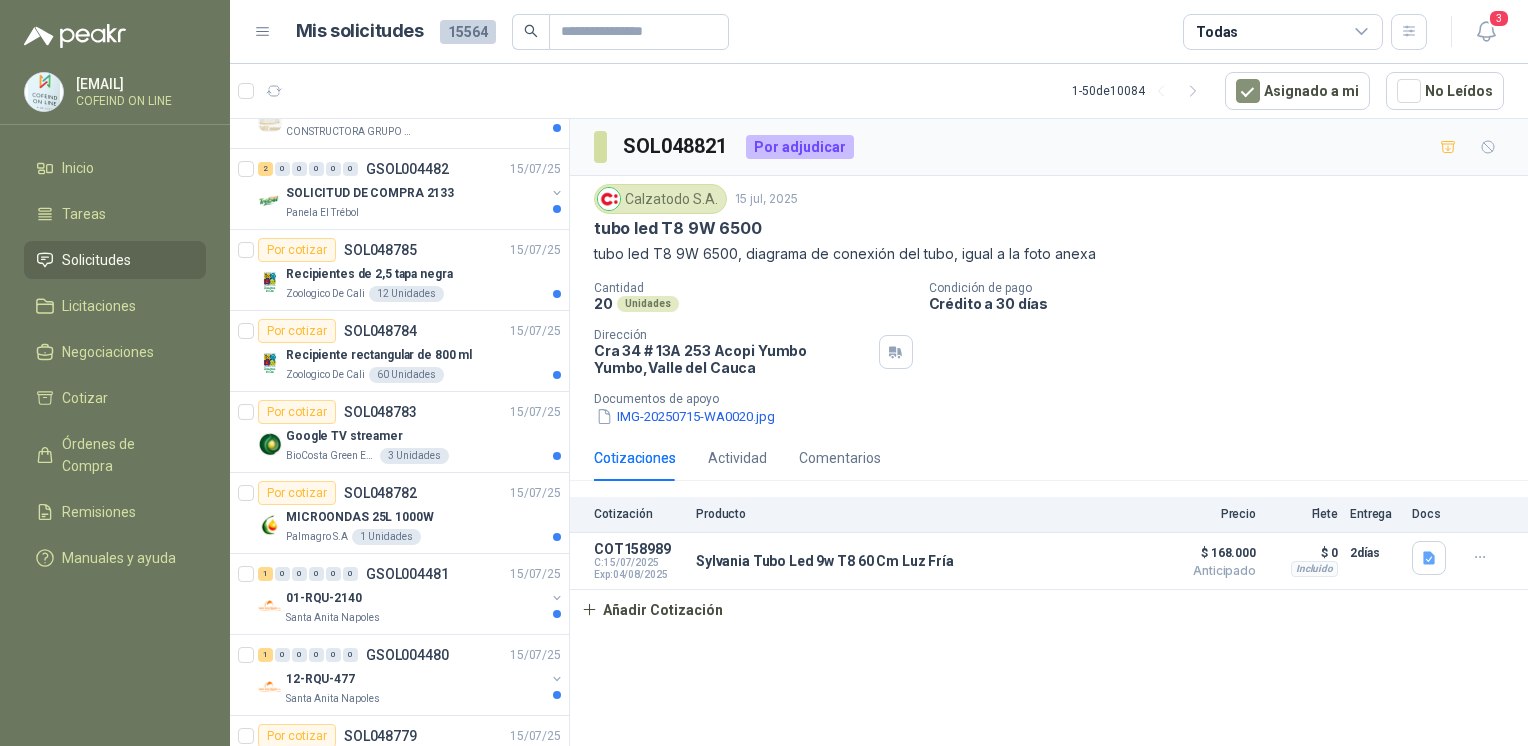 click on "12   Unidades" at bounding box center [406, 294] 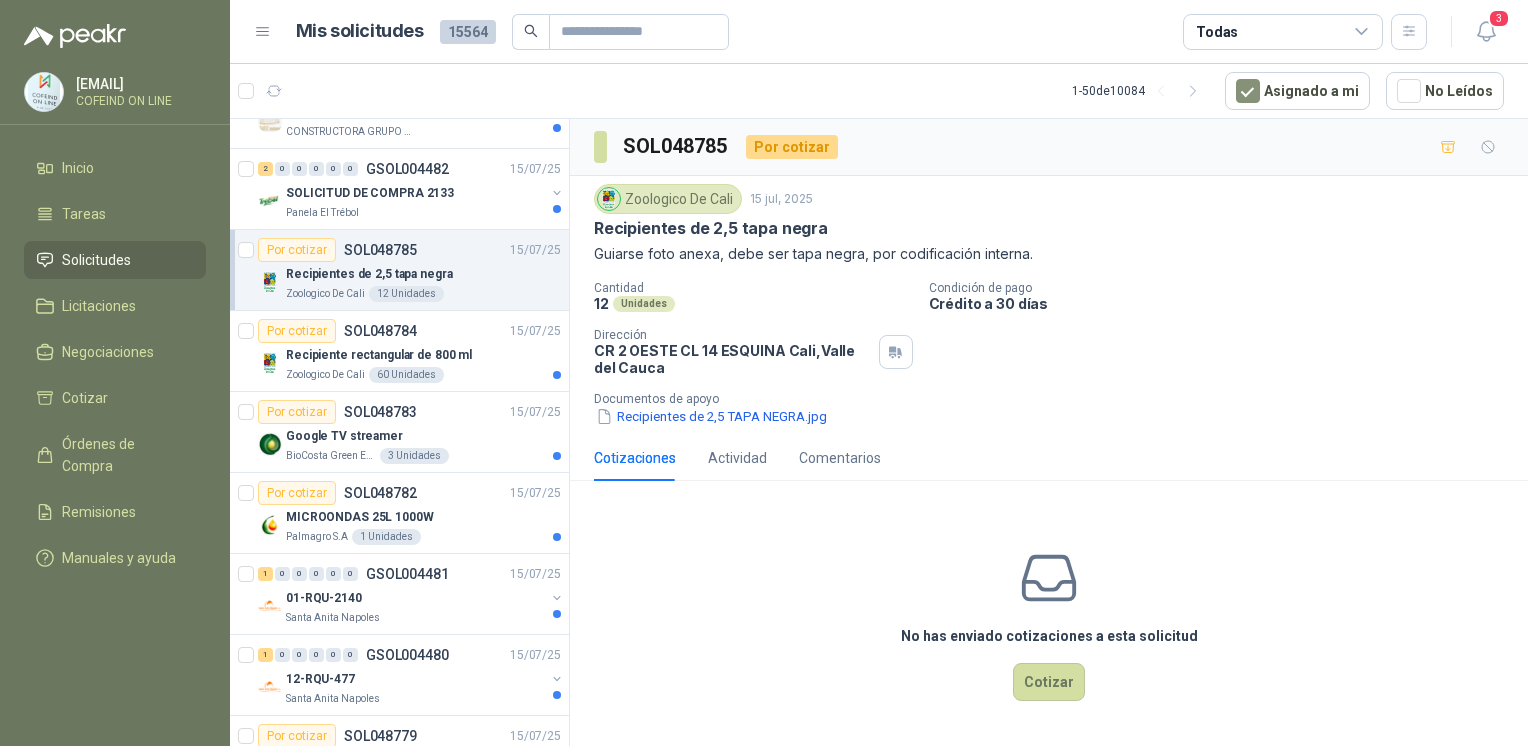 click on "Recipientes de 2,5 TAPA NEGRA.jpg" at bounding box center (711, 416) 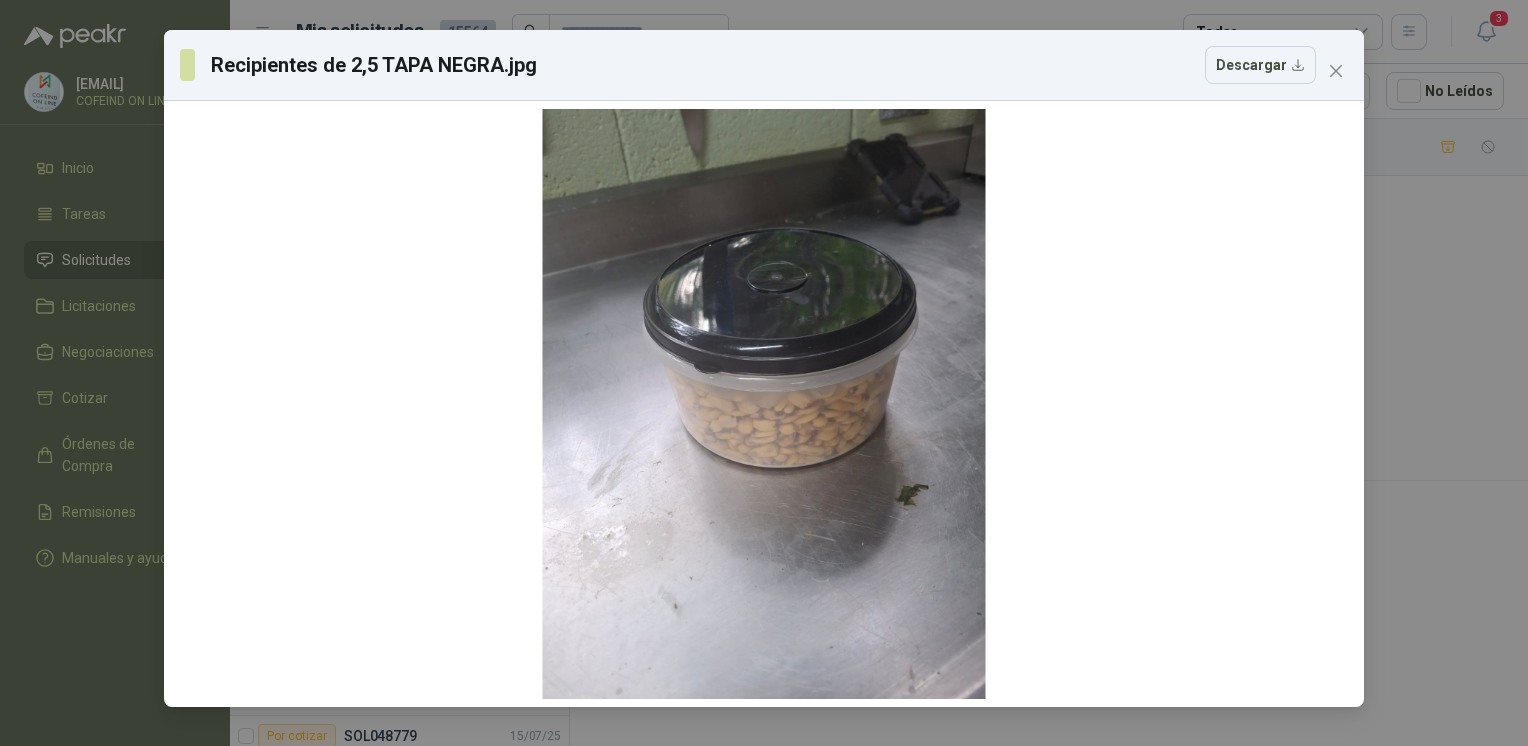 click on "Recipientes de 2,5 TAPA NEGRA.jpg   Descargar" at bounding box center (764, 373) 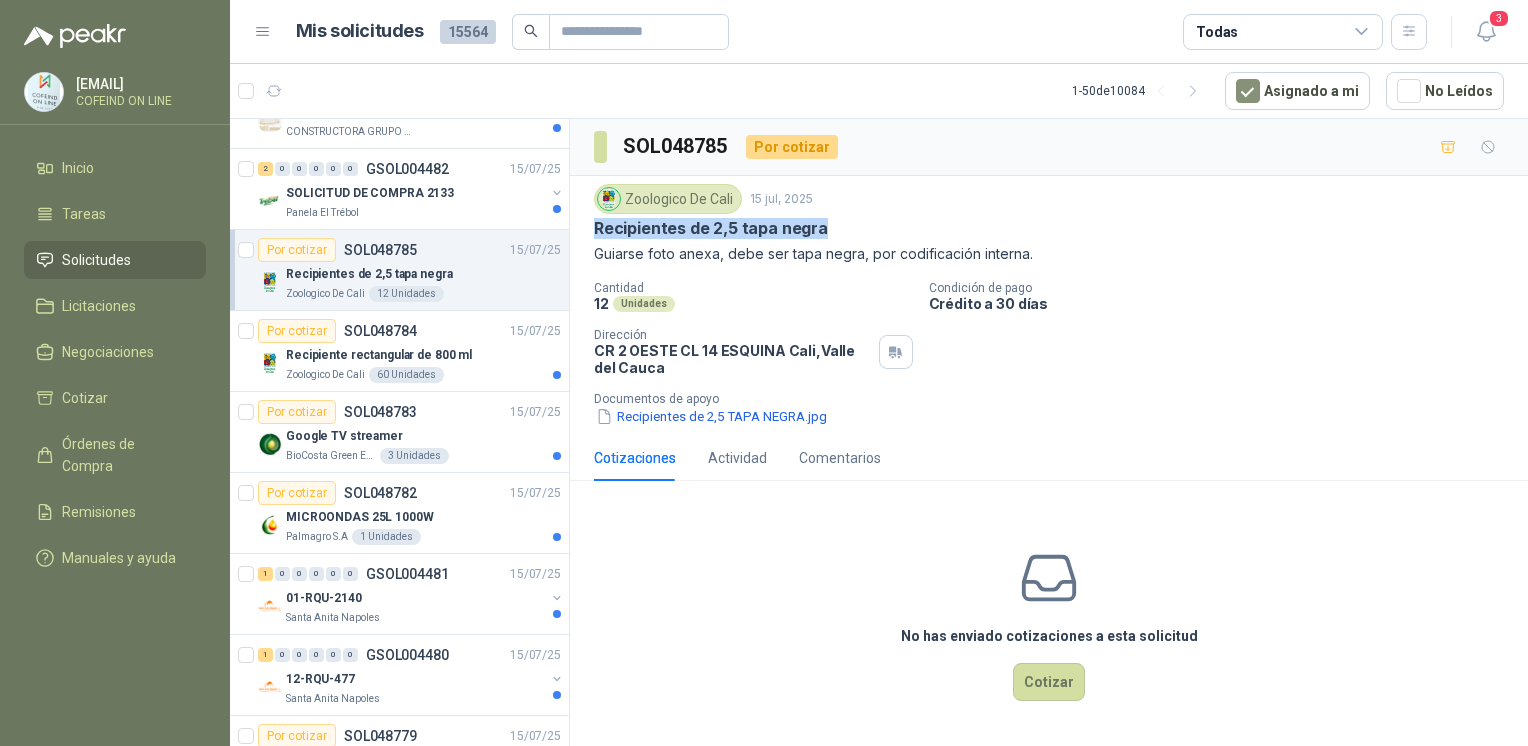 drag, startPoint x: 584, startPoint y: 221, endPoint x: 850, endPoint y: 226, distance: 266.047 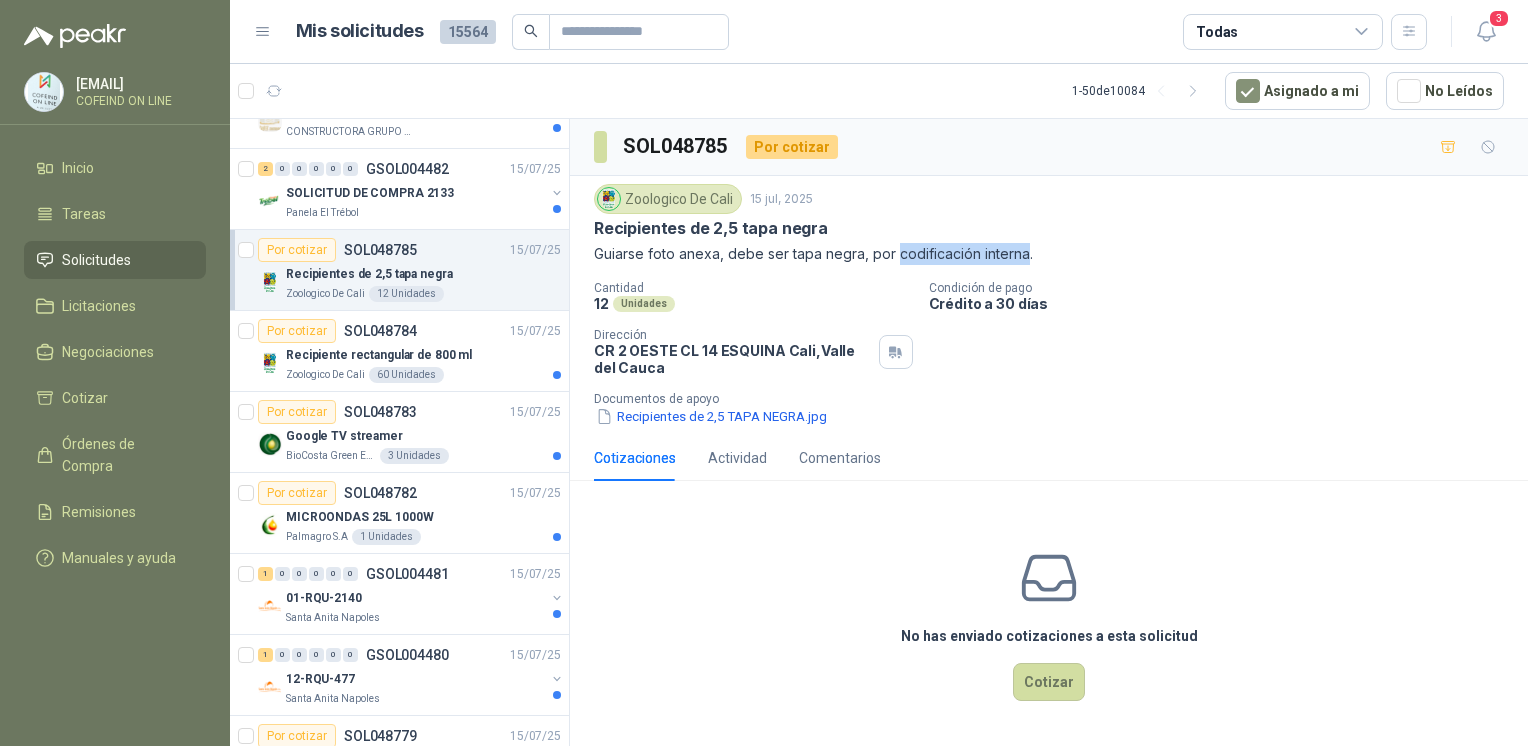 drag, startPoint x: 1024, startPoint y: 256, endPoint x: 895, endPoint y: 254, distance: 129.0155 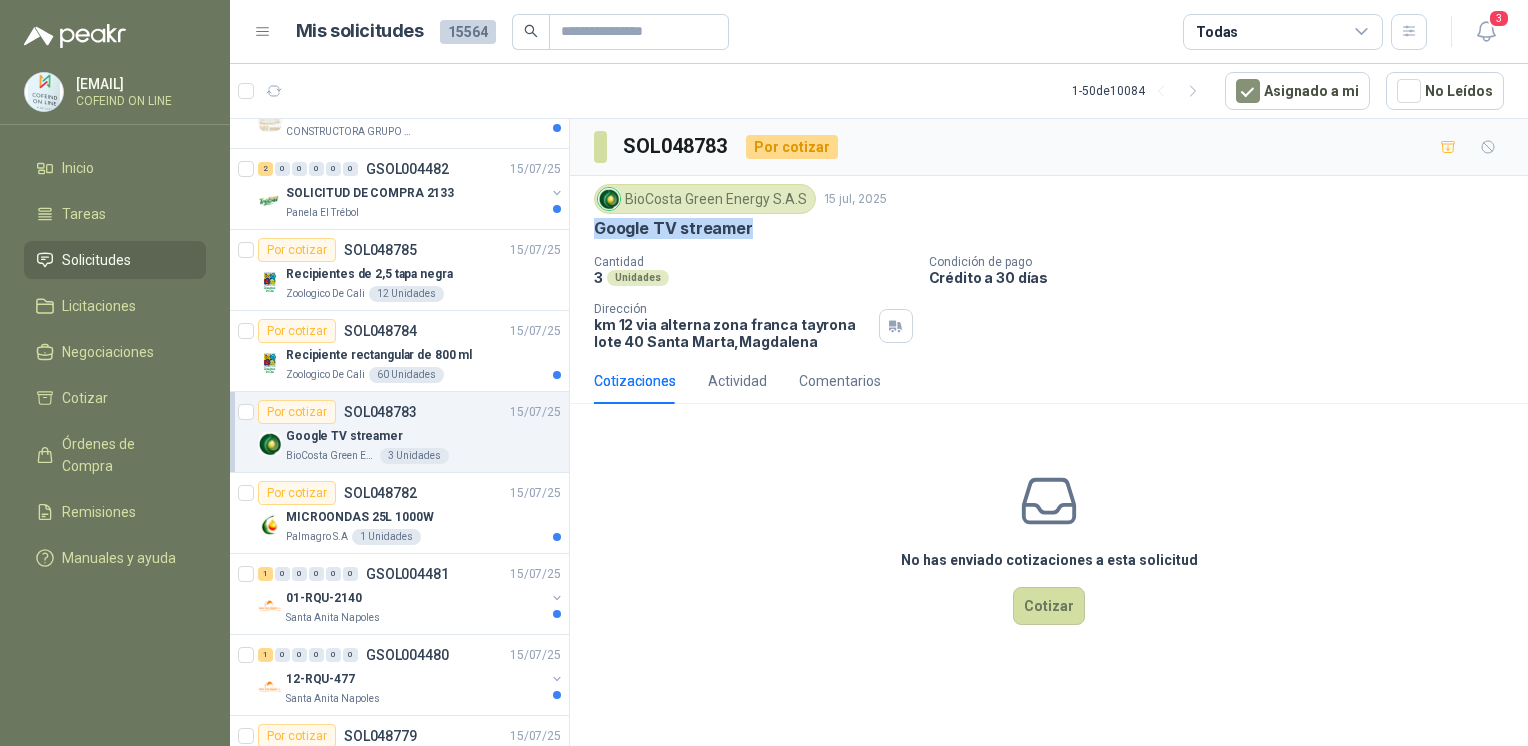 drag, startPoint x: 766, startPoint y: 229, endPoint x: 595, endPoint y: 233, distance: 171.04678 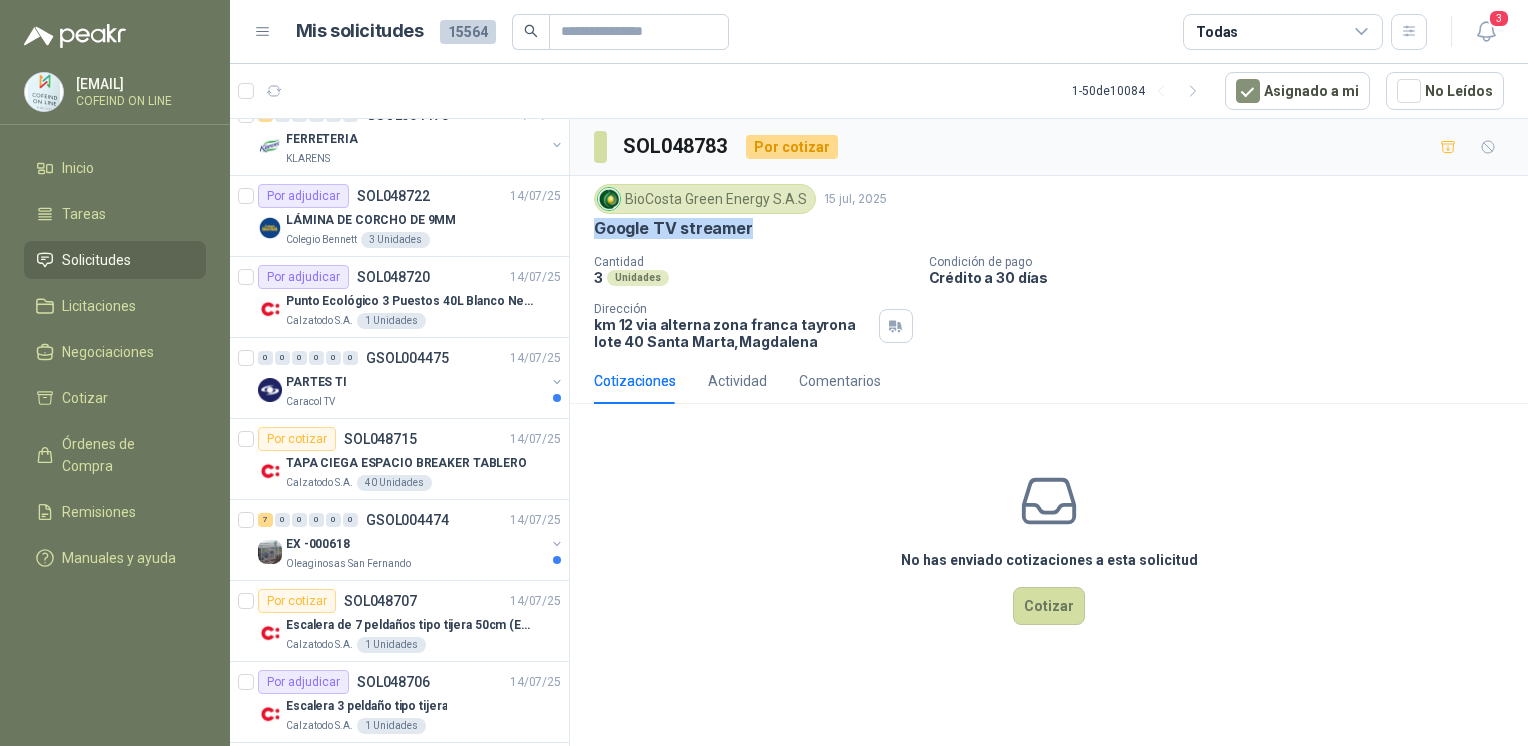 scroll, scrollTop: 2536, scrollLeft: 0, axis: vertical 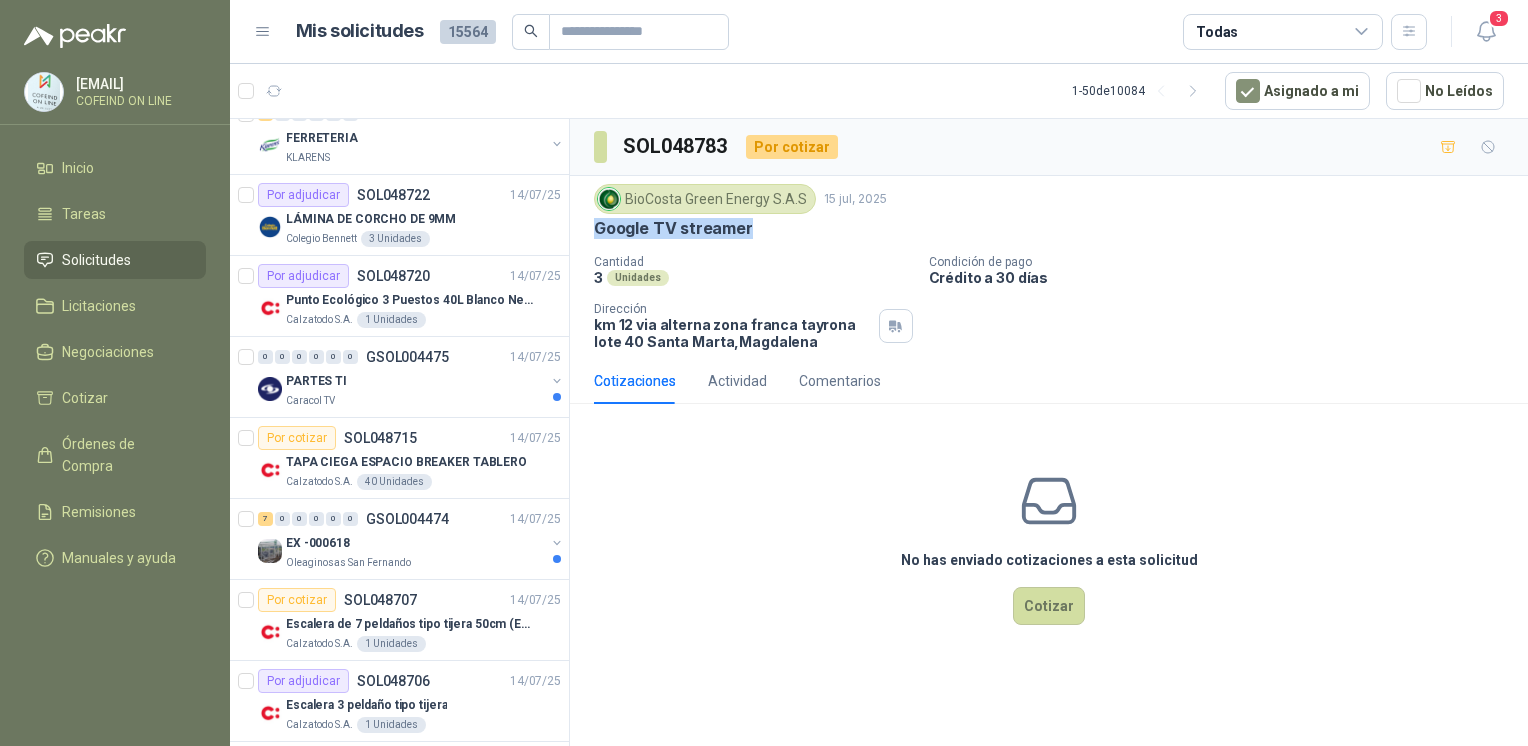 click on "Colegio Bennett 3   Unidades" at bounding box center [423, 239] 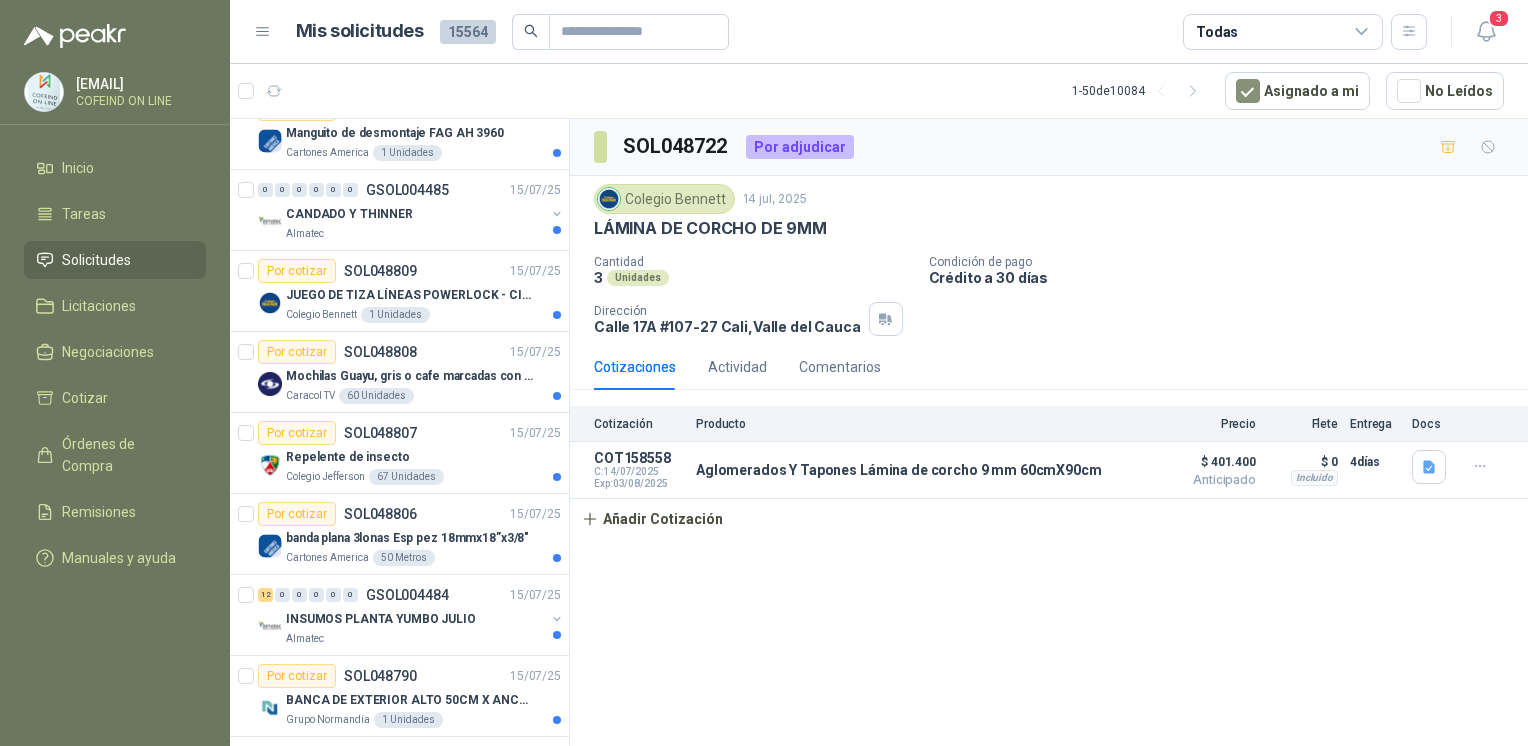 scroll, scrollTop: 764, scrollLeft: 0, axis: vertical 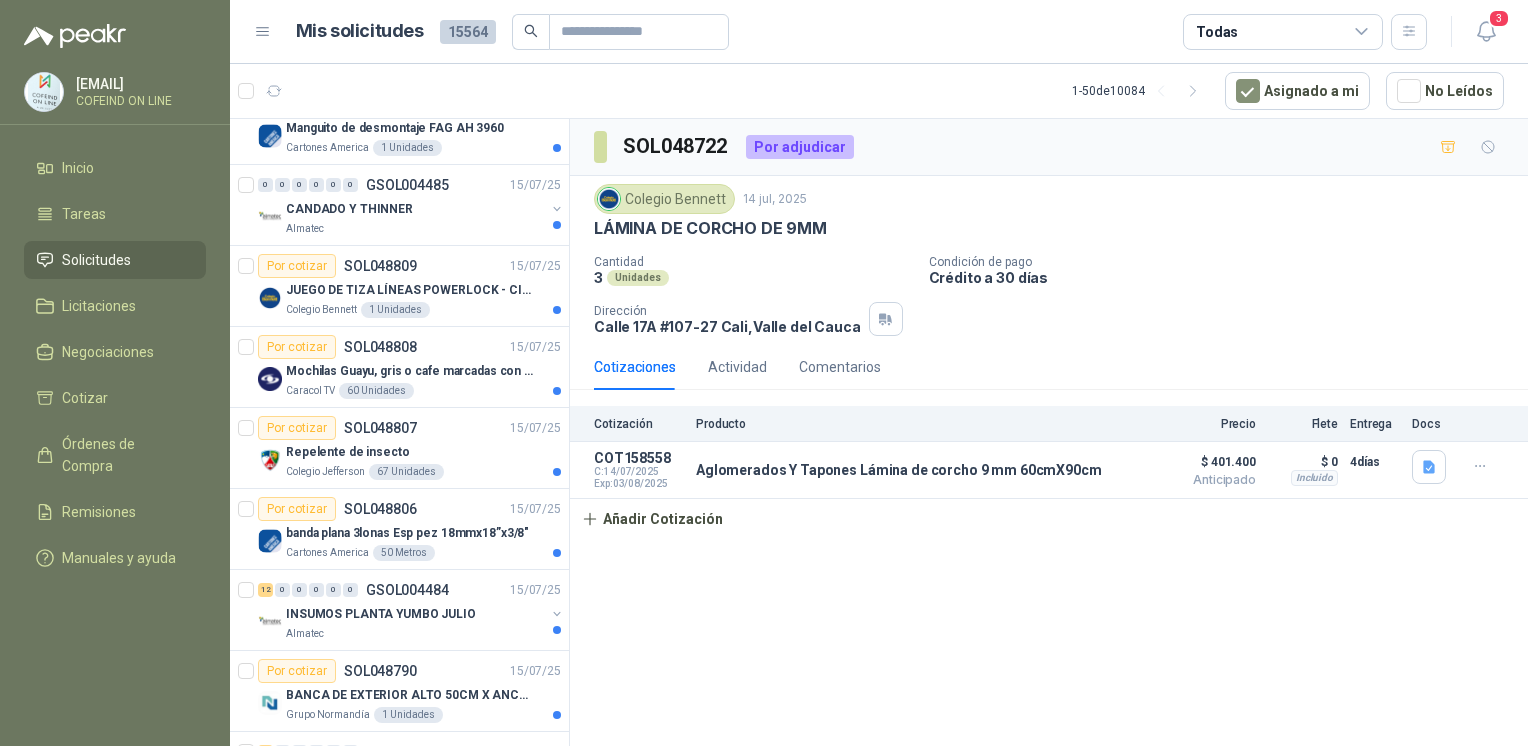 click on "Repelente de insecto" at bounding box center (423, 452) 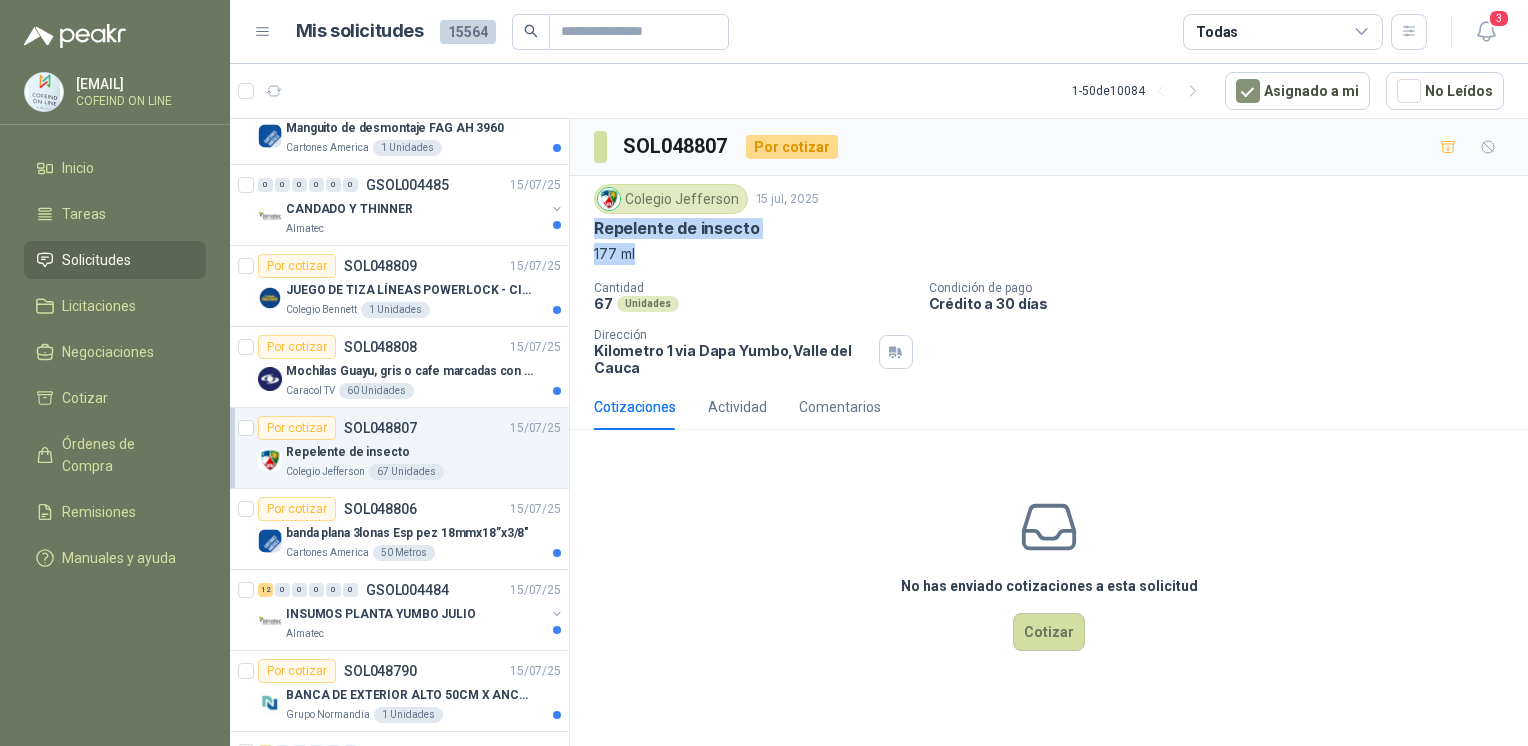 drag, startPoint x: 648, startPoint y: 250, endPoint x: 595, endPoint y: 228, distance: 57.384666 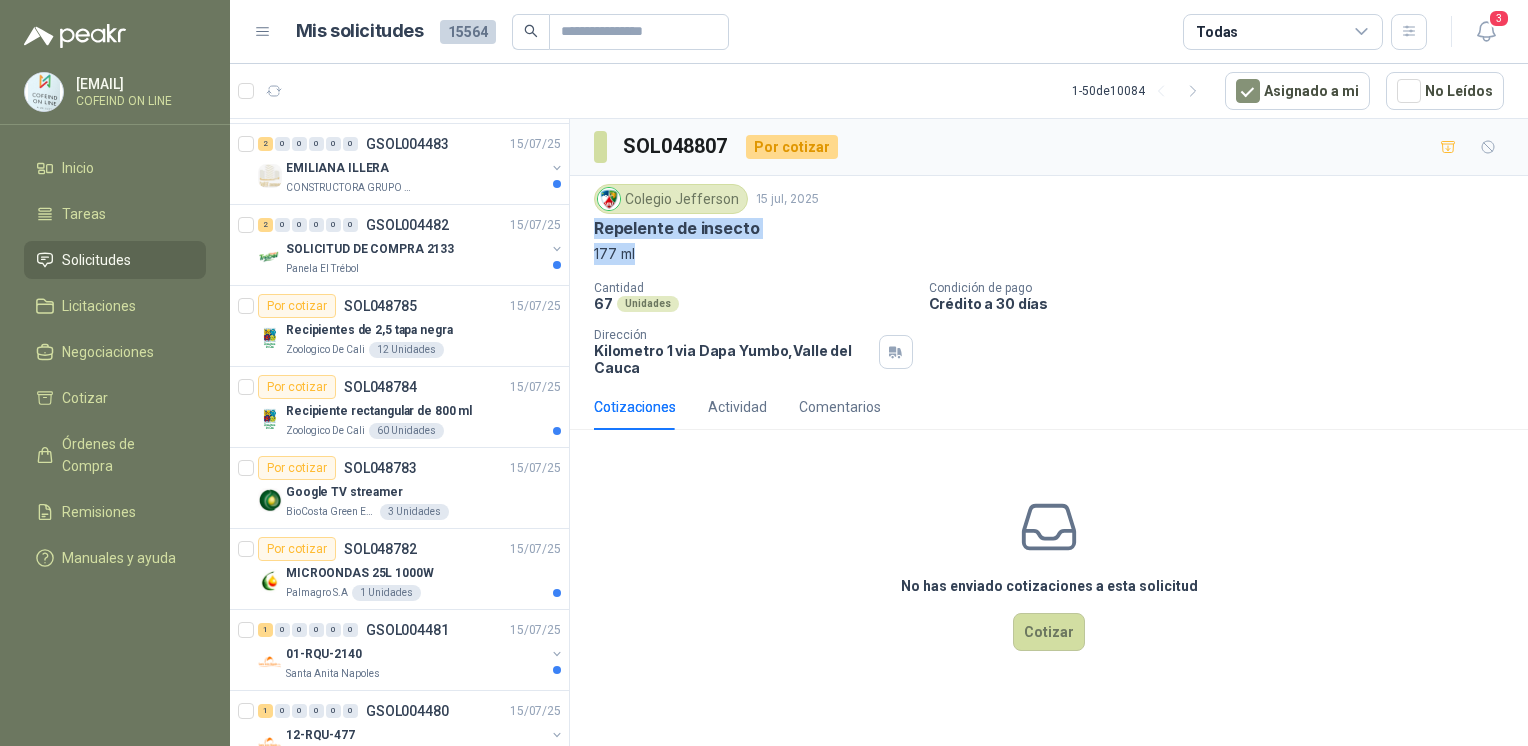 scroll, scrollTop: 1372, scrollLeft: 0, axis: vertical 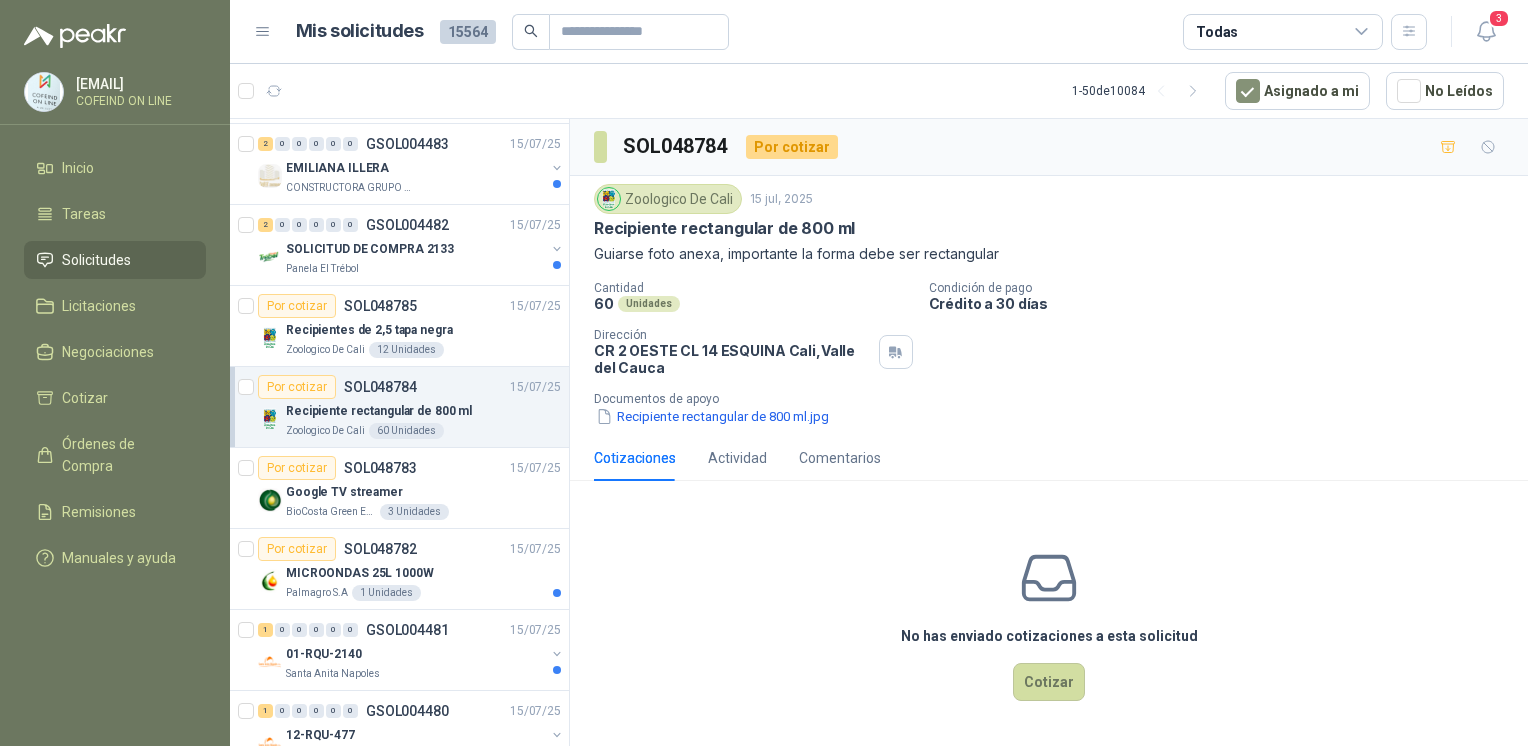 click on "Recipiente rectangular de 800 ml.jpg" at bounding box center [712, 416] 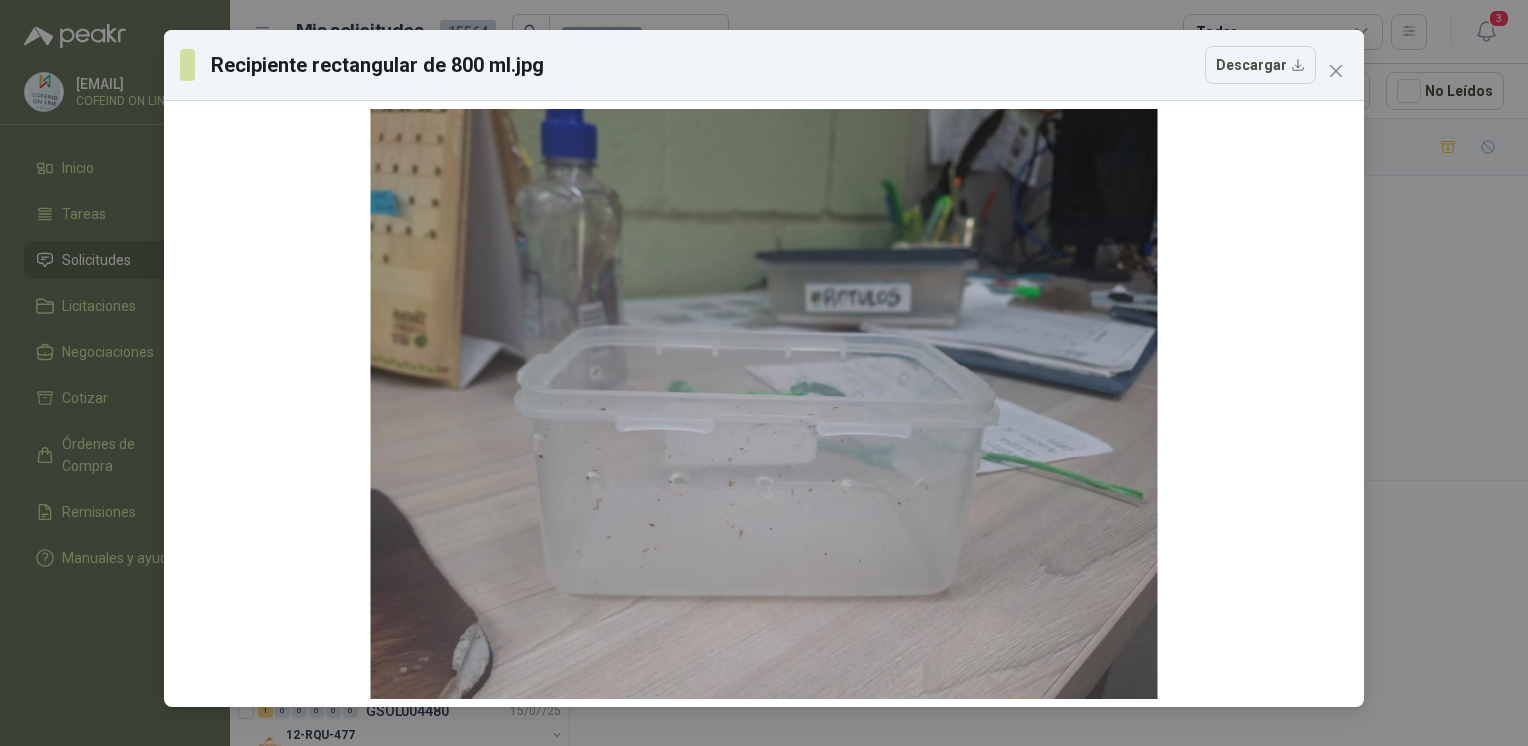 click on "Recipiente rectangular de 800 ml.jpg   Descargar" at bounding box center [764, 373] 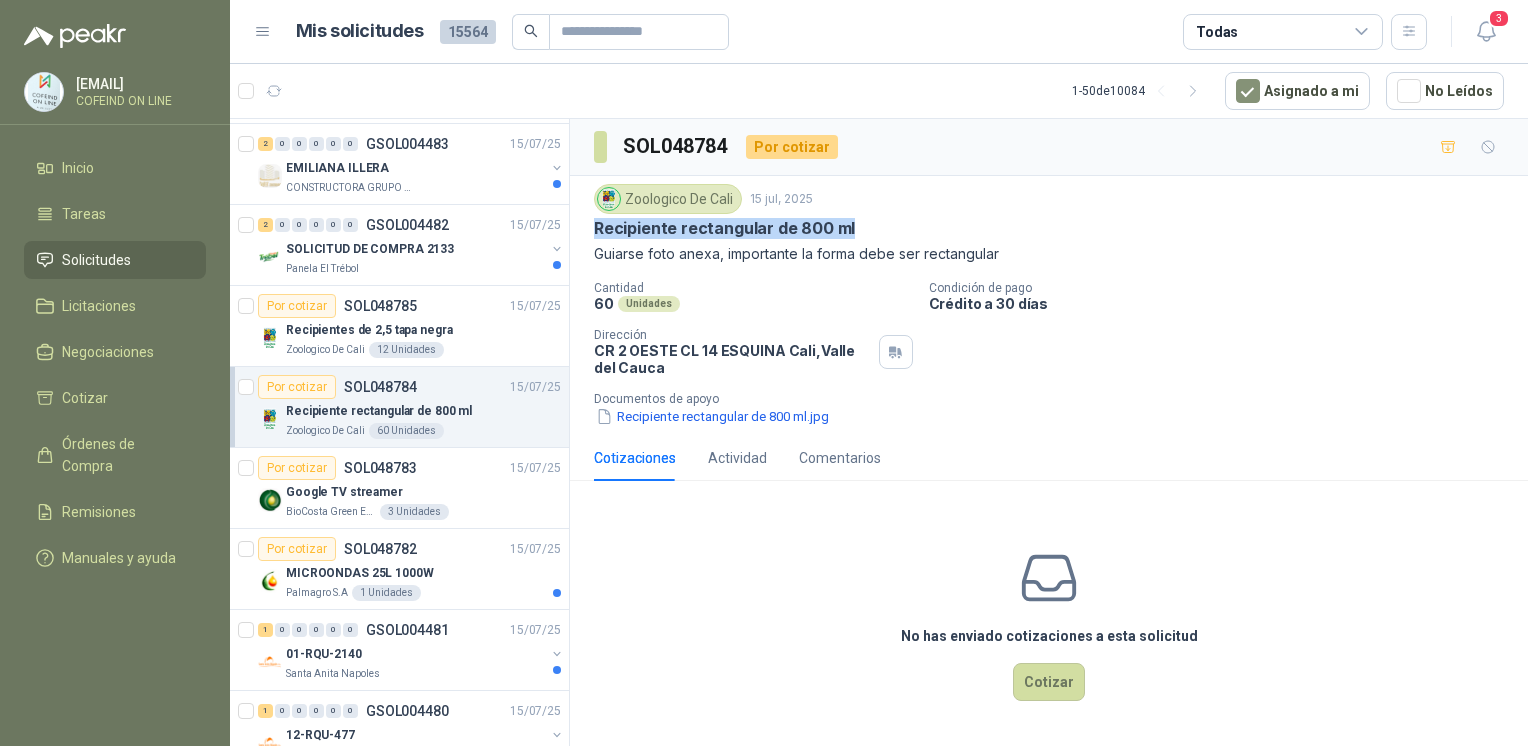 drag, startPoint x: 869, startPoint y: 230, endPoint x: 588, endPoint y: 229, distance: 281.00177 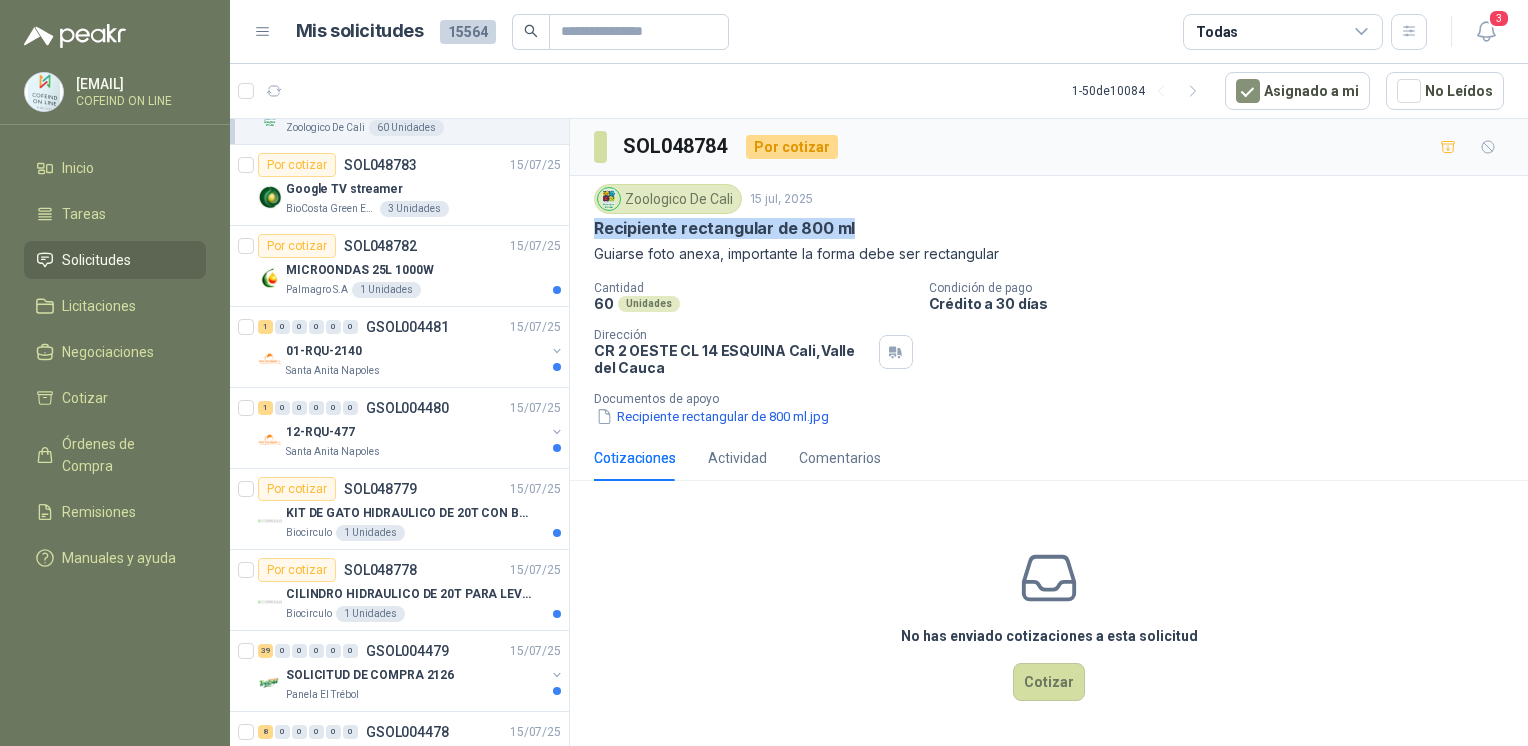 scroll, scrollTop: 1685, scrollLeft: 0, axis: vertical 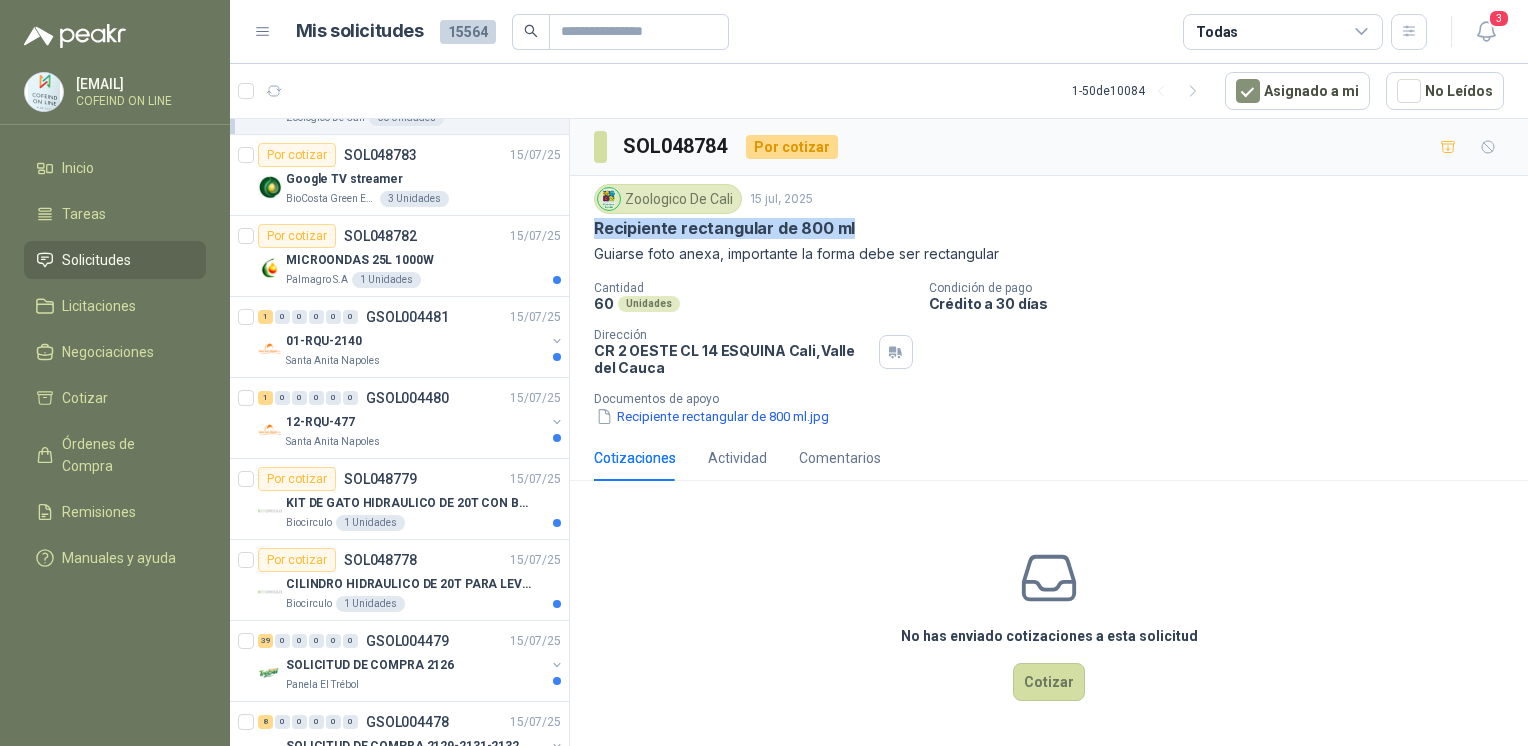 click on "SOL048782" at bounding box center [380, 236] 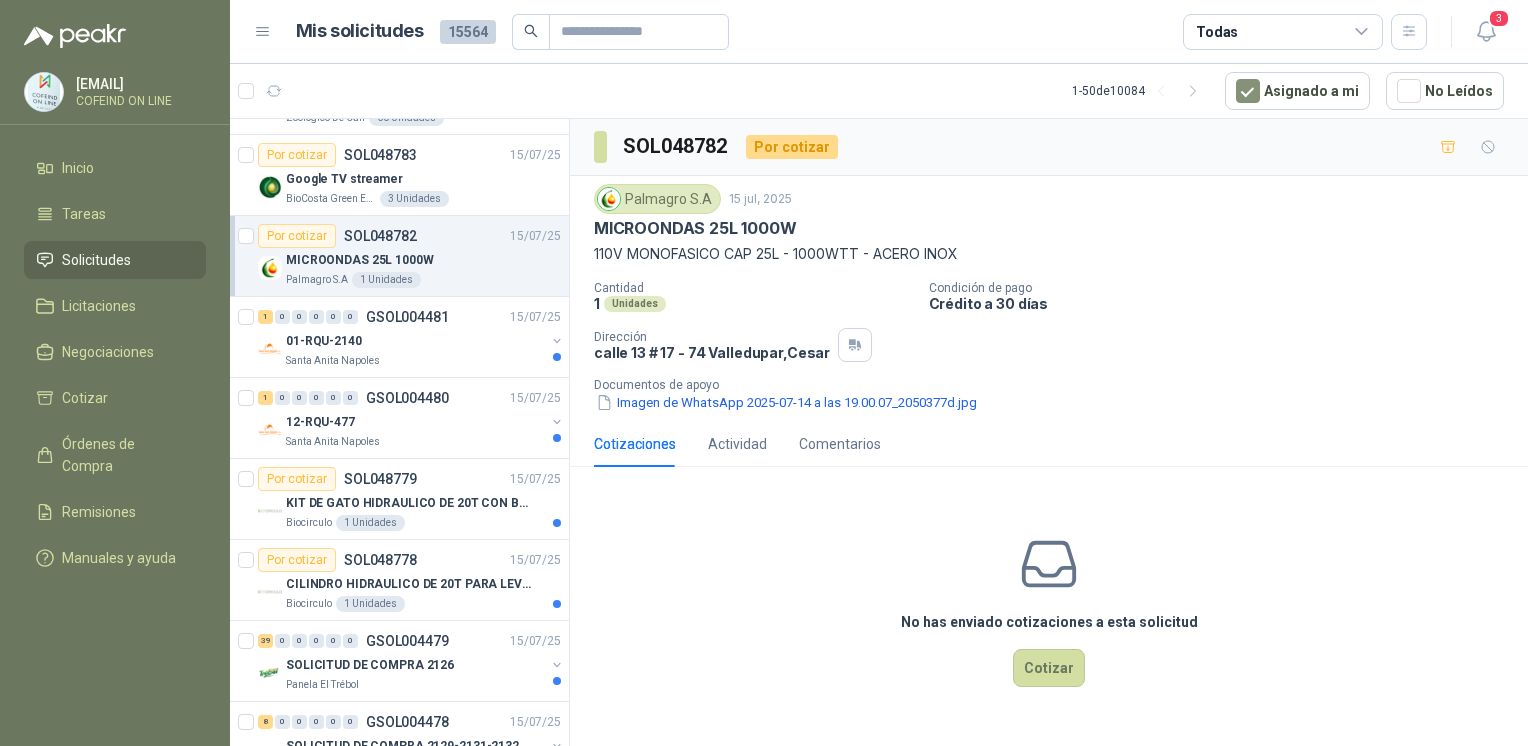 click on "Imagen de WhatsApp 2025-07-14 a las 19.00.07_2050377d.jpg" at bounding box center (786, 402) 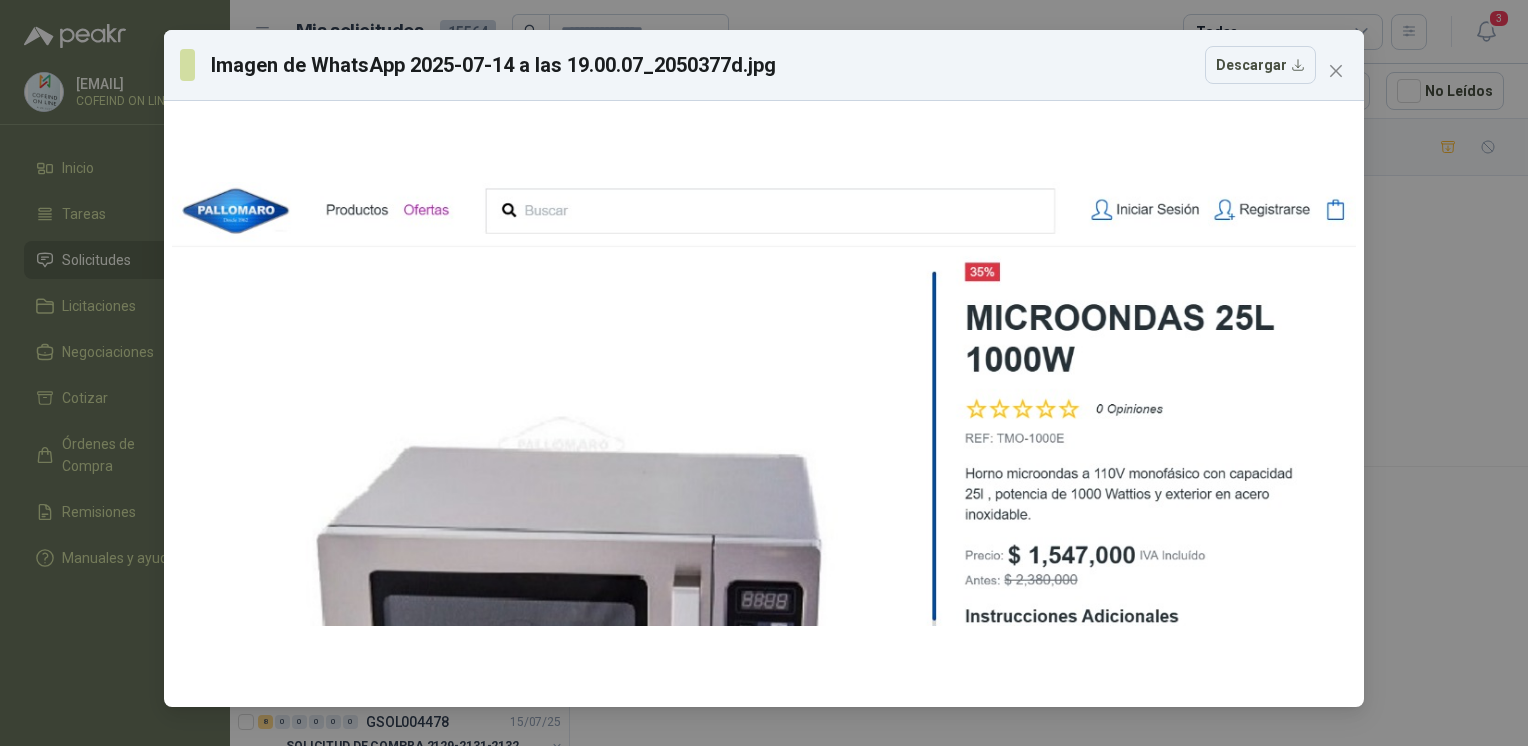 click on "Imagen de WhatsApp 2025-07-14 a las 19.00.07_2050377d.jpg   Descargar" at bounding box center (764, 373) 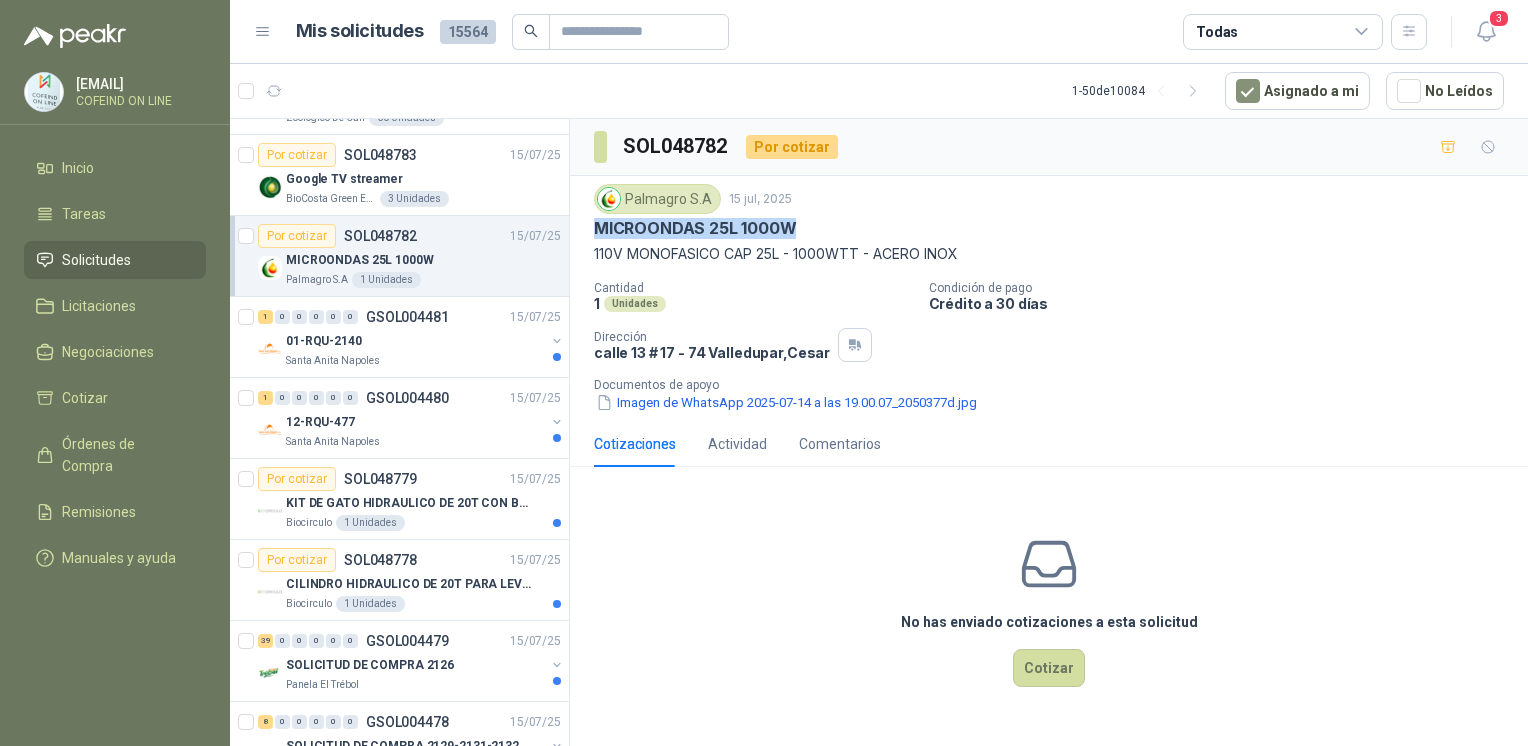 drag, startPoint x: 591, startPoint y: 228, endPoint x: 798, endPoint y: 232, distance: 207.03865 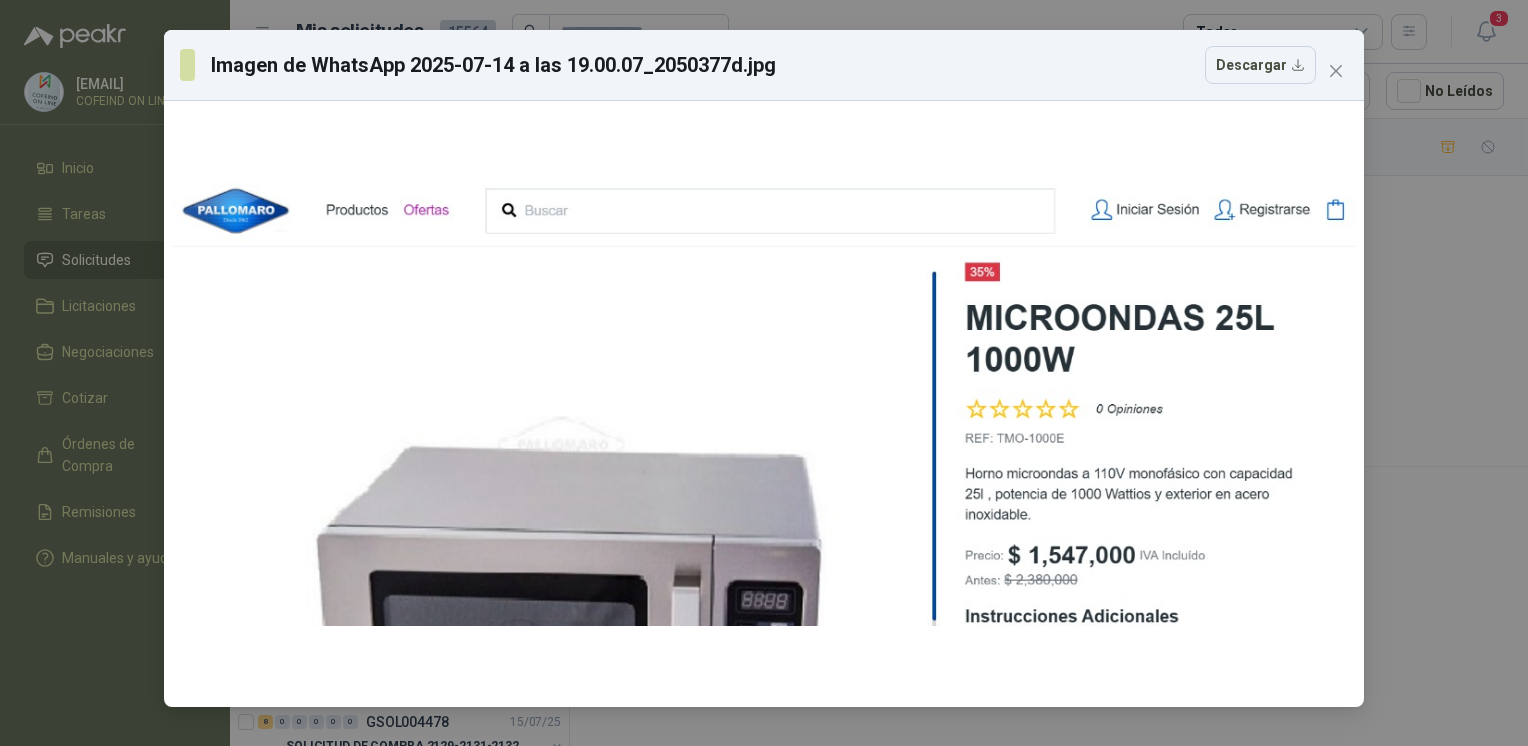 click on "Descargar" at bounding box center [1260, 65] 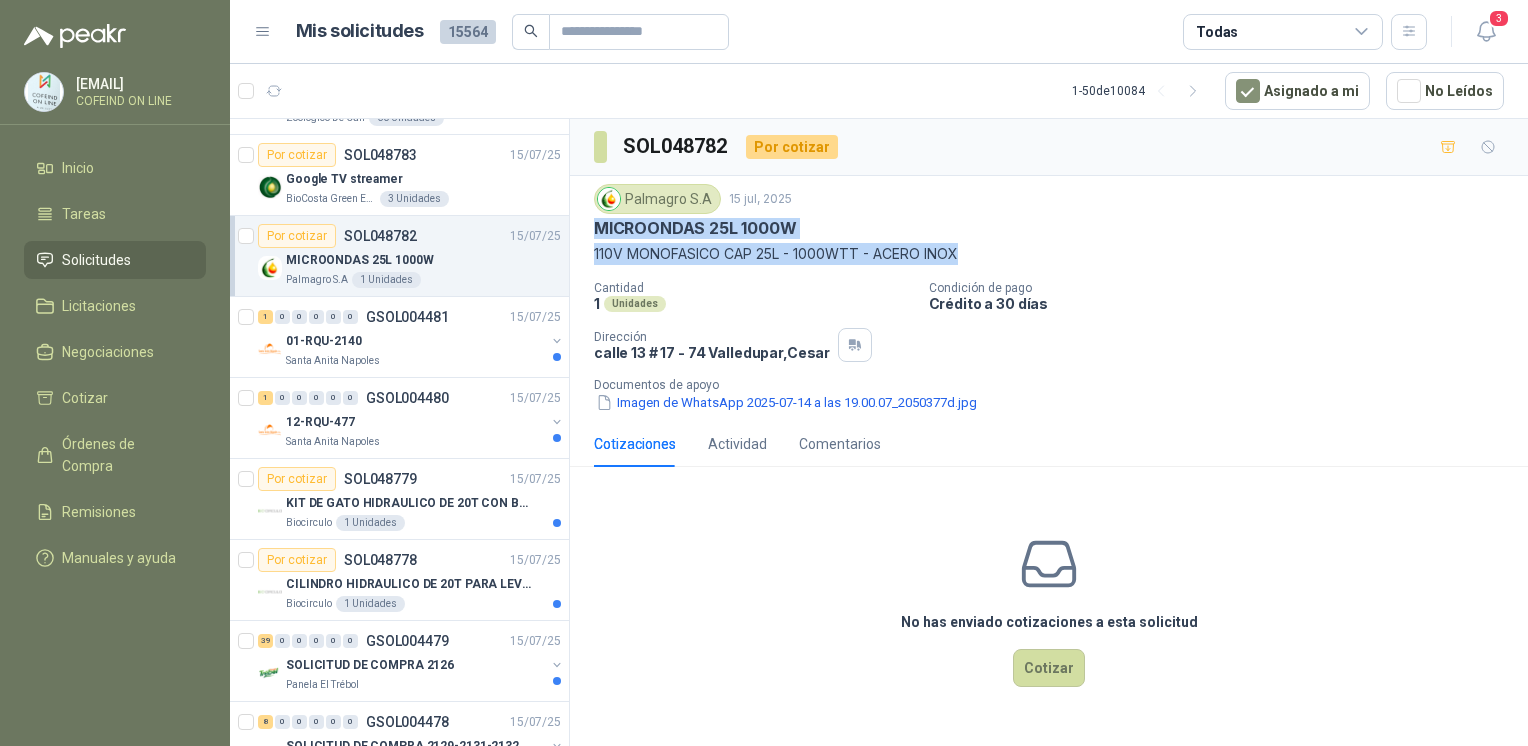 drag, startPoint x: 584, startPoint y: 226, endPoint x: 971, endPoint y: 260, distance: 388.49066 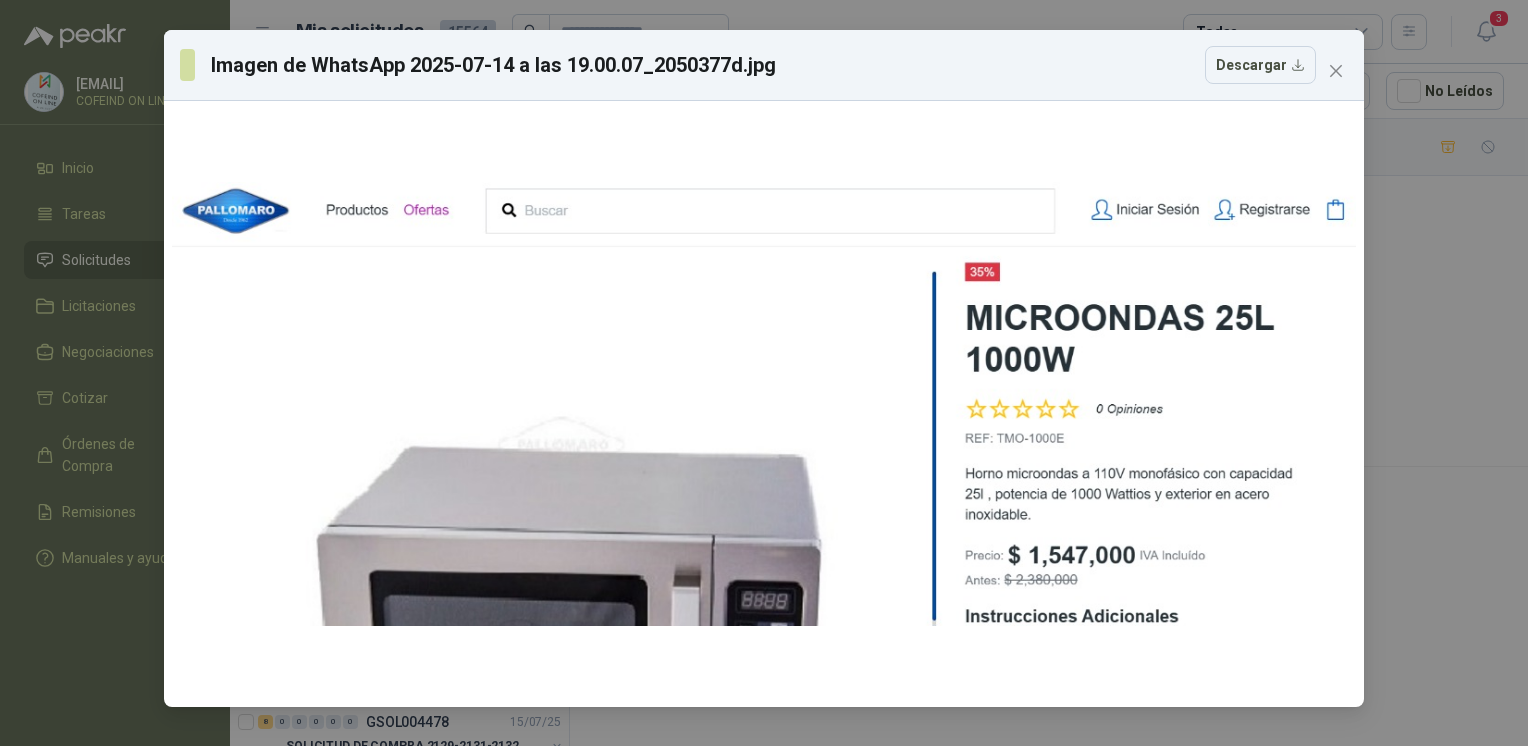 click on "Imagen de WhatsApp 2025-07-14 a las 19.00.07_2050377d.jpg   Descargar" at bounding box center [764, 373] 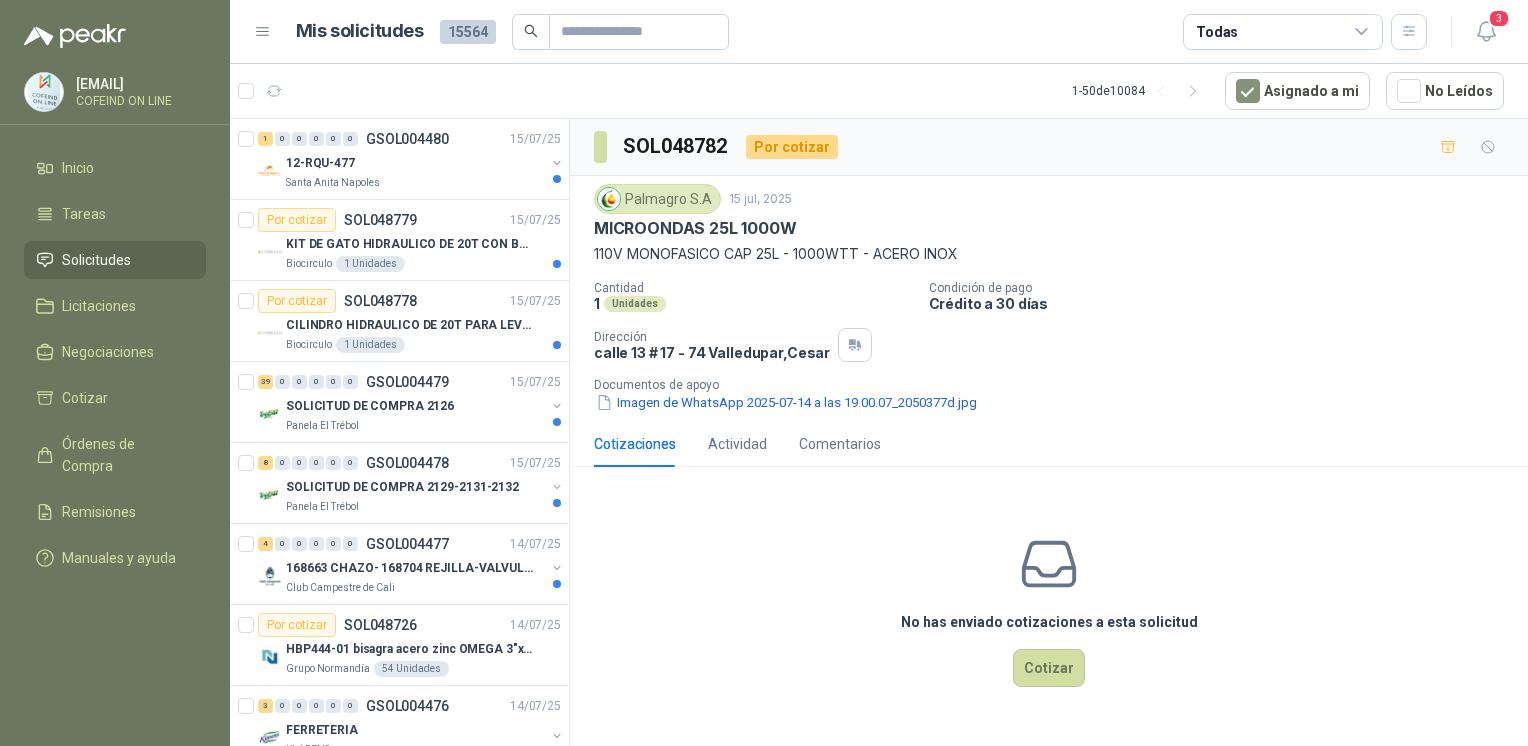 scroll, scrollTop: 2020, scrollLeft: 0, axis: vertical 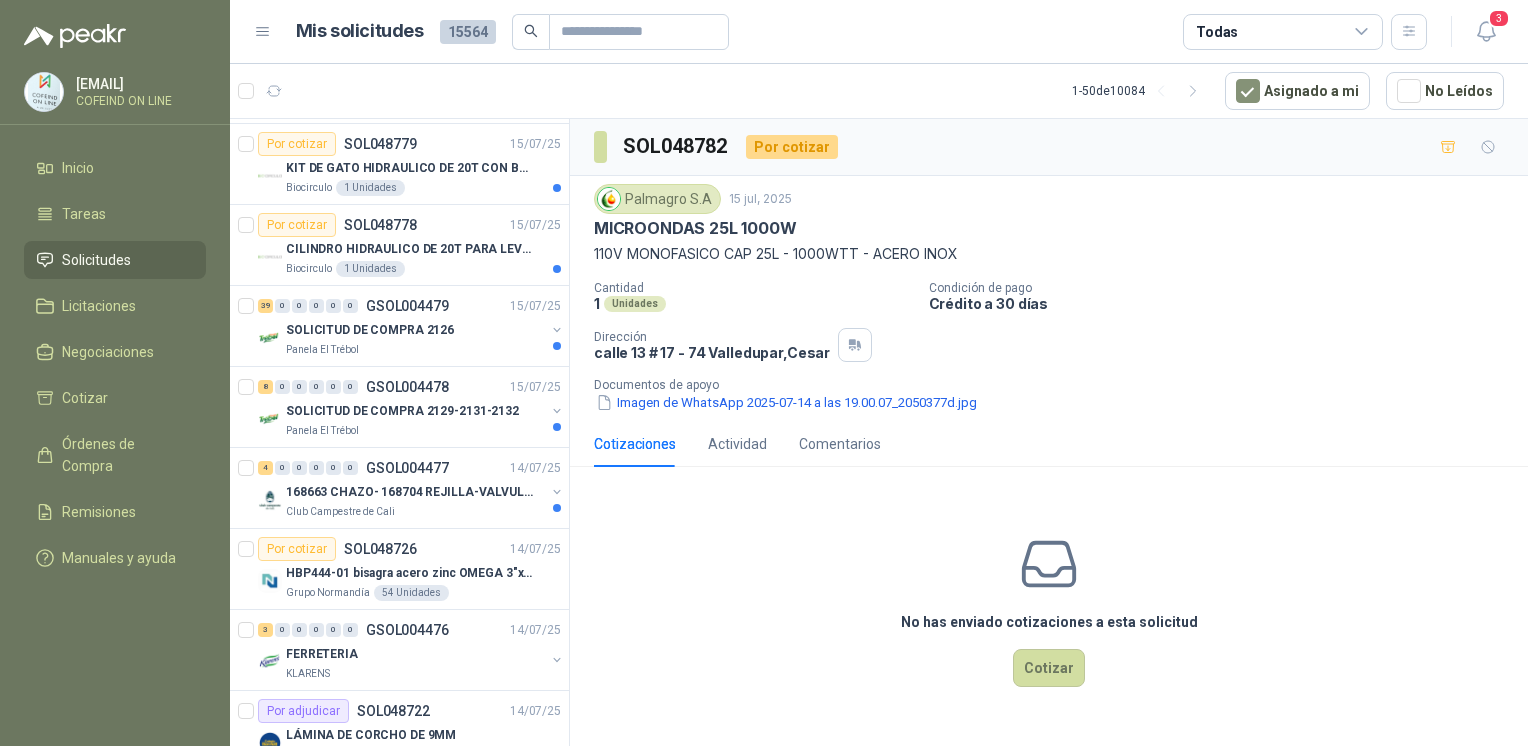 click on "CILINDRO  HIDRAULICO  DE 20T PARA LEVACION AUTOMATICA(BOTELLA)" at bounding box center (410, 249) 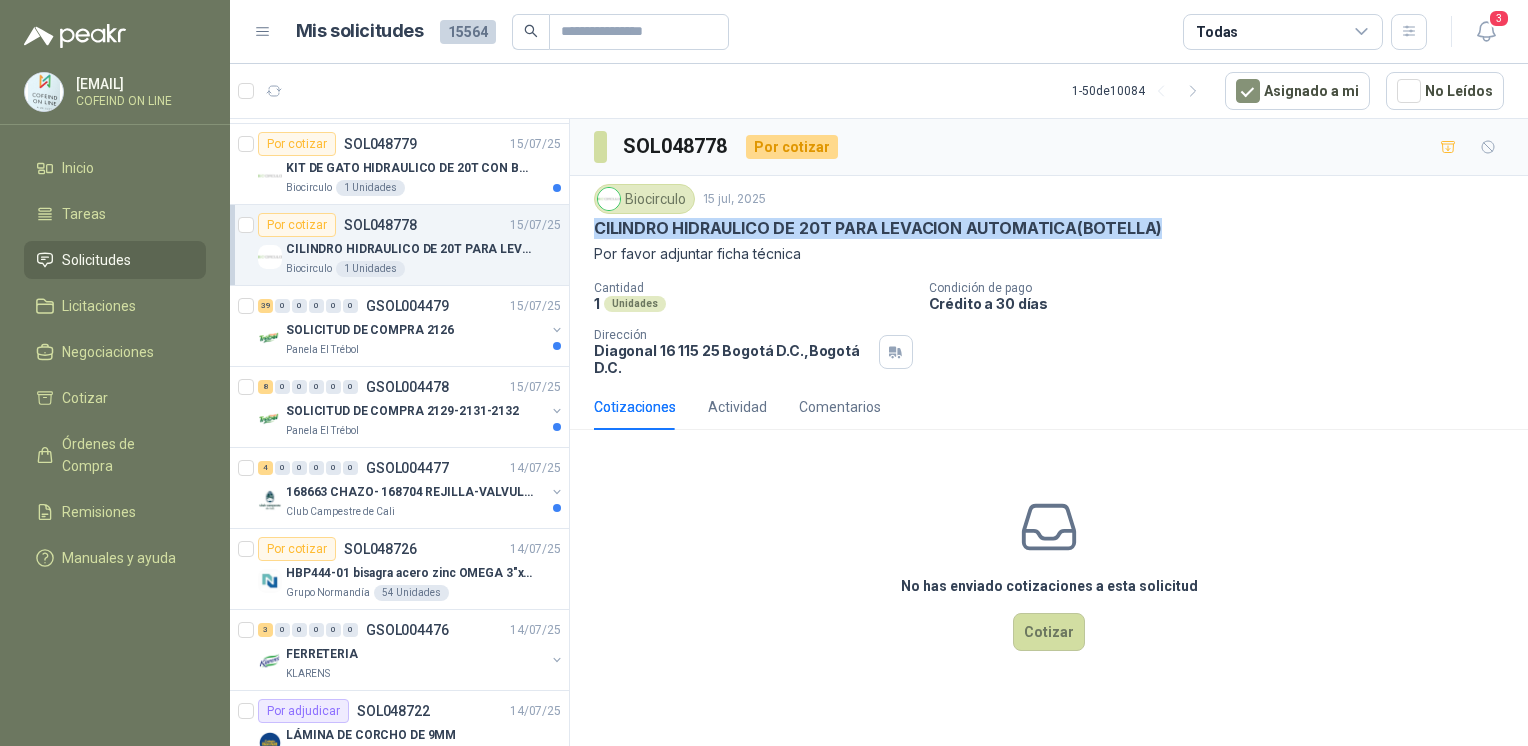 drag, startPoint x: 595, startPoint y: 228, endPoint x: 1186, endPoint y: 226, distance: 591.00336 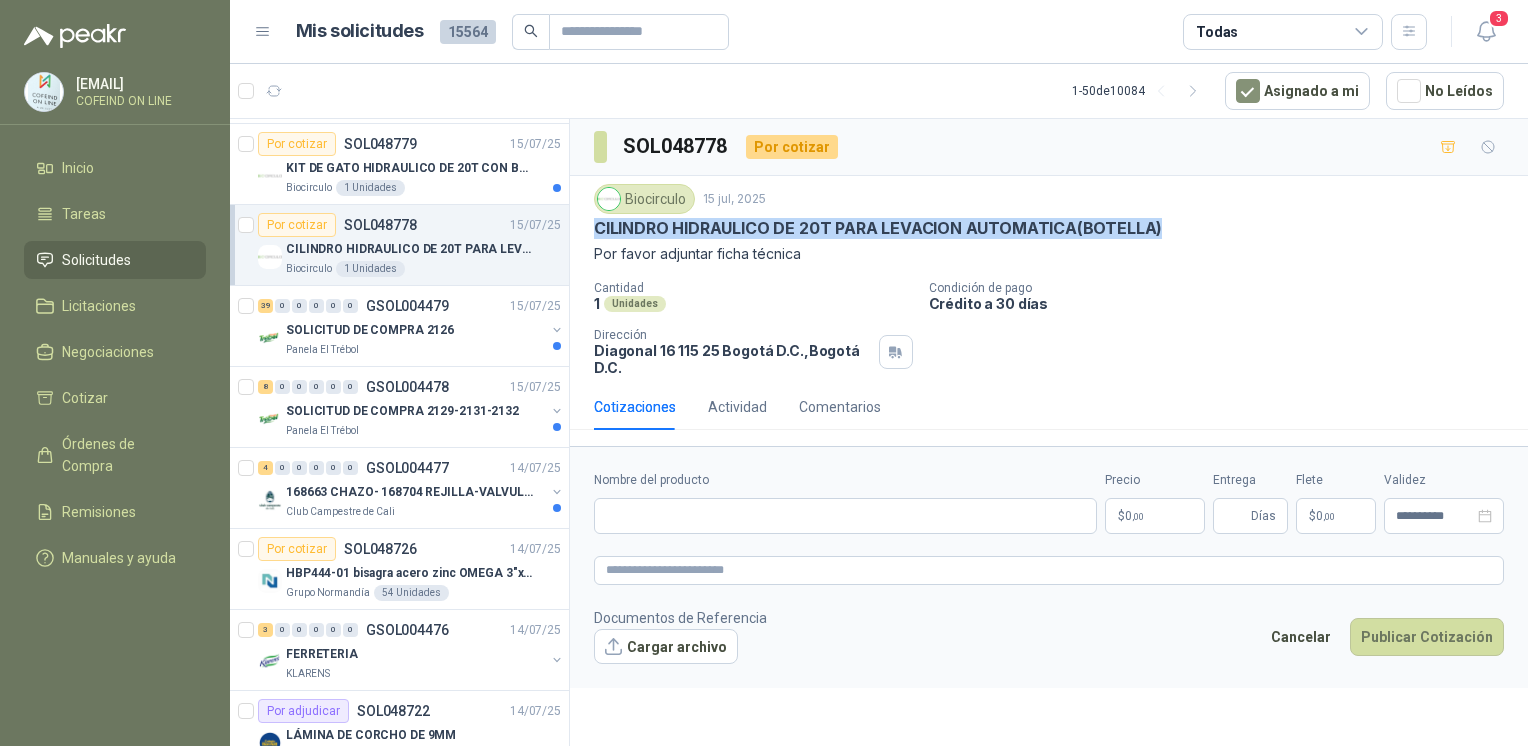 type 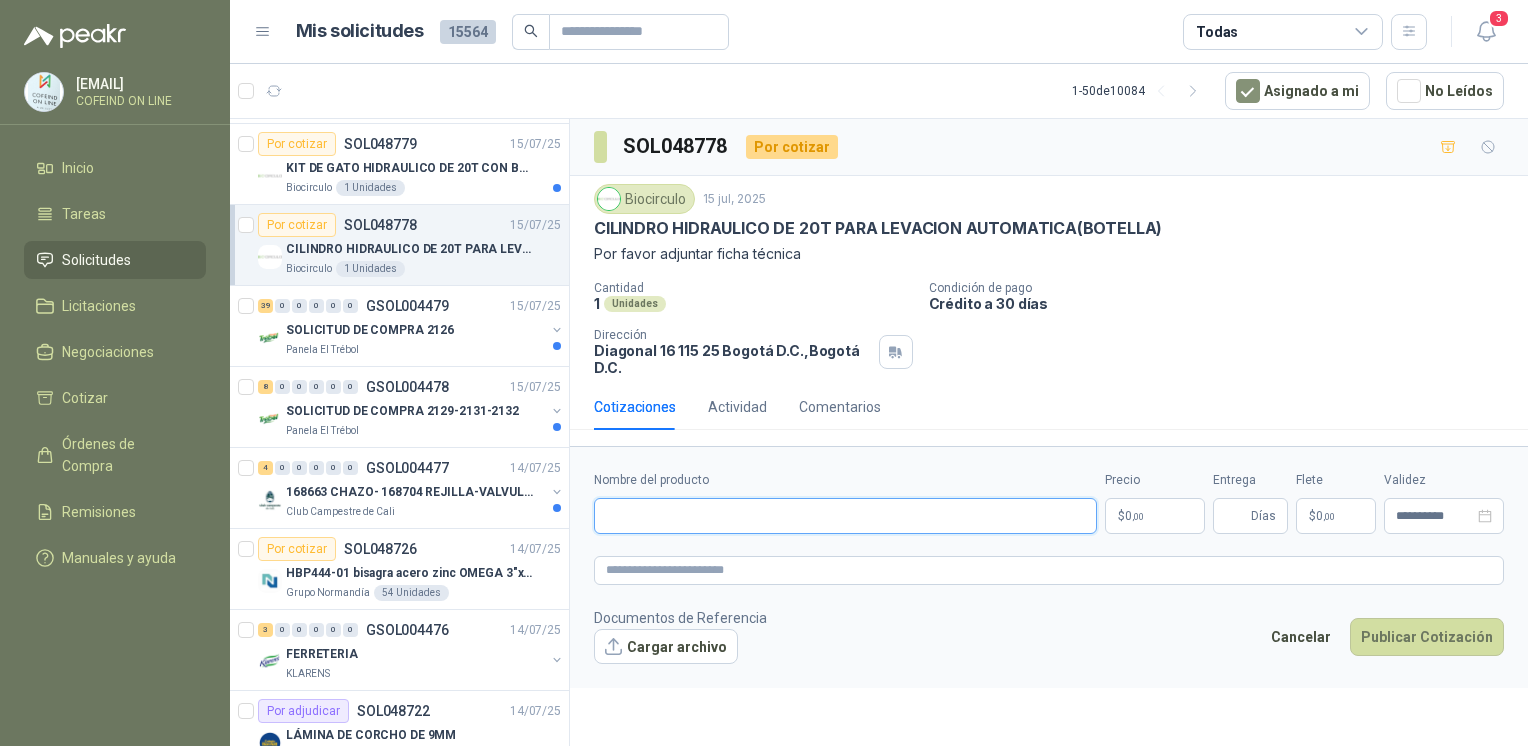 click on "Nombre del producto" at bounding box center (845, 516) 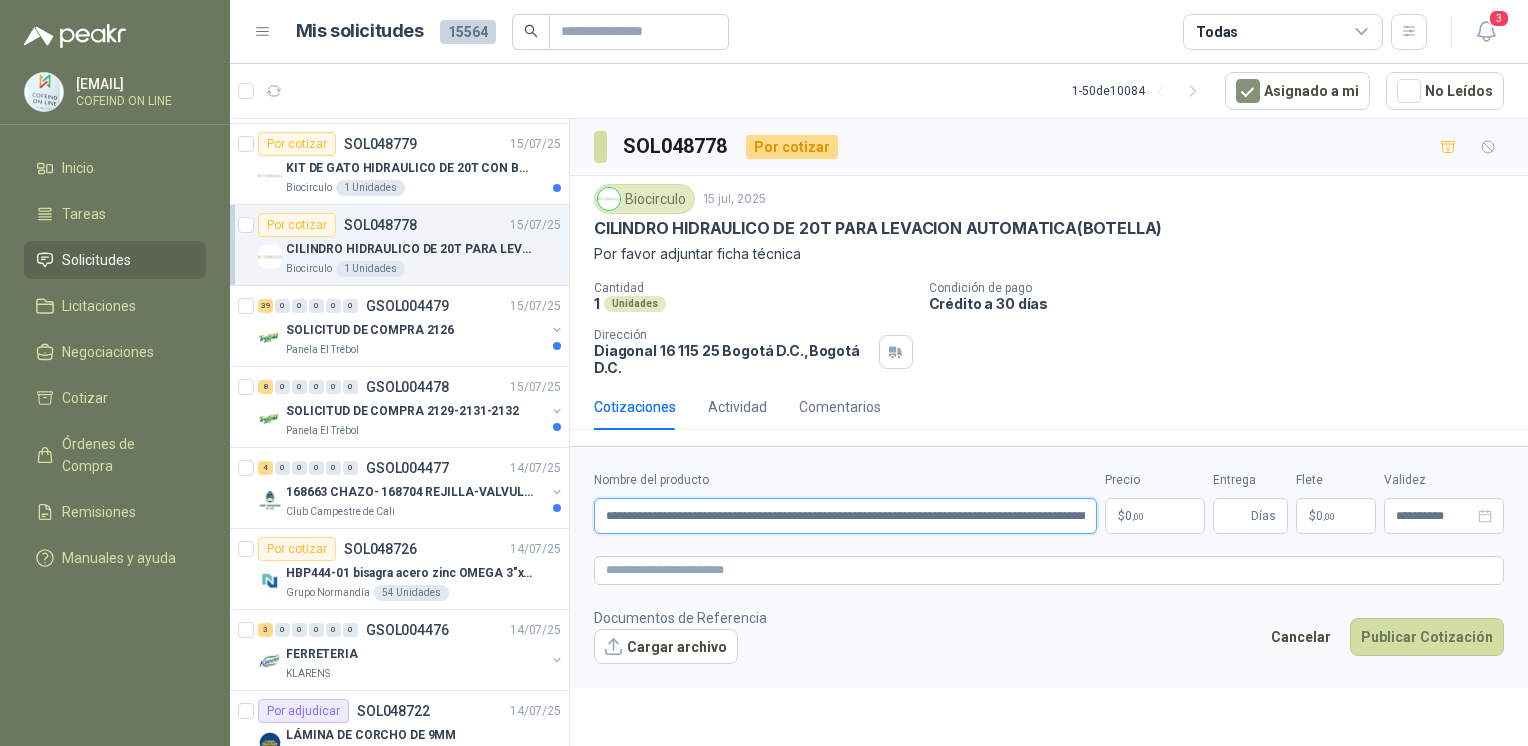 scroll, scrollTop: 0, scrollLeft: 588, axis: horizontal 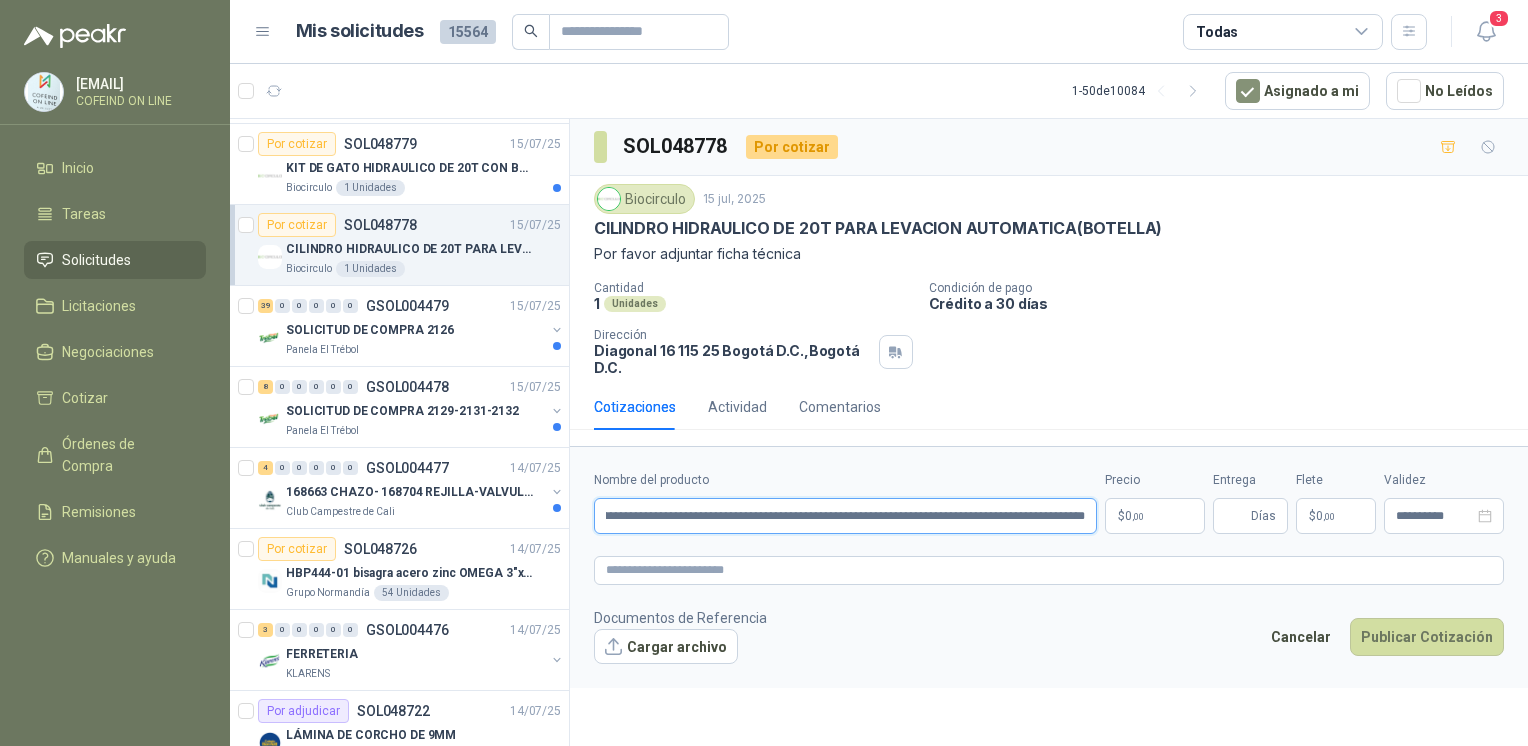click on "**********" at bounding box center [845, 516] 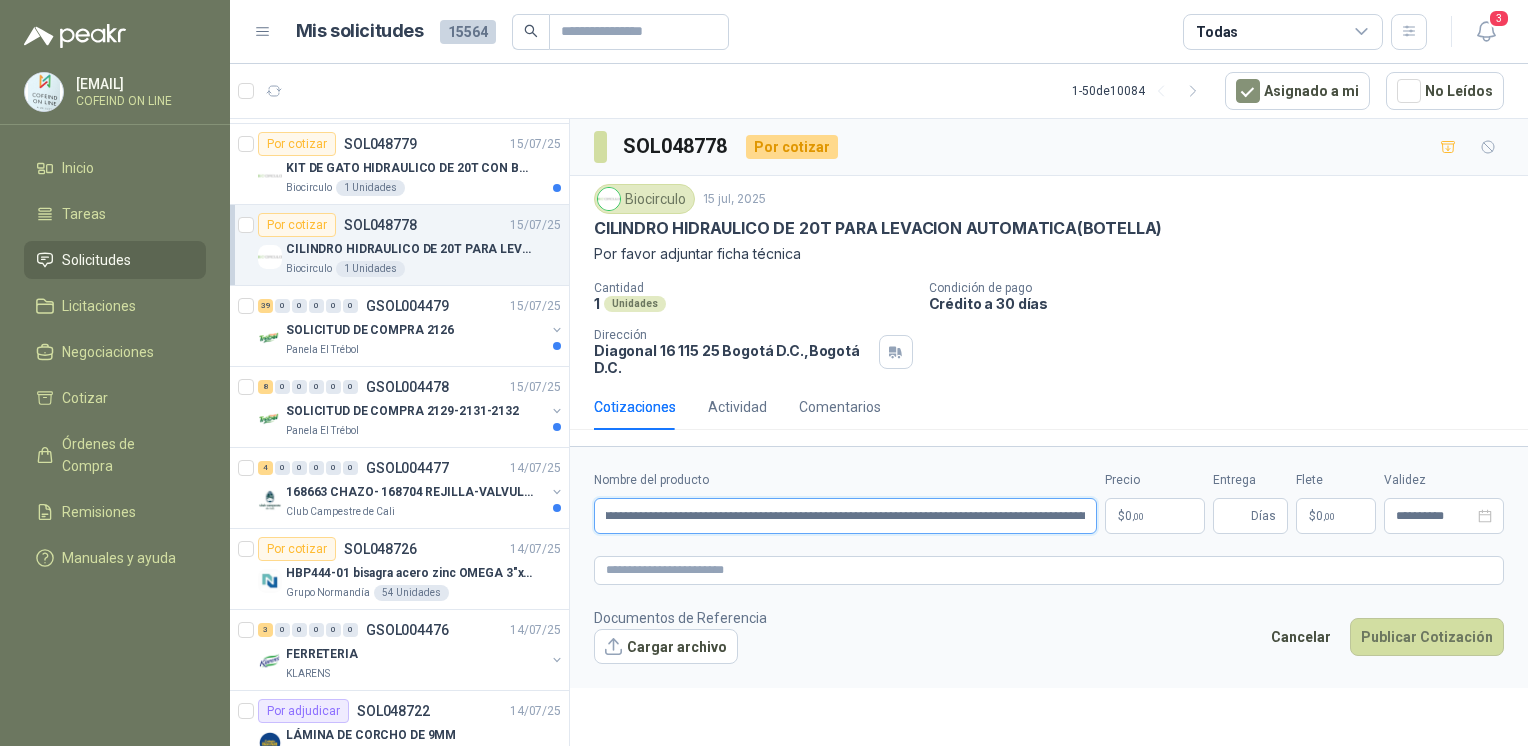 scroll, scrollTop: 0, scrollLeft: 0, axis: both 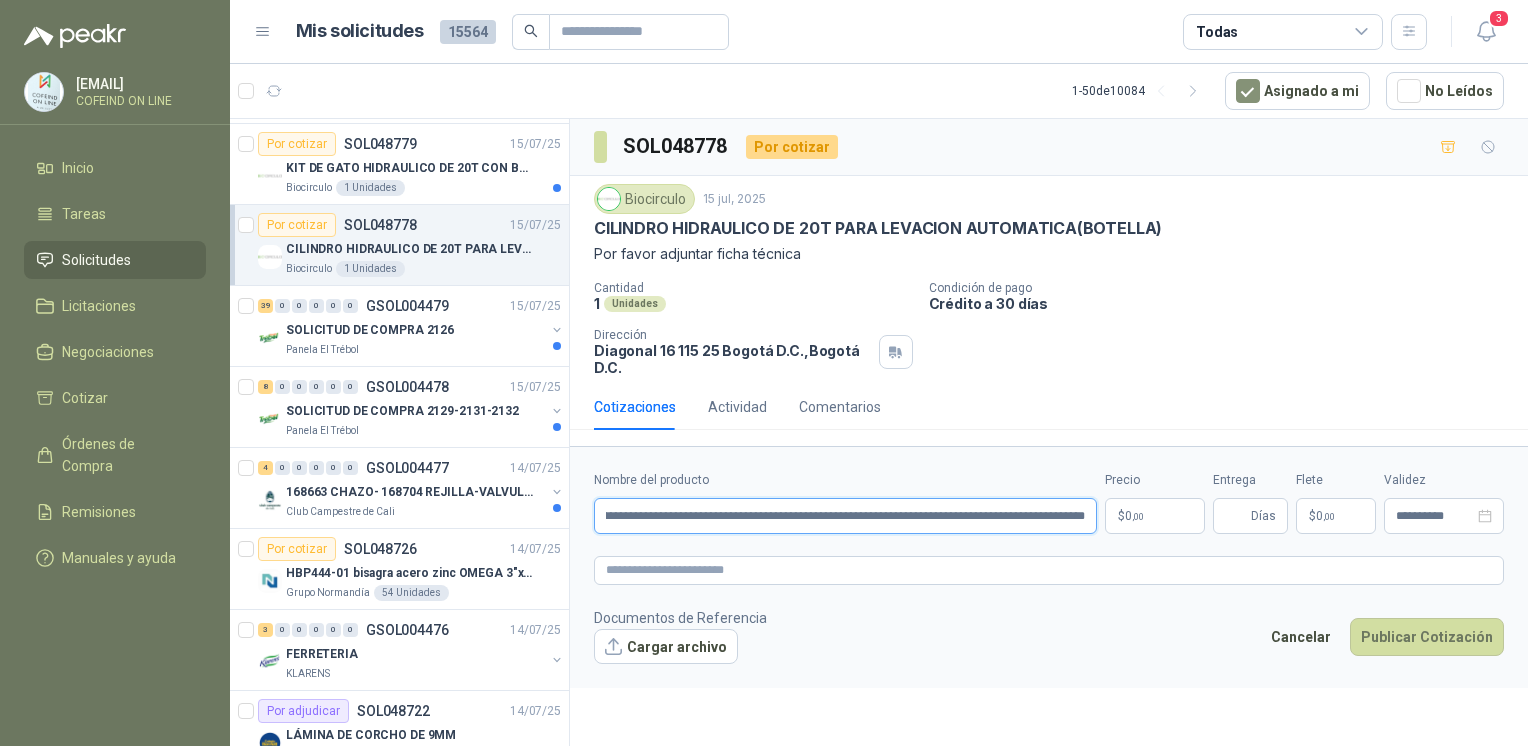 drag, startPoint x: 1087, startPoint y: 517, endPoint x: 1166, endPoint y: 538, distance: 81.7435 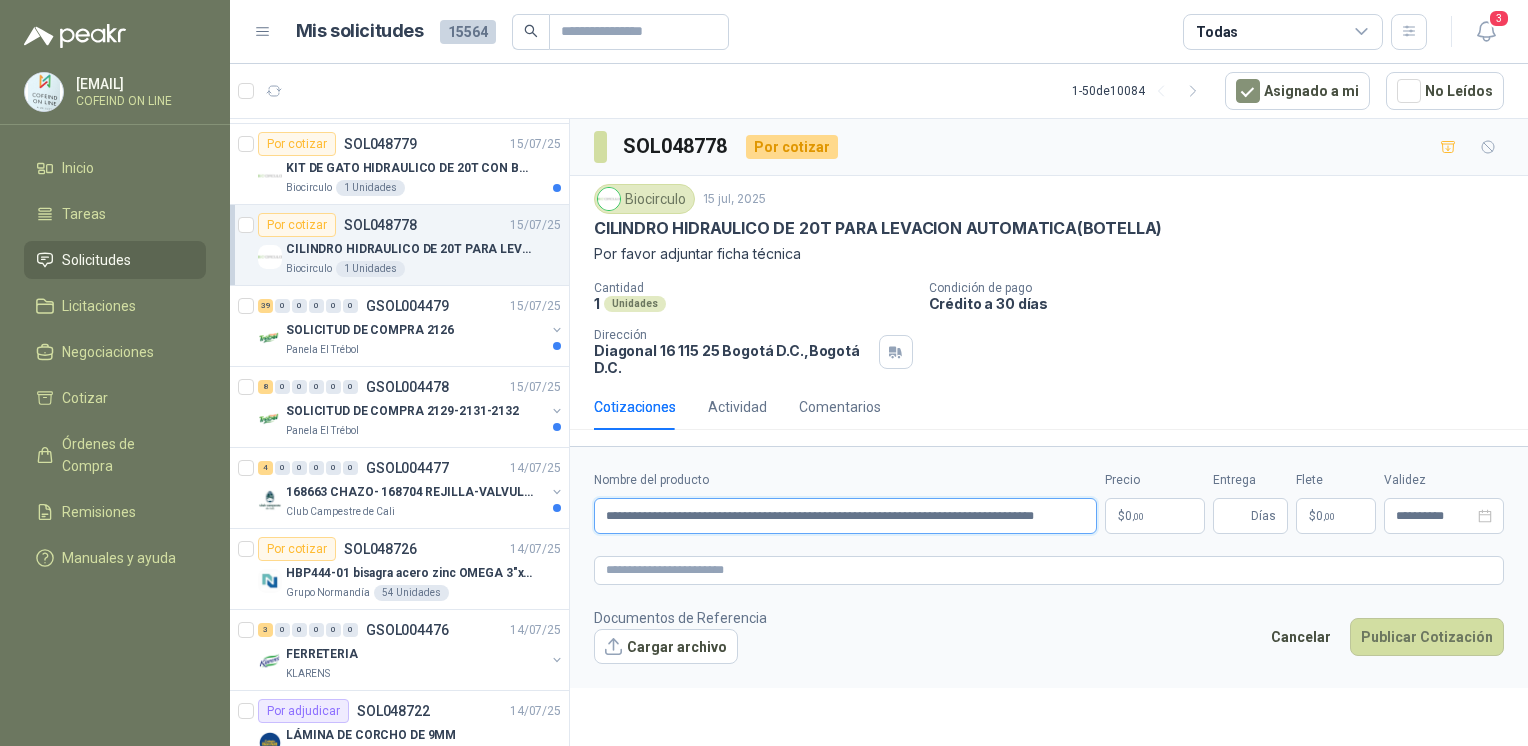 scroll, scrollTop: 0, scrollLeft: 2, axis: horizontal 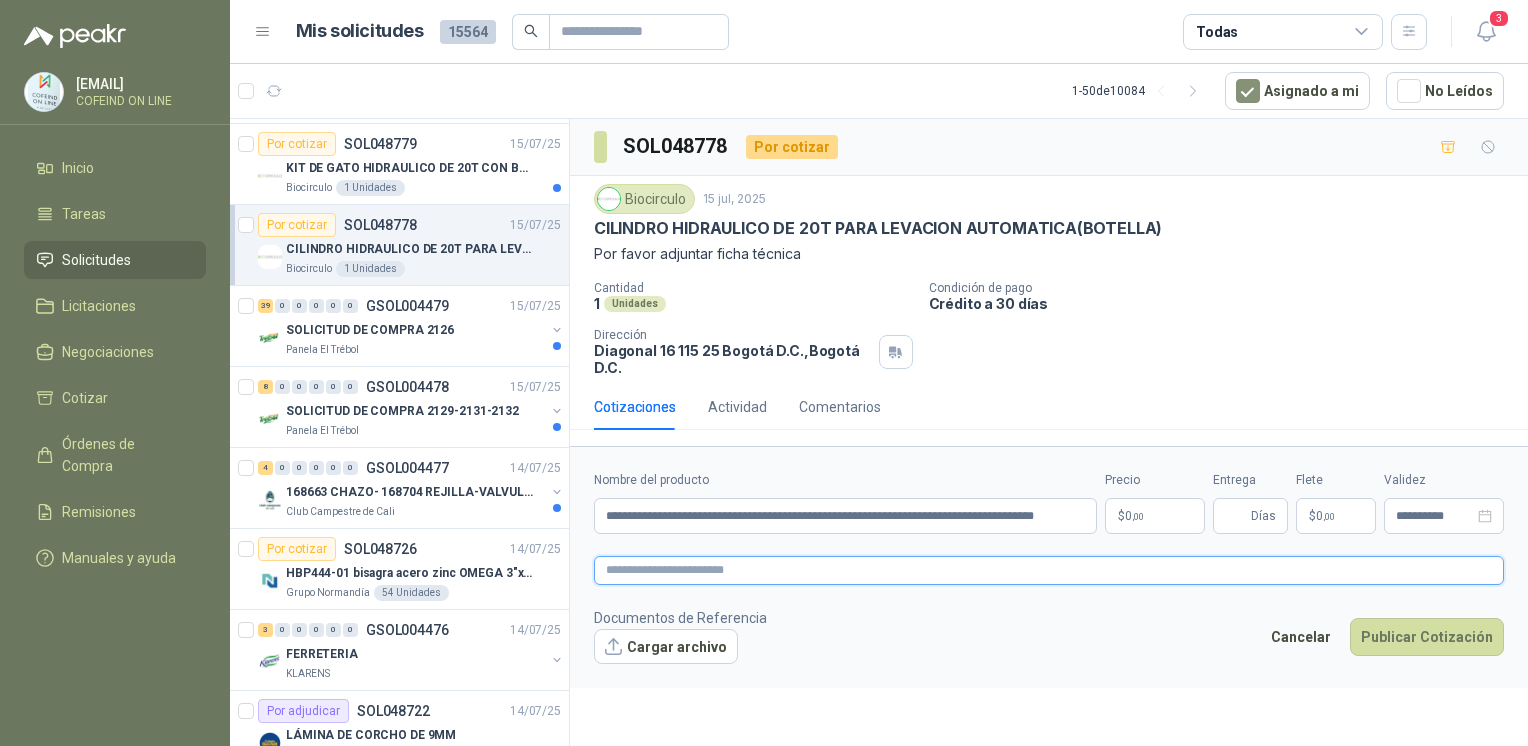 click at bounding box center [1049, 570] 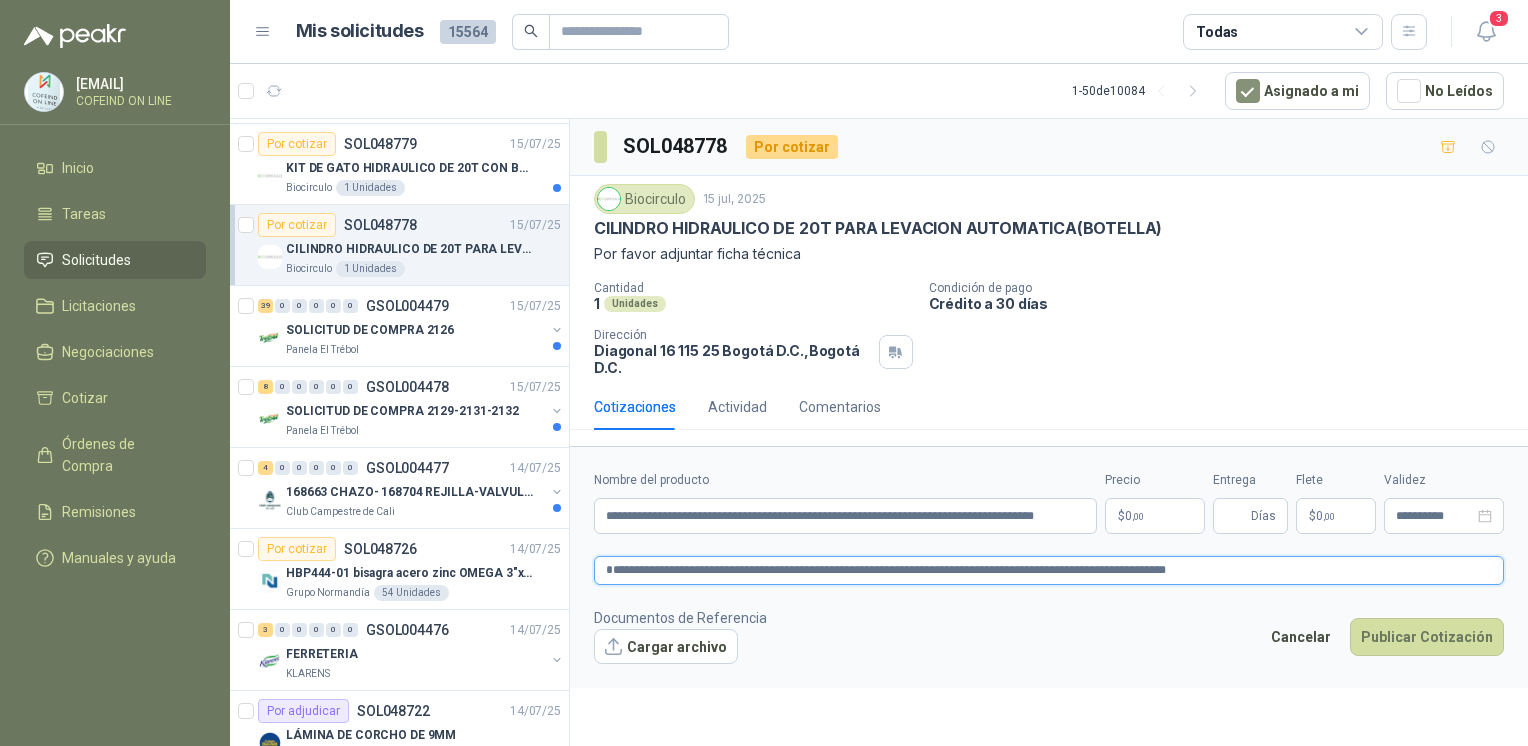 type 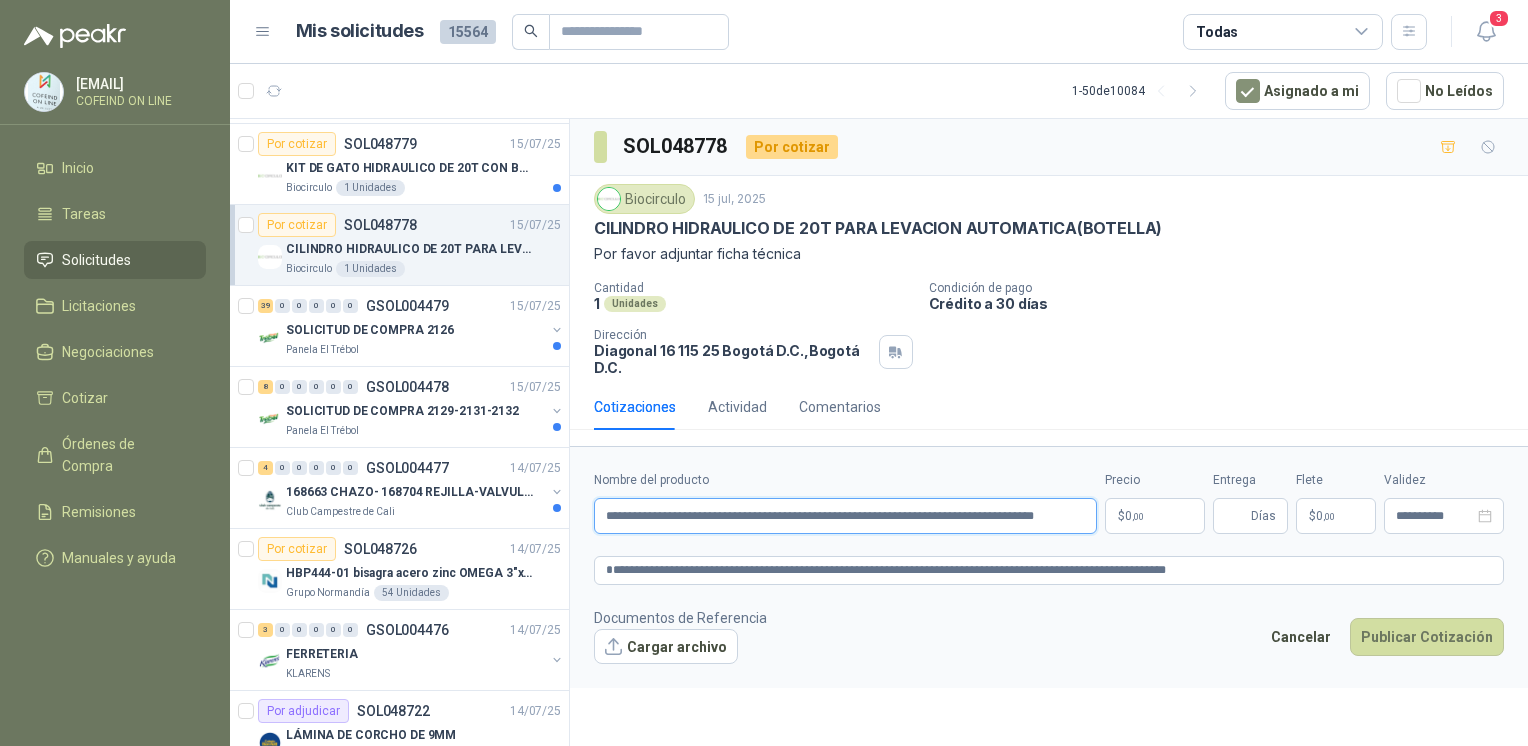 drag, startPoint x: 1085, startPoint y: 521, endPoint x: 491, endPoint y: 525, distance: 594.0135 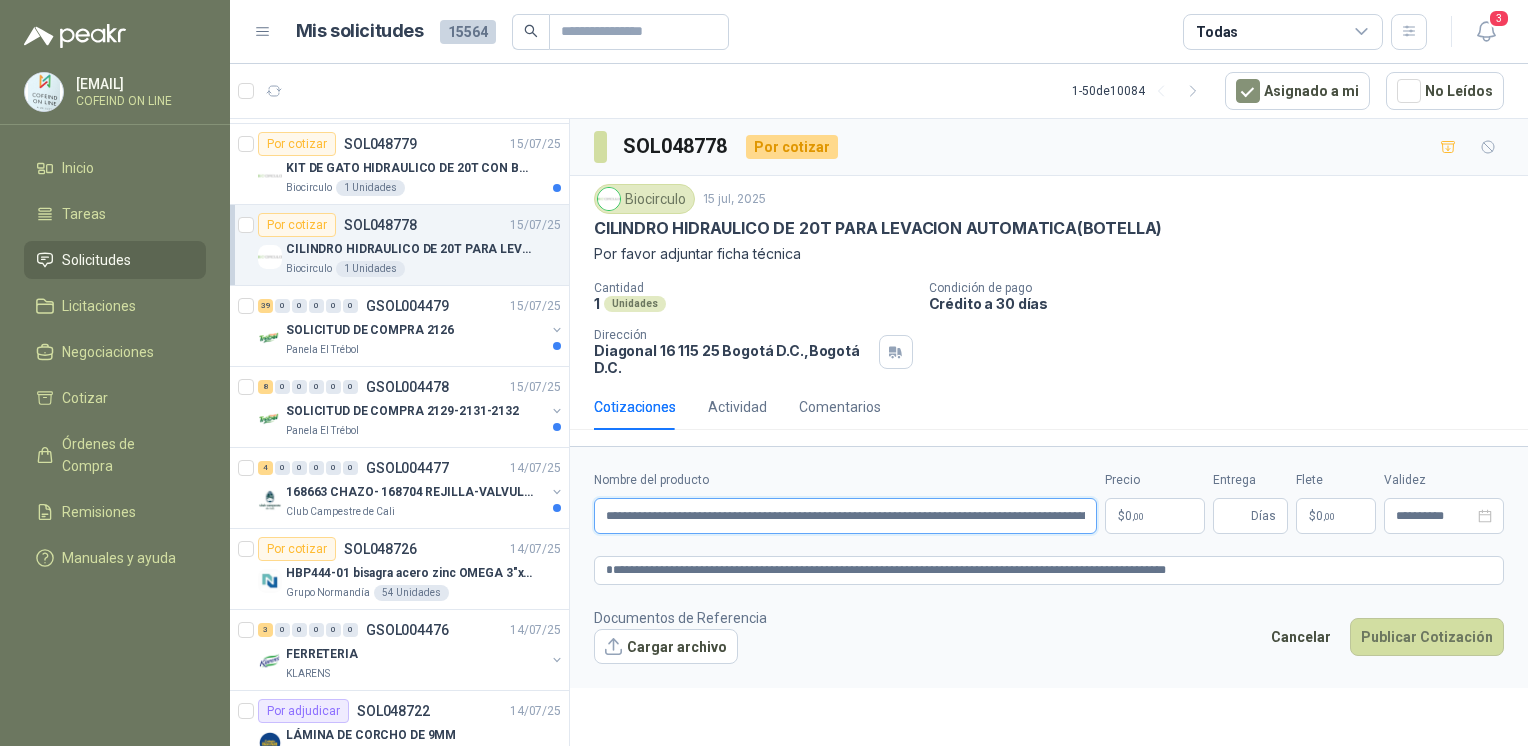 scroll, scrollTop: 0, scrollLeft: 594, axis: horizontal 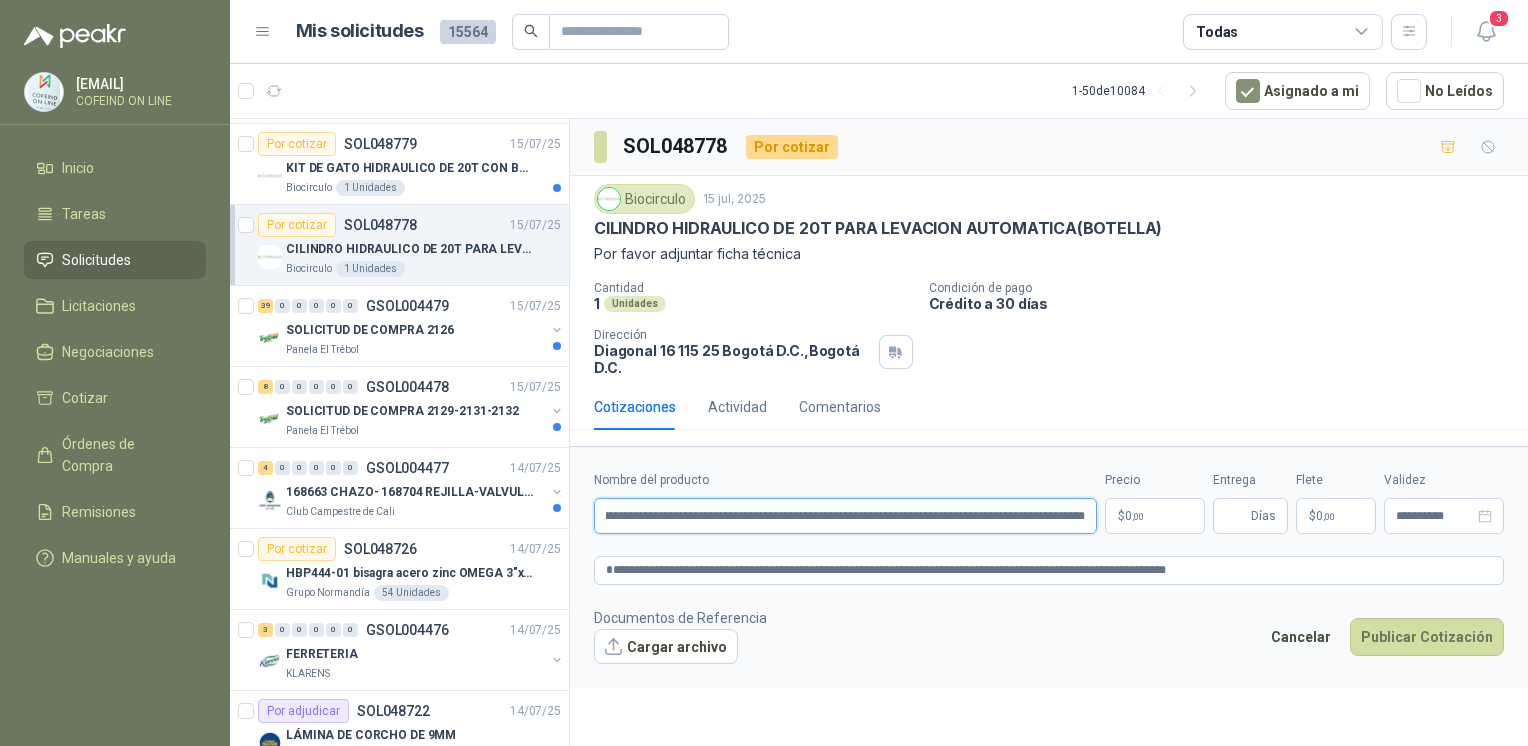 click on "**********" at bounding box center [845, 516] 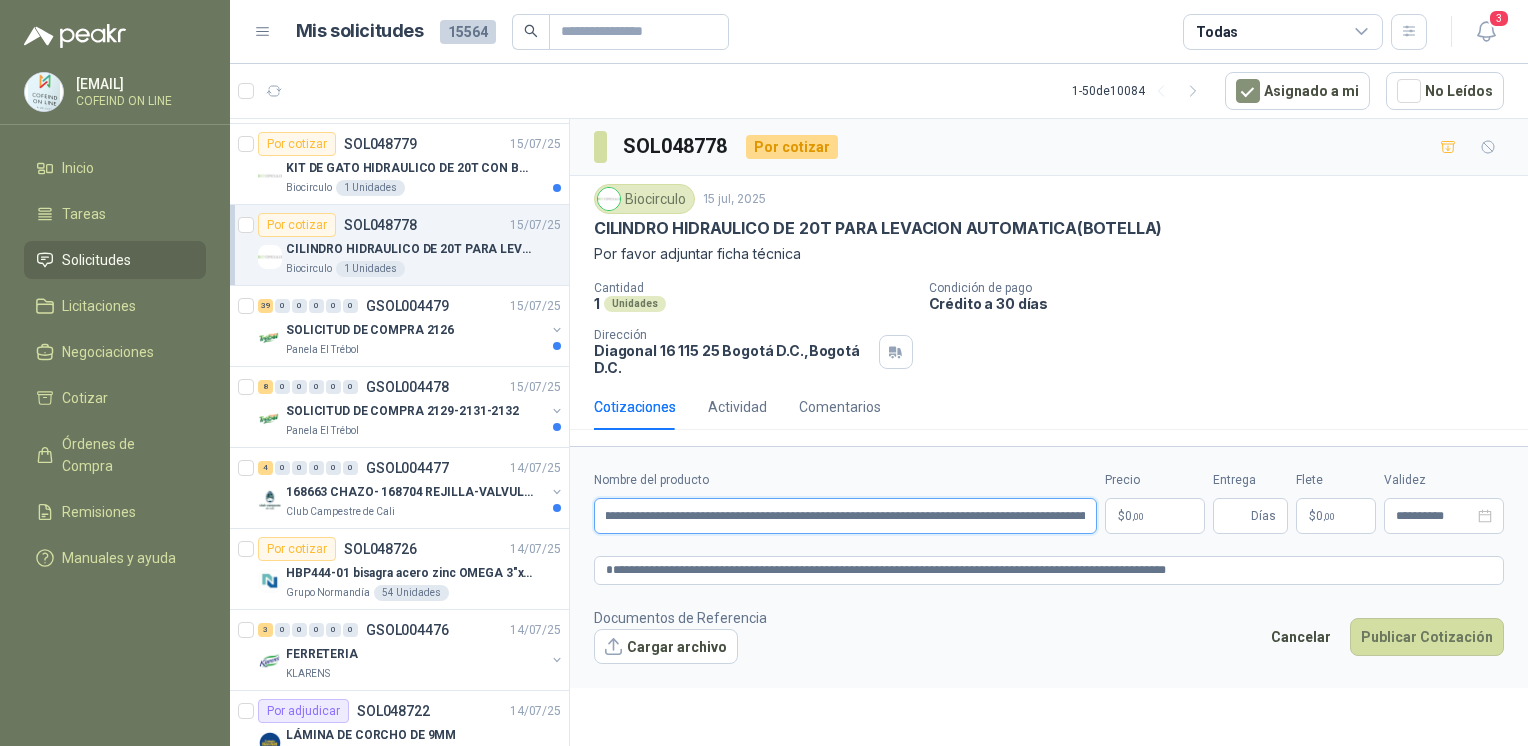 scroll, scrollTop: 0, scrollLeft: 173, axis: horizontal 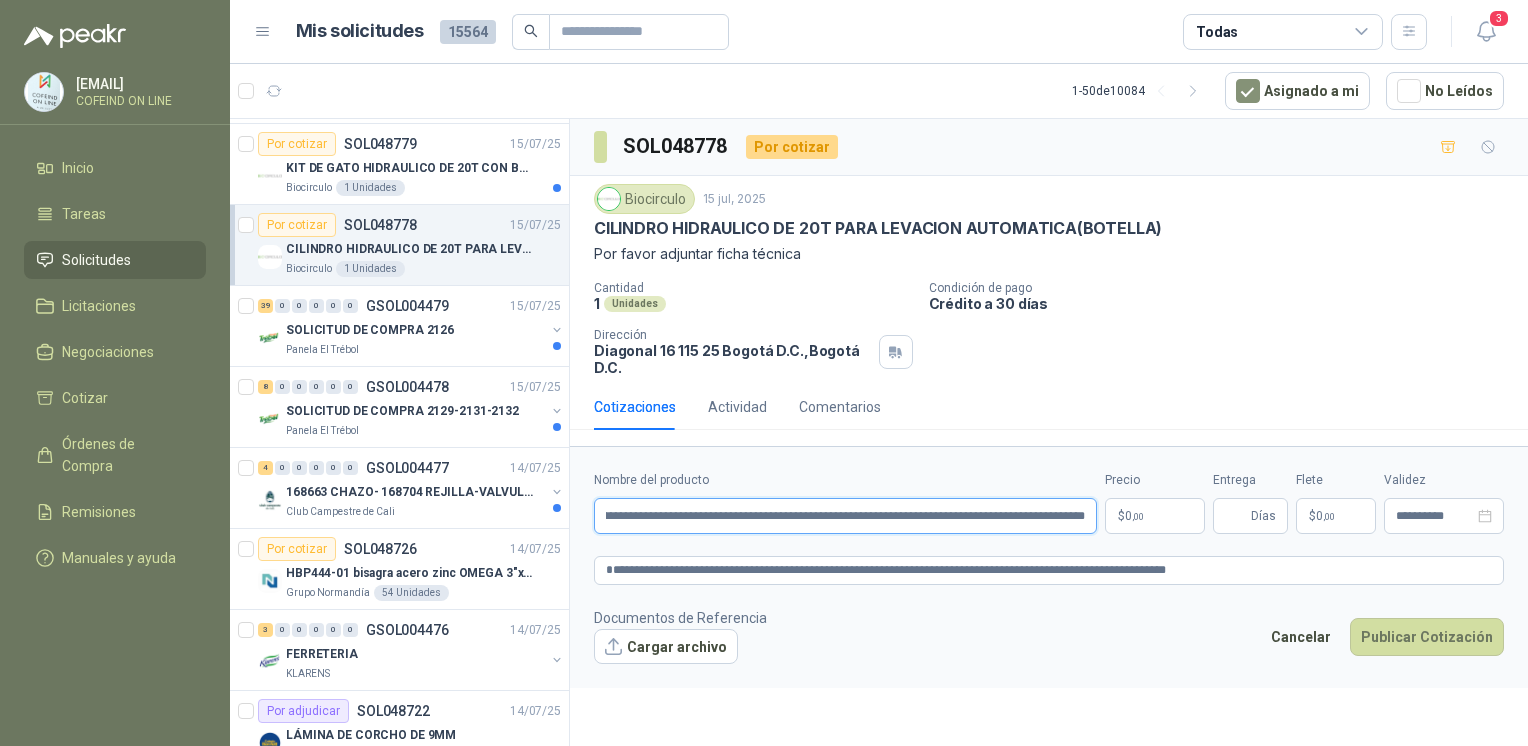 drag, startPoint x: 1047, startPoint y: 511, endPoint x: 1314, endPoint y: 559, distance: 271.2803 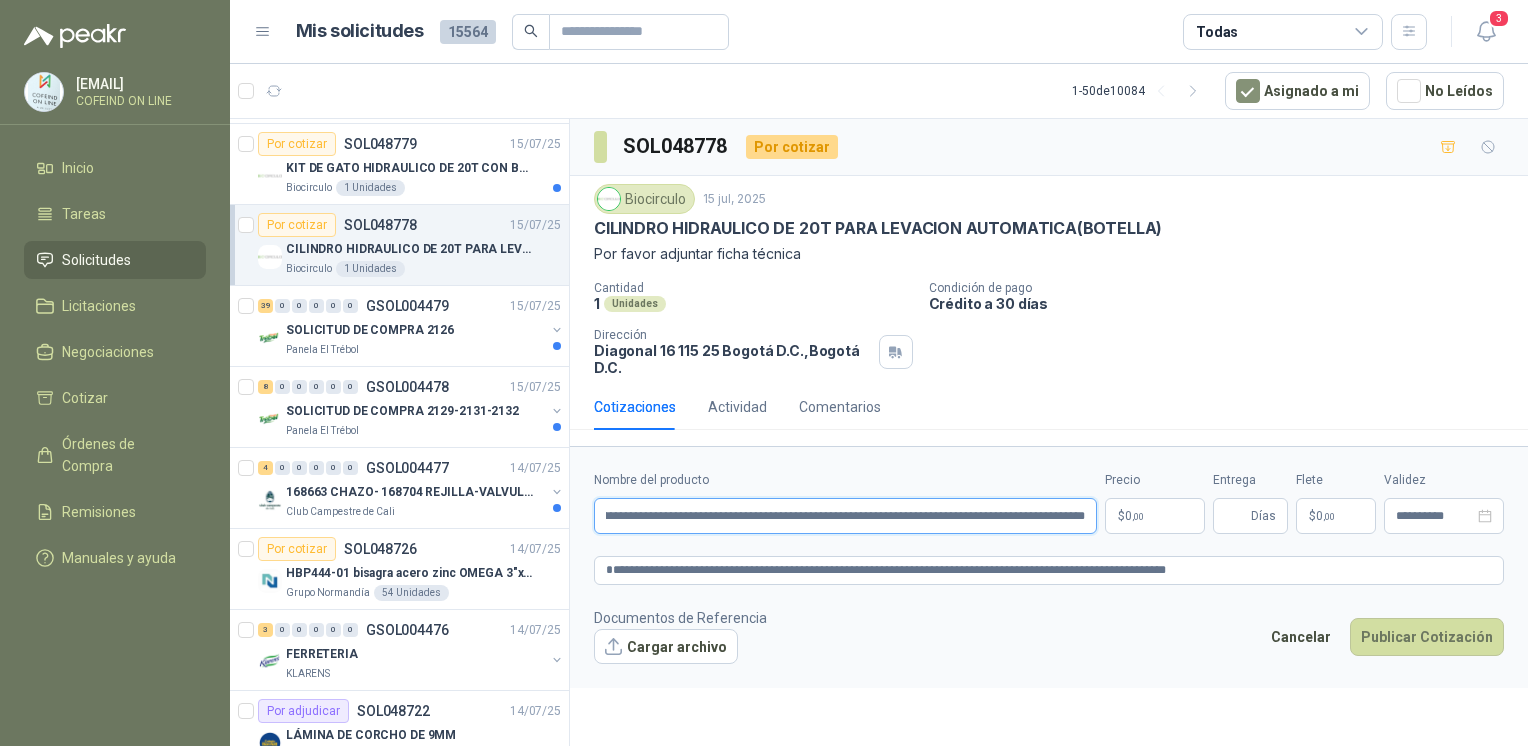 scroll, scrollTop: 0, scrollLeft: 134, axis: horizontal 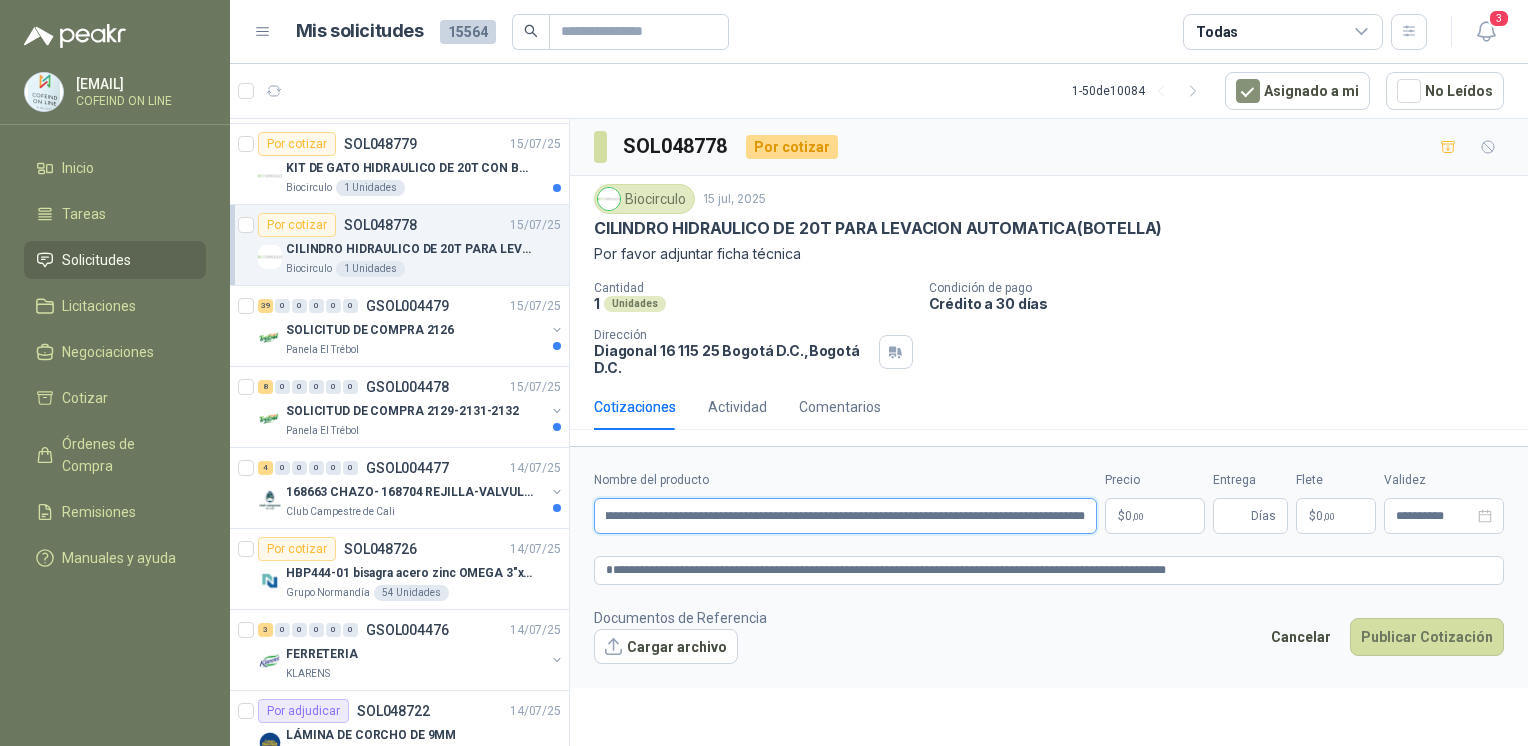 type on "**********" 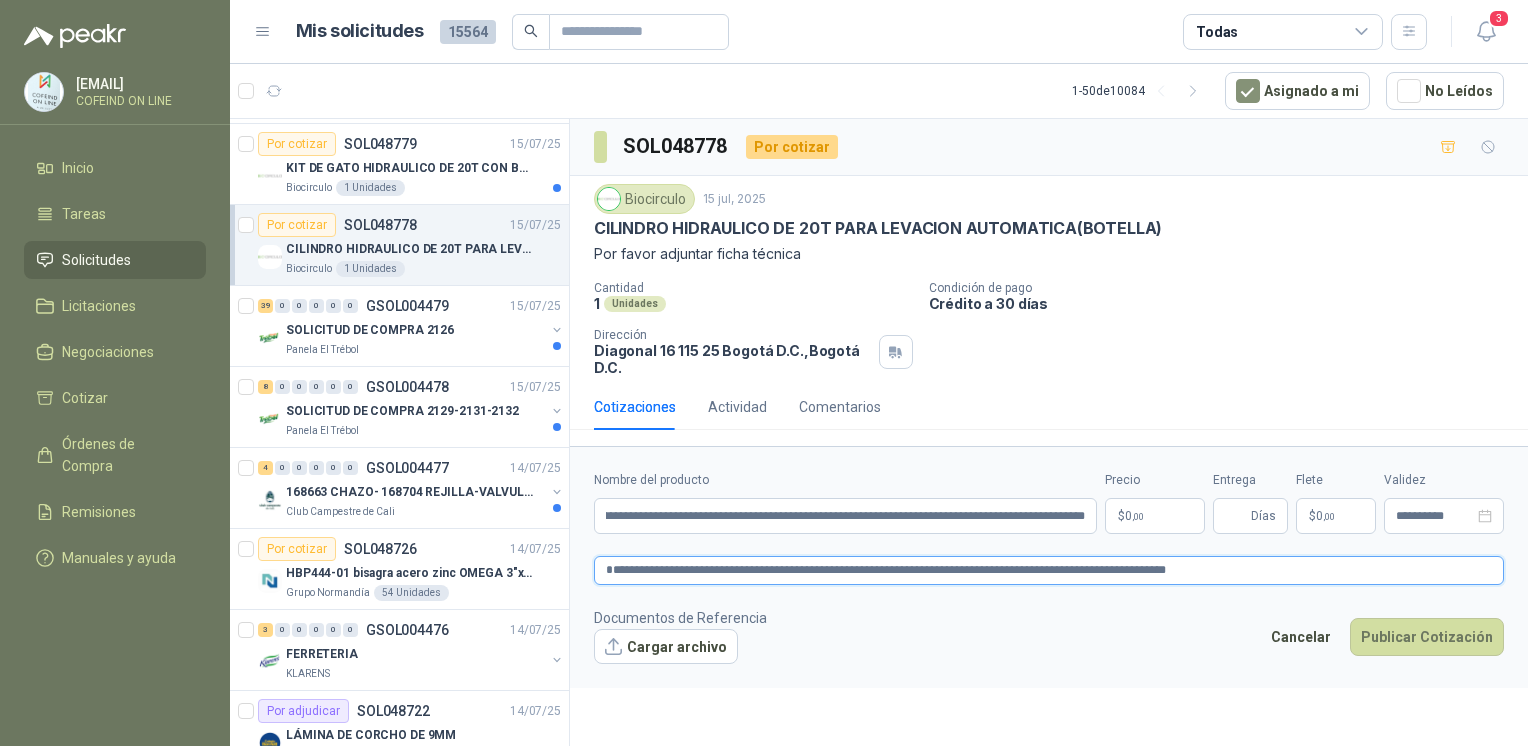 scroll, scrollTop: 0, scrollLeft: 0, axis: both 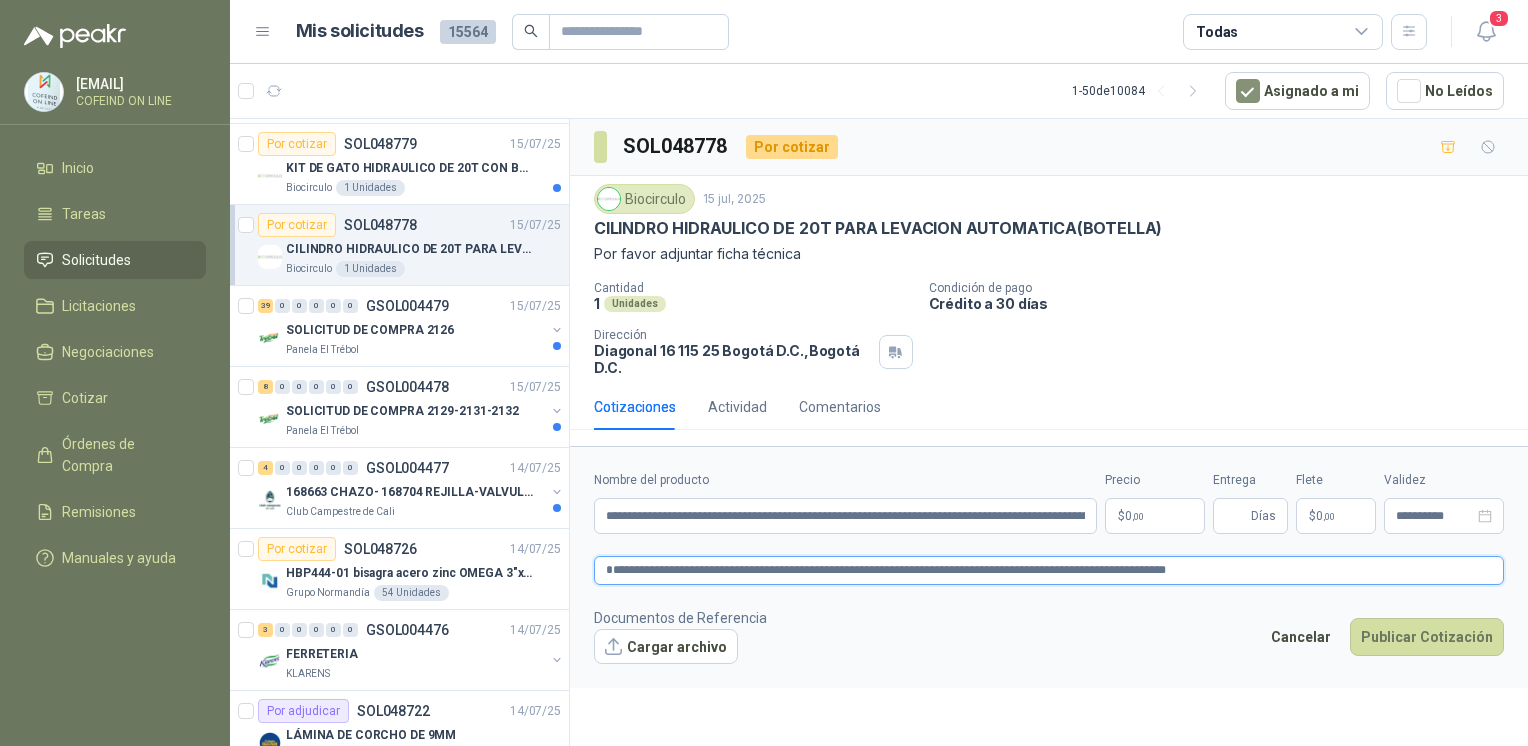 drag, startPoint x: 1104, startPoint y: 578, endPoint x: 534, endPoint y: 626, distance: 572.01746 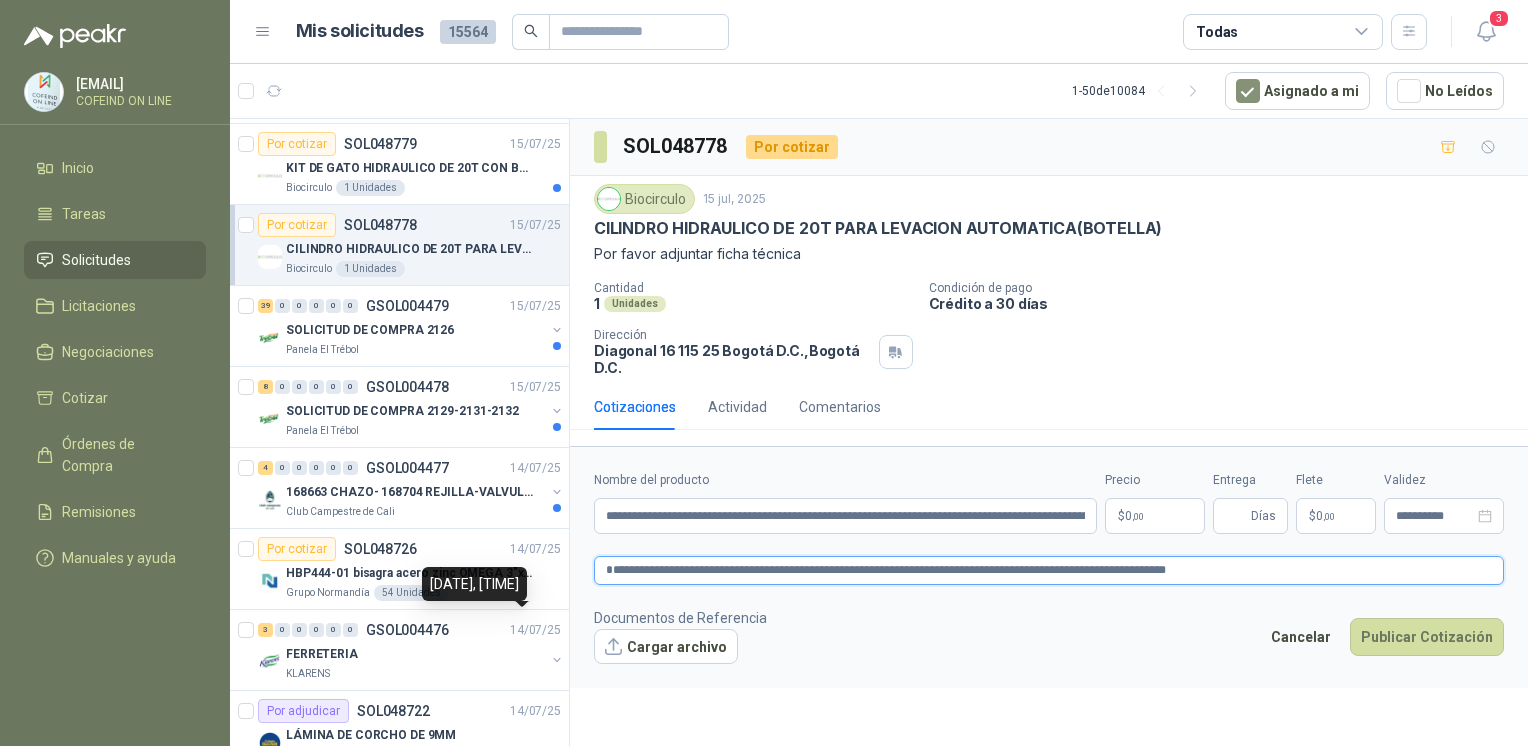 paste 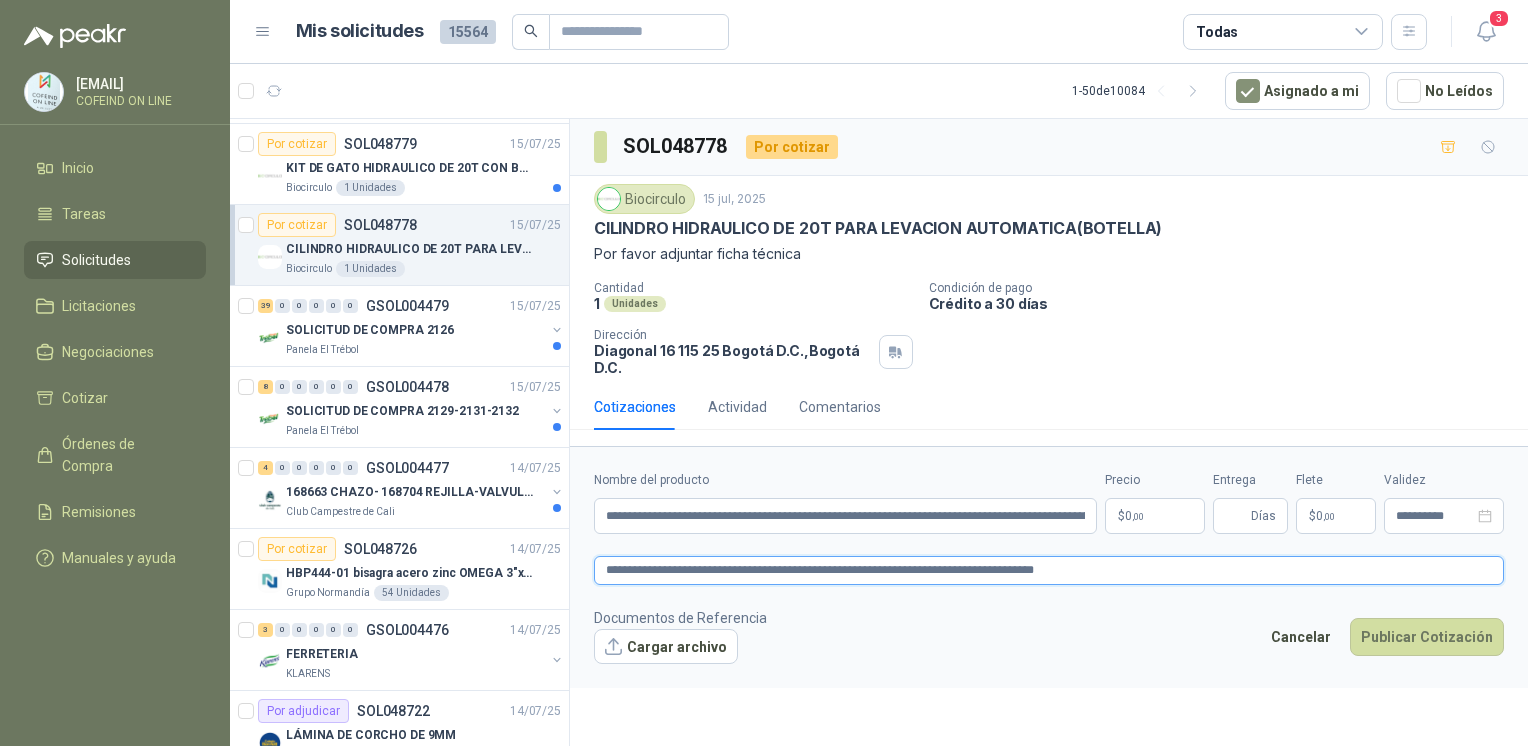 type on "**********" 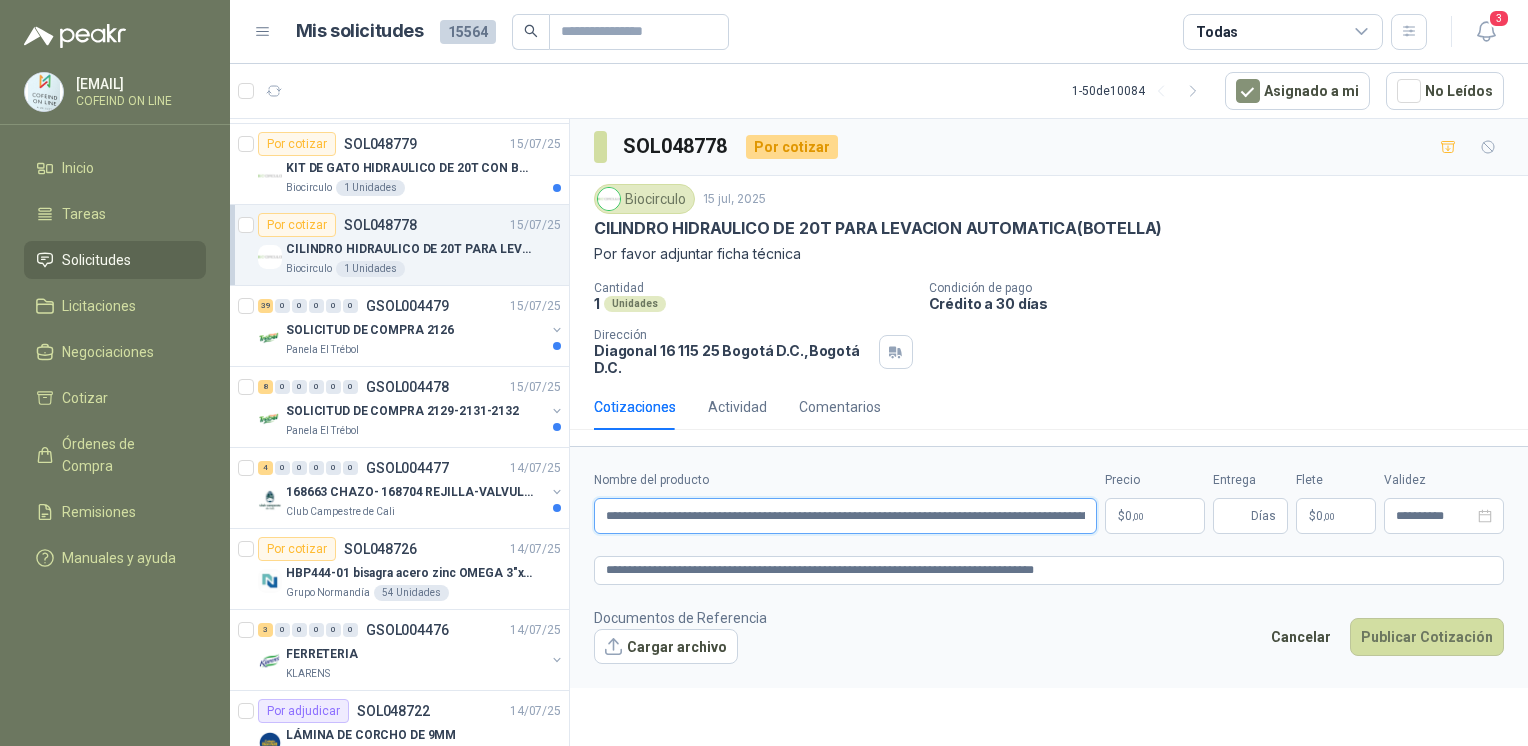click on "**********" at bounding box center [845, 516] 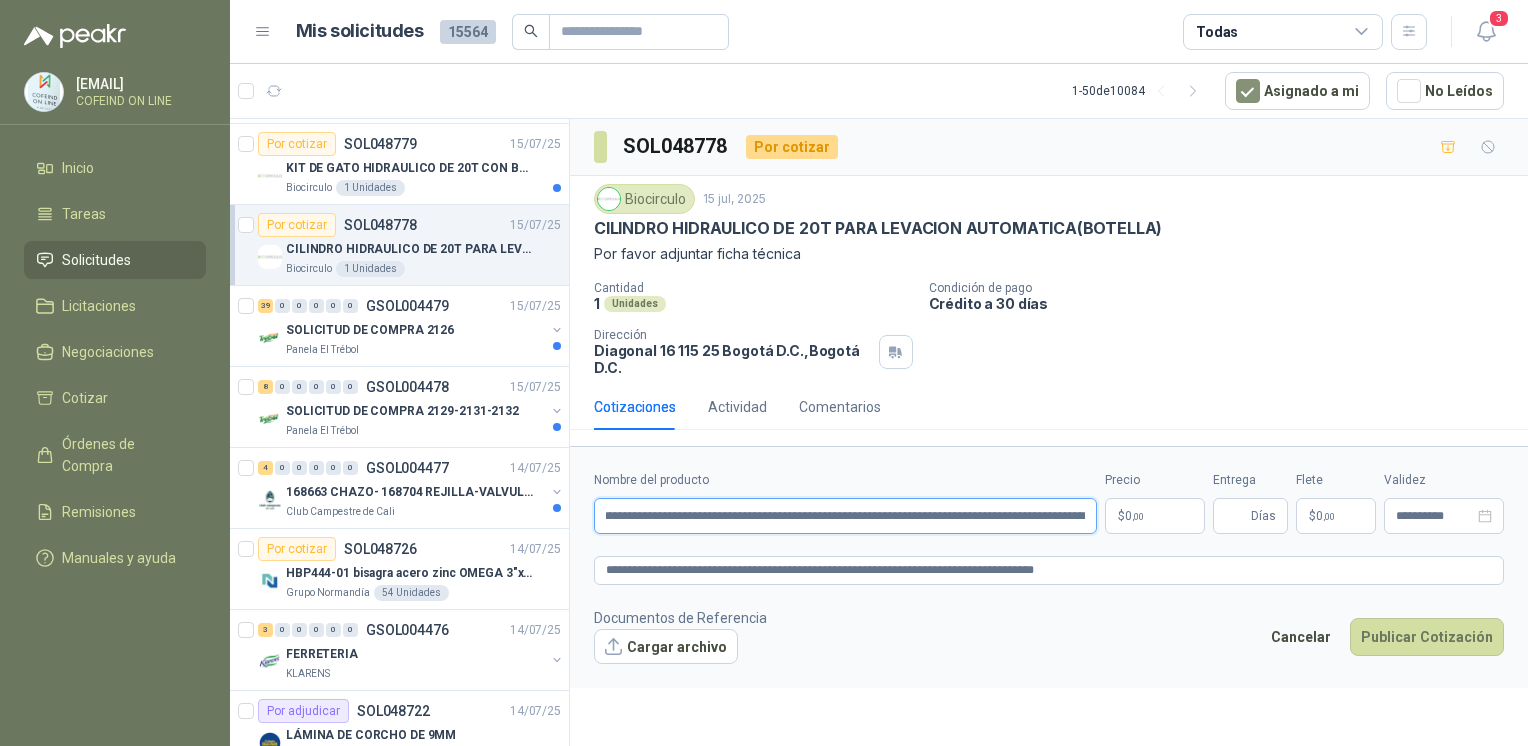 scroll, scrollTop: 0, scrollLeft: 87, axis: horizontal 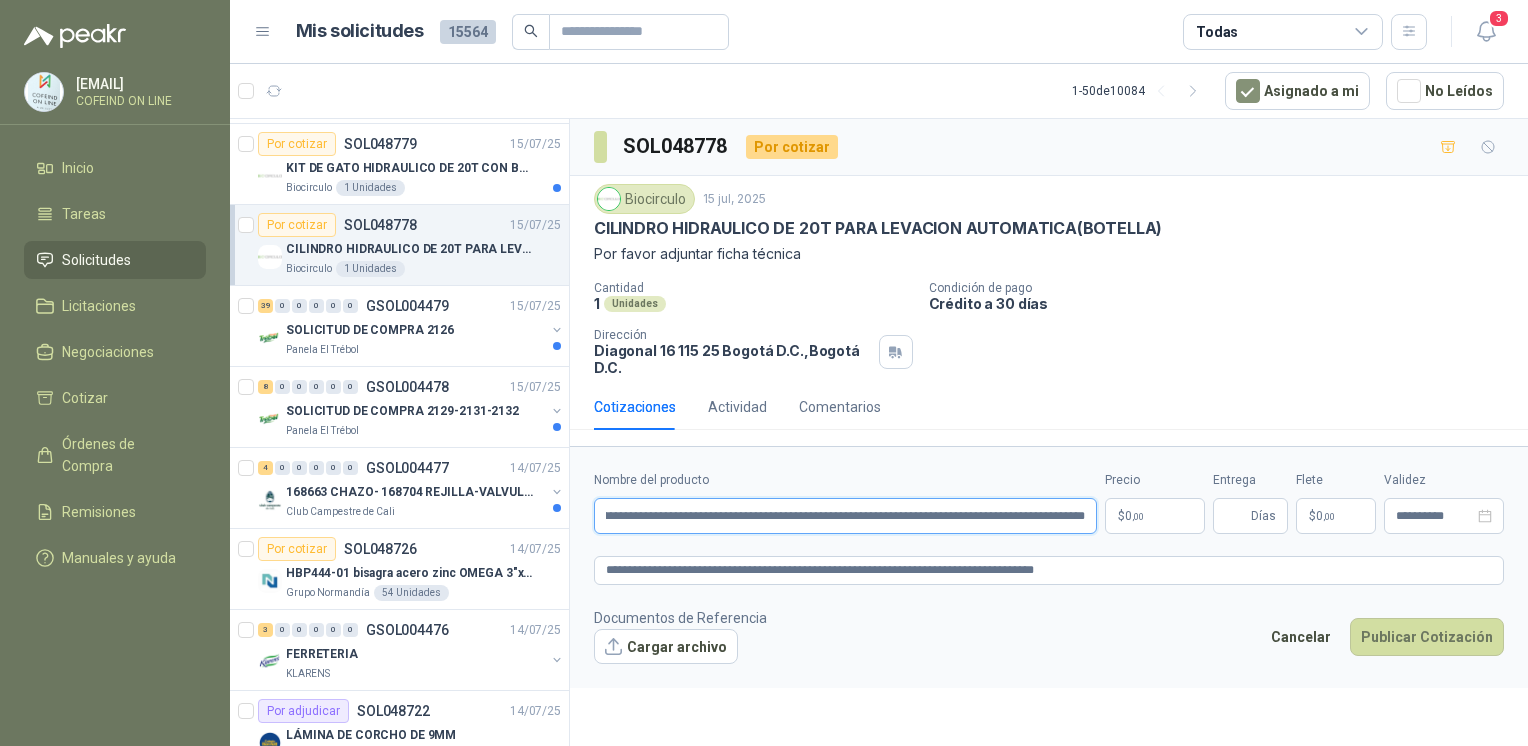 drag, startPoint x: 1011, startPoint y: 513, endPoint x: 1188, endPoint y: 543, distance: 179.52437 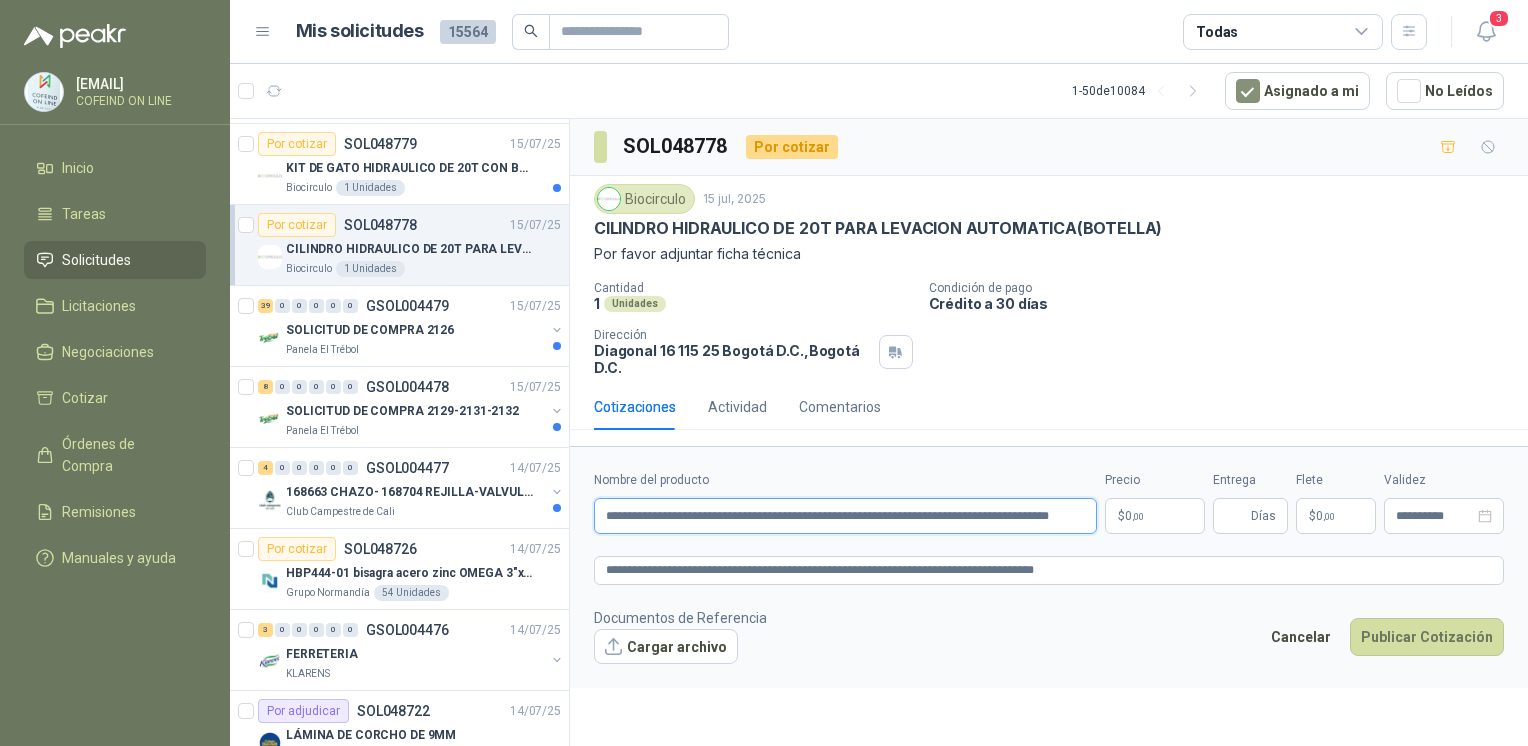 scroll, scrollTop: 0, scrollLeft: 13, axis: horizontal 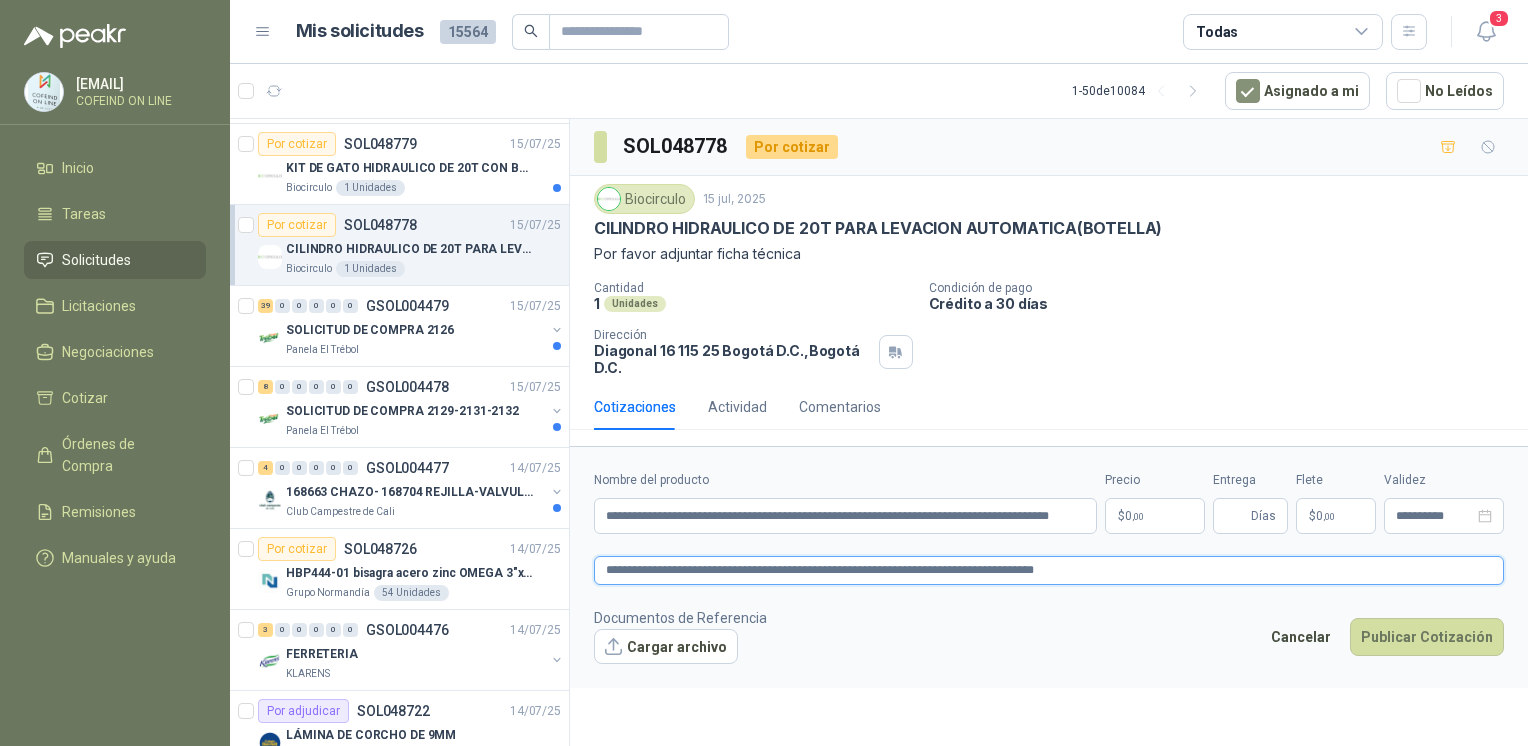 click on "**********" at bounding box center (1049, 570) 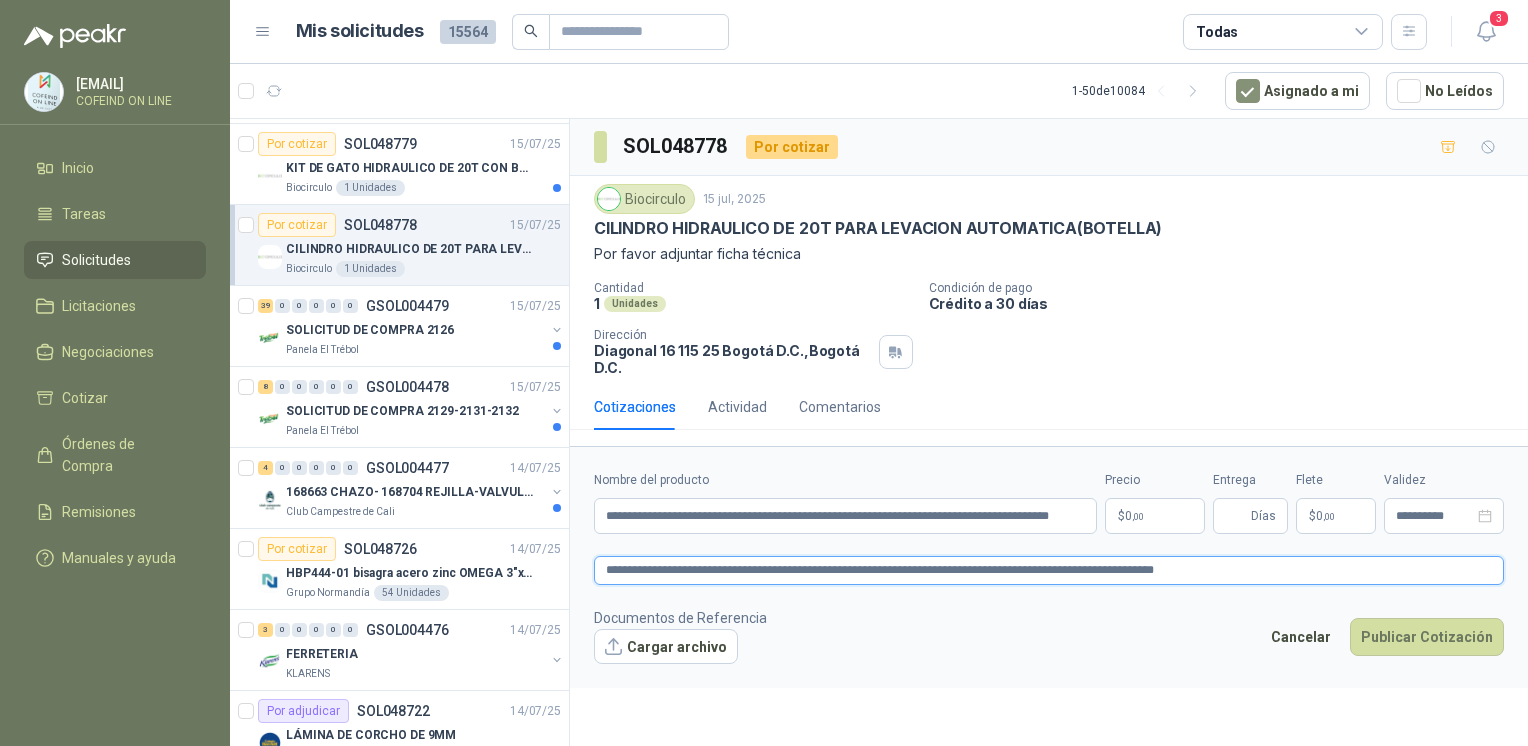 type on "**********" 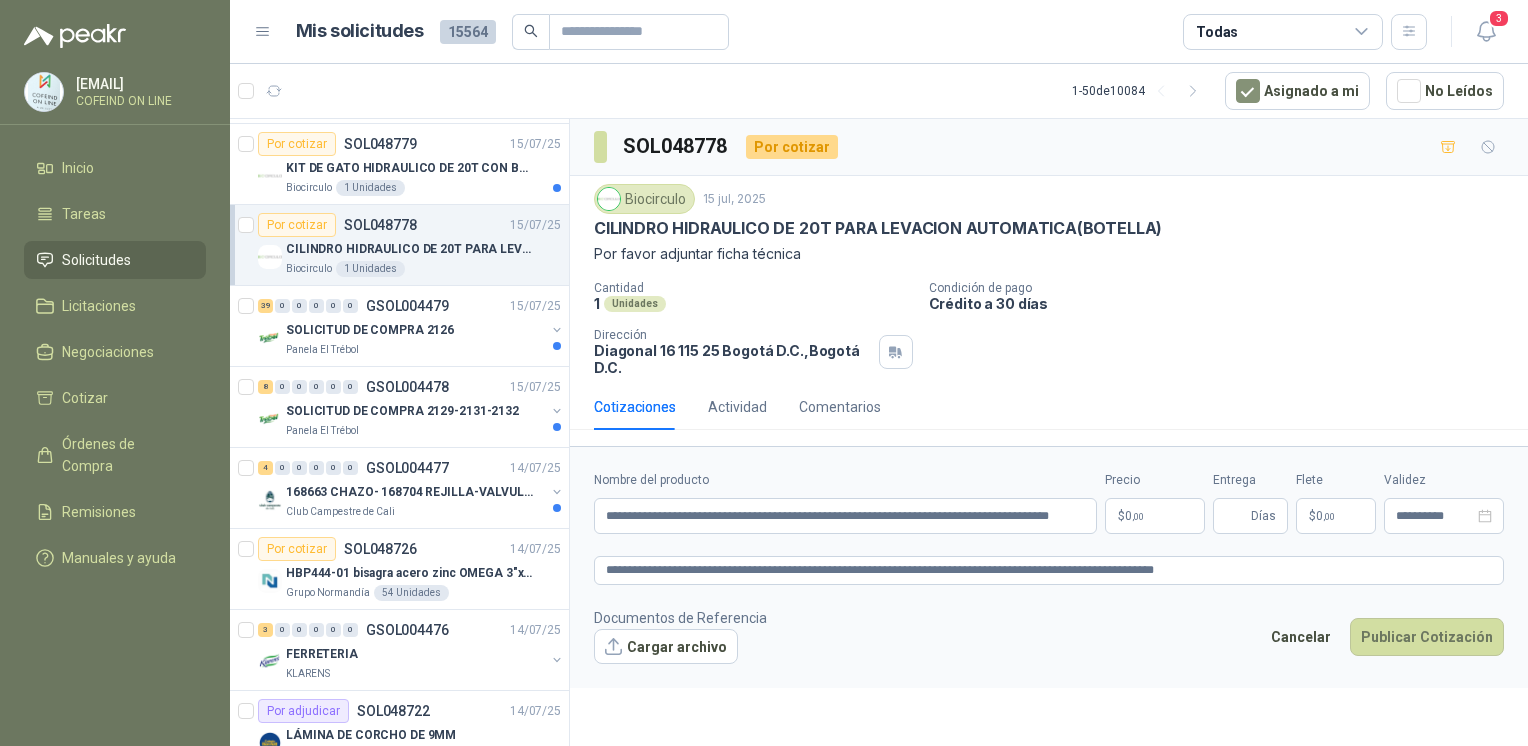 click on "Cargar archivo" at bounding box center (666, 647) 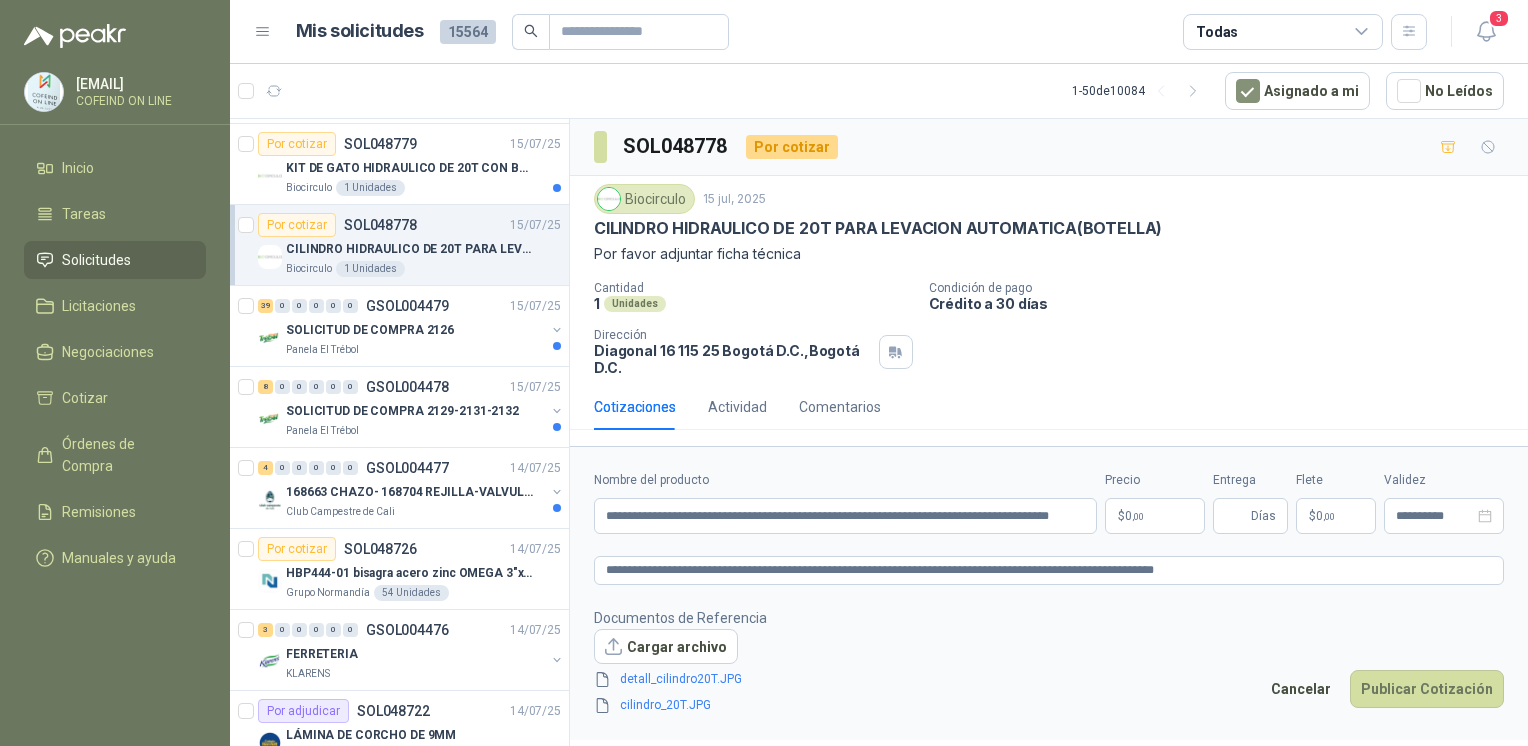 click on "[EMAIL]   COFEIND ON LINE   Inicio   Tareas   Solicitudes   Licitaciones   Negociaciones   Cotizar   Órdenes de Compra   Remisiones   Manuales y ayuda Mis solicitudes 15564 Todas 3 1 - 50  de  10084 Asignado a mi No Leídos Por adjudicar SOL048824 [DATE]   Escalera 3.55mt 12 Pasos Multipropósito Aluminio 150kg BioCosta Green Energy S.A.S 1   Unidades Por cotizar SOL048823 [DATE]   AGUA DESMINERALIZADA PARA BATERÍAS BioCosta Green Energy S.A.S 10   Unidades Por adjudicar SOL048822 [DATE]   ACEITE 2 TIEMPOS PARA GUADAÑADORA BioCosta Green Energy S.A.S 1   Unidades Por adjudicar SOL048821 [DATE]   tubo led T8 9W 6500 Calzatodo S.A. 20   Unidades 2   0   0   0   0   0   GSOL004486 [DATE]   050052 : GRASAS PARA PLANTA Biocirculo    Por cotizar SOL048818 [DATE]   ESLINGA EN Y -ABSORBEDOR DE IMPACTO marca 3m BioCosta Green Energy S.A.S 2   Unidades Por cotizar SOL048817 [DATE]   ARNES 4 ARGOLLAS CRUZADO RECUBIERTO PVC Marca 3m  BioCosta Green Energy S.A.S 2   Unidades Por cotizar   1" at bounding box center (764, 373) 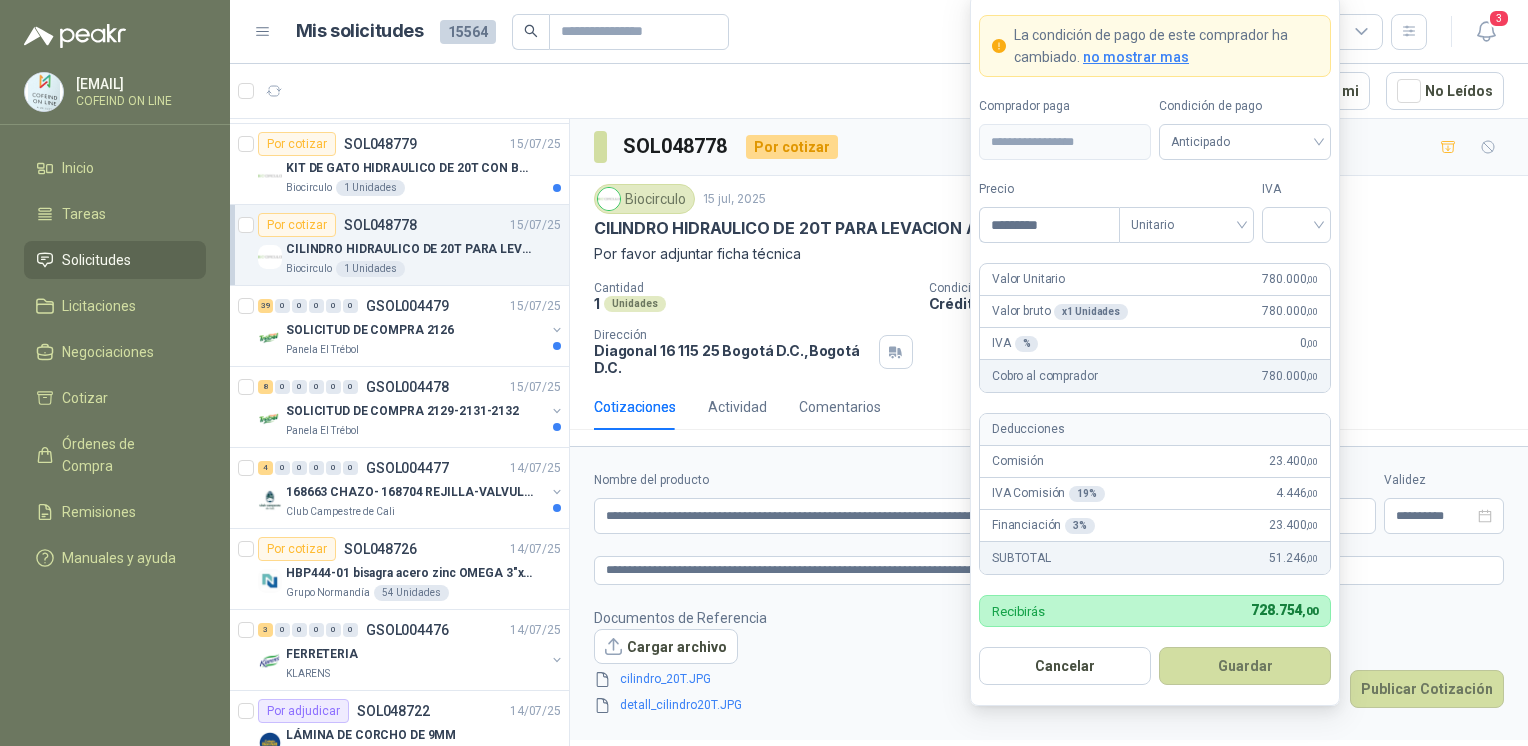type on "*********" 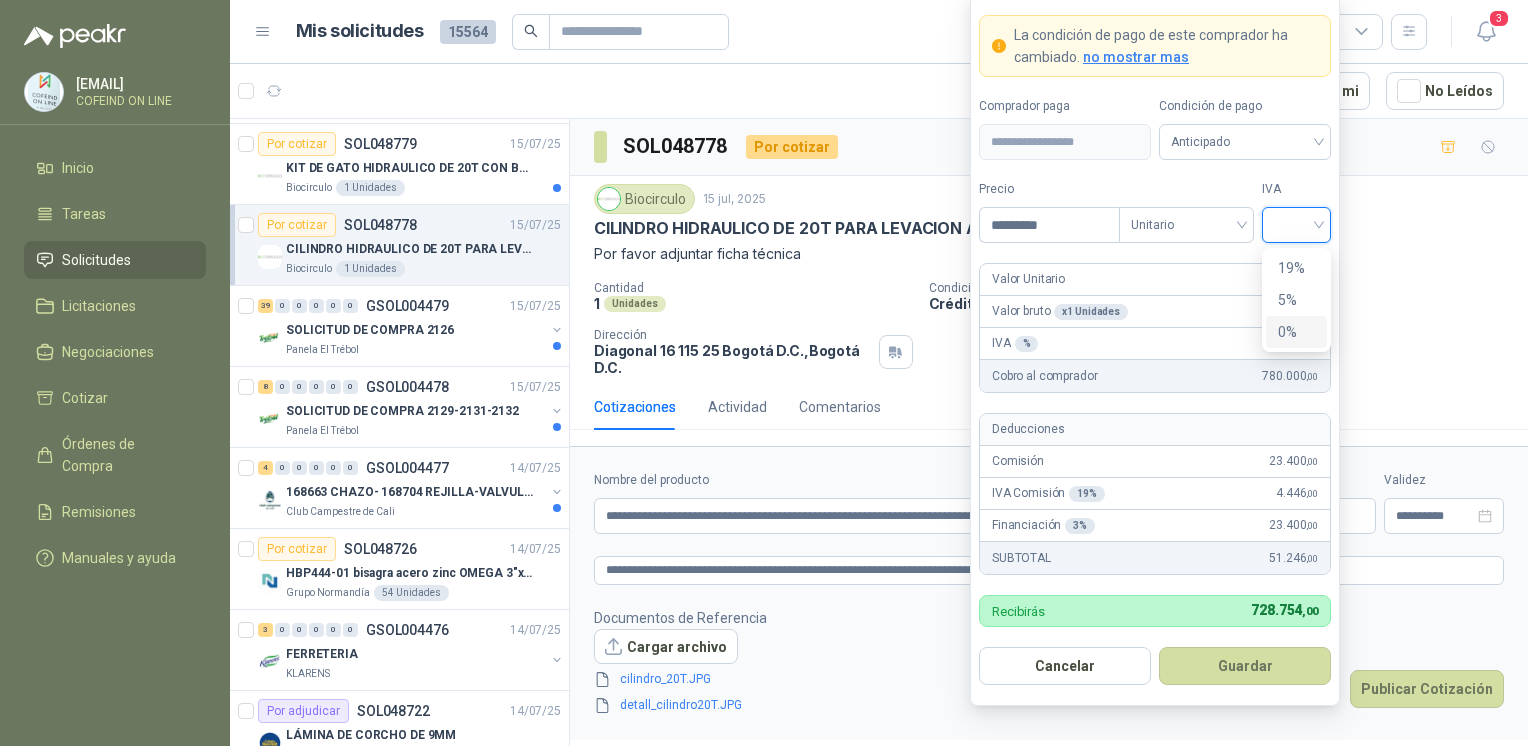 click on "0%" at bounding box center (1296, 332) 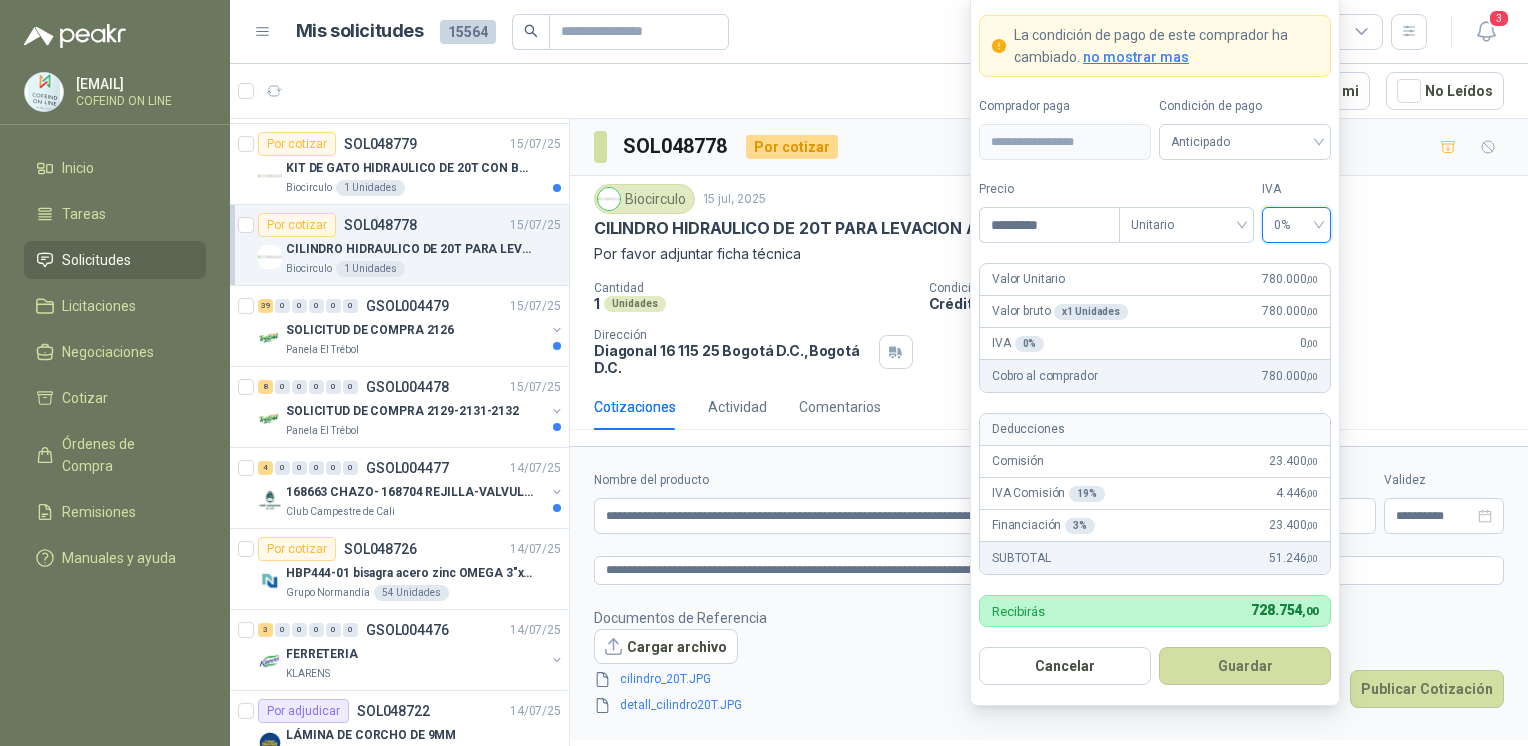 click on "Guardar" at bounding box center [1245, 666] 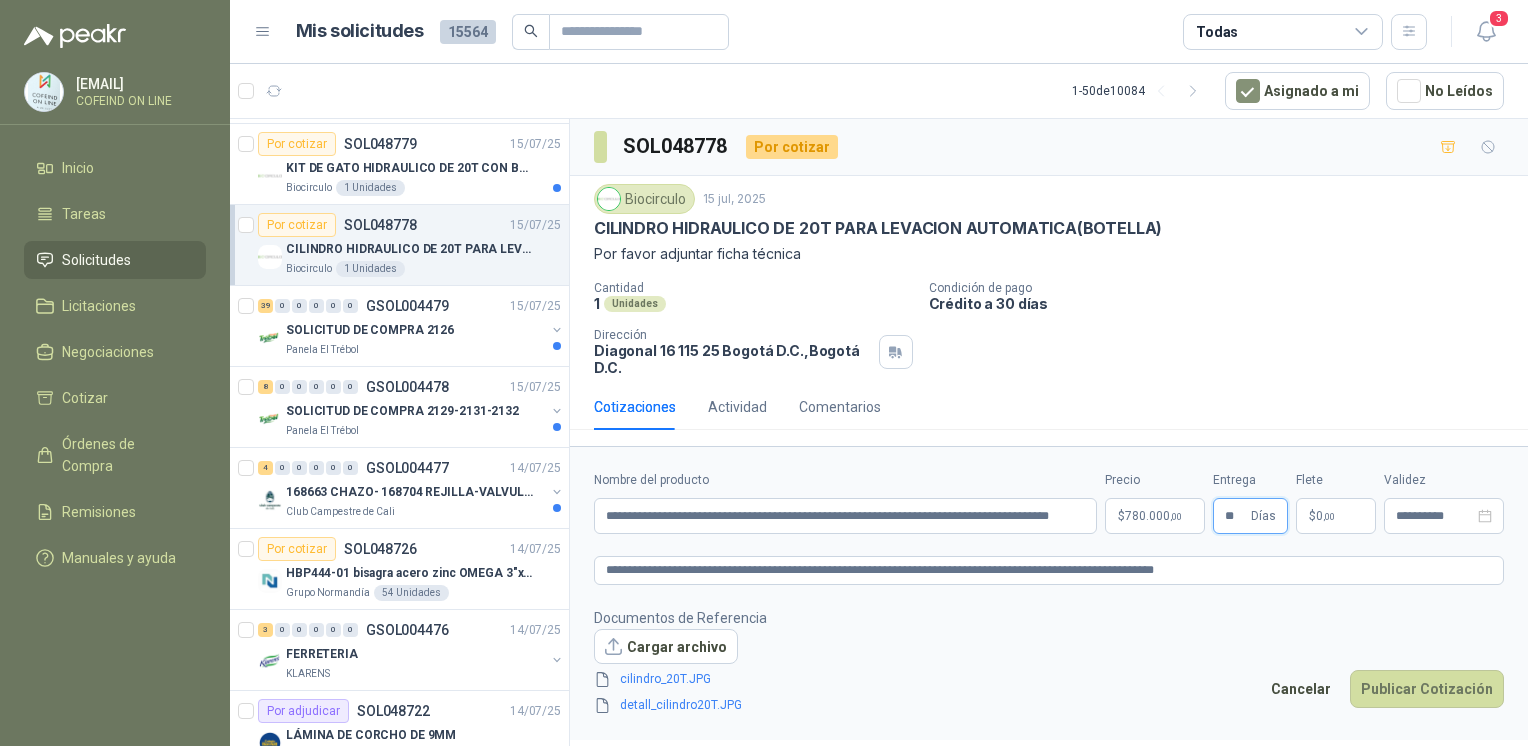 type on "**" 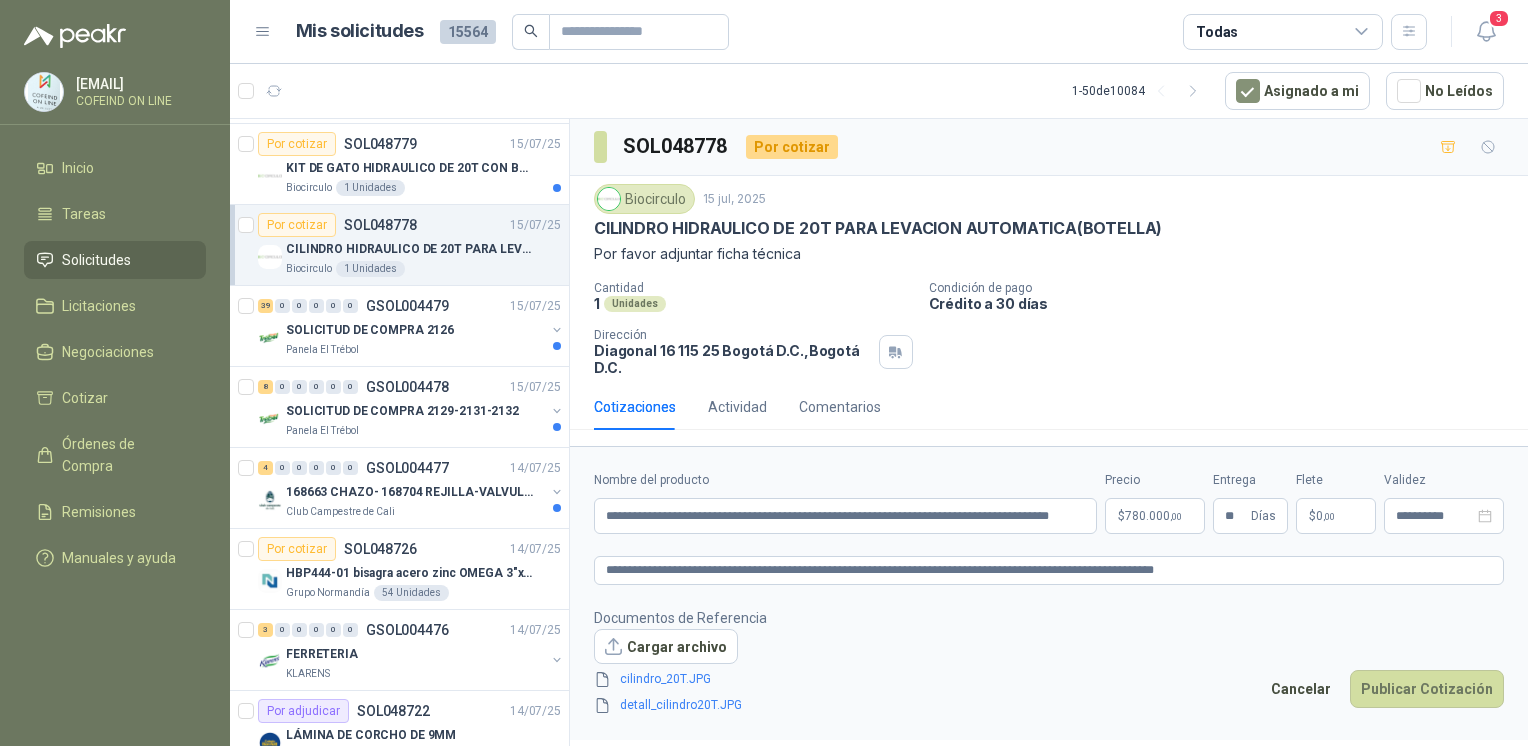 click on "Publicar Cotización" at bounding box center (1427, 689) 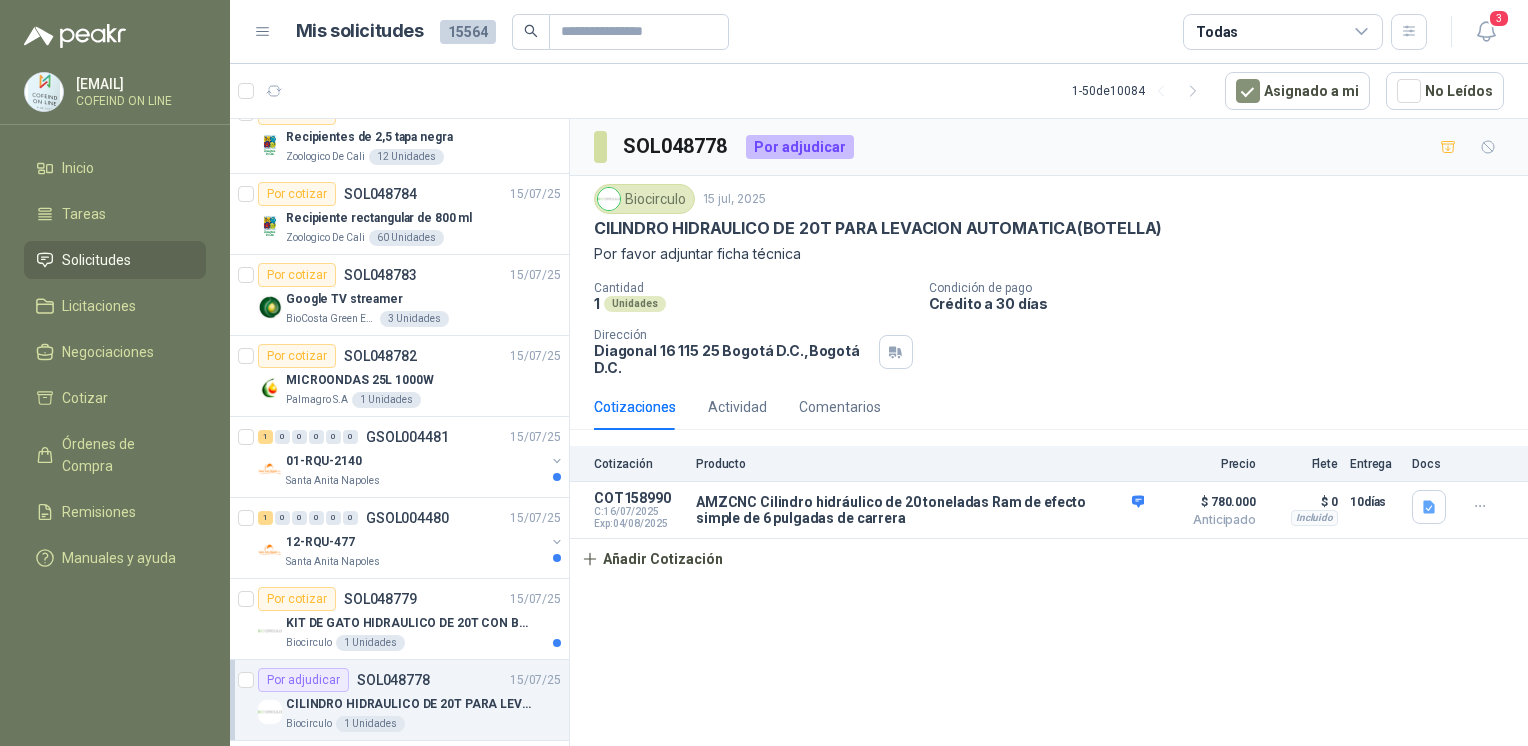 scroll, scrollTop: 1564, scrollLeft: 0, axis: vertical 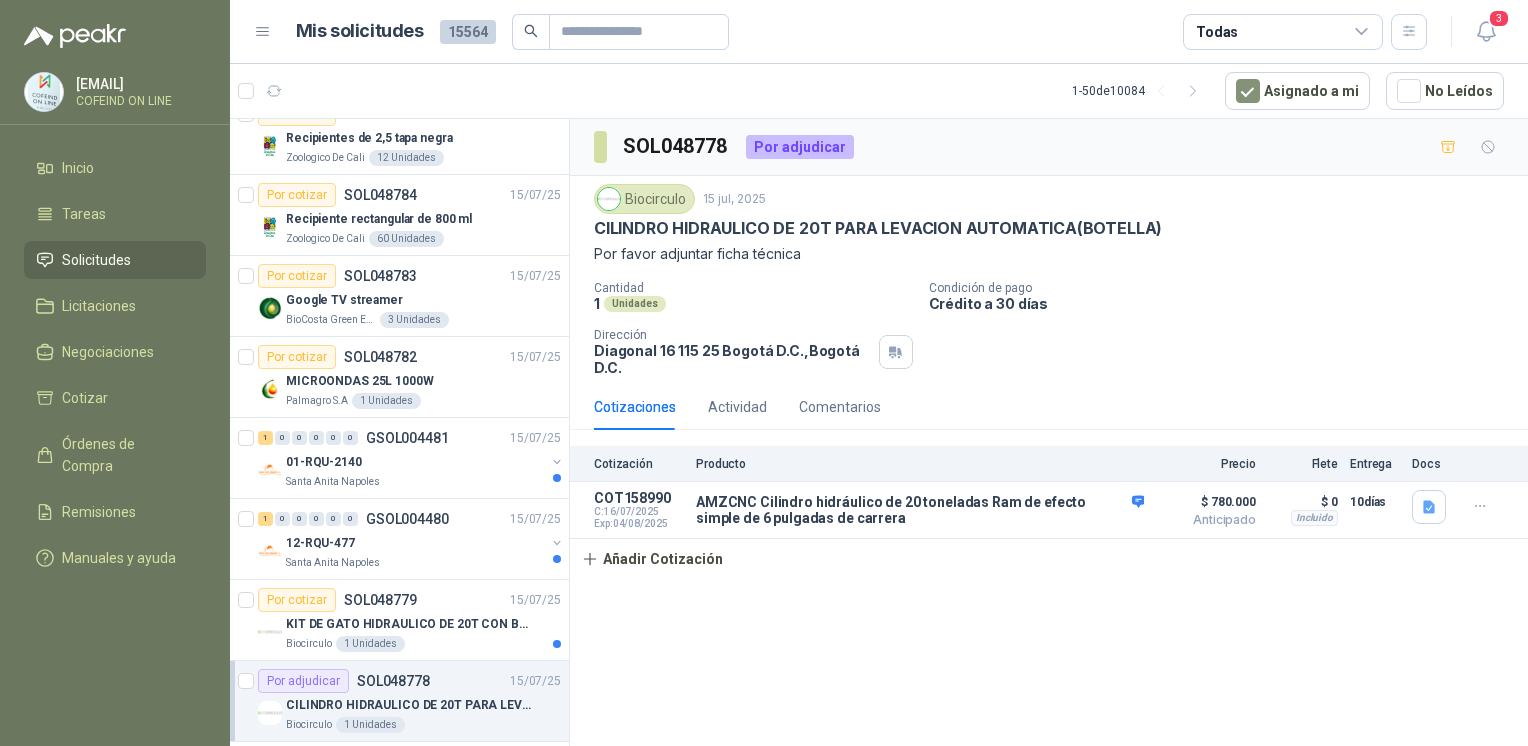 click on "01-RQU-2140" at bounding box center (415, 462) 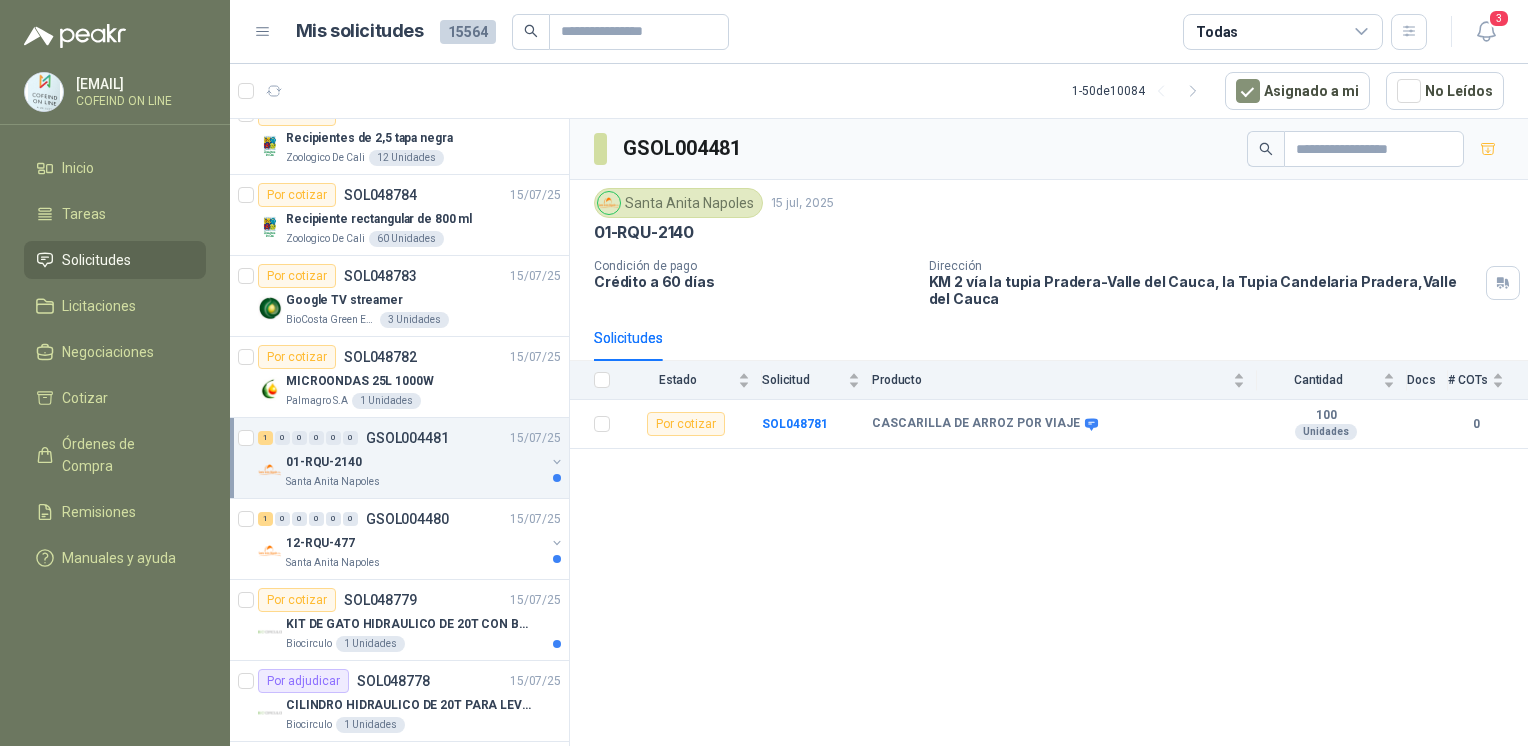 click on "12-RQU-477" at bounding box center (415, 543) 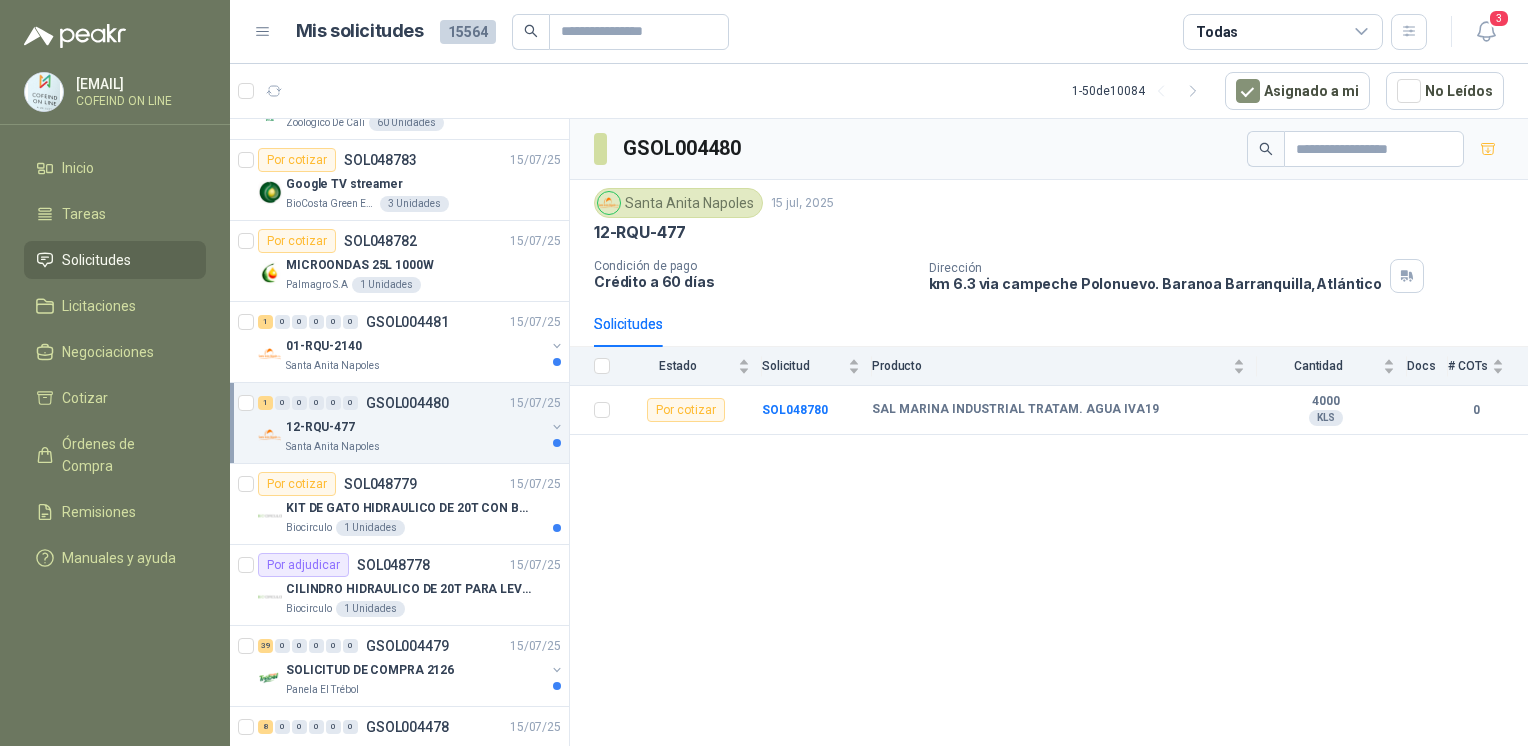 scroll, scrollTop: 1681, scrollLeft: 0, axis: vertical 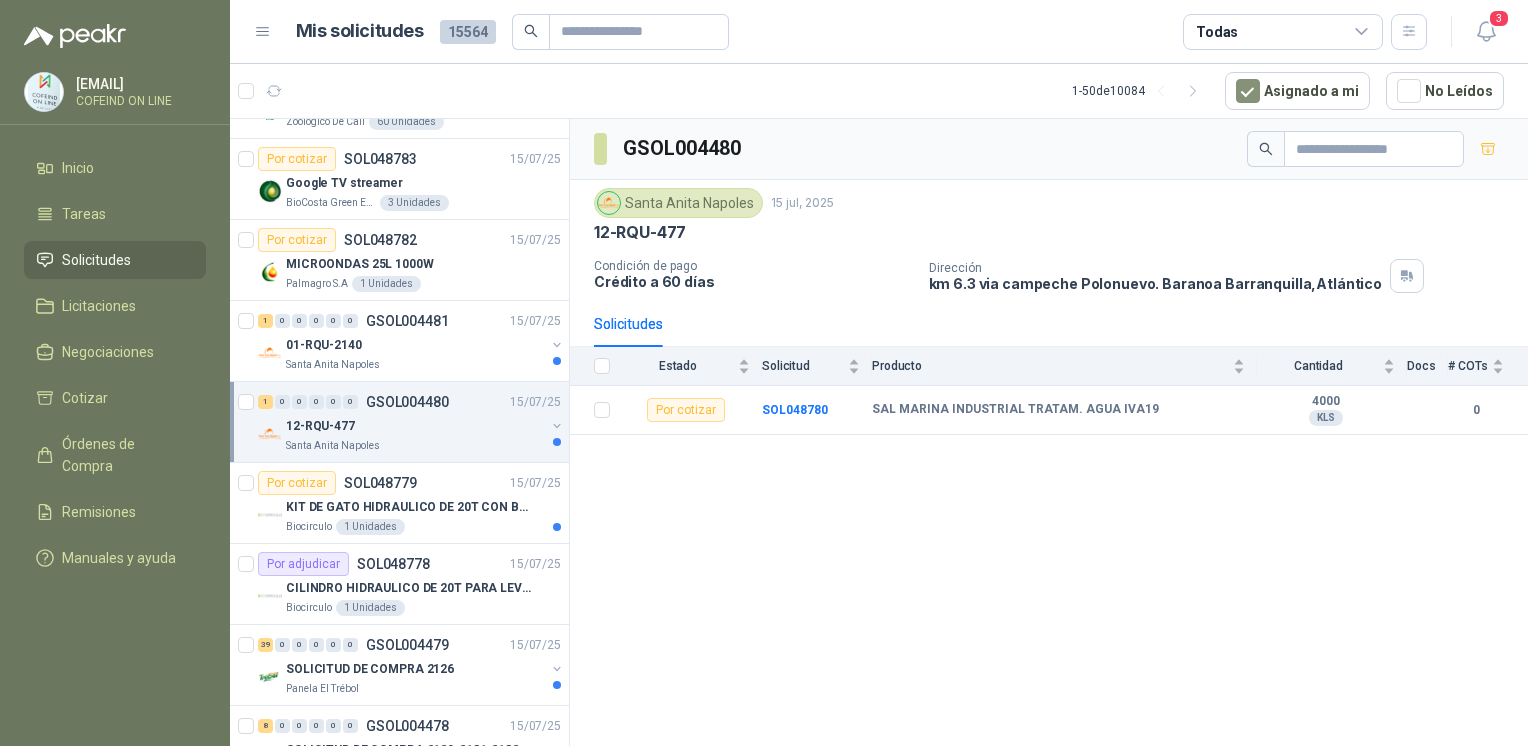 click on "KIT DE GATO  HIDRAULICO DE 20T CON BOMBA MANUAL" at bounding box center [410, 507] 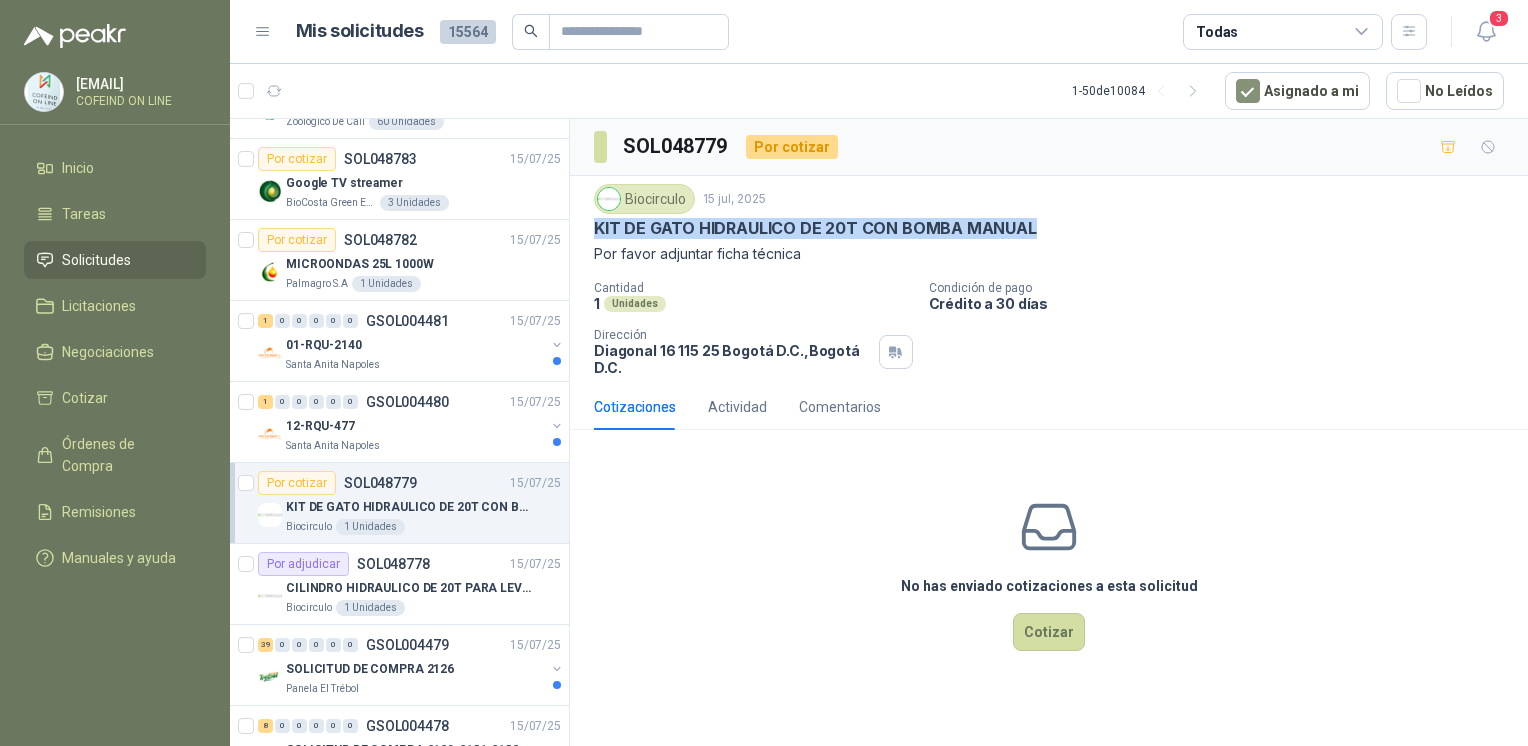 drag, startPoint x: 587, startPoint y: 232, endPoint x: 1040, endPoint y: 225, distance: 453.05408 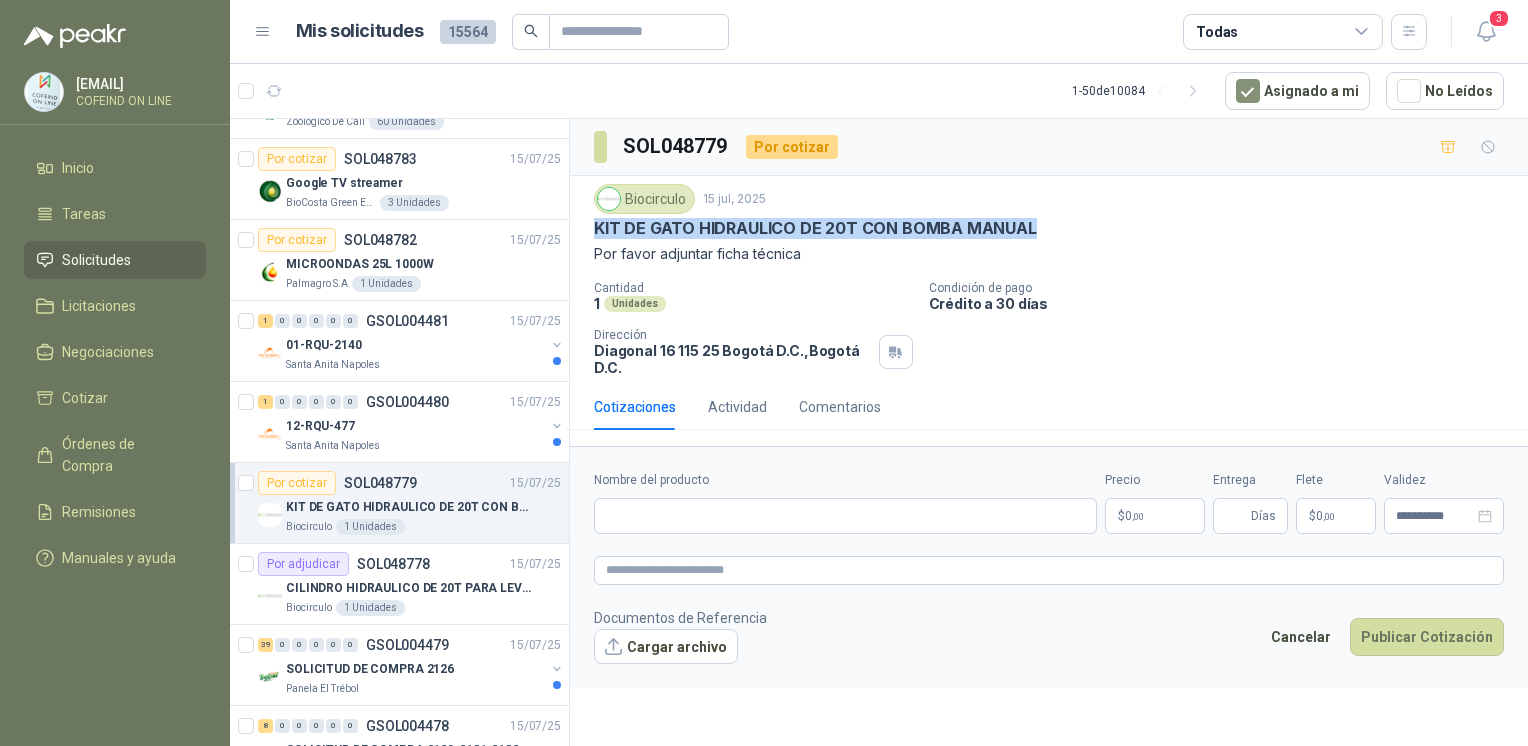 type 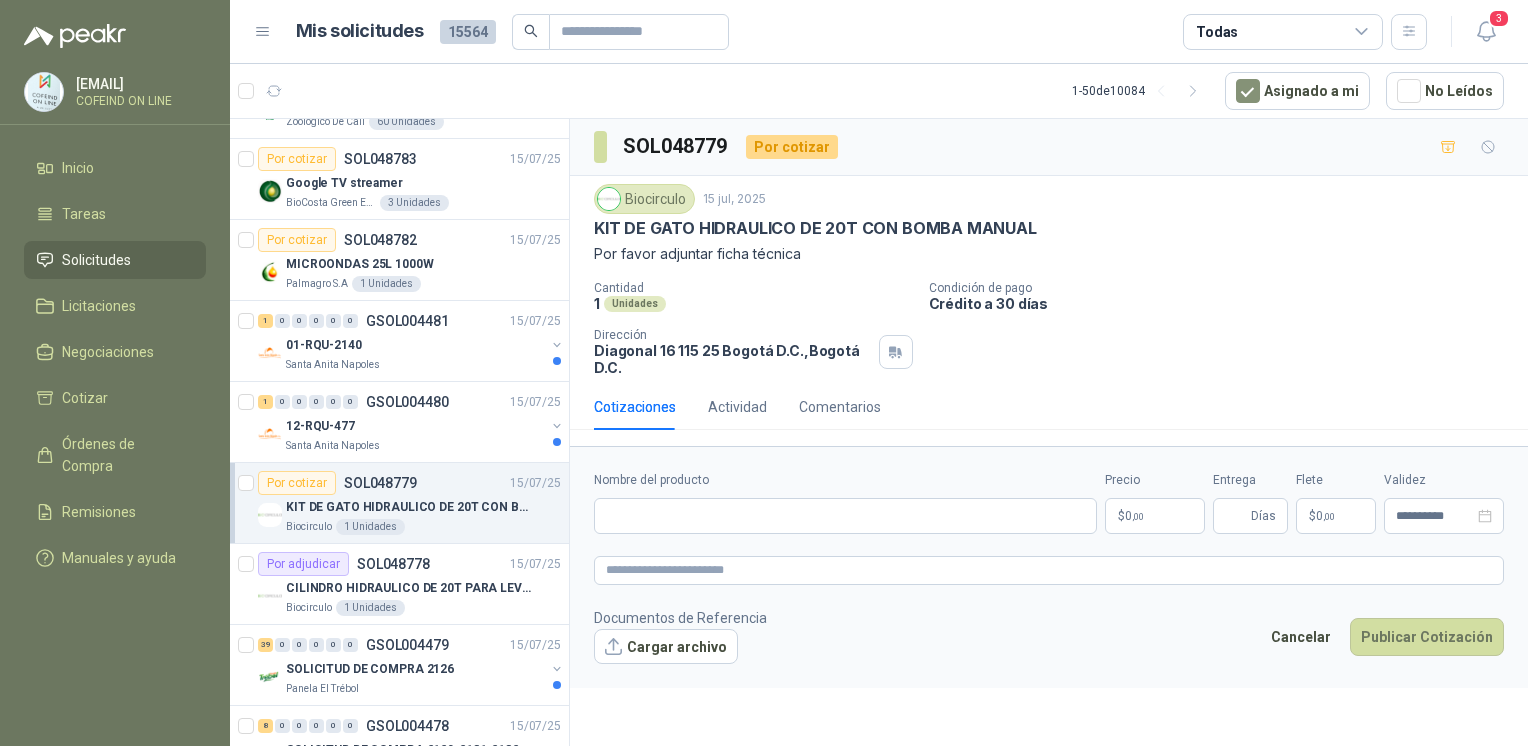 click on "Nombre del producto" at bounding box center (845, 502) 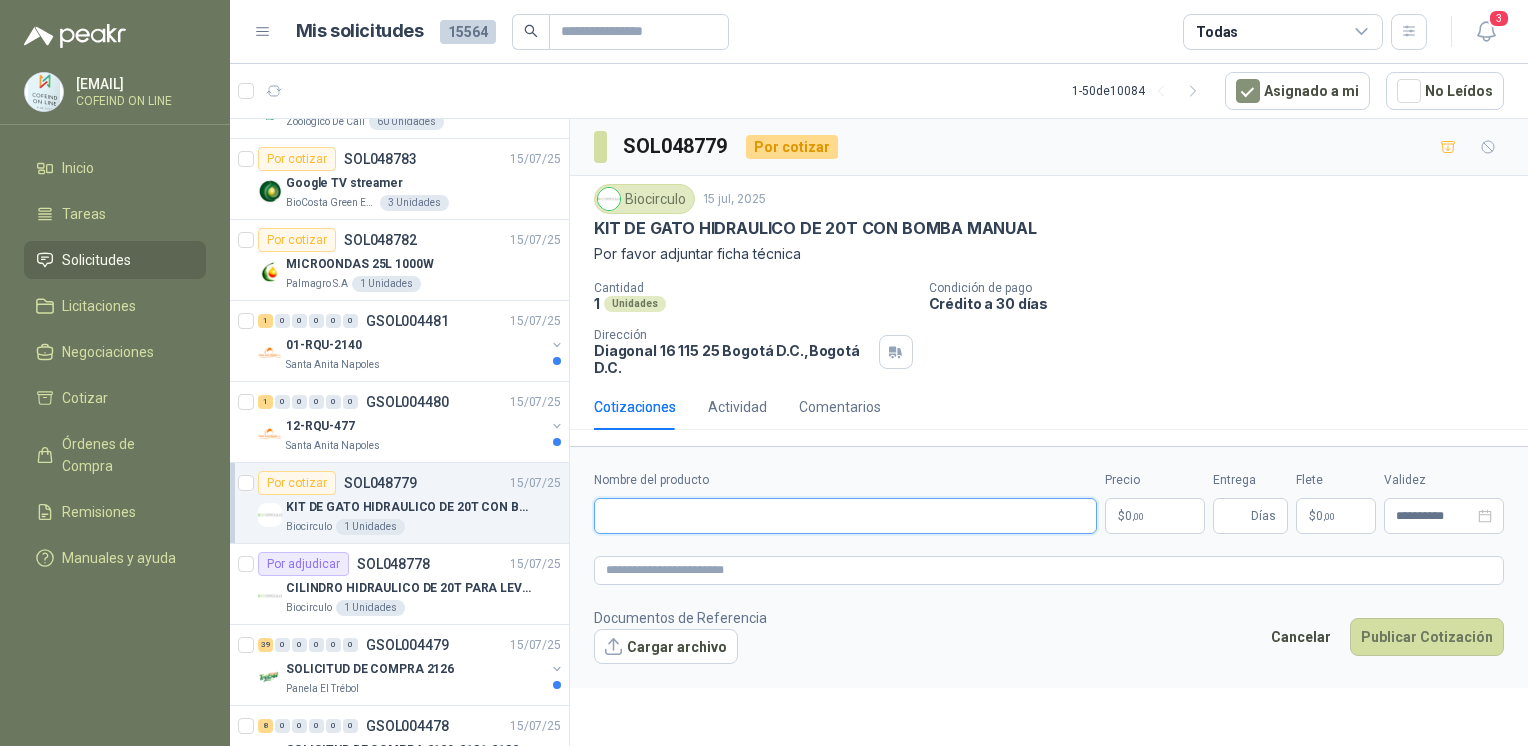 click on "Nombre del producto" at bounding box center (845, 516) 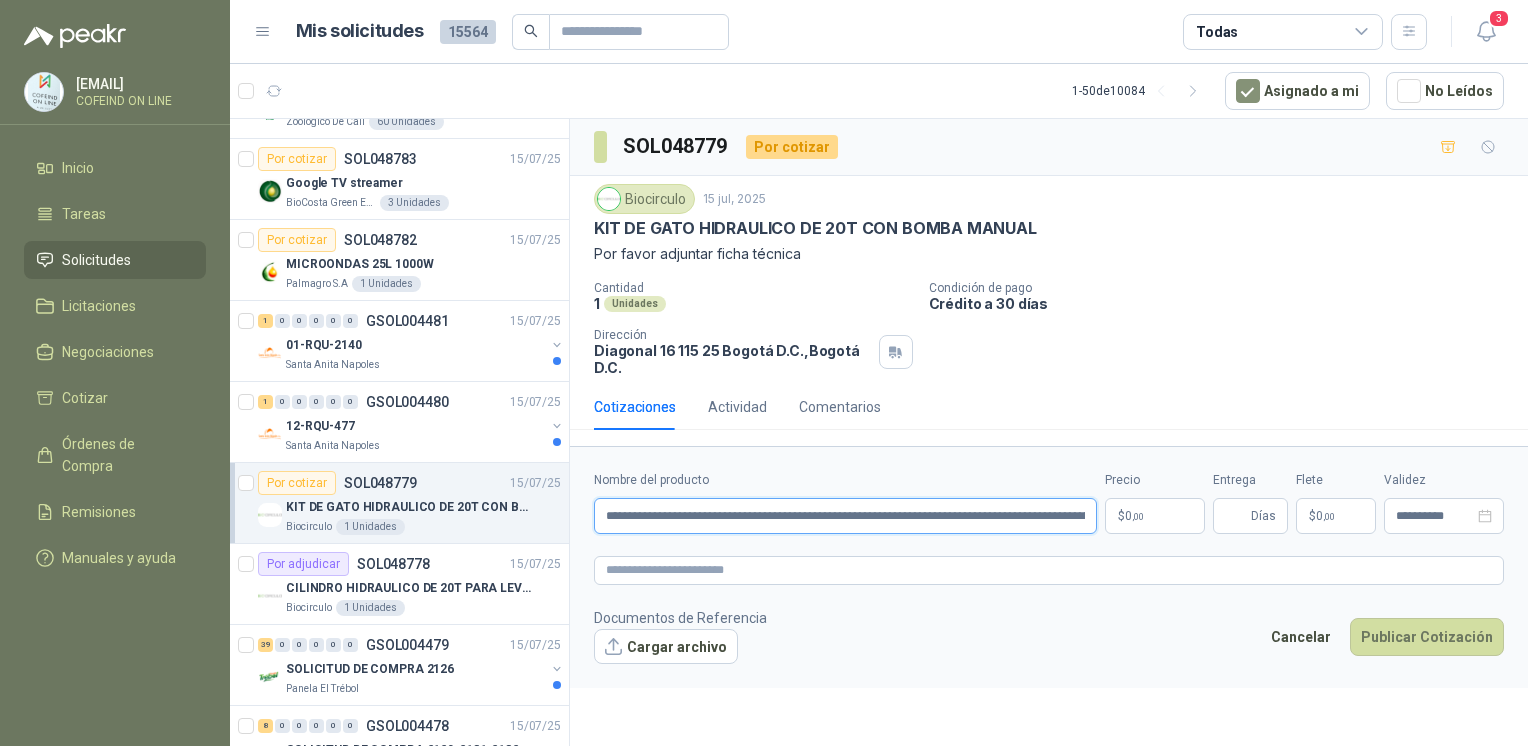 scroll, scrollTop: 0, scrollLeft: 544, axis: horizontal 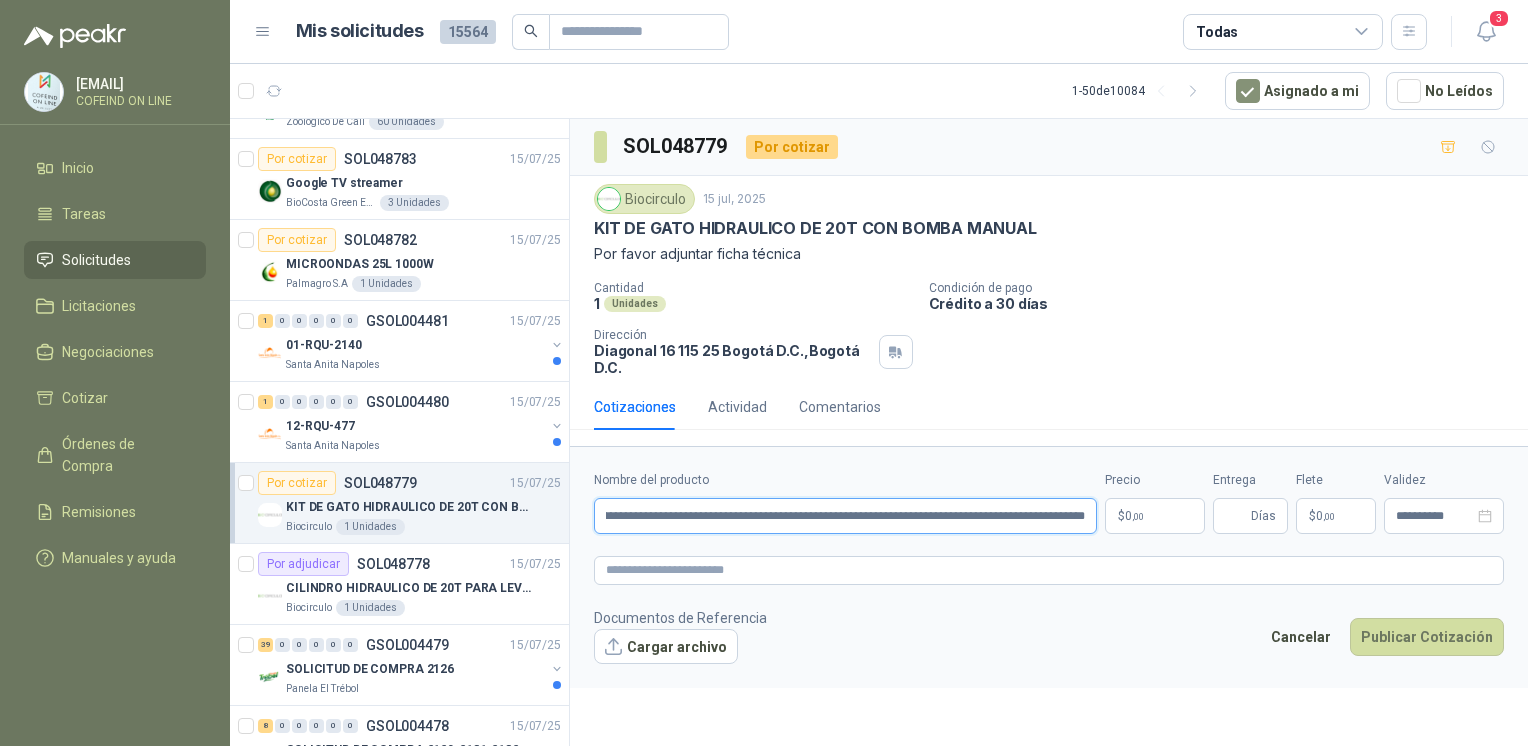click on "**********" at bounding box center [845, 516] 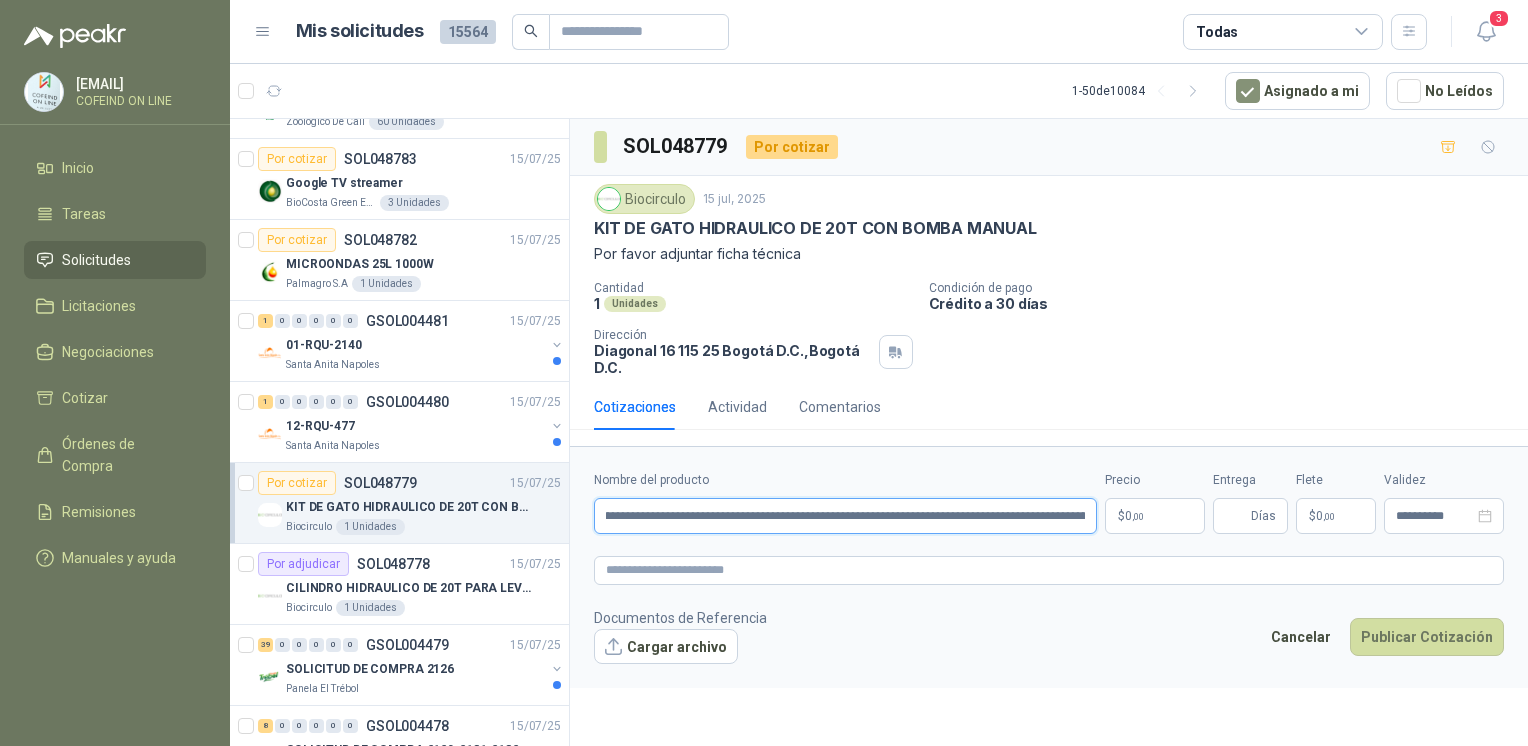 scroll, scrollTop: 0, scrollLeft: 0, axis: both 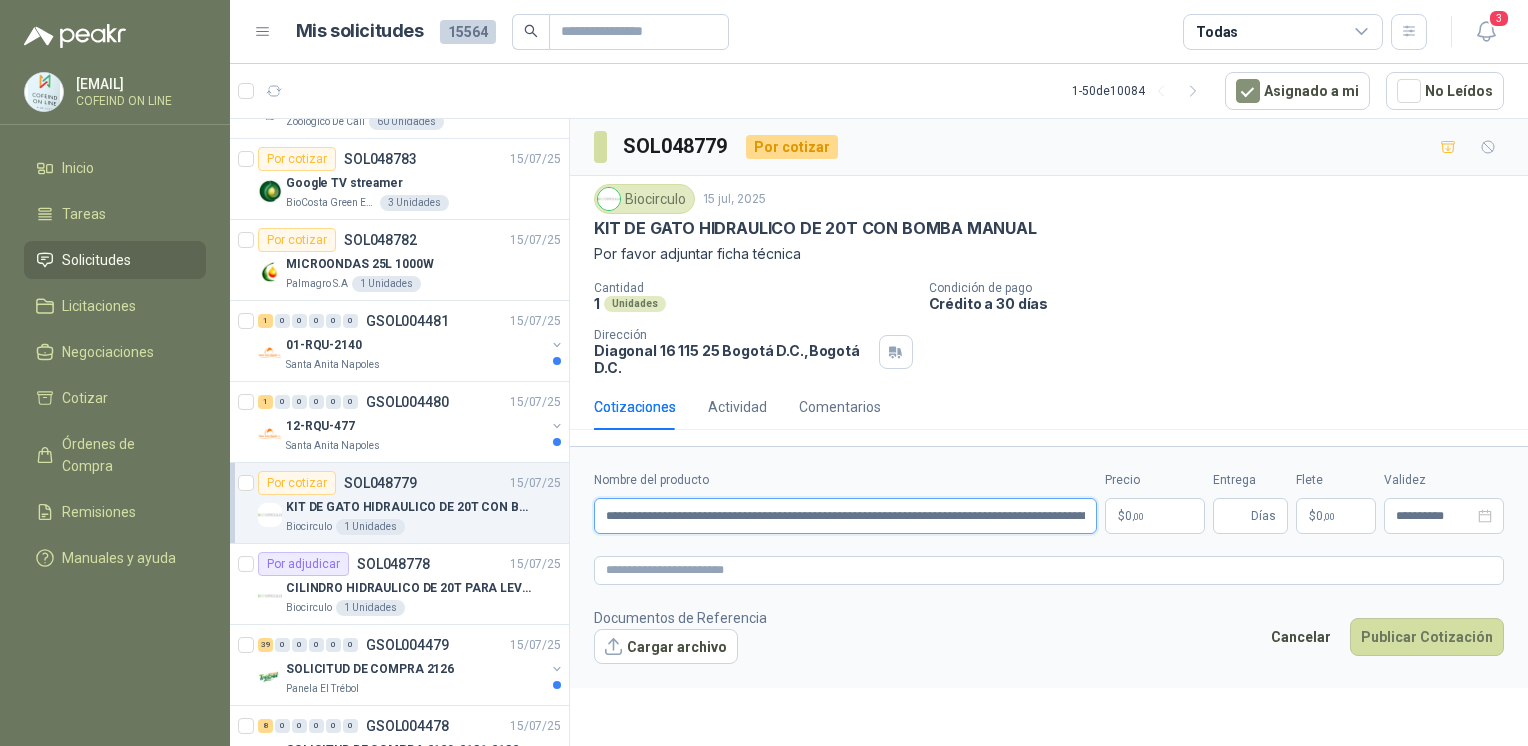 click on "**********" at bounding box center [845, 516] 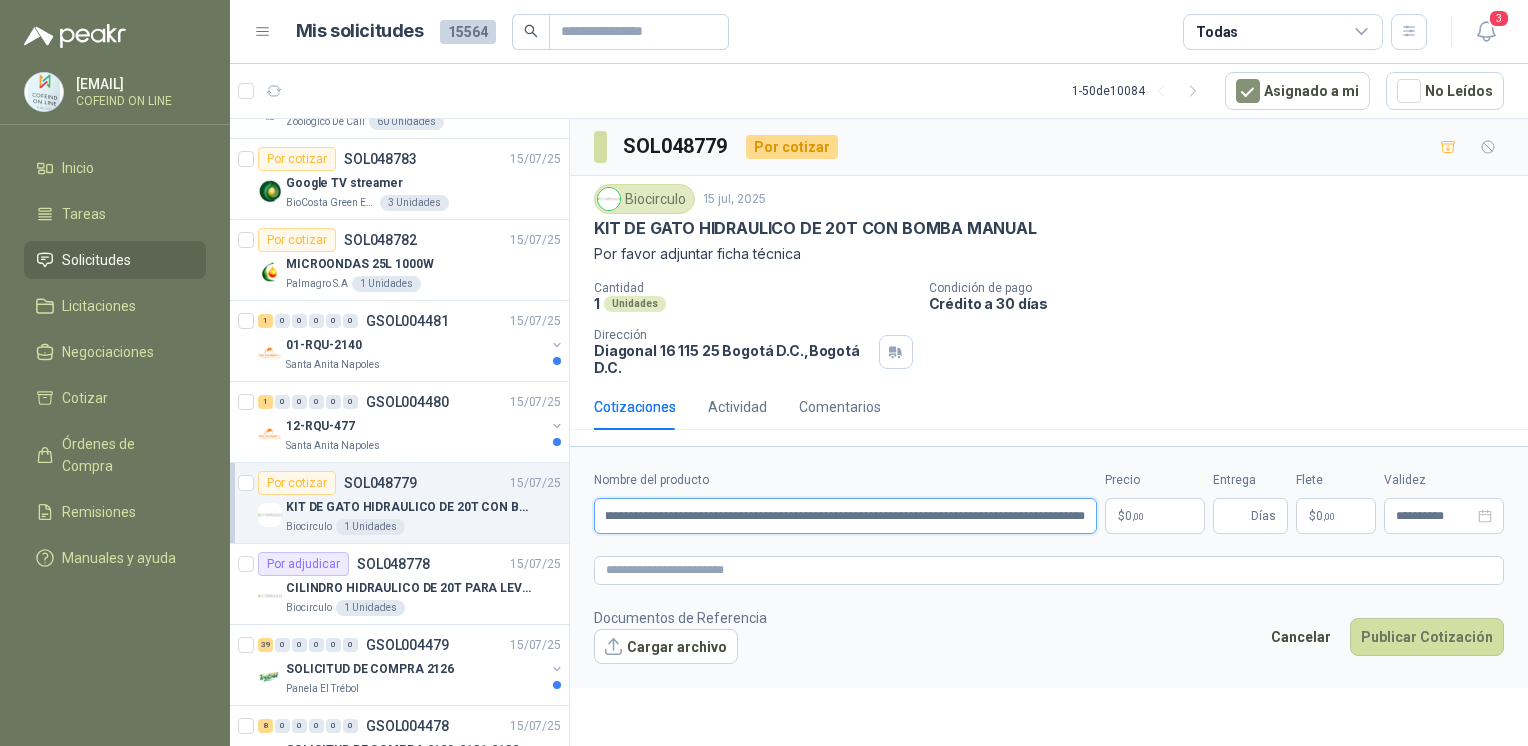 drag, startPoint x: 984, startPoint y: 518, endPoint x: 1331, endPoint y: 508, distance: 347.14407 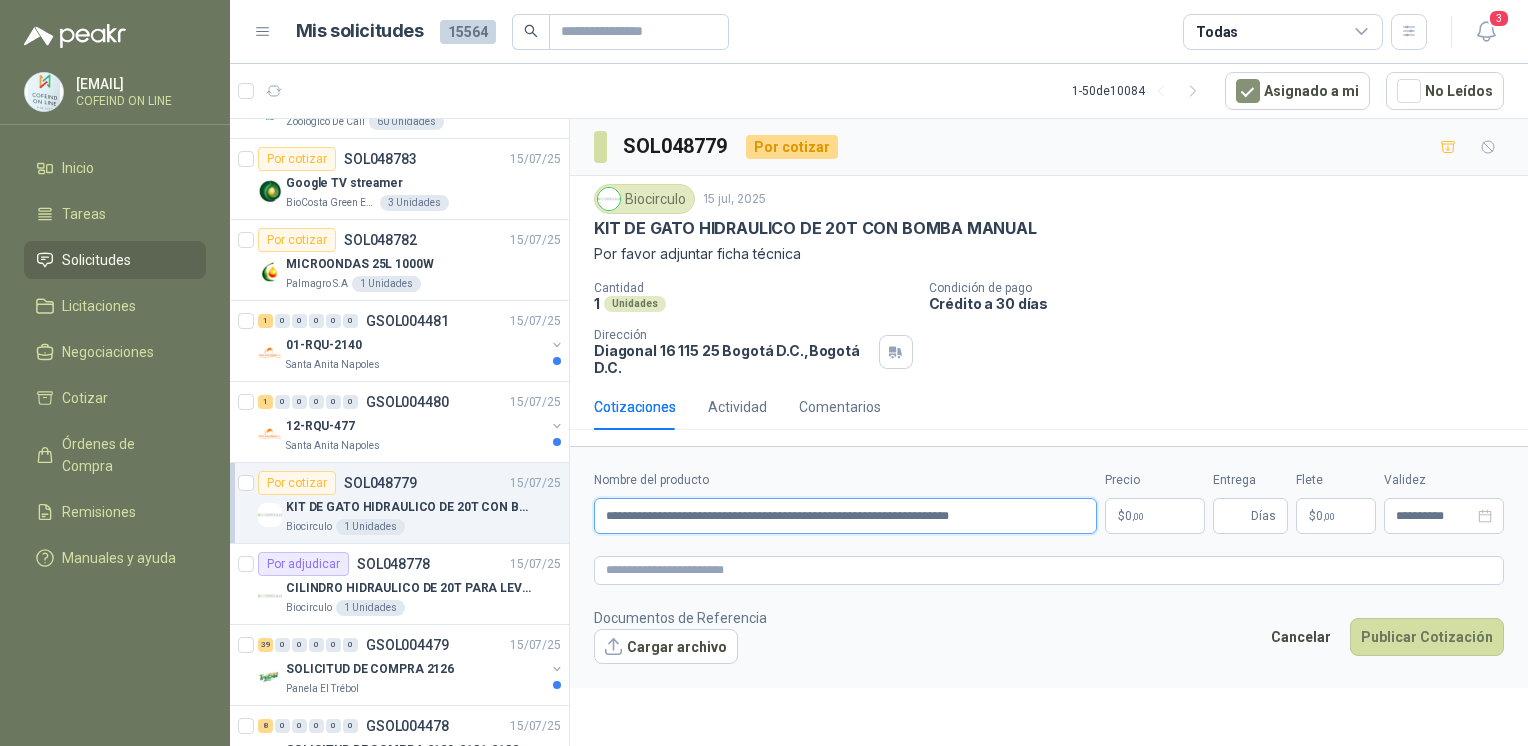 scroll, scrollTop: 0, scrollLeft: 0, axis: both 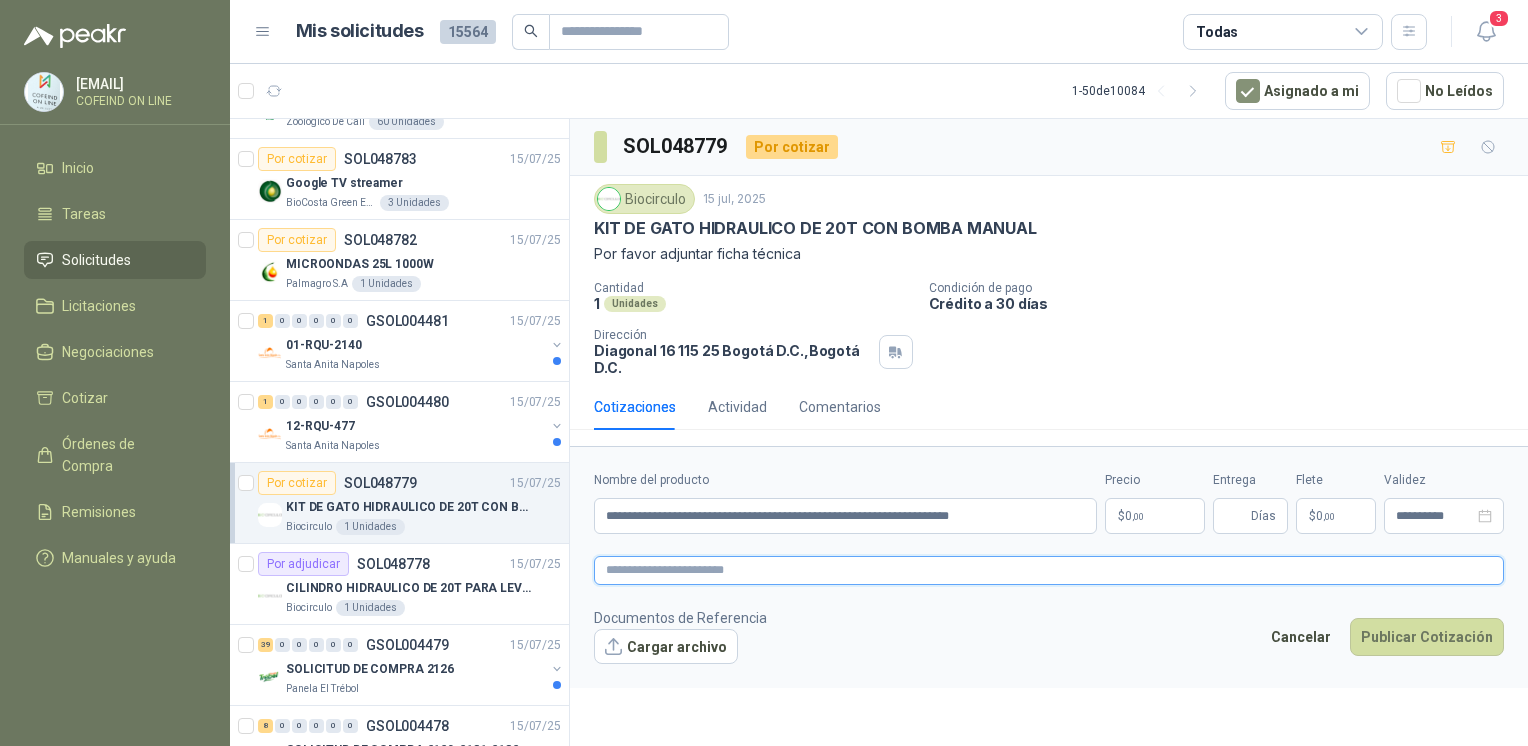 click at bounding box center [1049, 570] 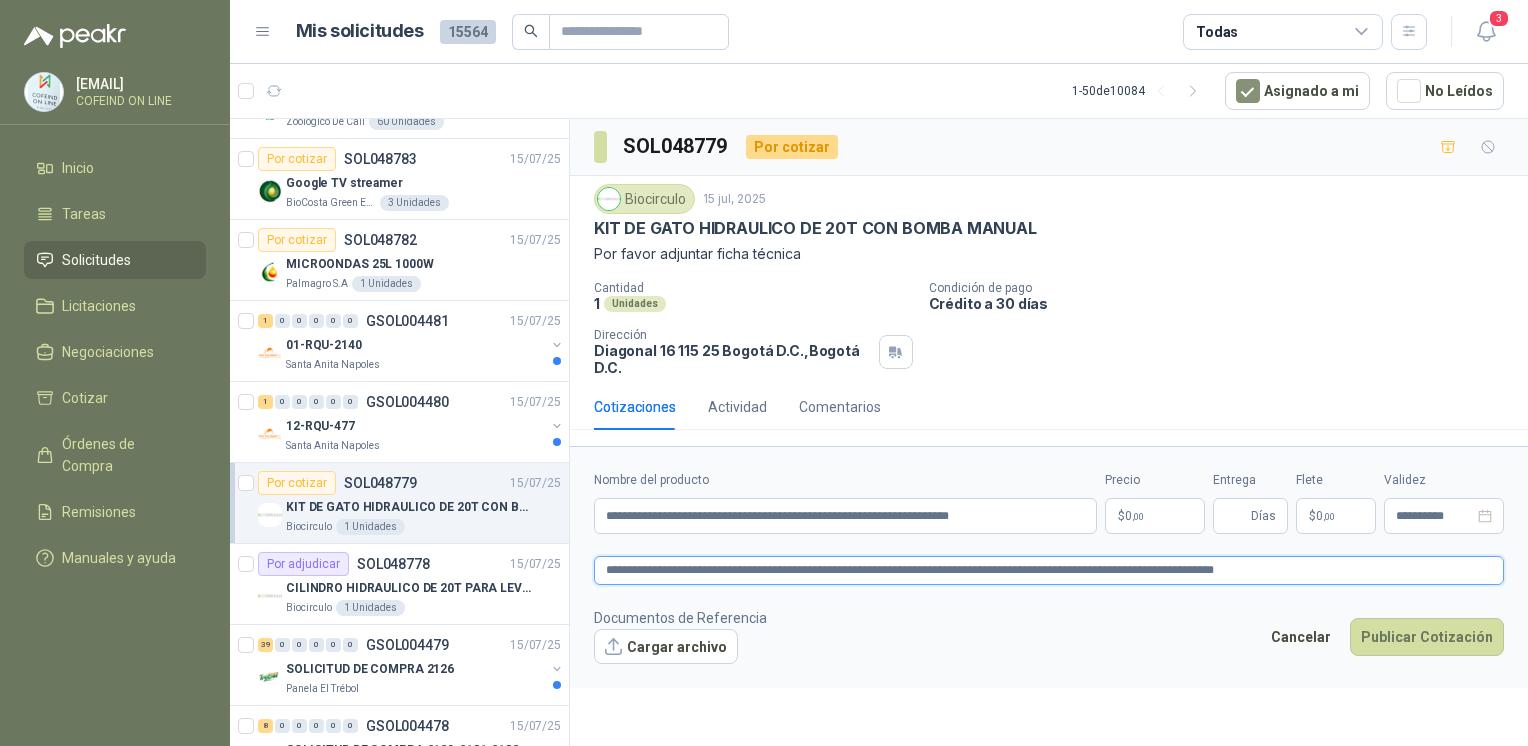 type on "**********" 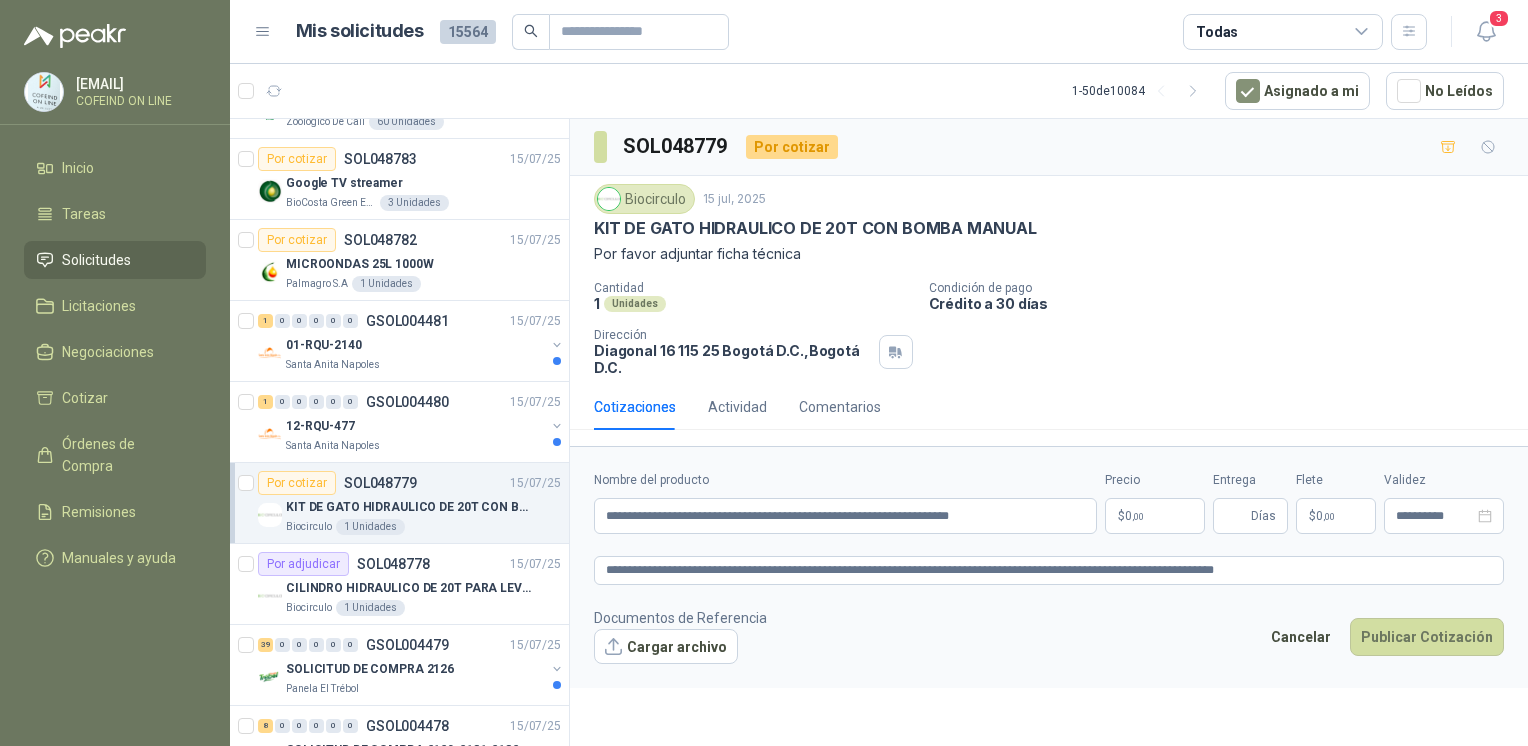 click on "Cargar archivo" at bounding box center [666, 647] 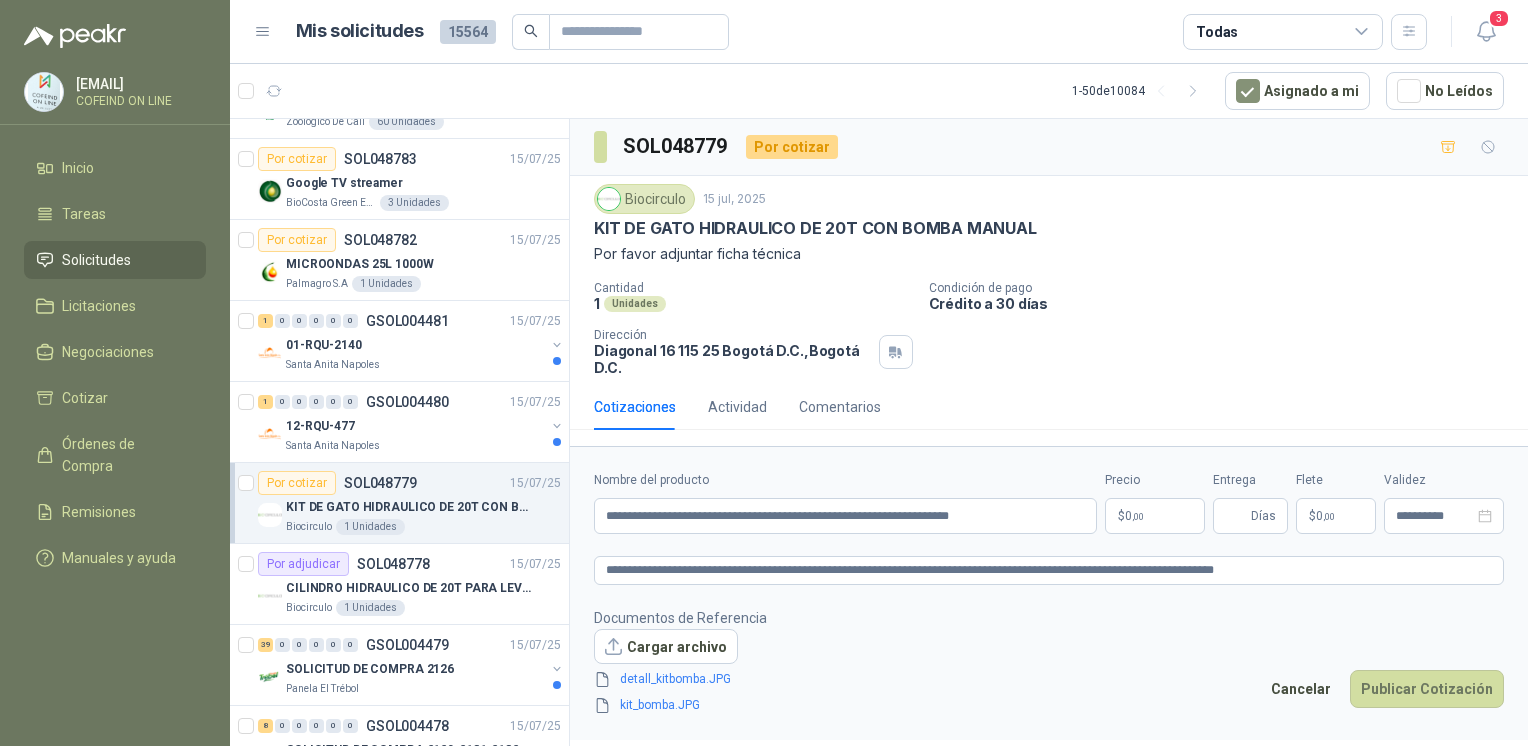 click on "[EMAIL]   COFEIND ON LINE   Inicio   Tareas   Solicitudes   Licitaciones   Negociaciones   Cotizar   Órdenes de Compra   Remisiones   Manuales y ayuda Mis solicitudes 15564 Todas 3 1 - 50  de  10084 Asignado a mi No Leídos Por adjudicar SOL048824 [DATE]   Escalera 3.55mt 12 Pasos Multipropósito Aluminio 150kg BioCosta Green Energy S.A.S 1   Unidades Por cotizar SOL048823 [DATE]   AGUA DESMINERALIZADA PARA BATERÍAS BioCosta Green Energy S.A.S 10   Unidades Por adjudicar SOL048822 [DATE]   ACEITE 2 TIEMPOS PARA GUADAÑADORA BioCosta Green Energy S.A.S 1   Unidades Por adjudicar SOL048821 [DATE]   tubo led T8 9W 6500 Calzatodo S.A. 20   Unidades 2   0   0   0   0   0   GSOL004486 [DATE]   050052 : GRASAS PARA PLANTA Biocirculo    Por cotizar SOL048818 [DATE]   ESLINGA EN Y -ABSORBEDOR DE IMPACTO marca 3m BioCosta Green Energy S.A.S 2   Unidades Por cotizar SOL048817 [DATE]   ARNES 4 ARGOLLAS CRUZADO RECUBIERTO PVC Marca 3m  BioCosta Green Energy S.A.S 2   Unidades Por cotizar   1" at bounding box center (764, 373) 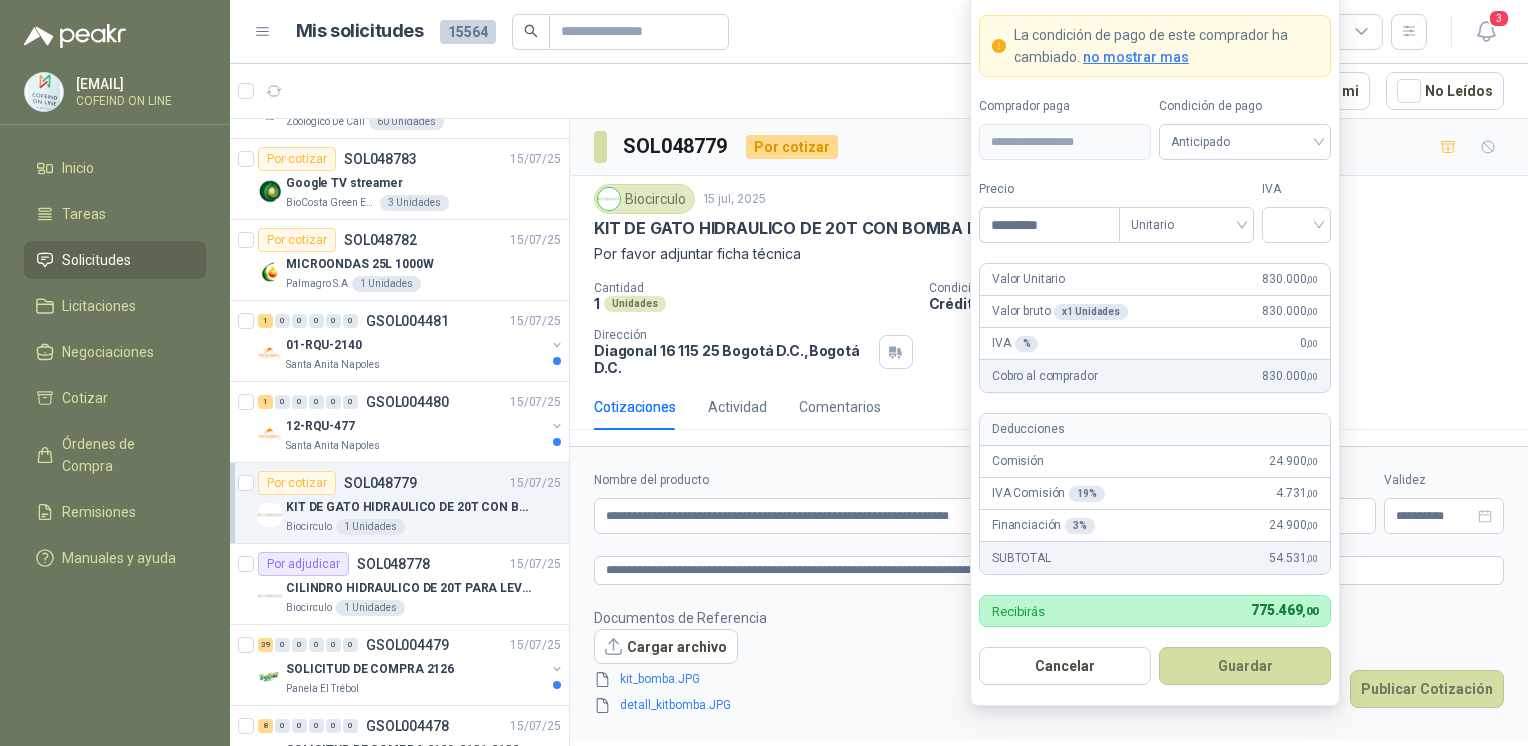 type on "*********" 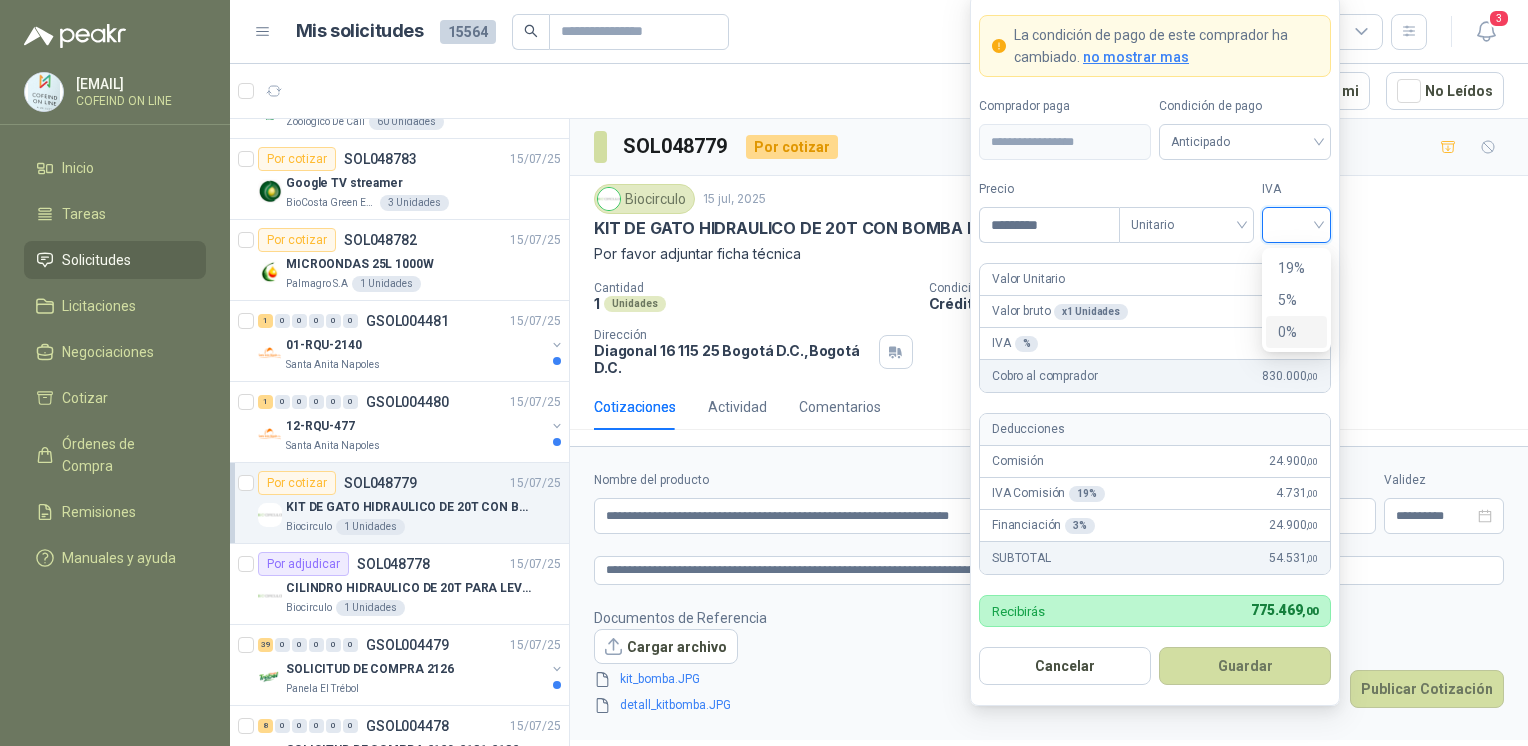 click on "0%" at bounding box center [1296, 332] 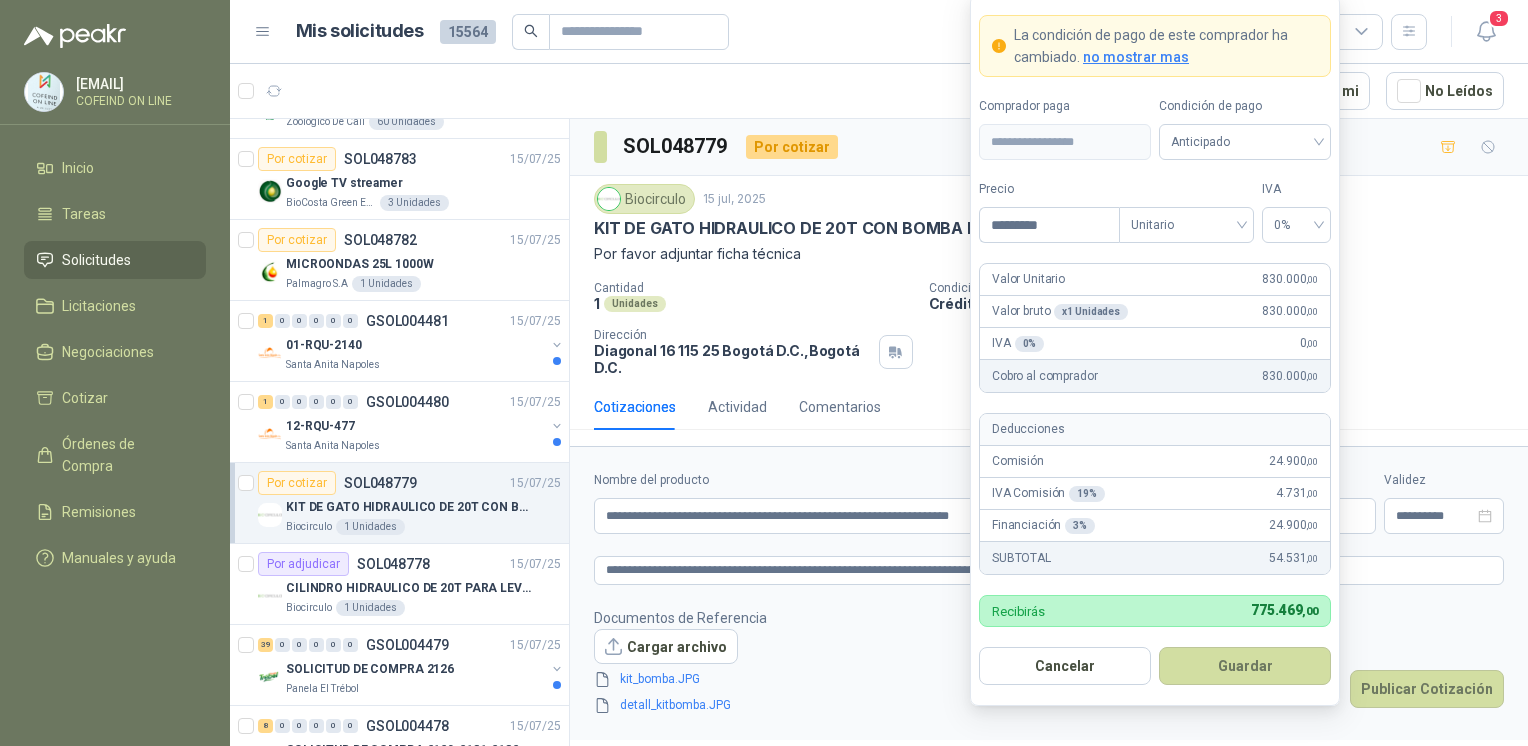 click on "Guardar" at bounding box center (1245, 666) 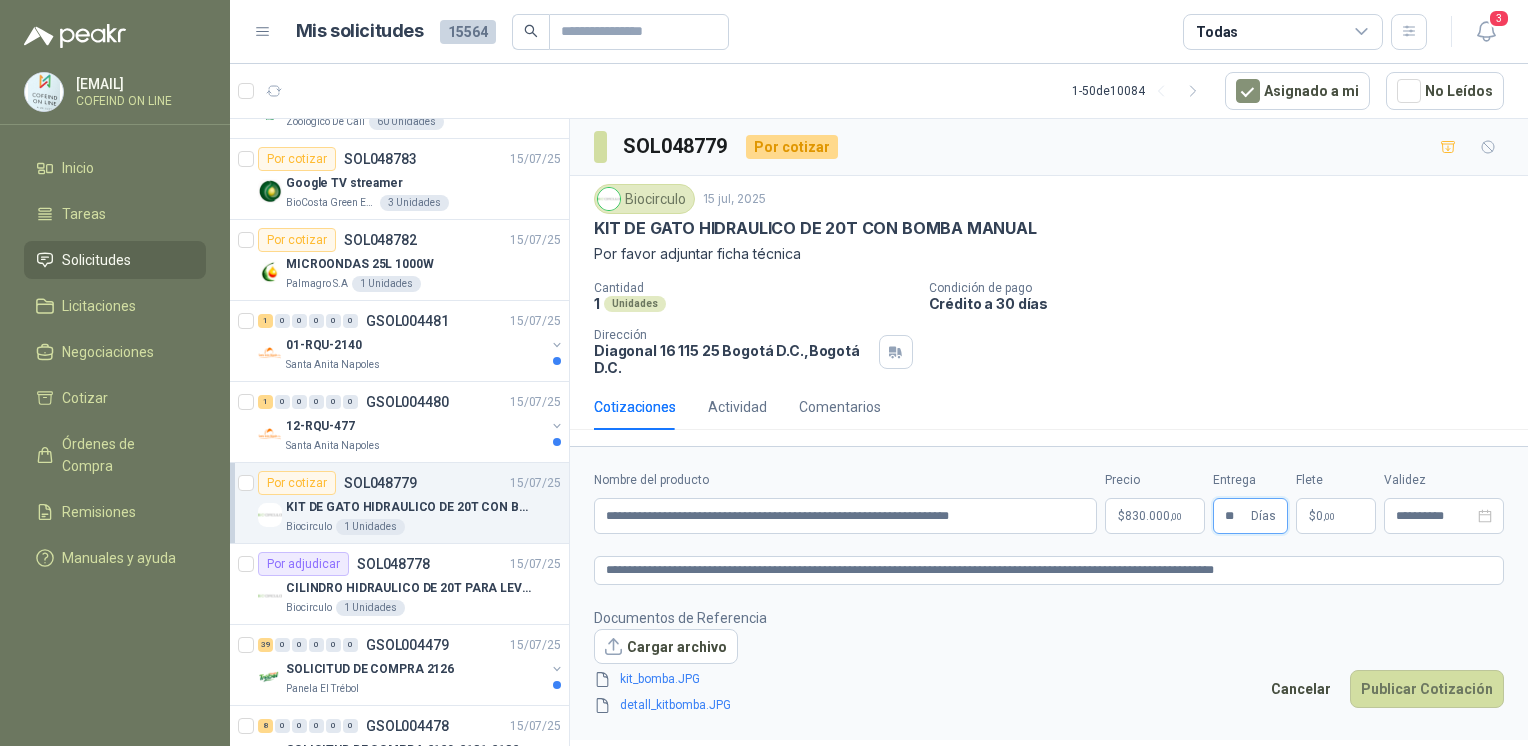 type on "**" 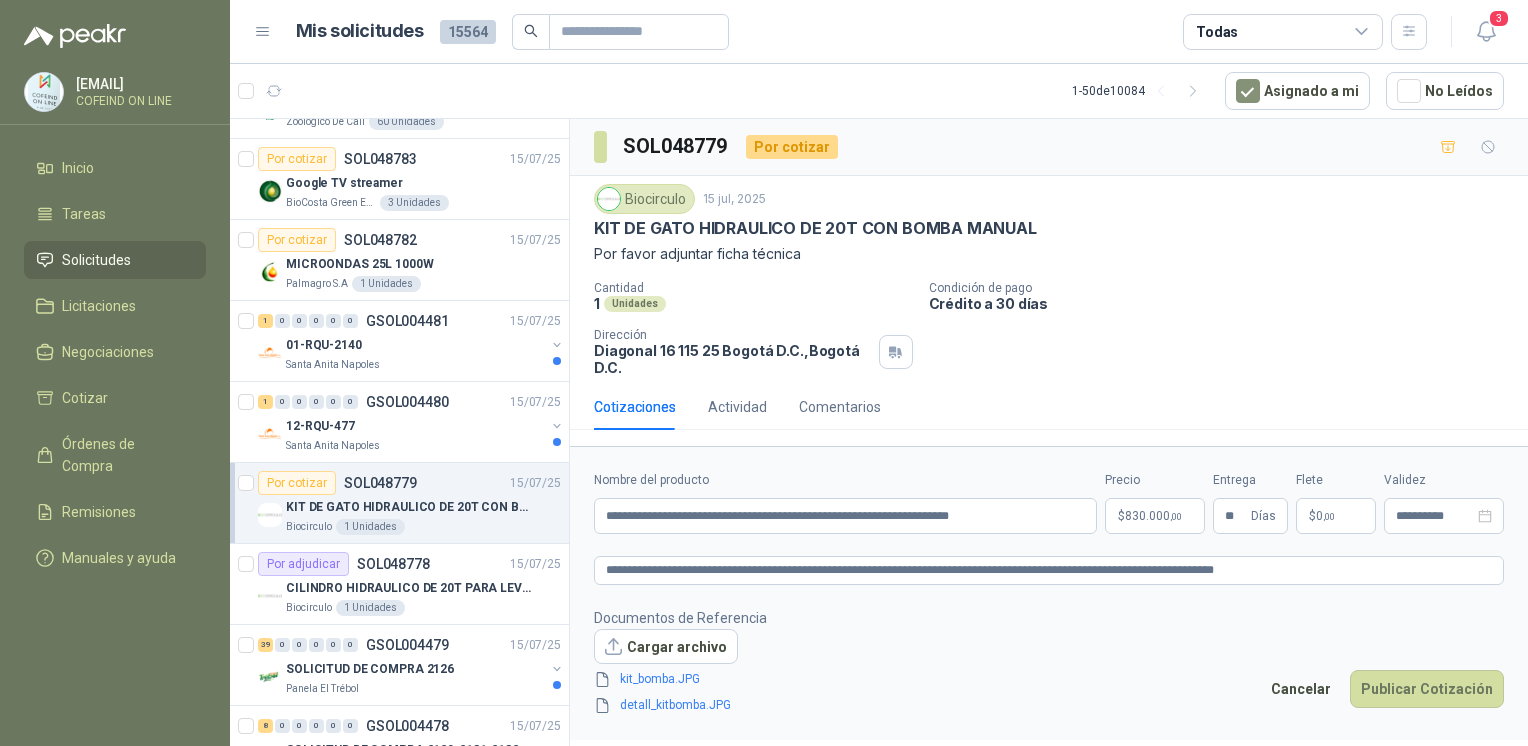 click on "Publicar Cotización" at bounding box center [1427, 689] 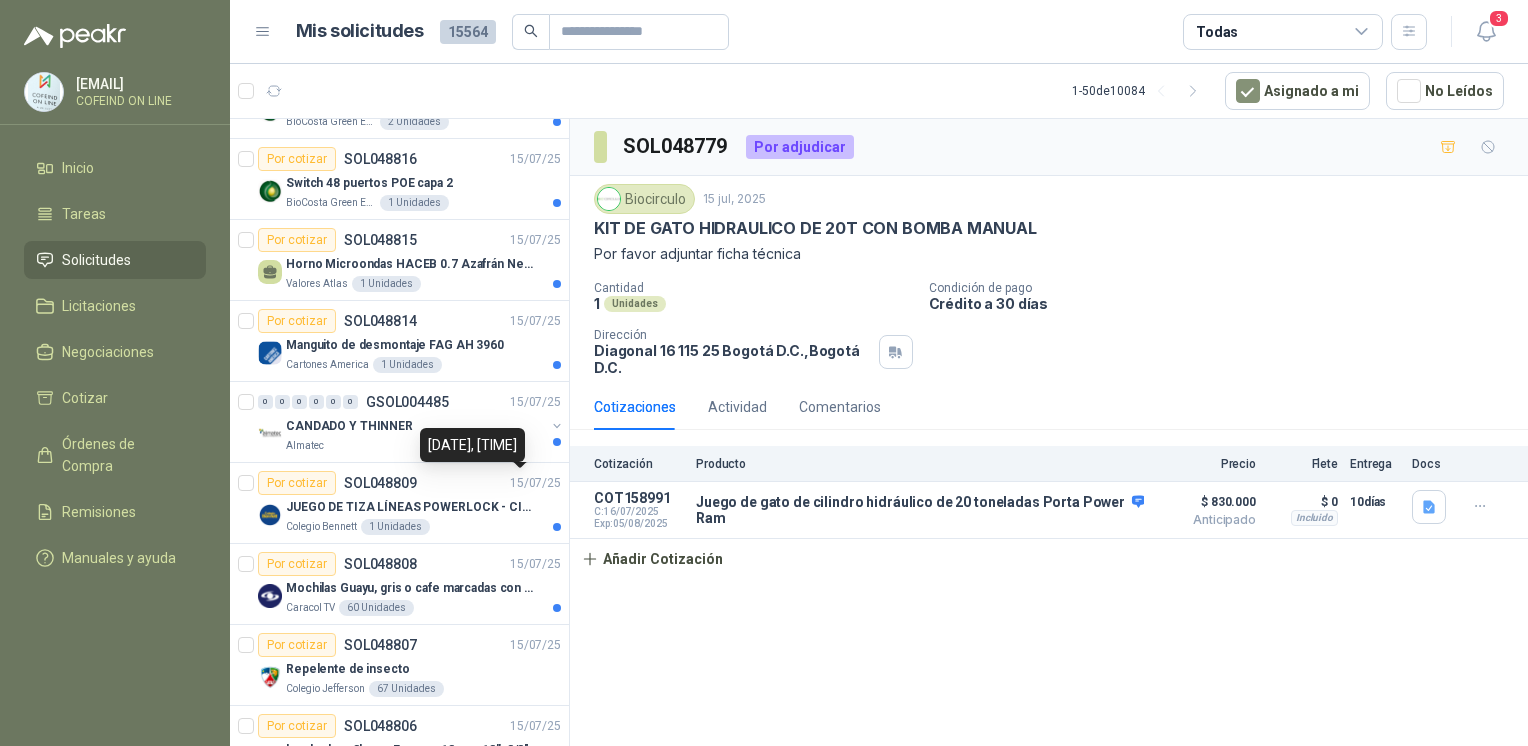 scroll, scrollTop: 543, scrollLeft: 0, axis: vertical 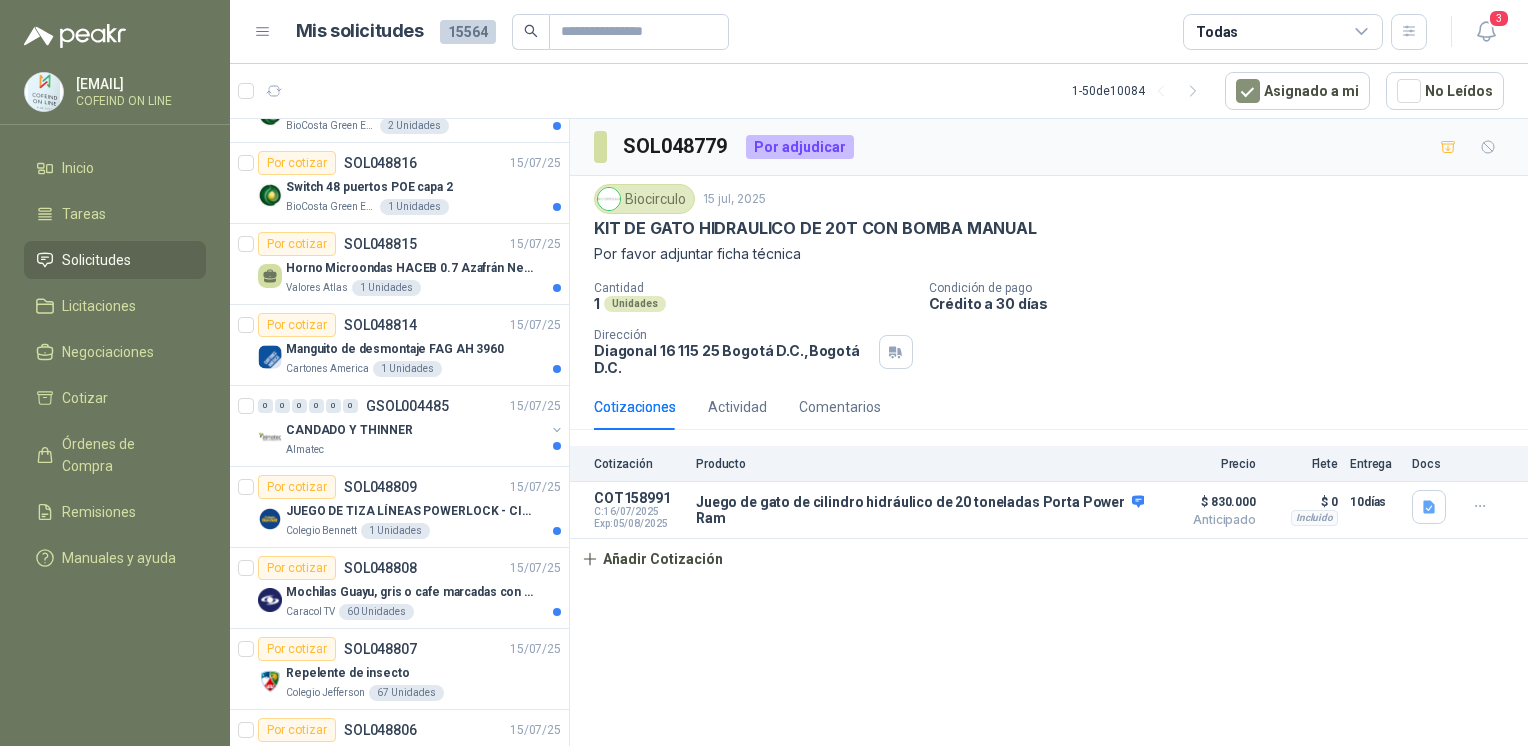 click on "Colegio Bennett 1   Unidades" at bounding box center (423, 531) 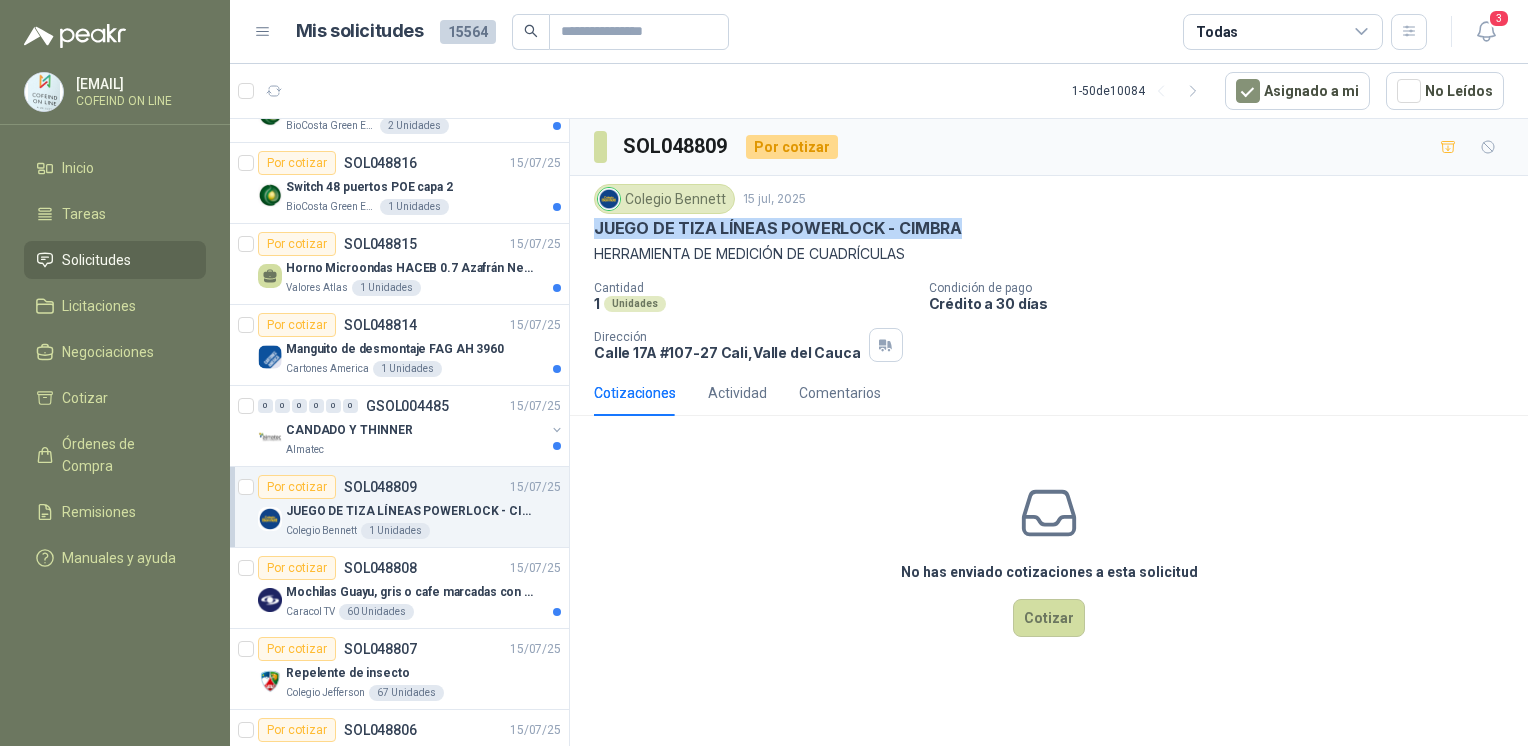 drag, startPoint x: 968, startPoint y: 226, endPoint x: 589, endPoint y: 222, distance: 379.02112 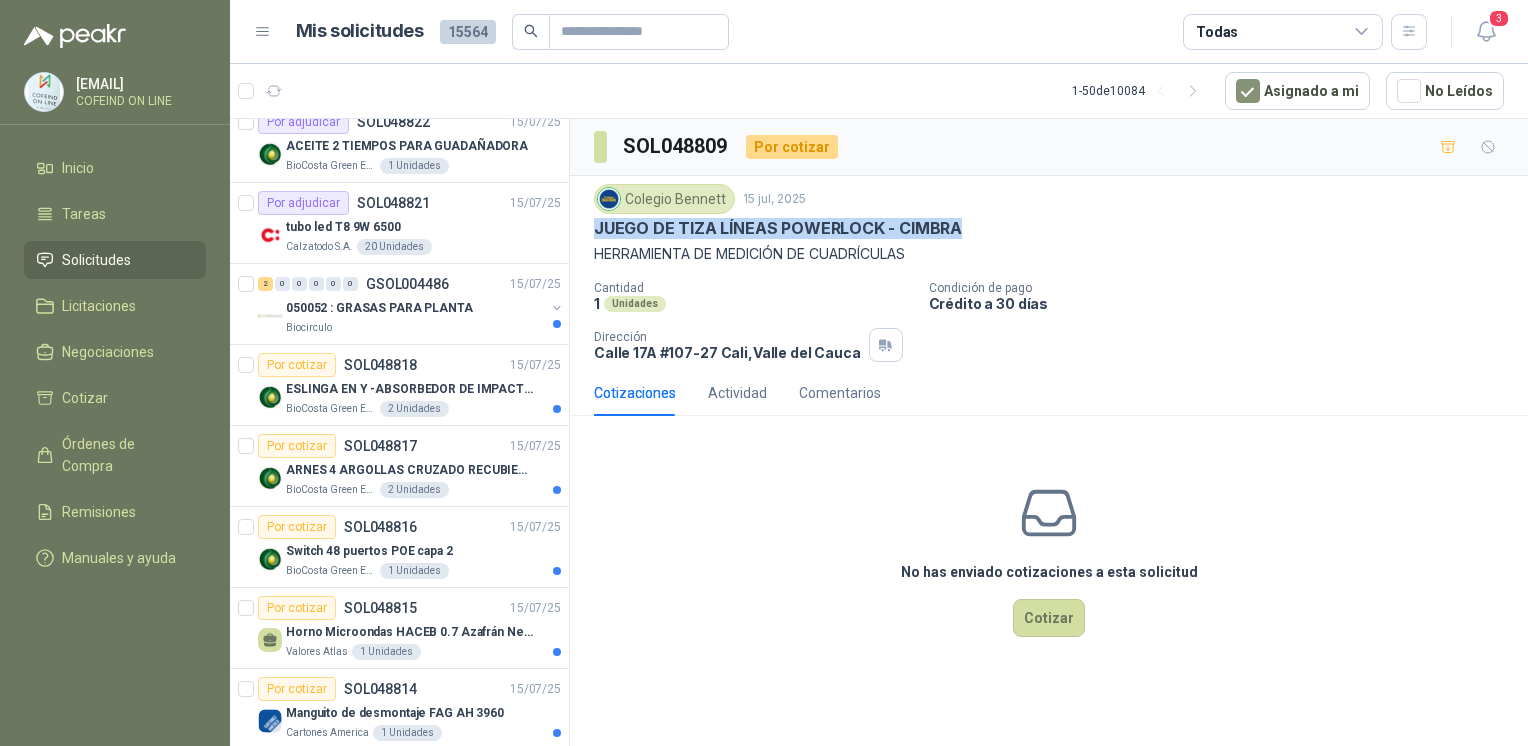 scroll, scrollTop: 0, scrollLeft: 0, axis: both 